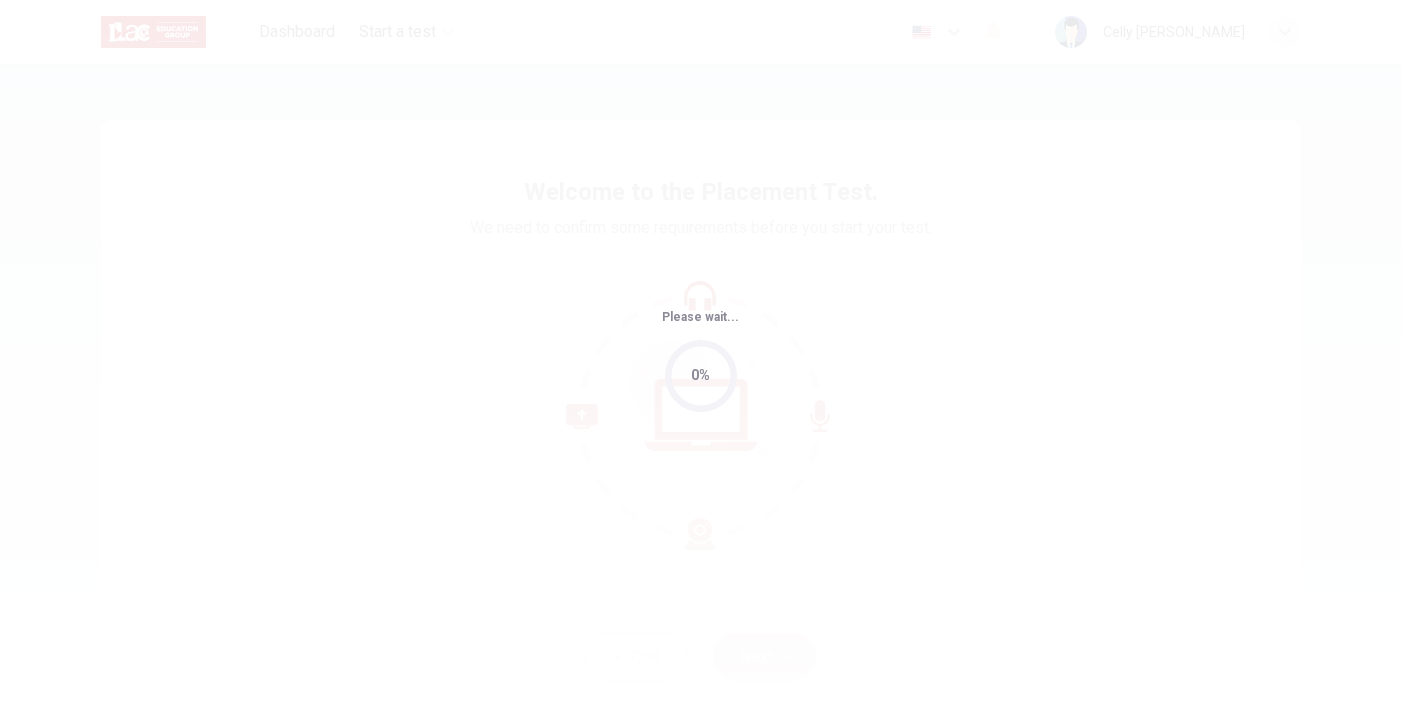 scroll, scrollTop: 0, scrollLeft: 0, axis: both 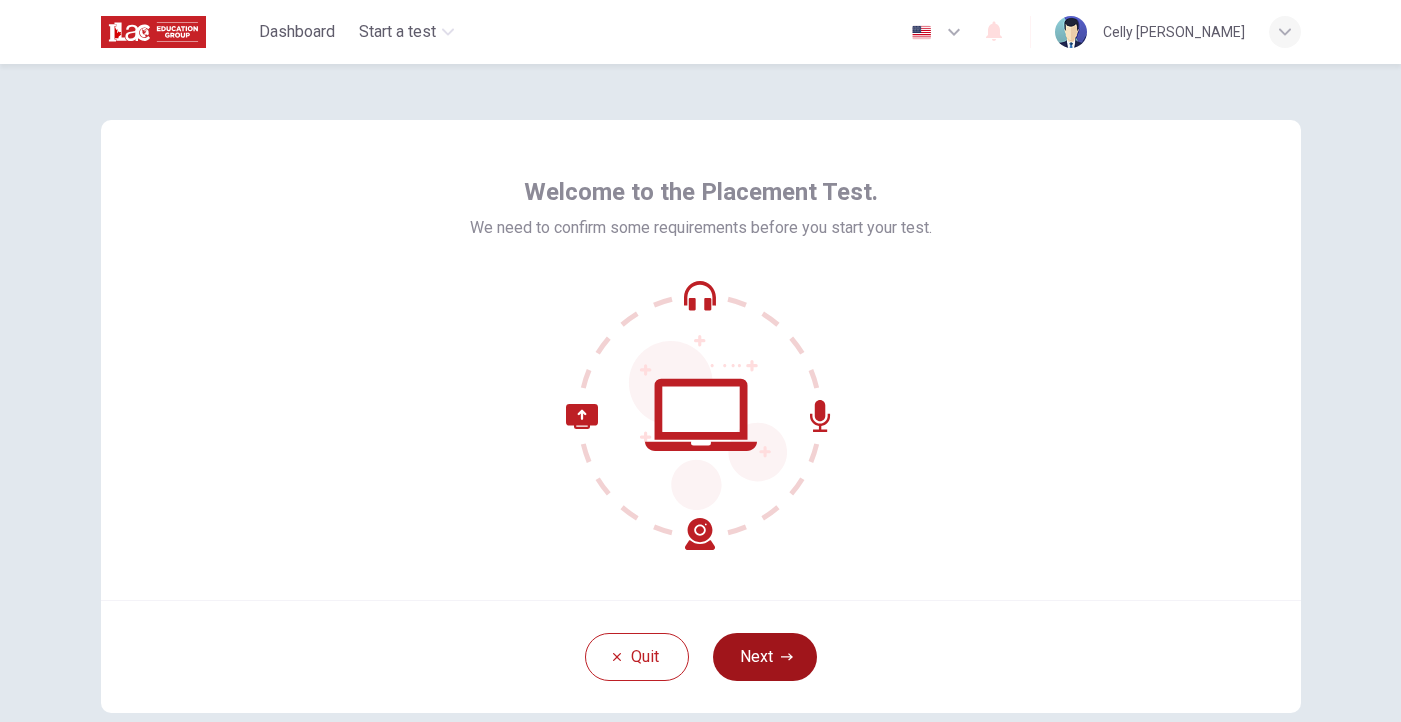 click on "Next" at bounding box center [765, 657] 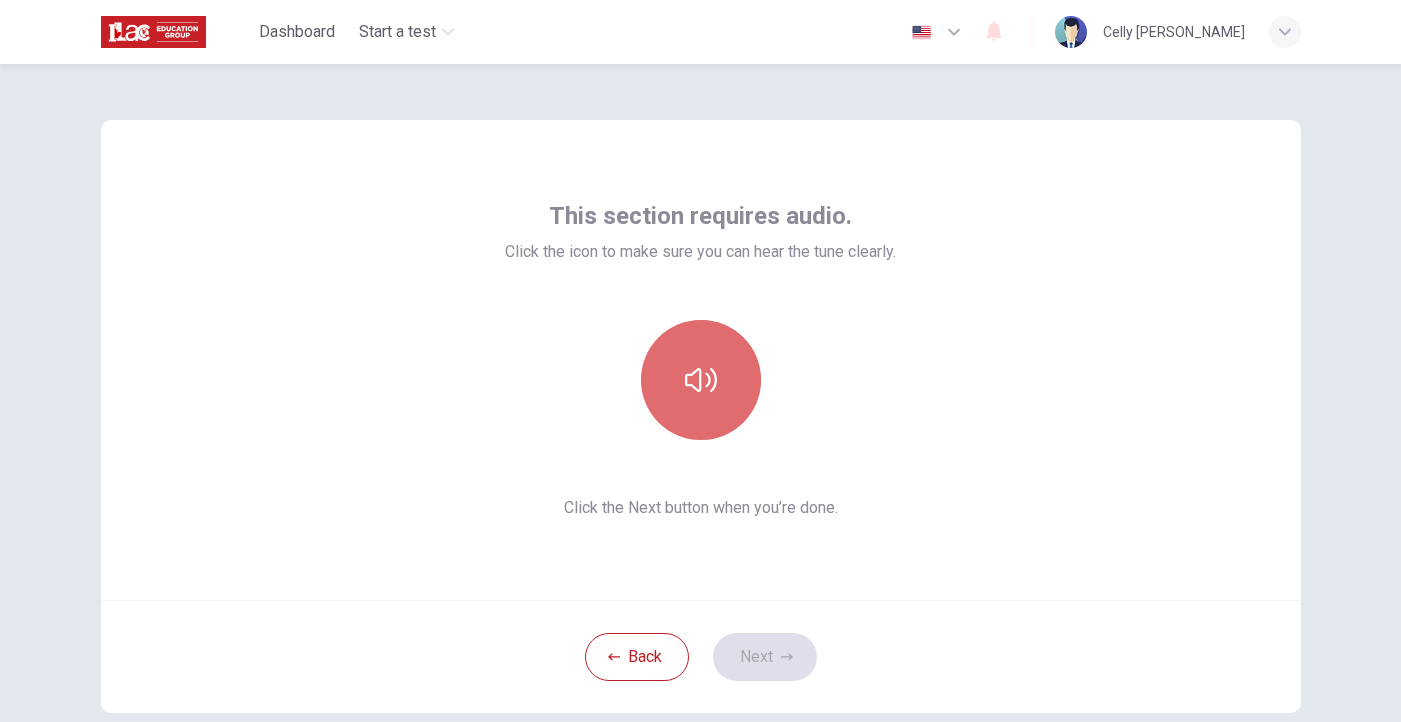 click 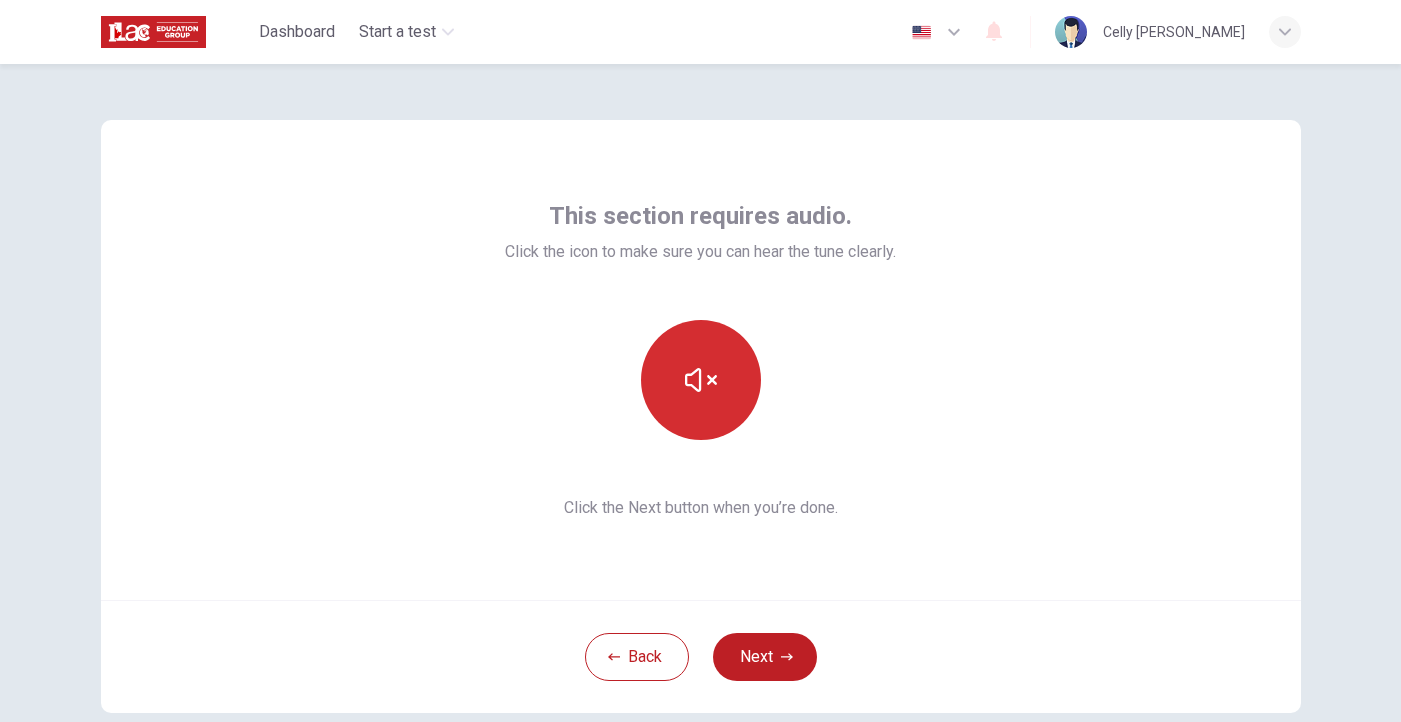 click at bounding box center (701, 380) 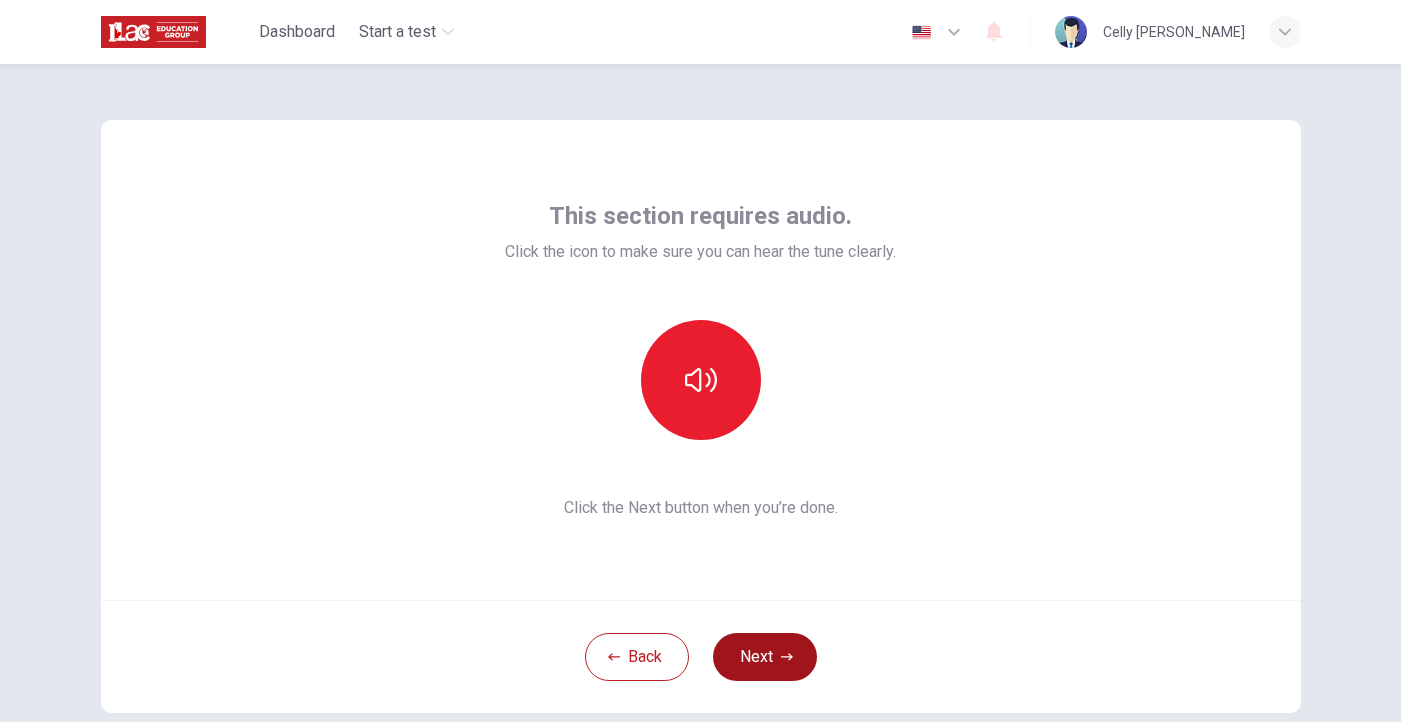 click on "Next" at bounding box center [765, 657] 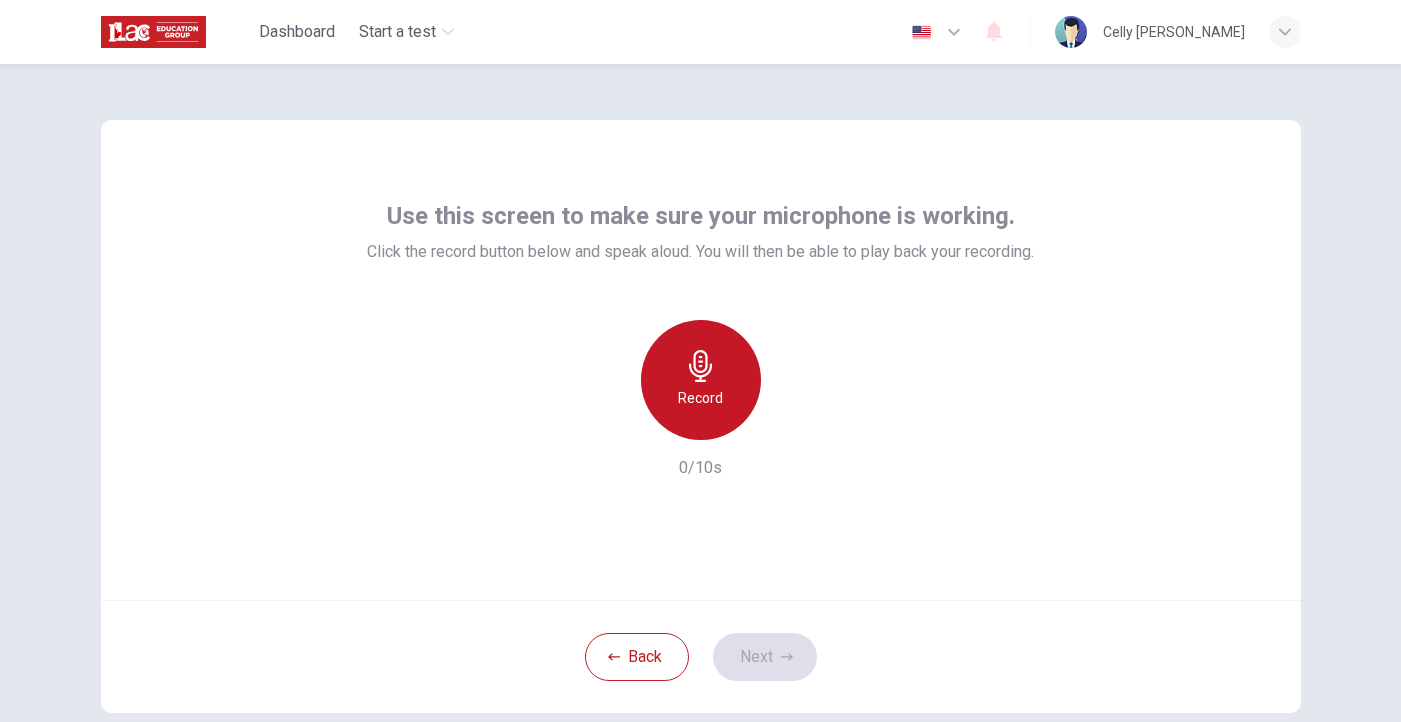 click on "Record" at bounding box center [700, 398] 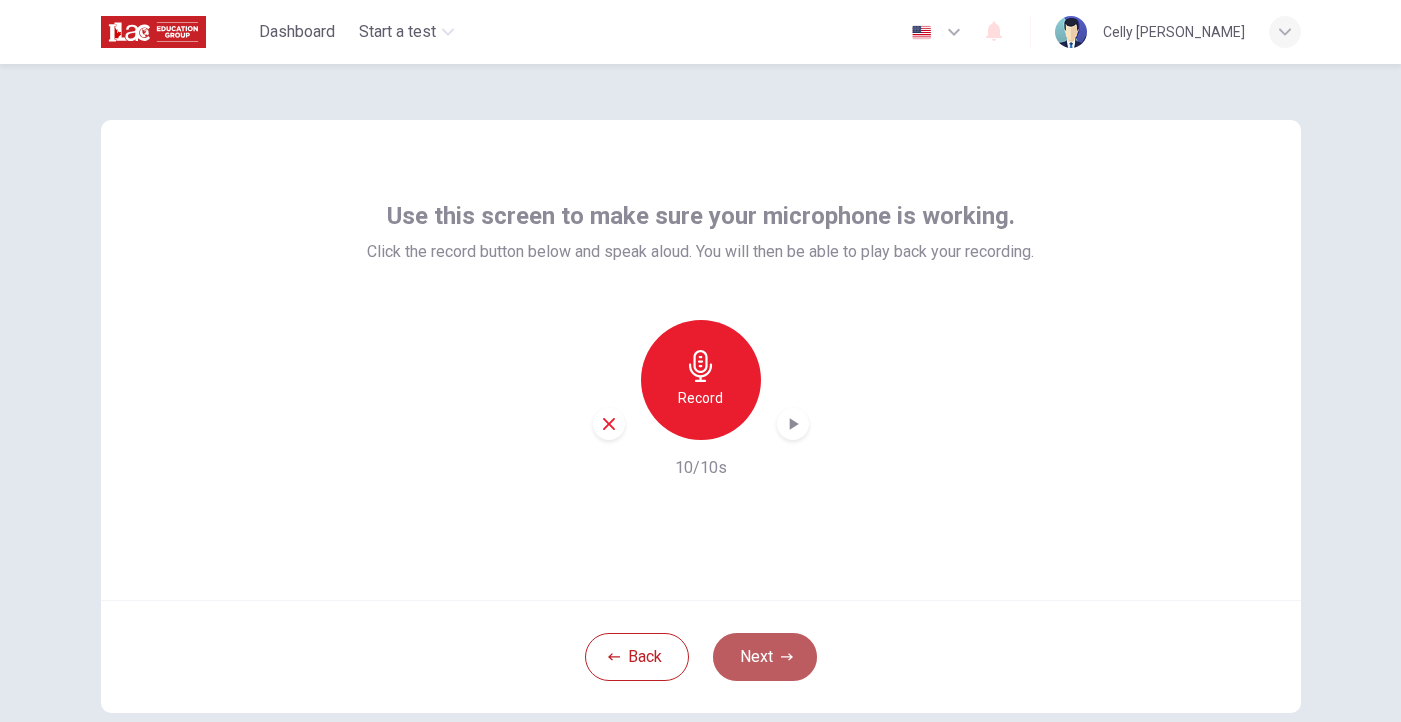 click on "Next" at bounding box center (765, 657) 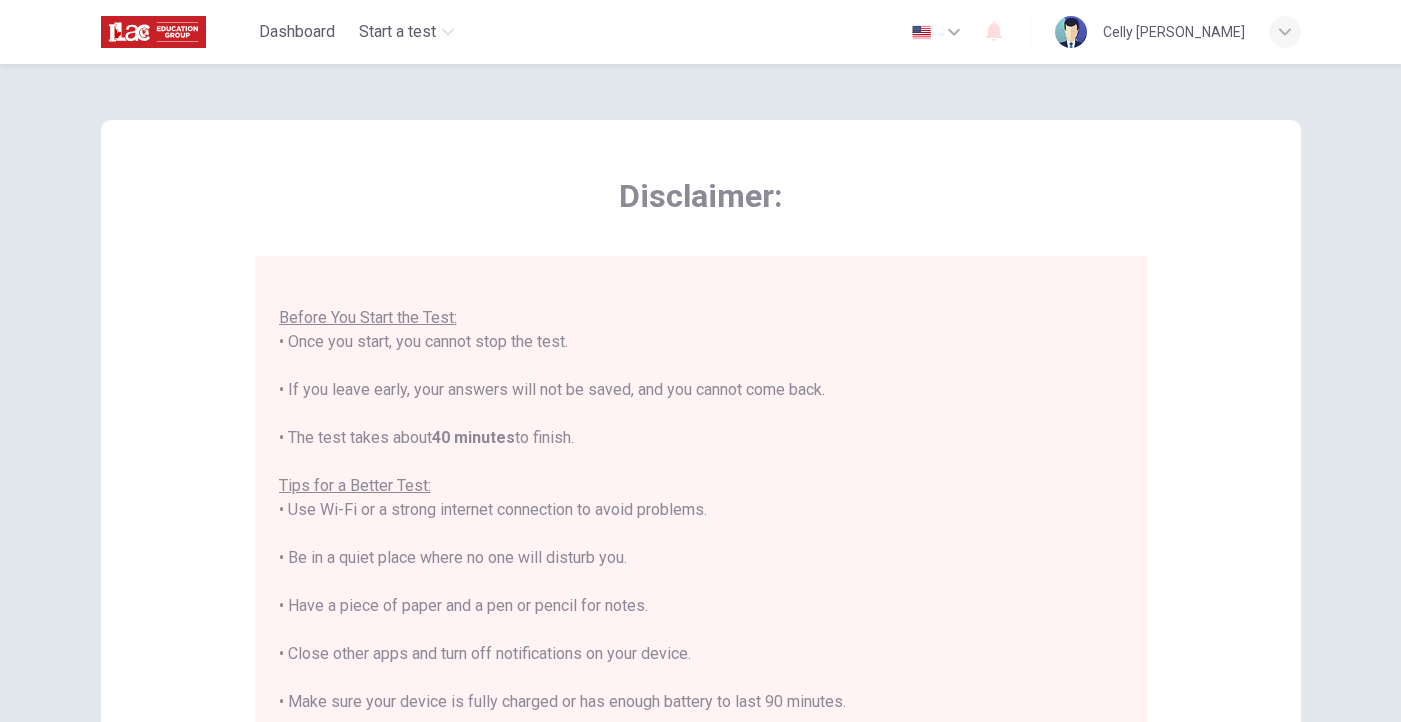 scroll, scrollTop: 21, scrollLeft: 0, axis: vertical 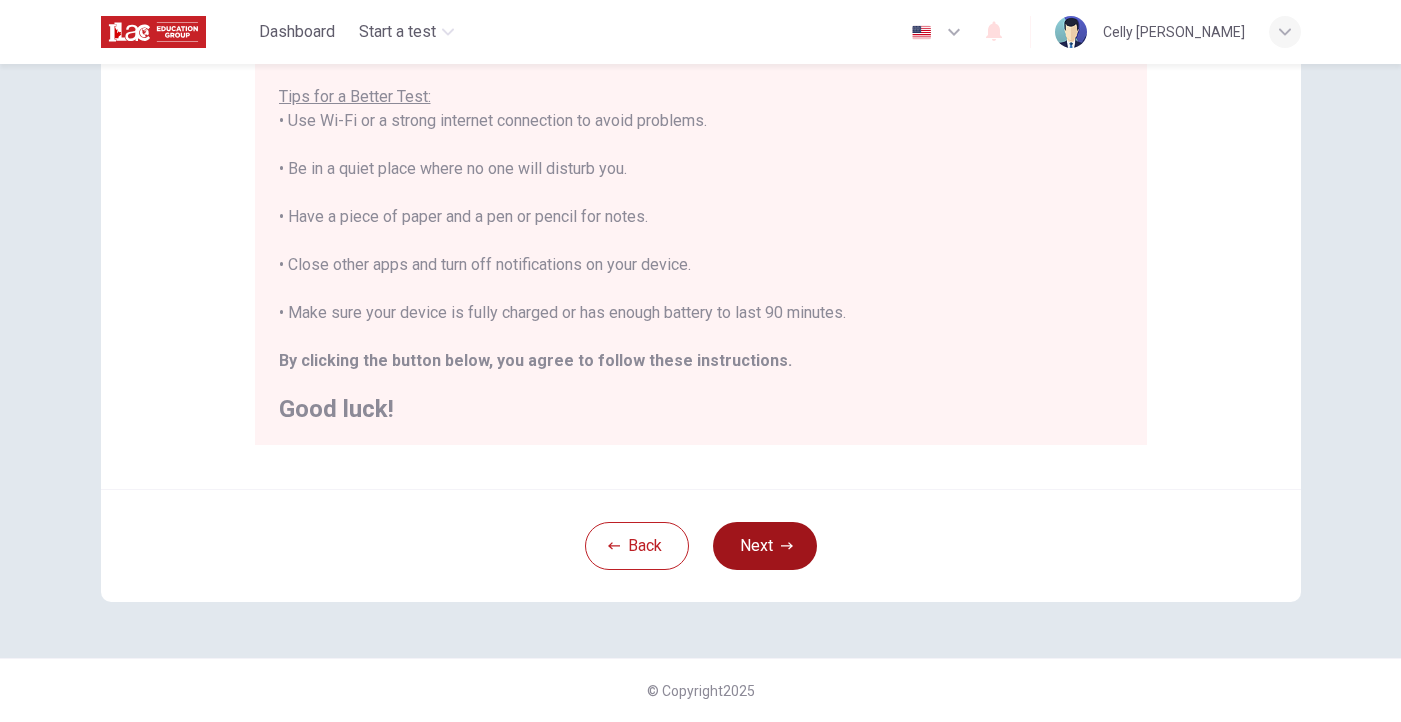click on "Next" at bounding box center [765, 546] 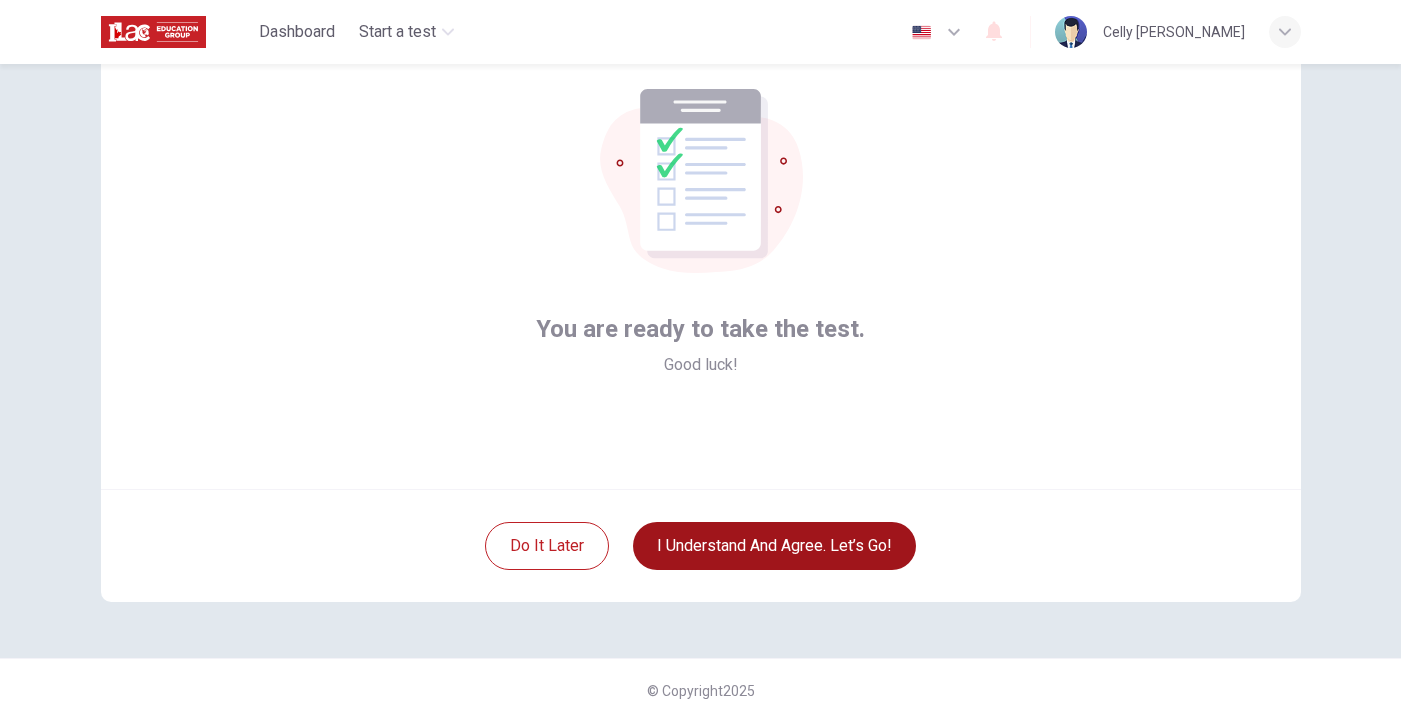 scroll, scrollTop: 111, scrollLeft: 0, axis: vertical 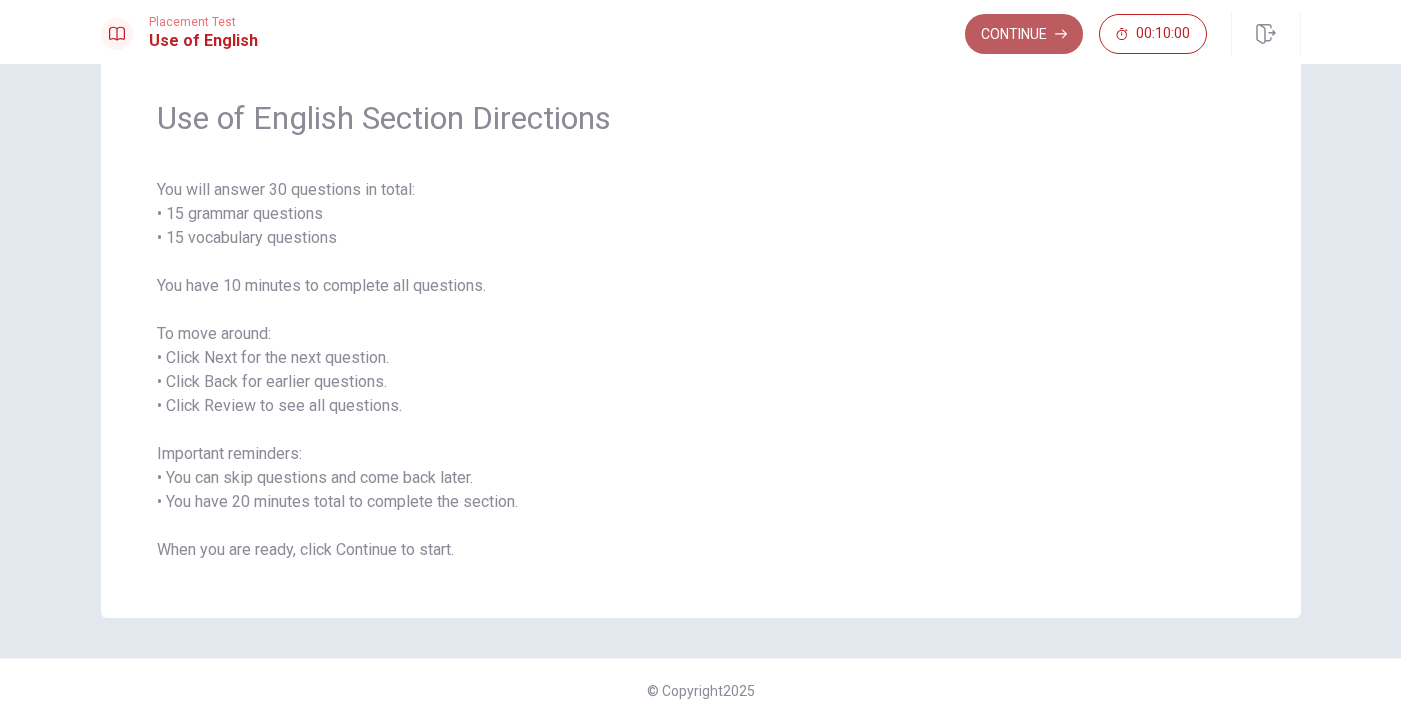 click on "Continue" at bounding box center (1024, 34) 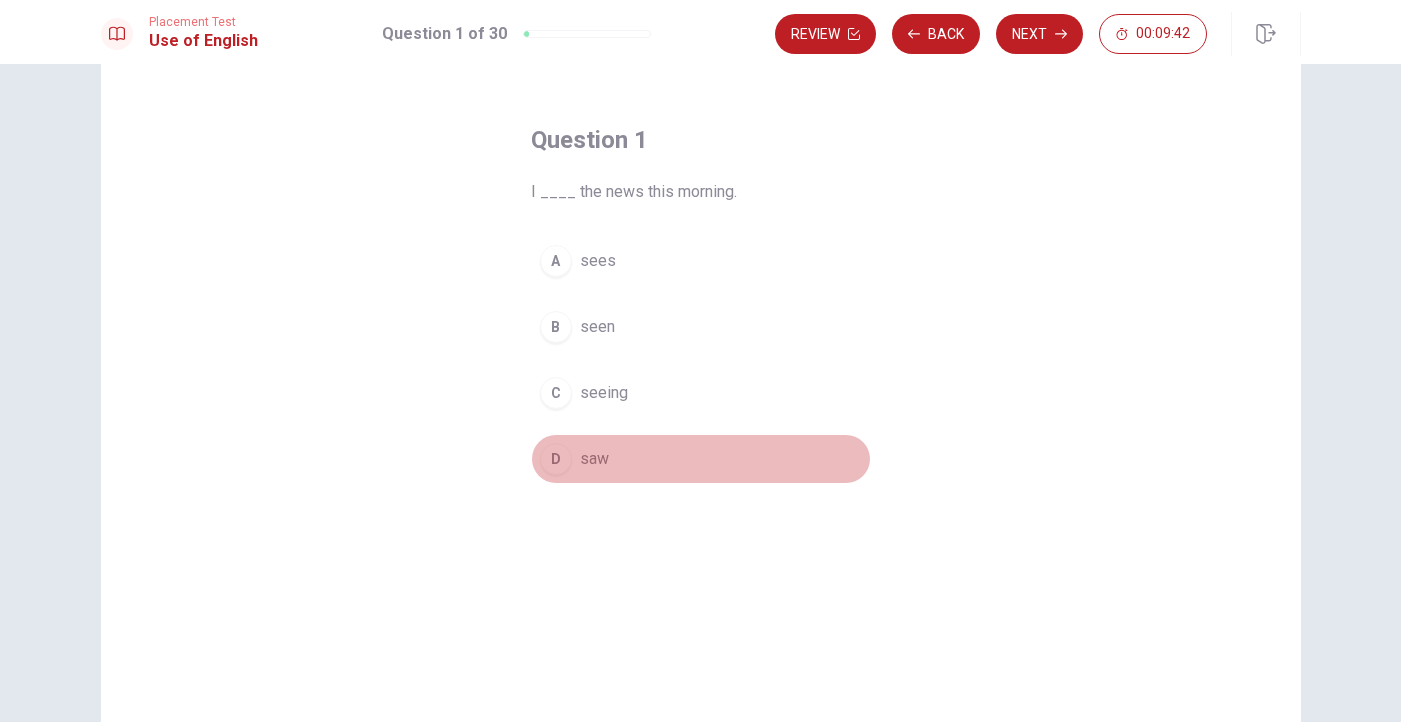 click on "D" at bounding box center [556, 459] 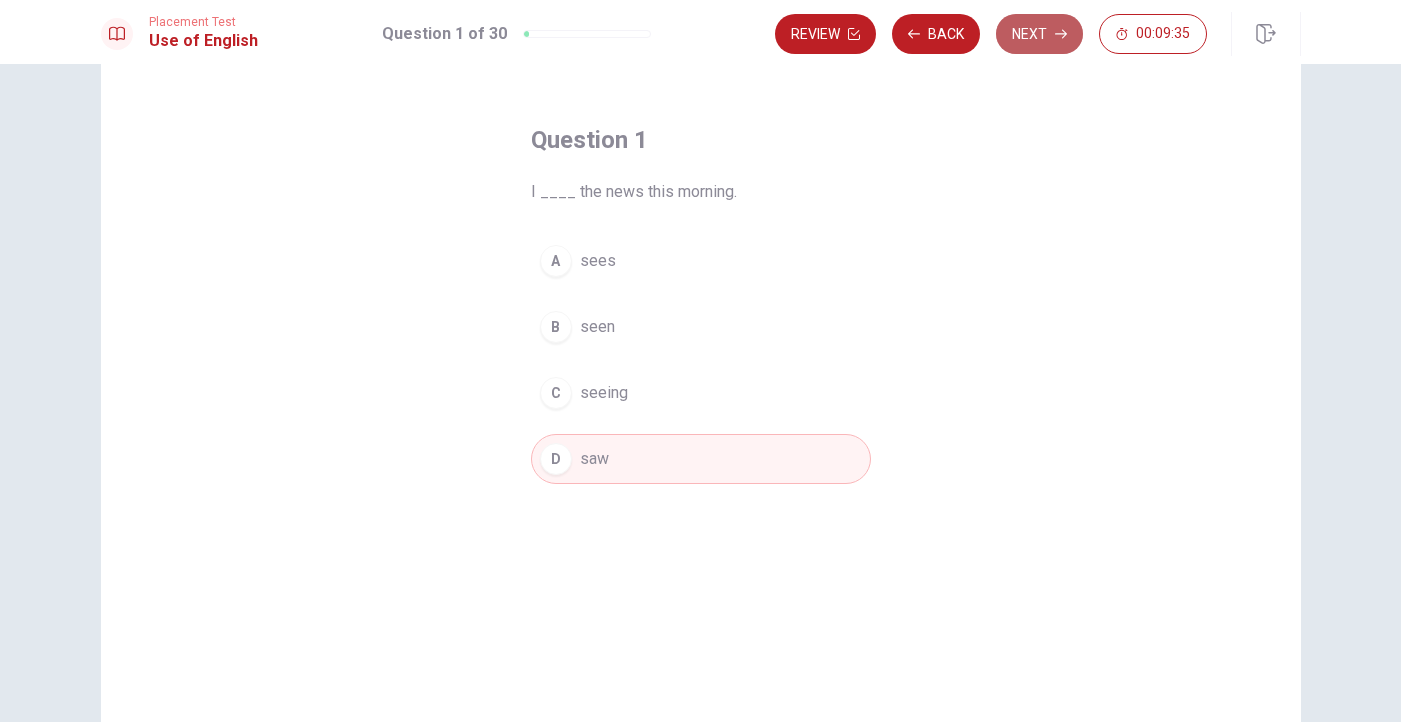 click on "Next" at bounding box center (1039, 34) 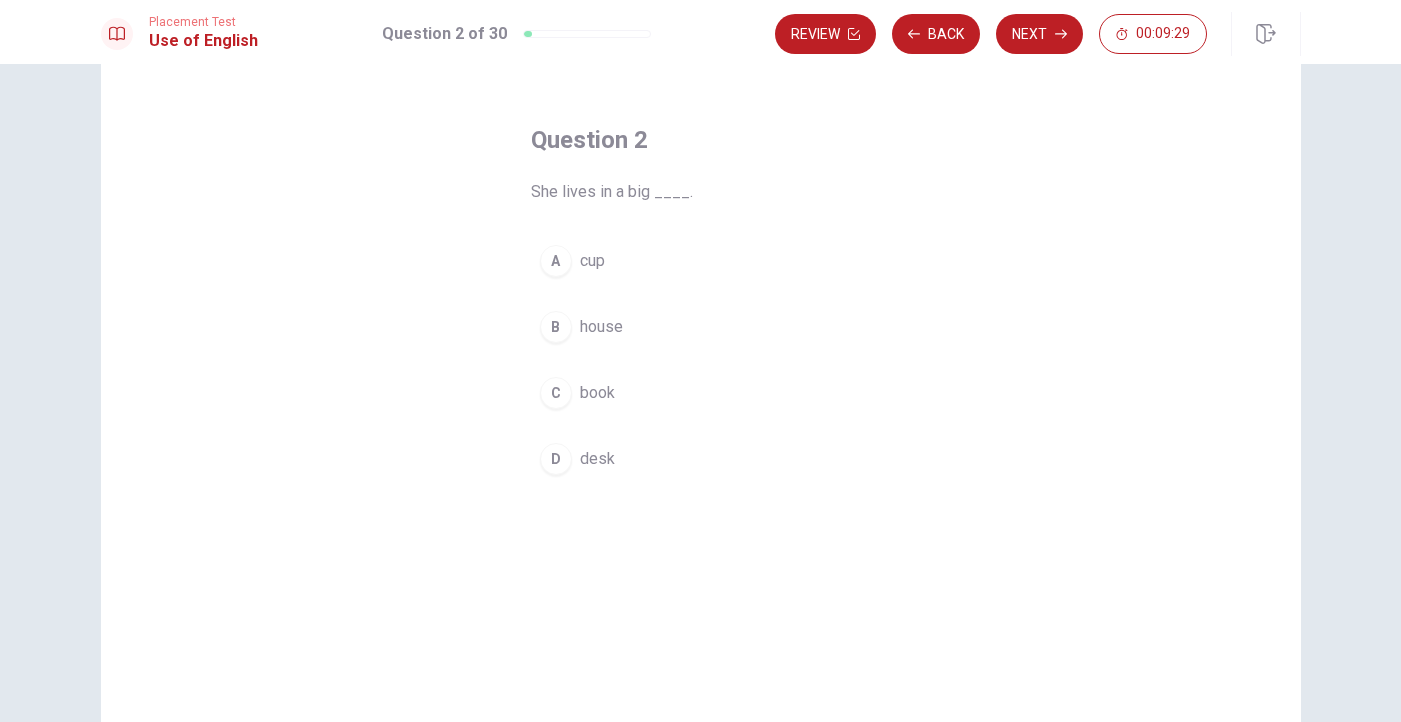 click on "B" at bounding box center (556, 327) 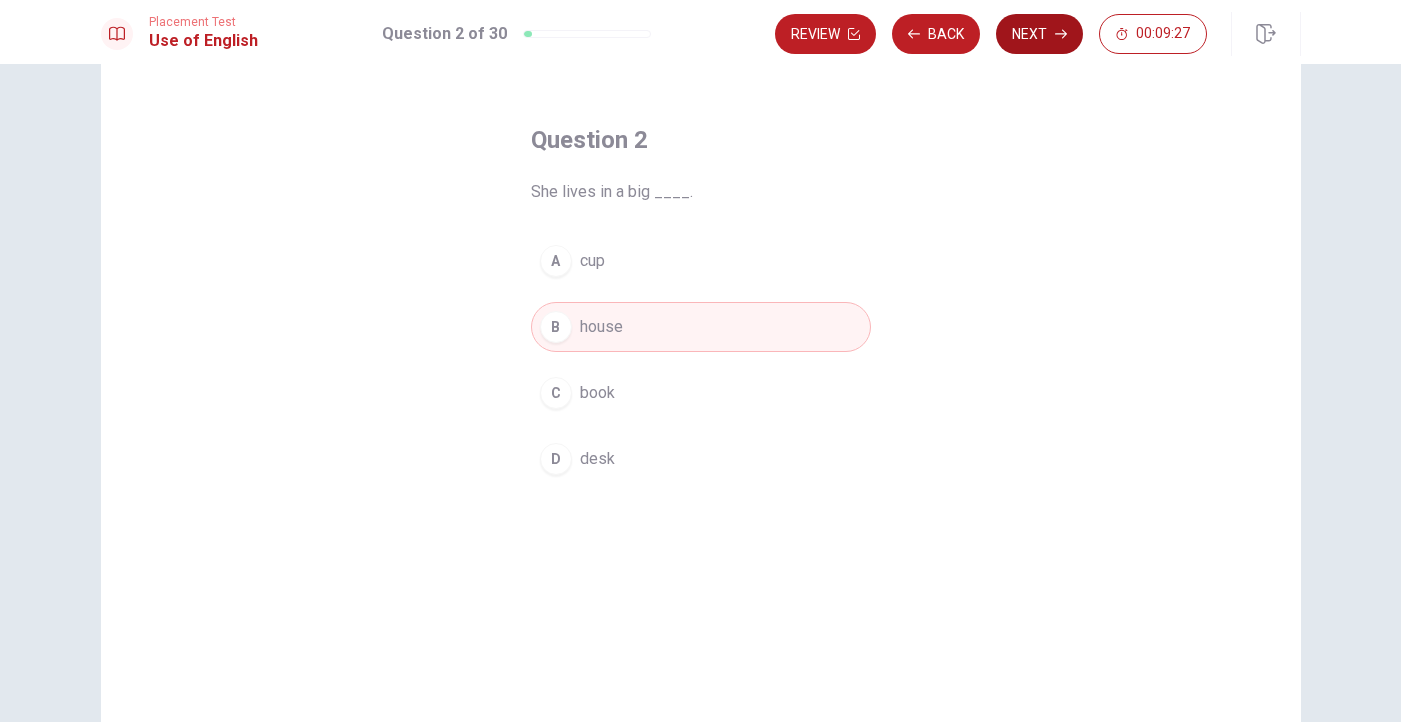 click on "Next" at bounding box center [1039, 34] 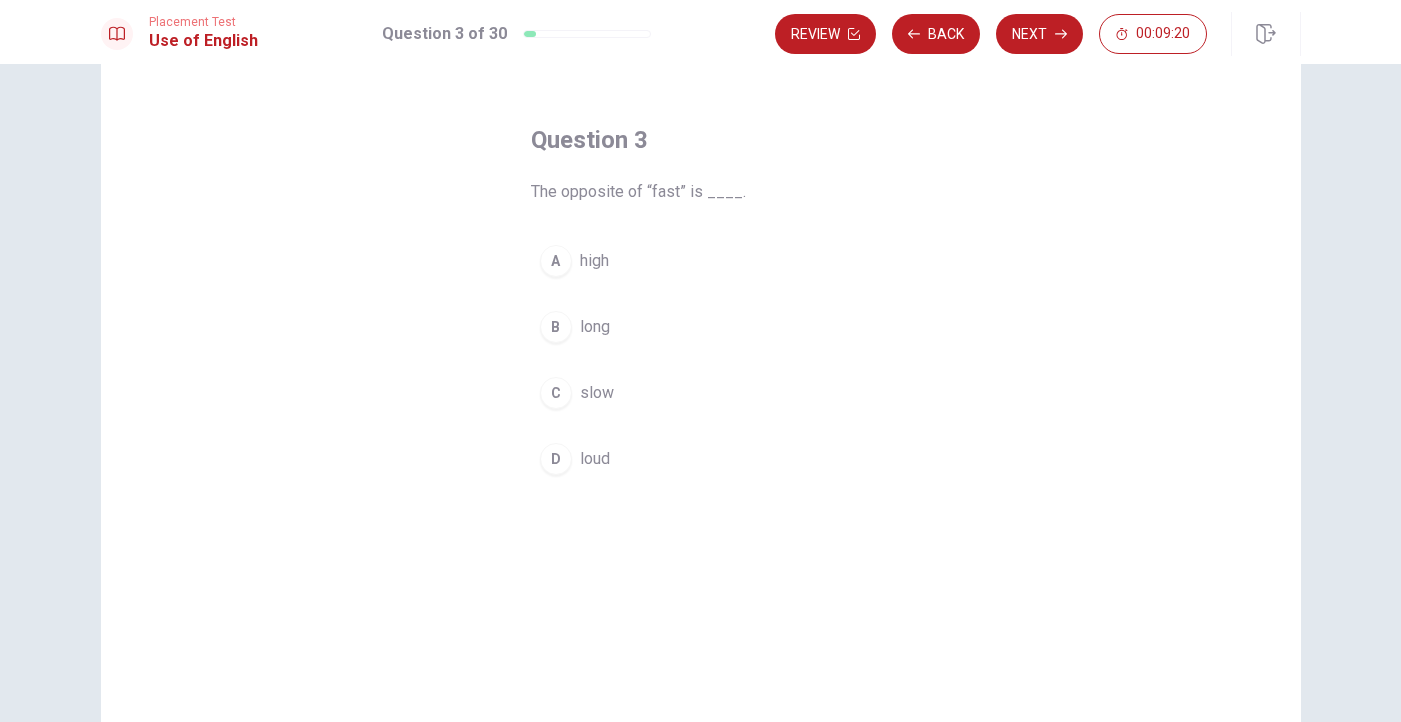 click on "C slow" at bounding box center (701, 393) 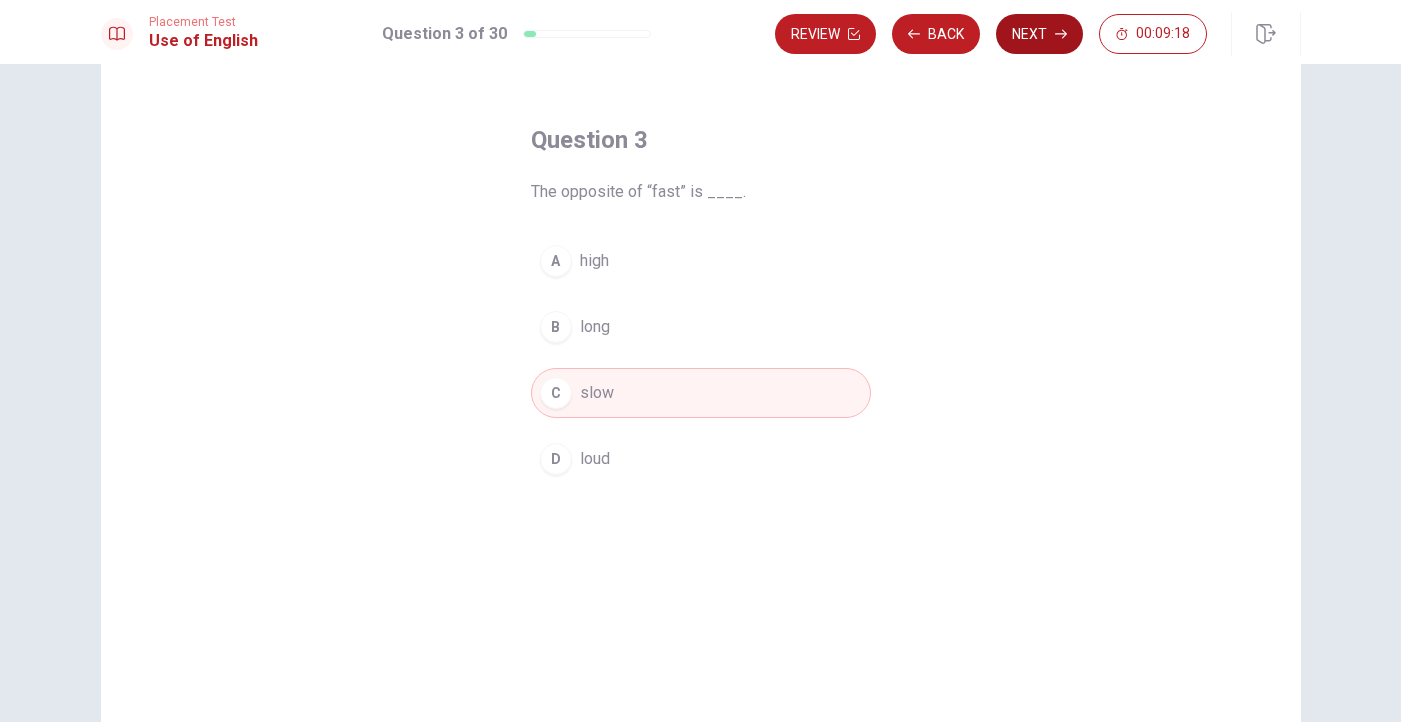 click on "Next" at bounding box center [1039, 34] 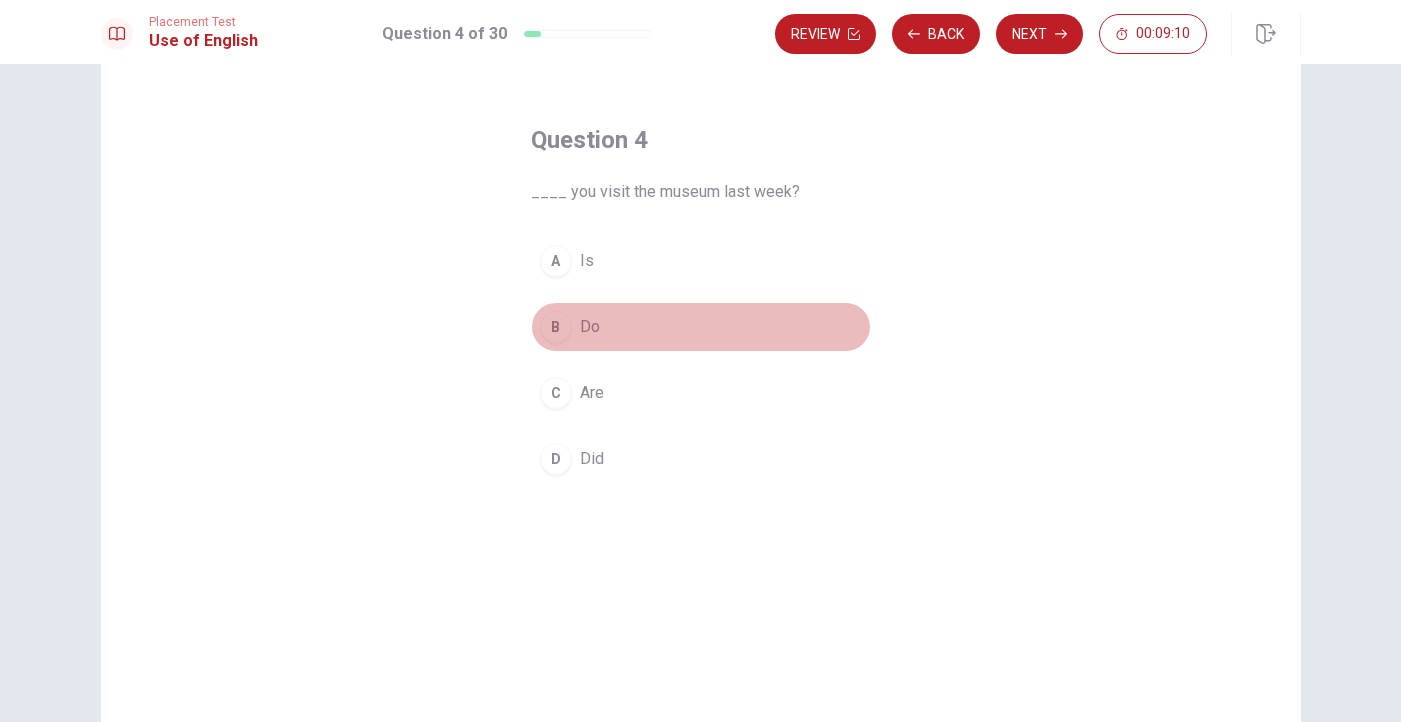 click on "Do" at bounding box center [590, 327] 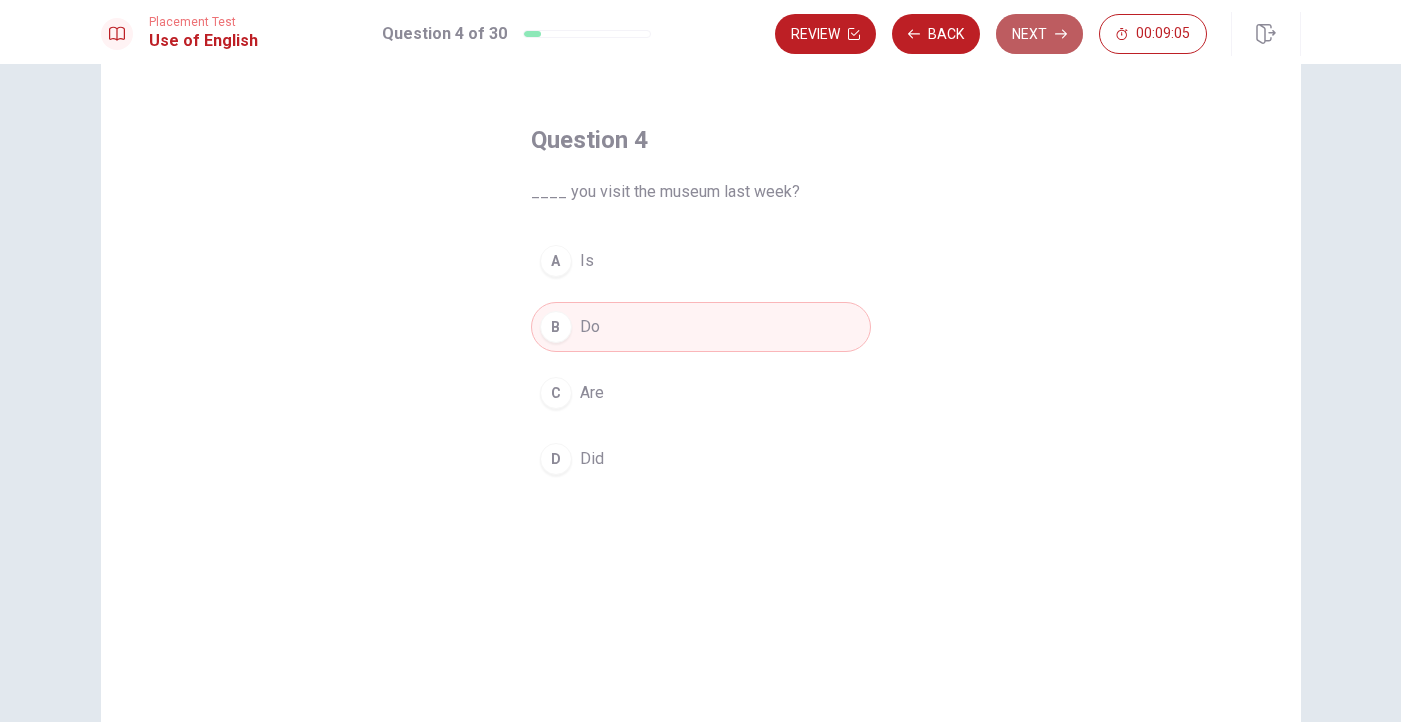 click on "Next" at bounding box center (1039, 34) 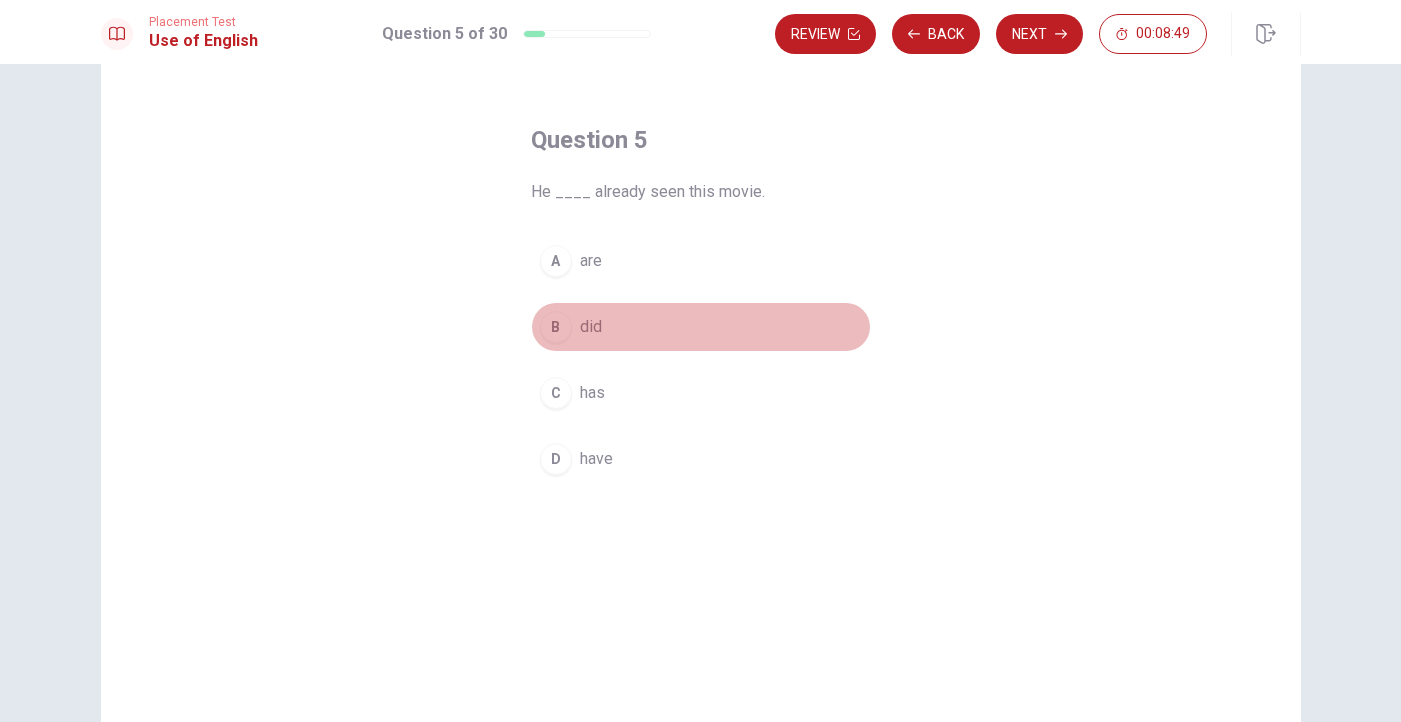 click on "did" at bounding box center (591, 327) 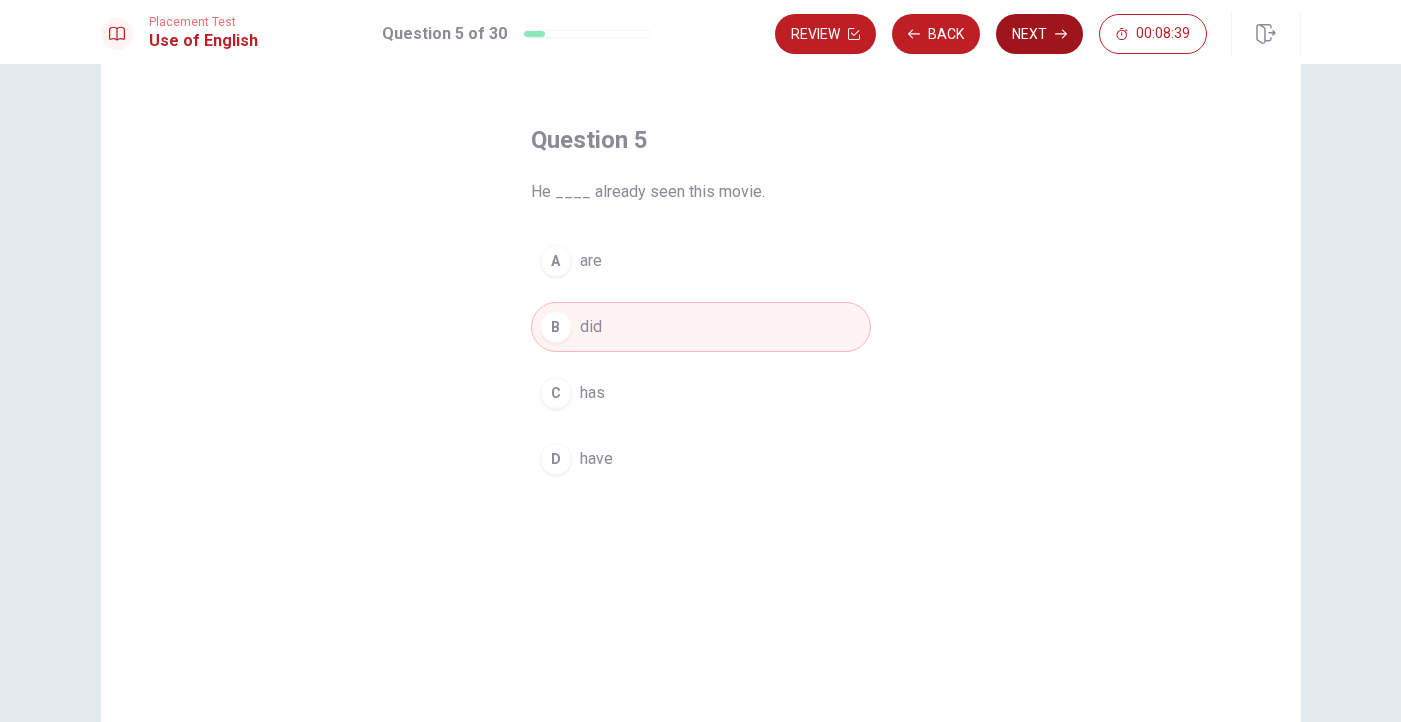 click on "Next" at bounding box center (1039, 34) 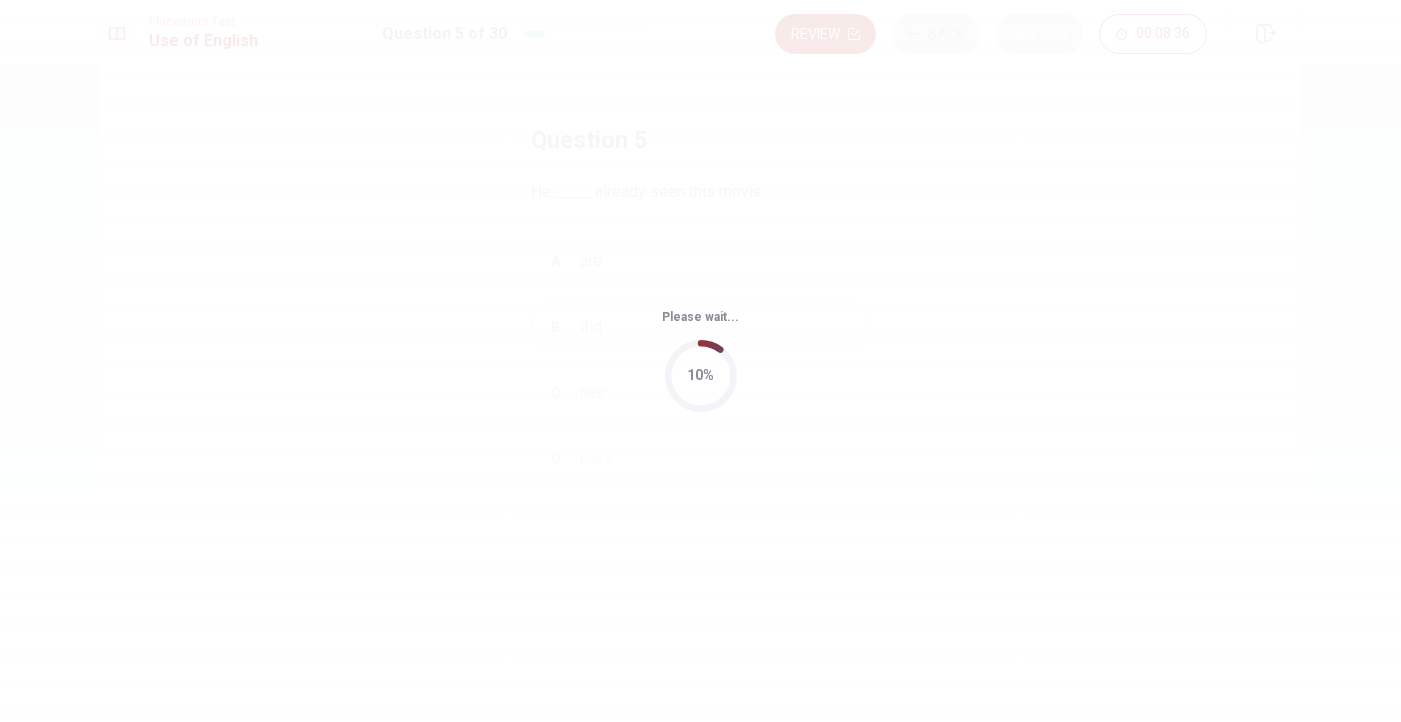 scroll, scrollTop: 0, scrollLeft: 0, axis: both 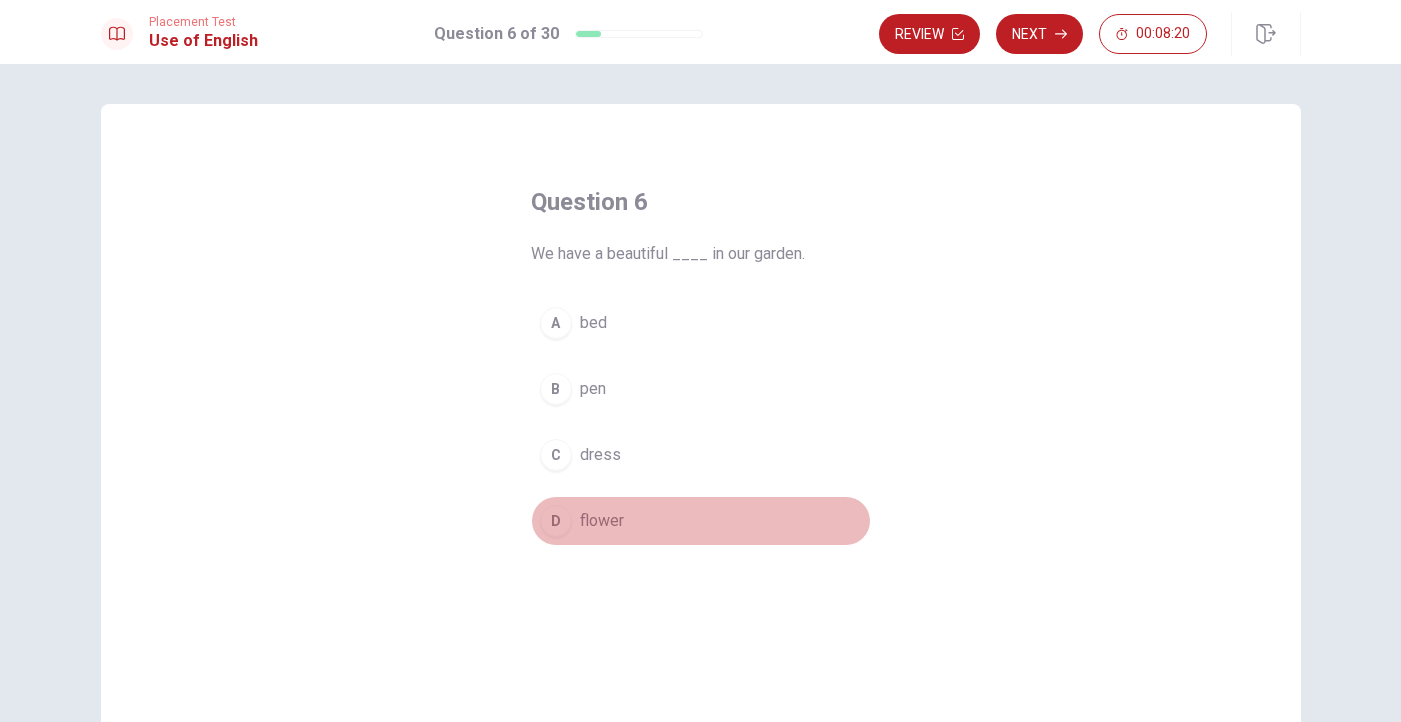 click on "D" at bounding box center (556, 521) 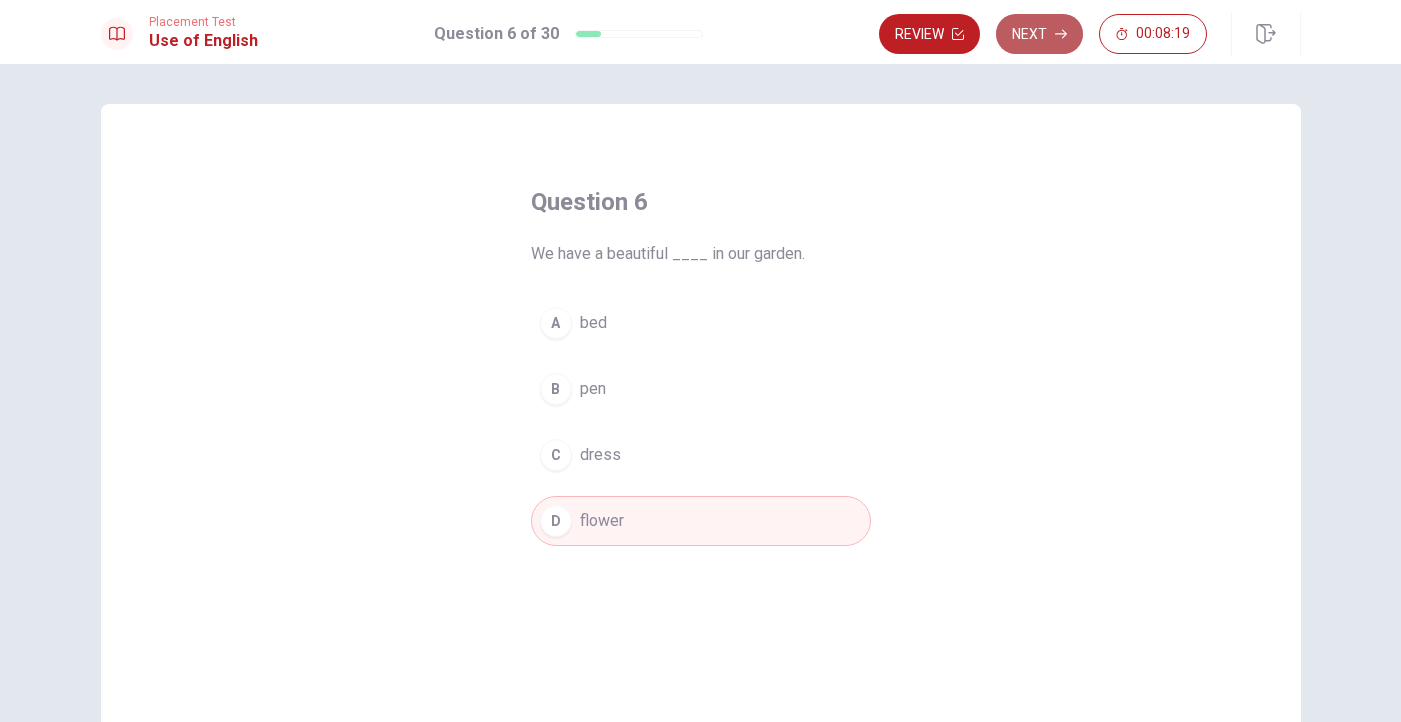 click on "Next" at bounding box center (1039, 34) 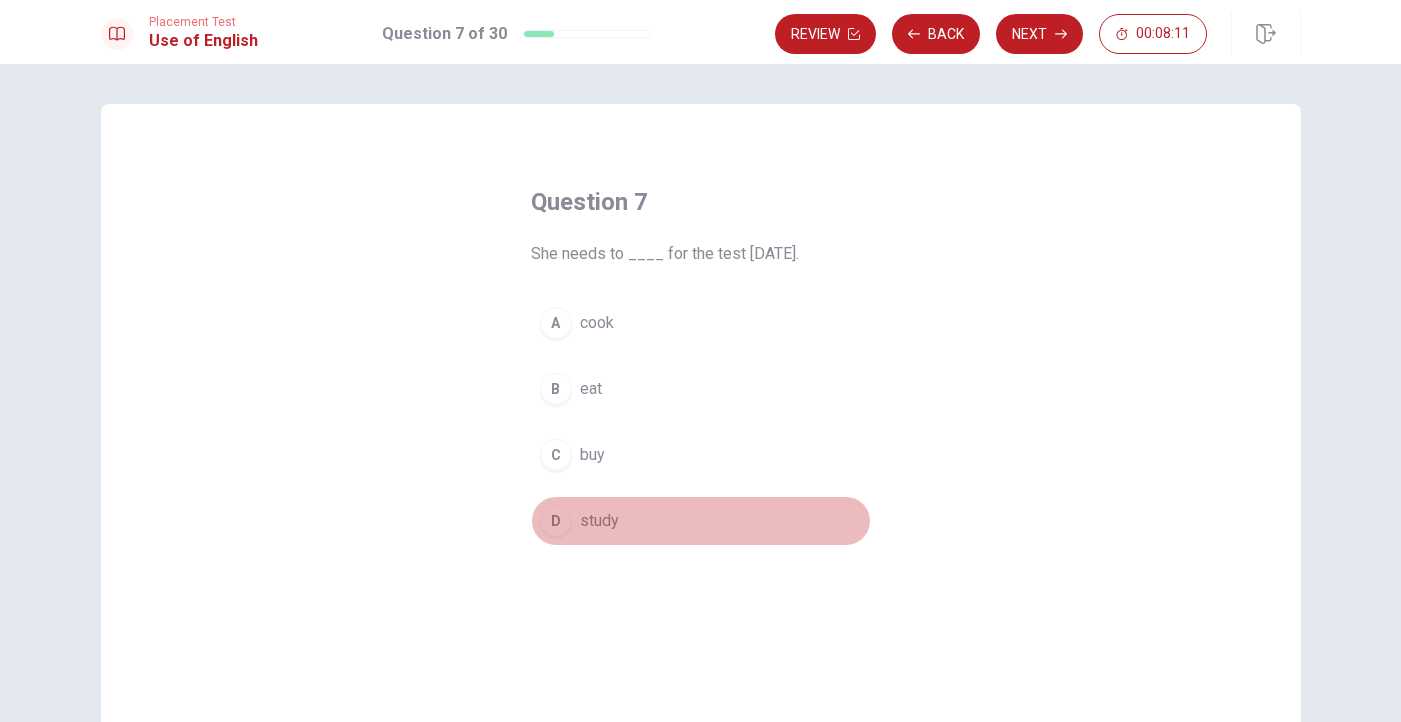 click on "D" at bounding box center (556, 521) 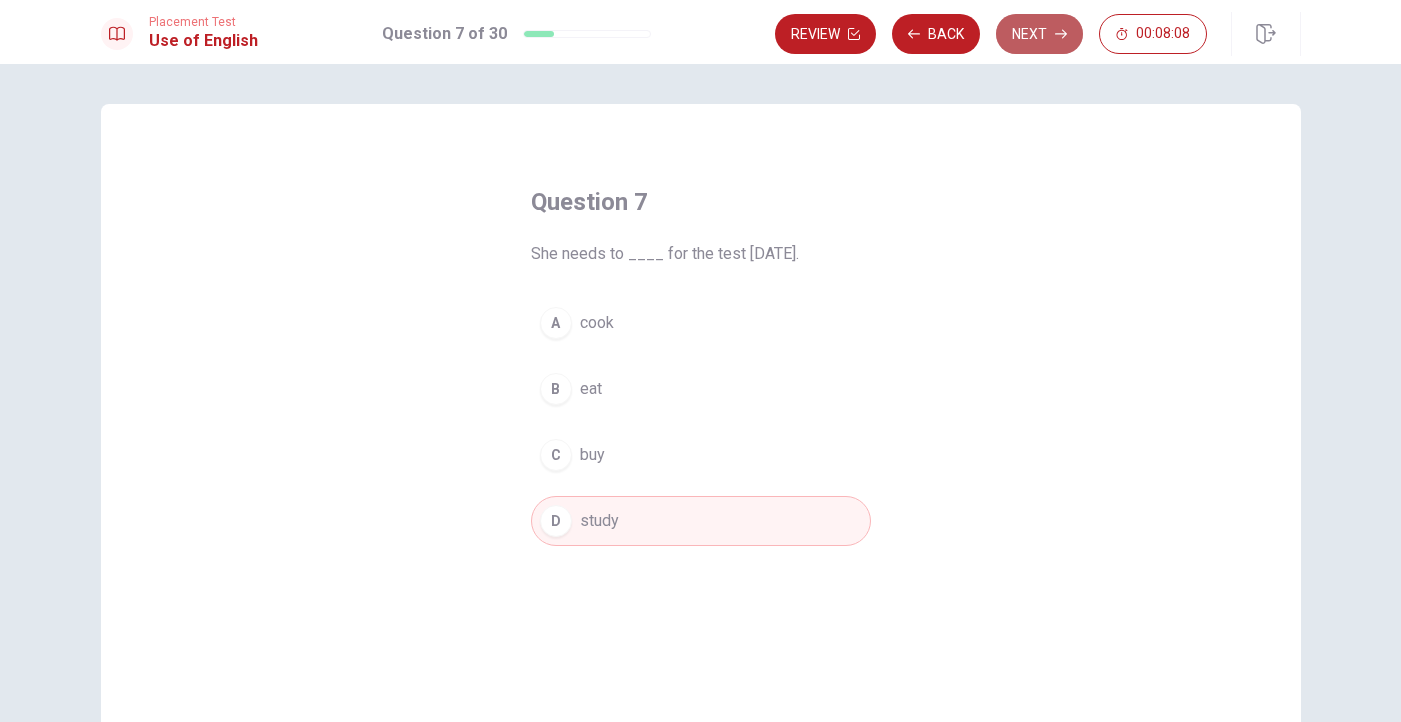 click on "Next" at bounding box center (1039, 34) 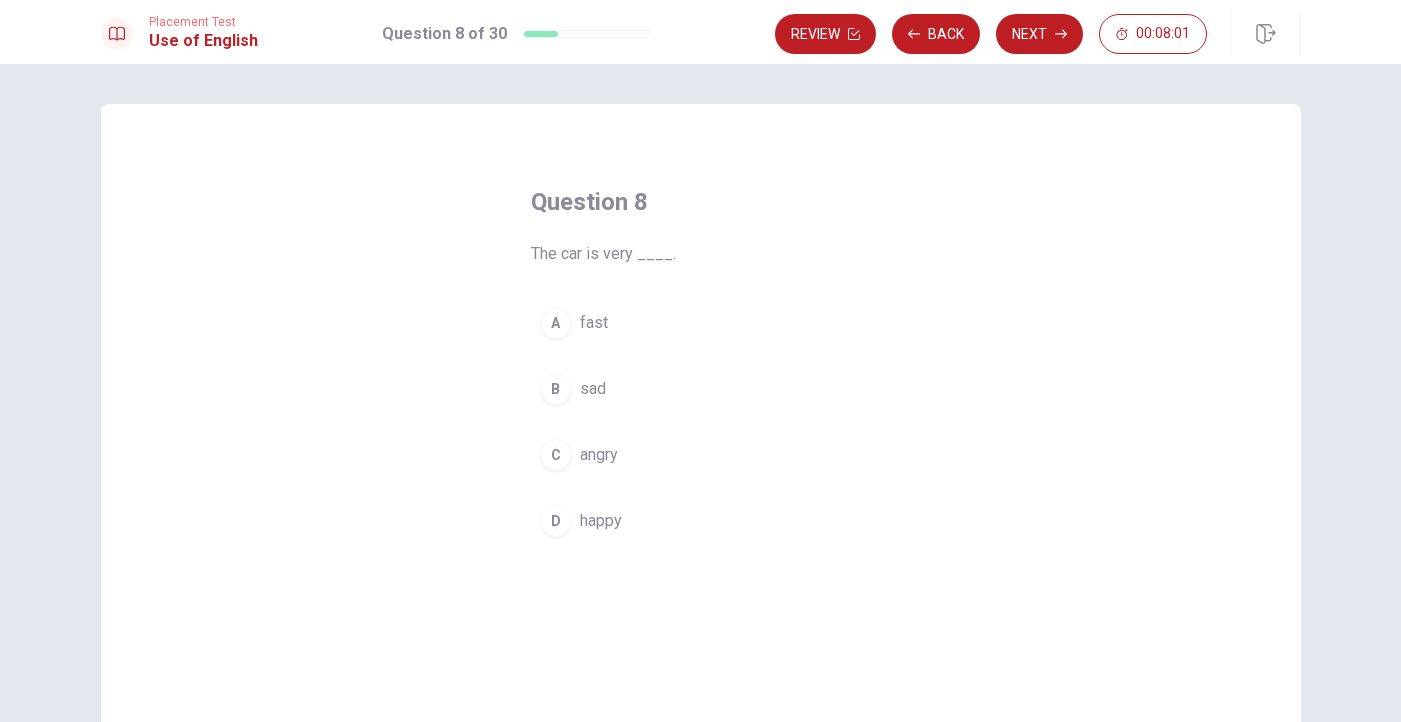 click on "A" at bounding box center (556, 323) 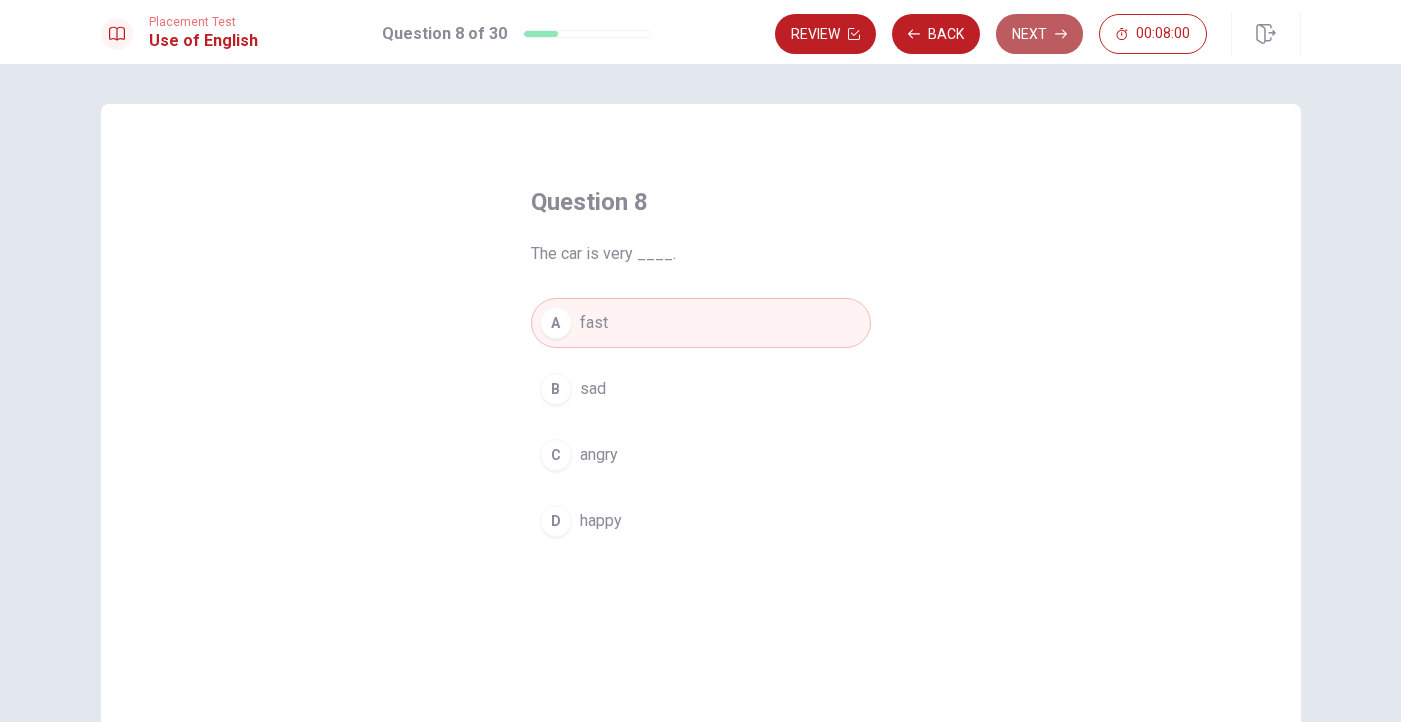 click on "Next" at bounding box center [1039, 34] 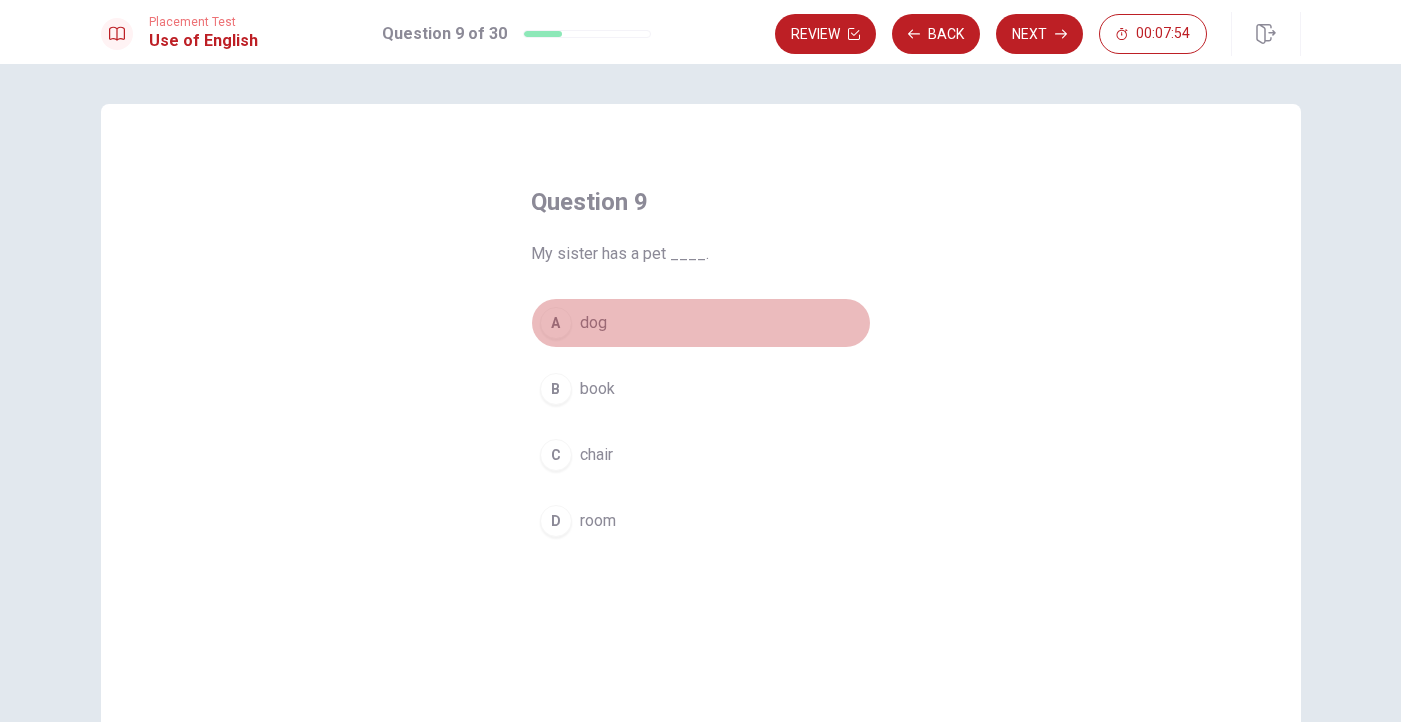 click on "A" at bounding box center (556, 323) 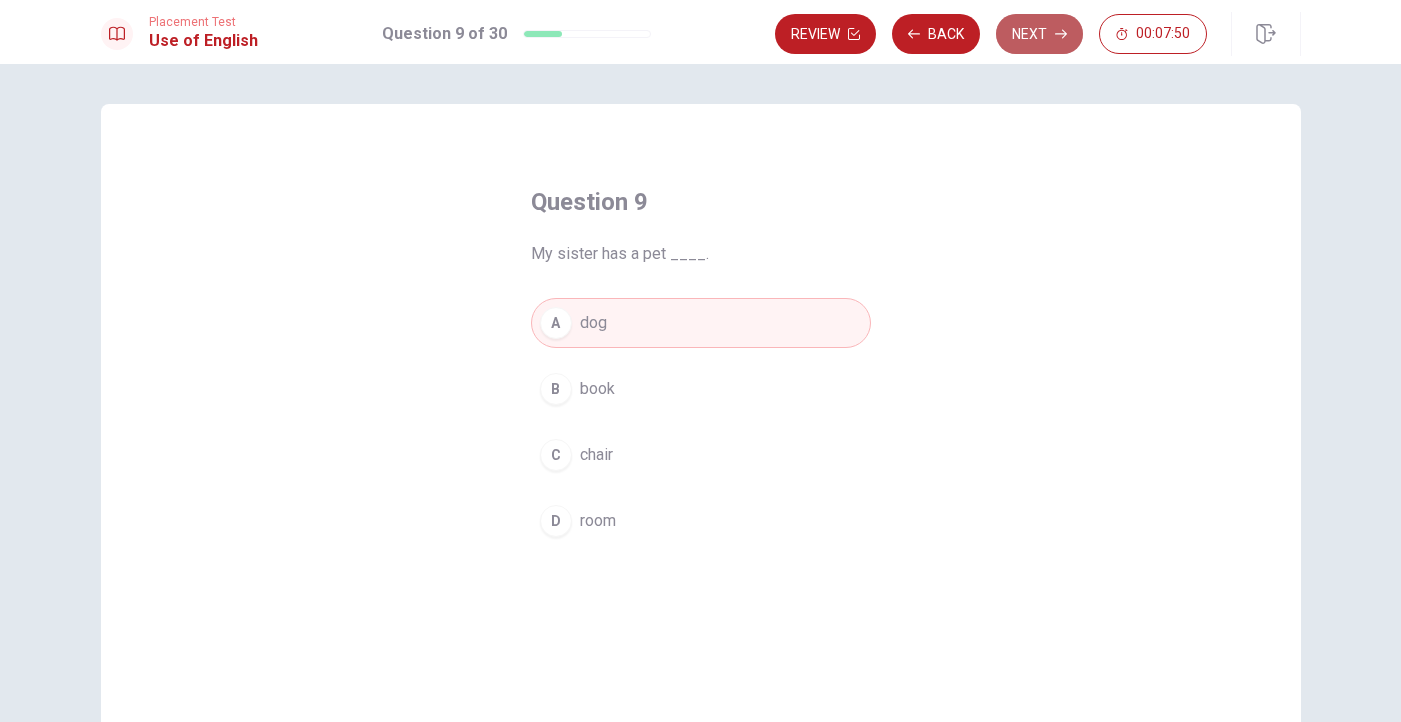 click 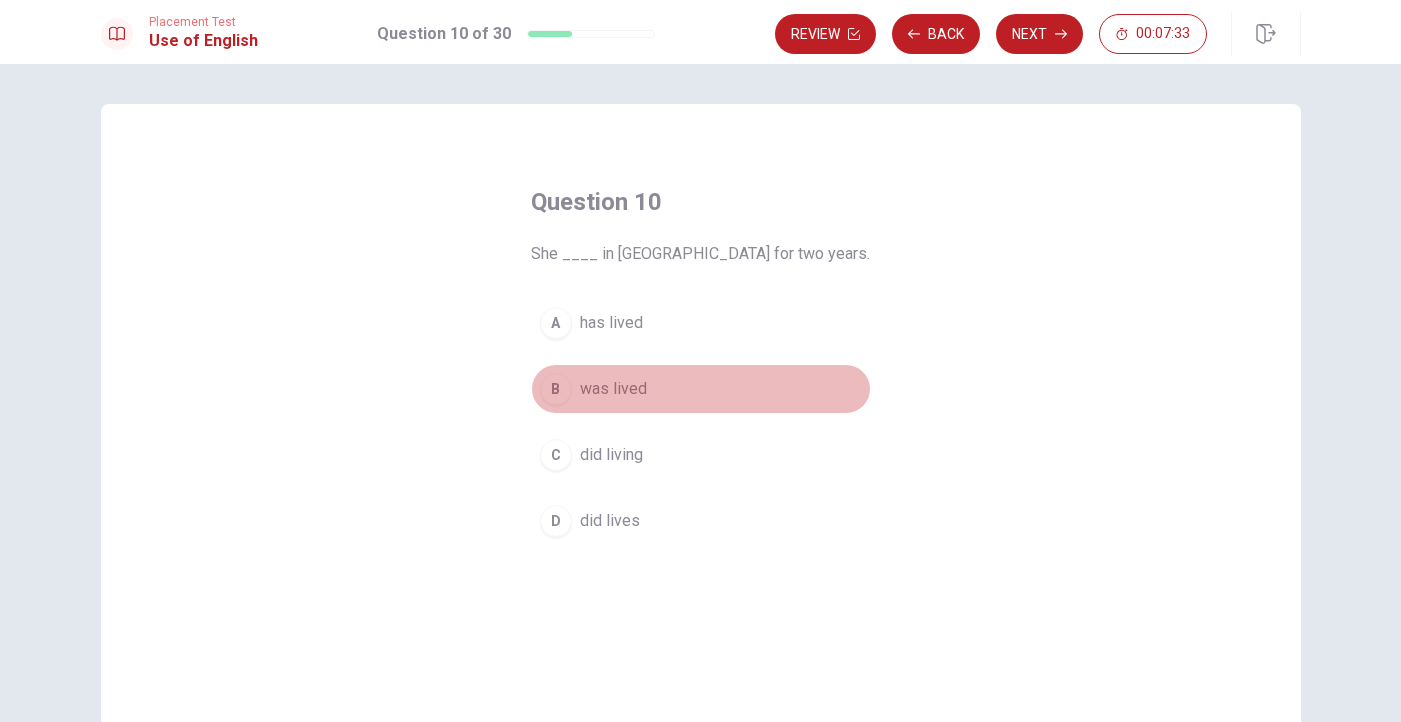 click on "B" at bounding box center (556, 389) 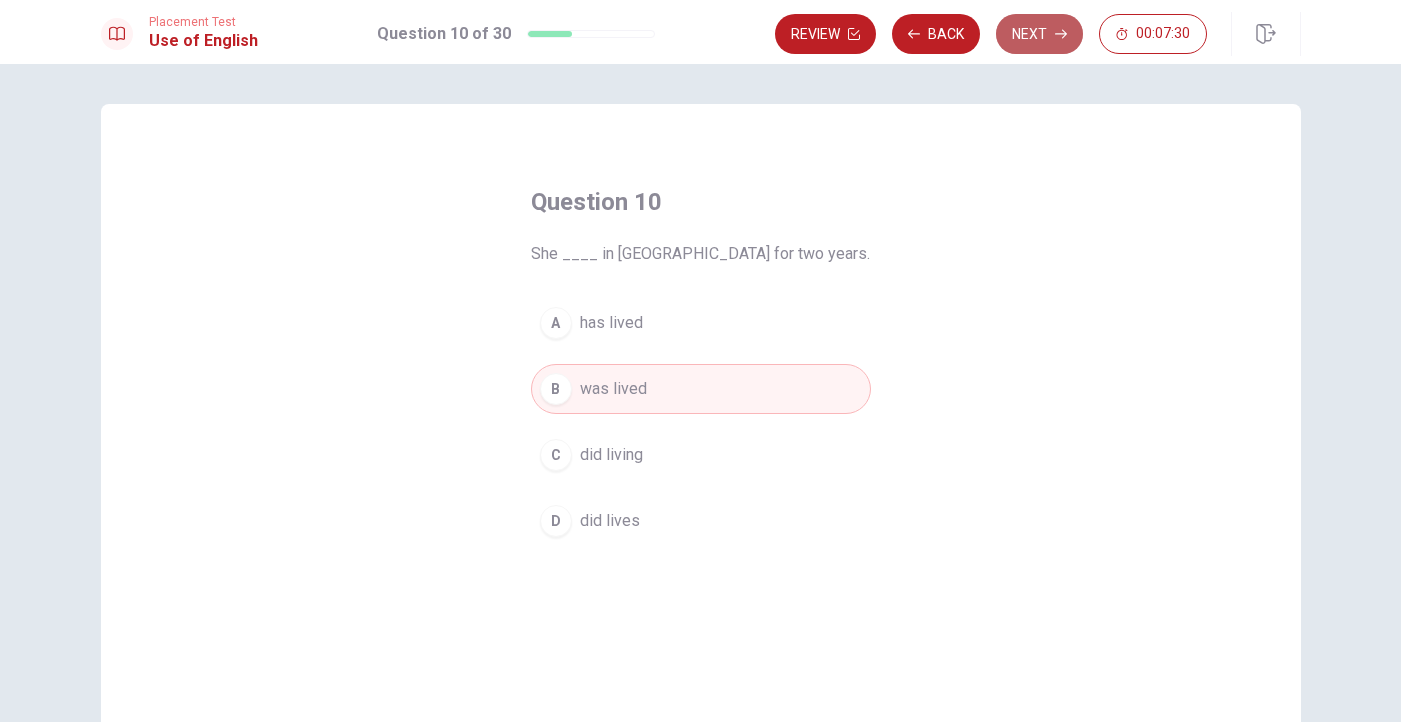click 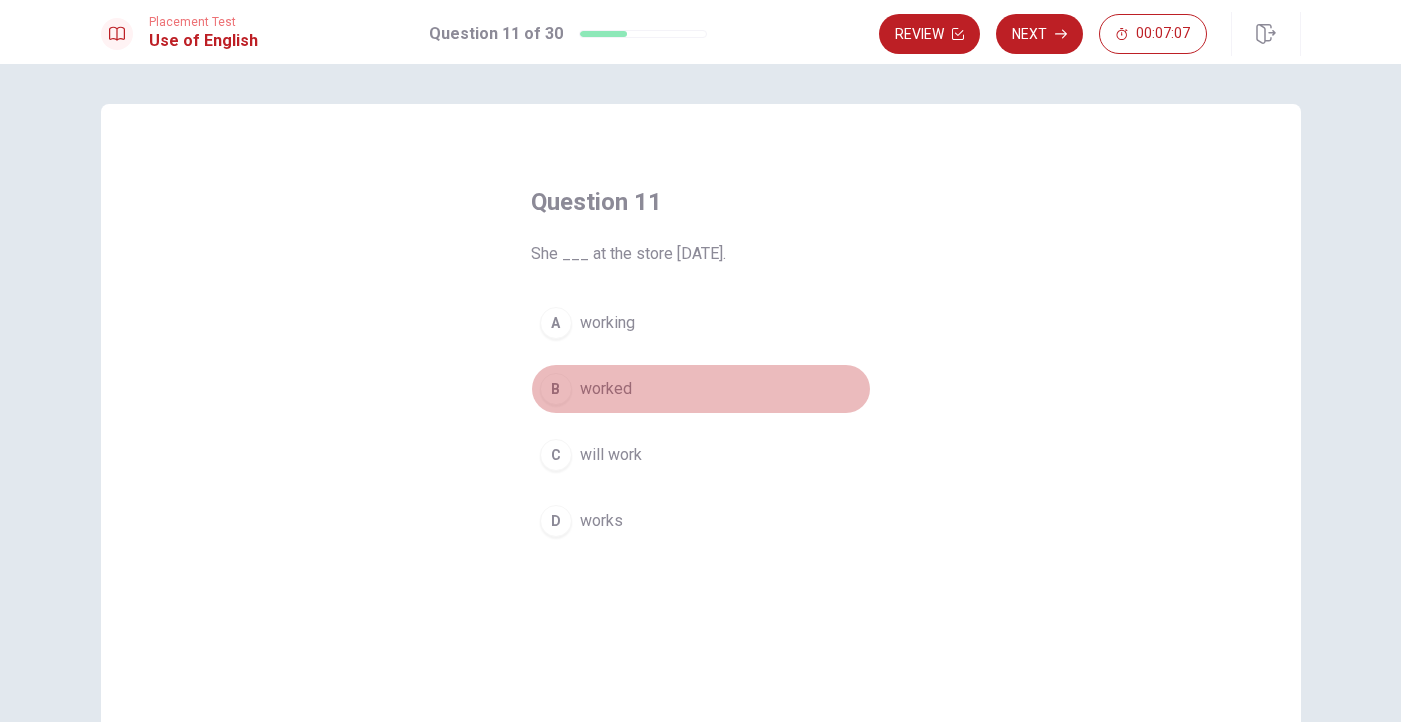 click on "B" at bounding box center [556, 389] 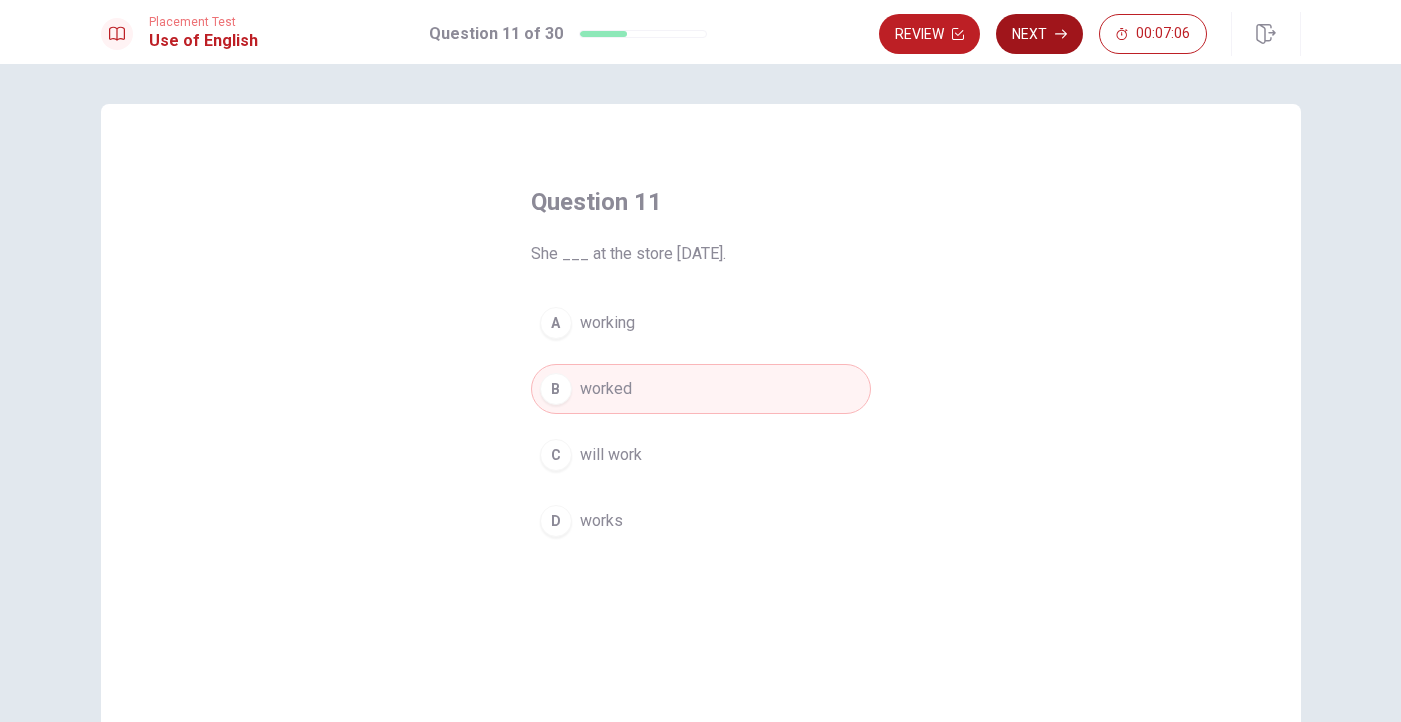 click on "Next" at bounding box center (1039, 34) 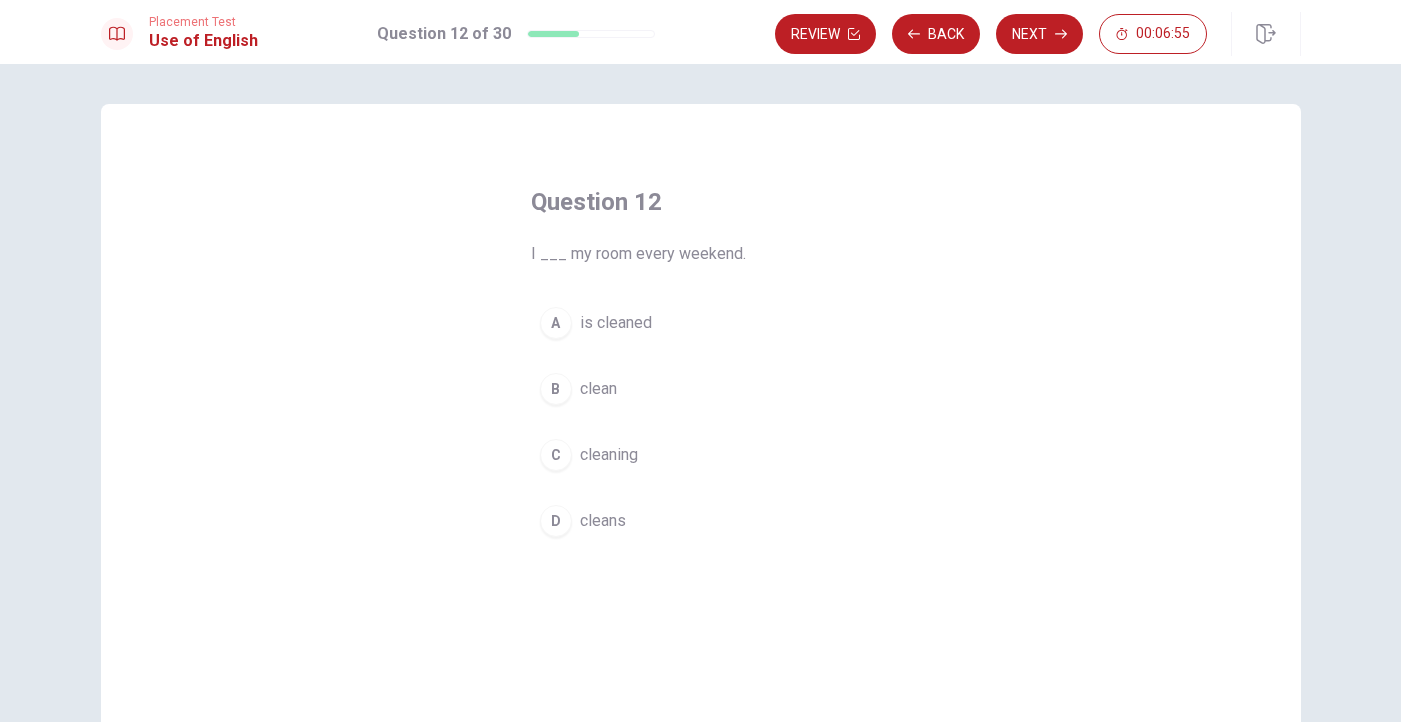 click on "clean" at bounding box center (598, 389) 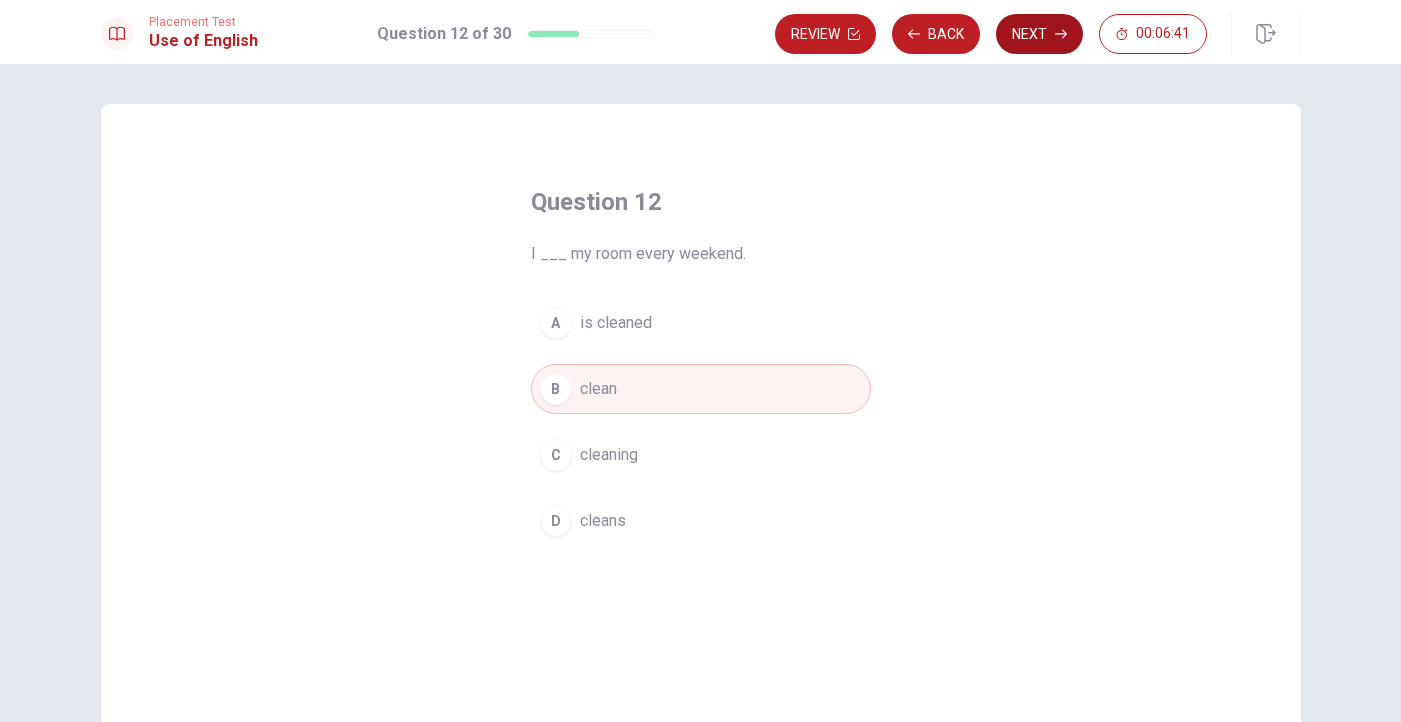 click on "Next" at bounding box center (1039, 34) 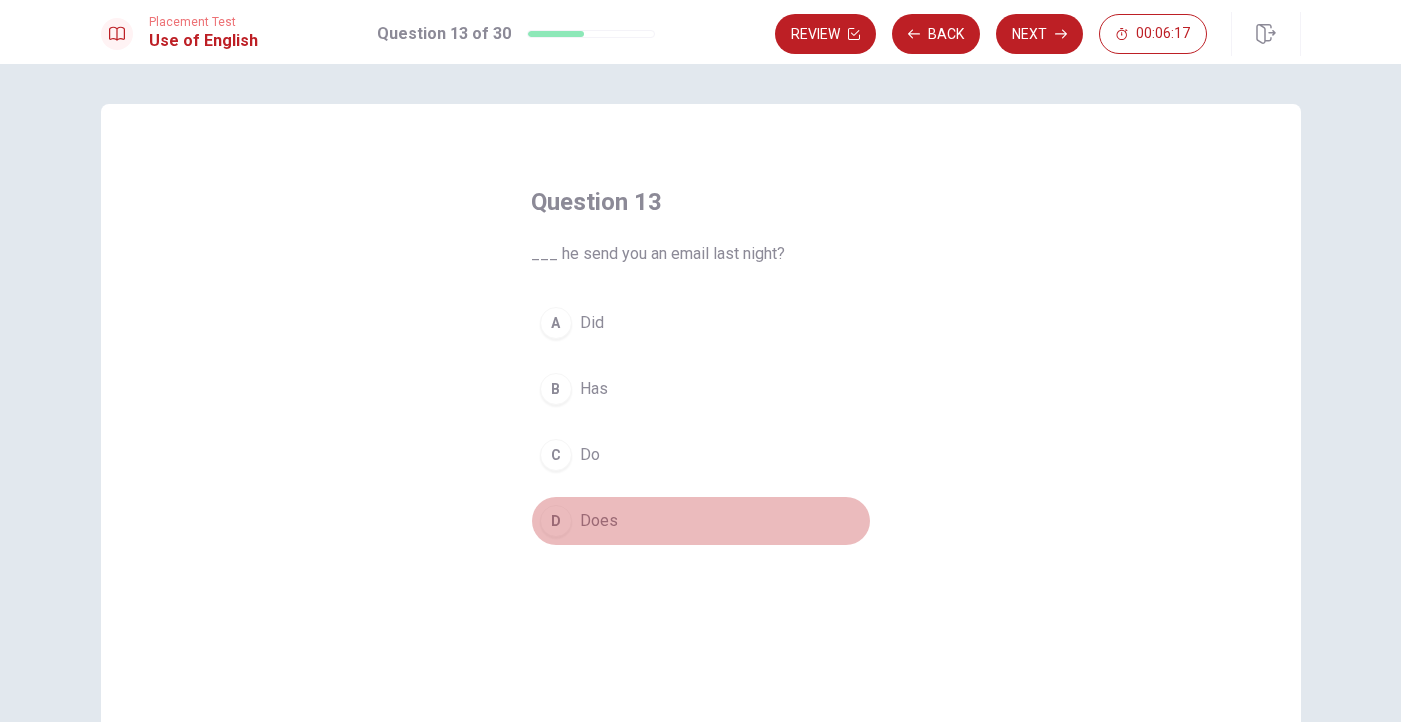 click on "D" at bounding box center [556, 521] 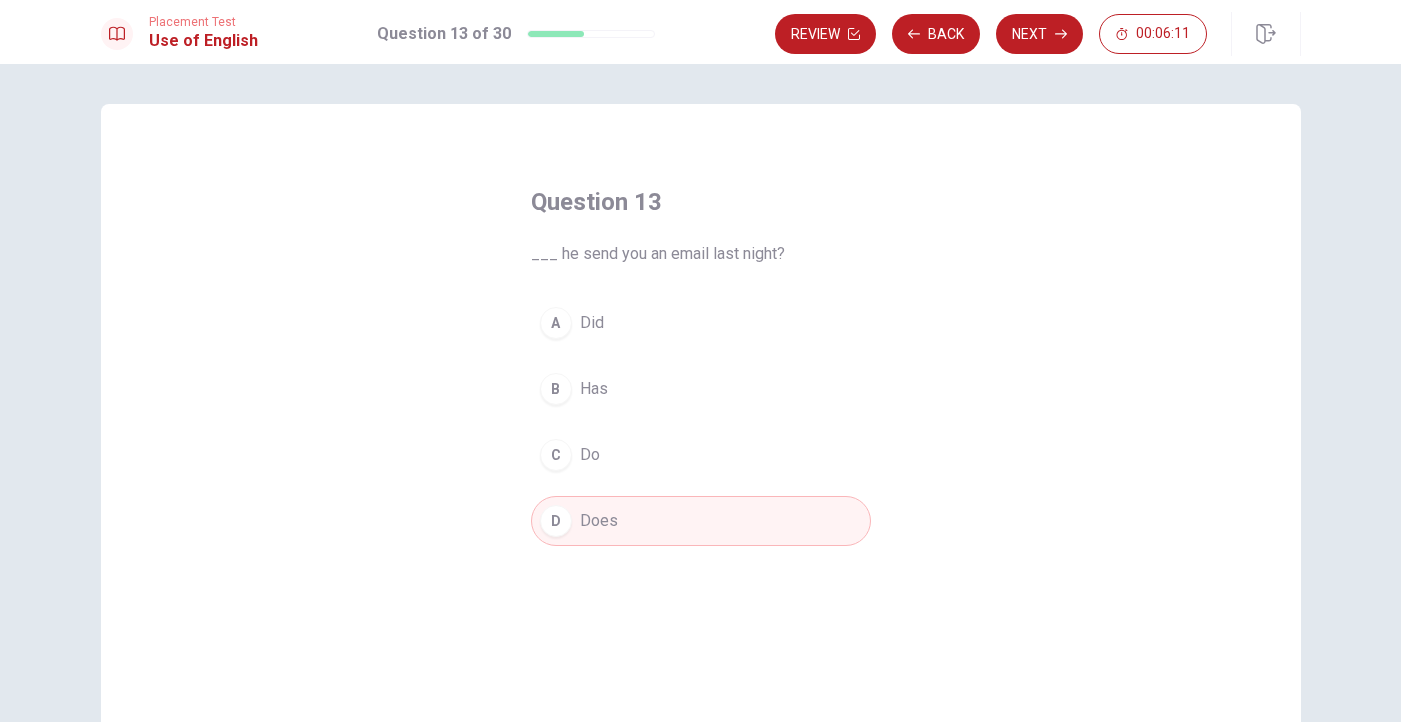 click on "A" at bounding box center [556, 323] 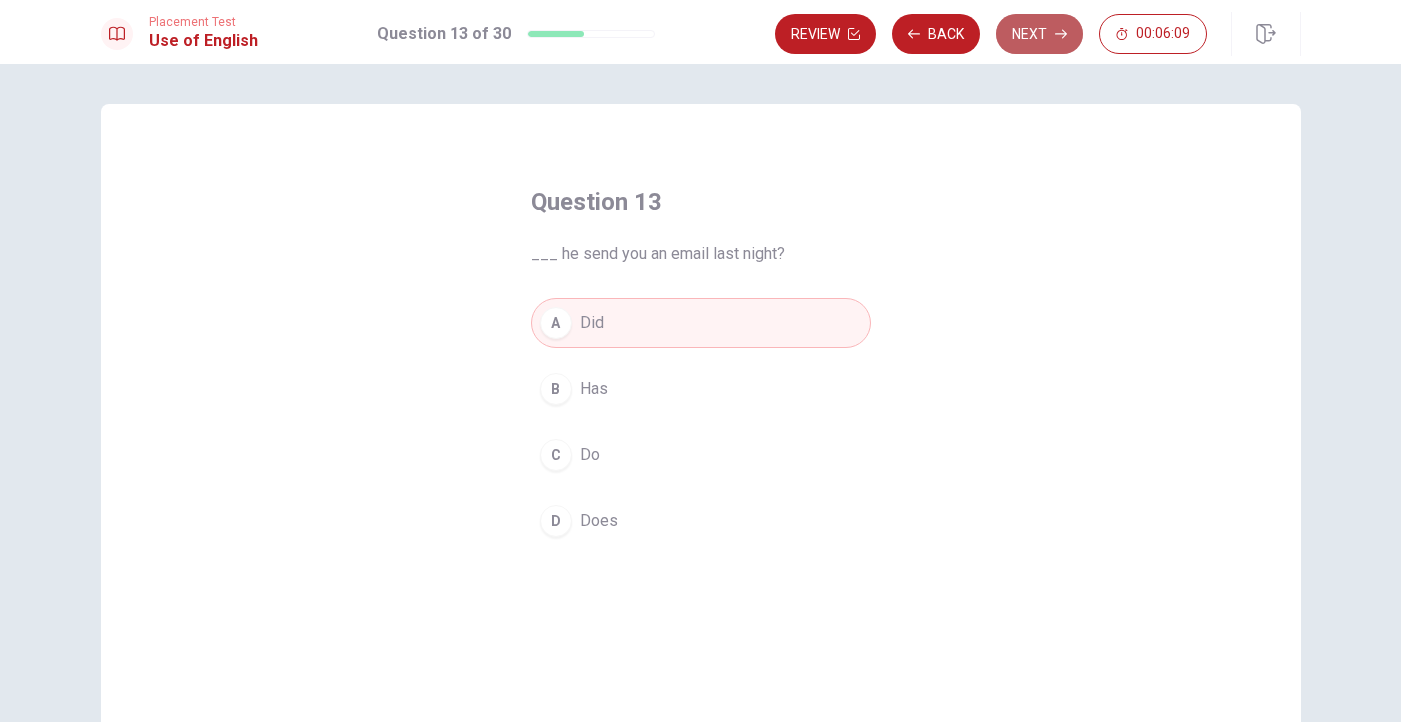 click on "Next" at bounding box center (1039, 34) 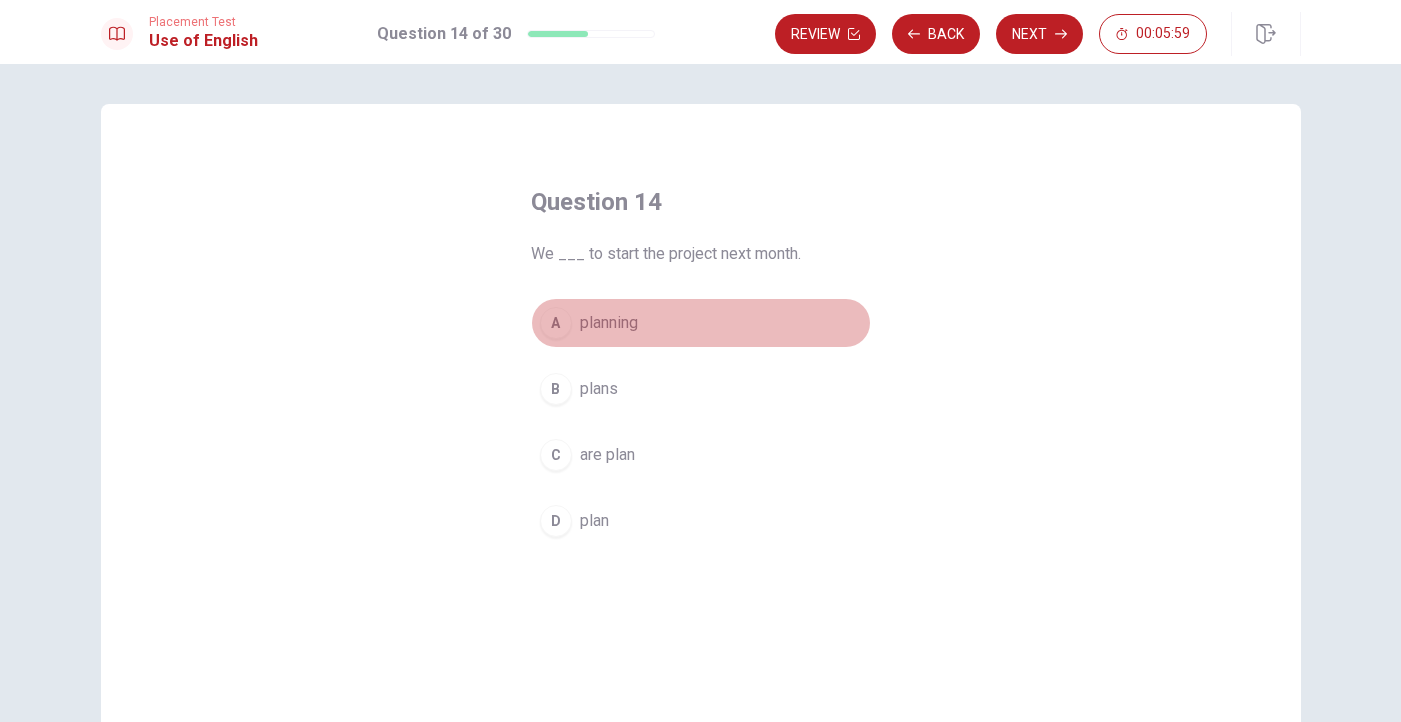 click on "A" at bounding box center (556, 323) 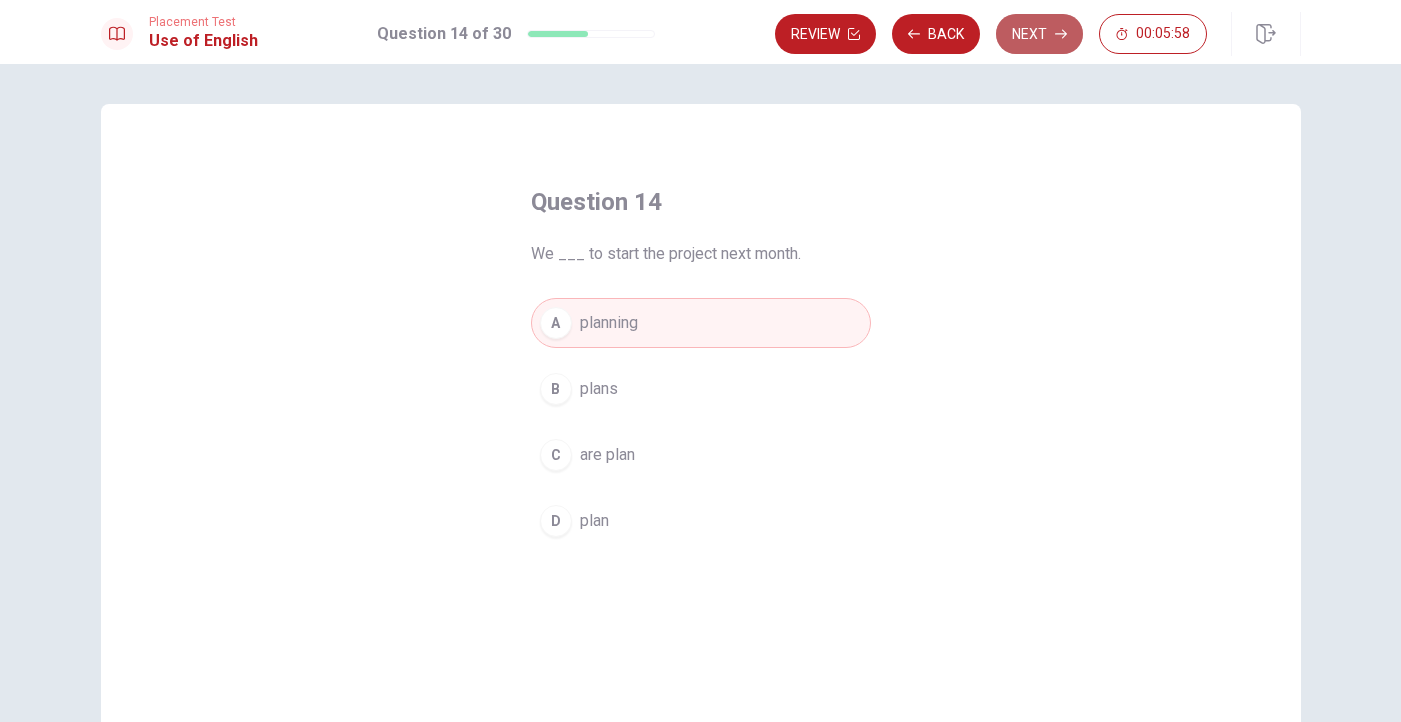 click on "Next" at bounding box center [1039, 34] 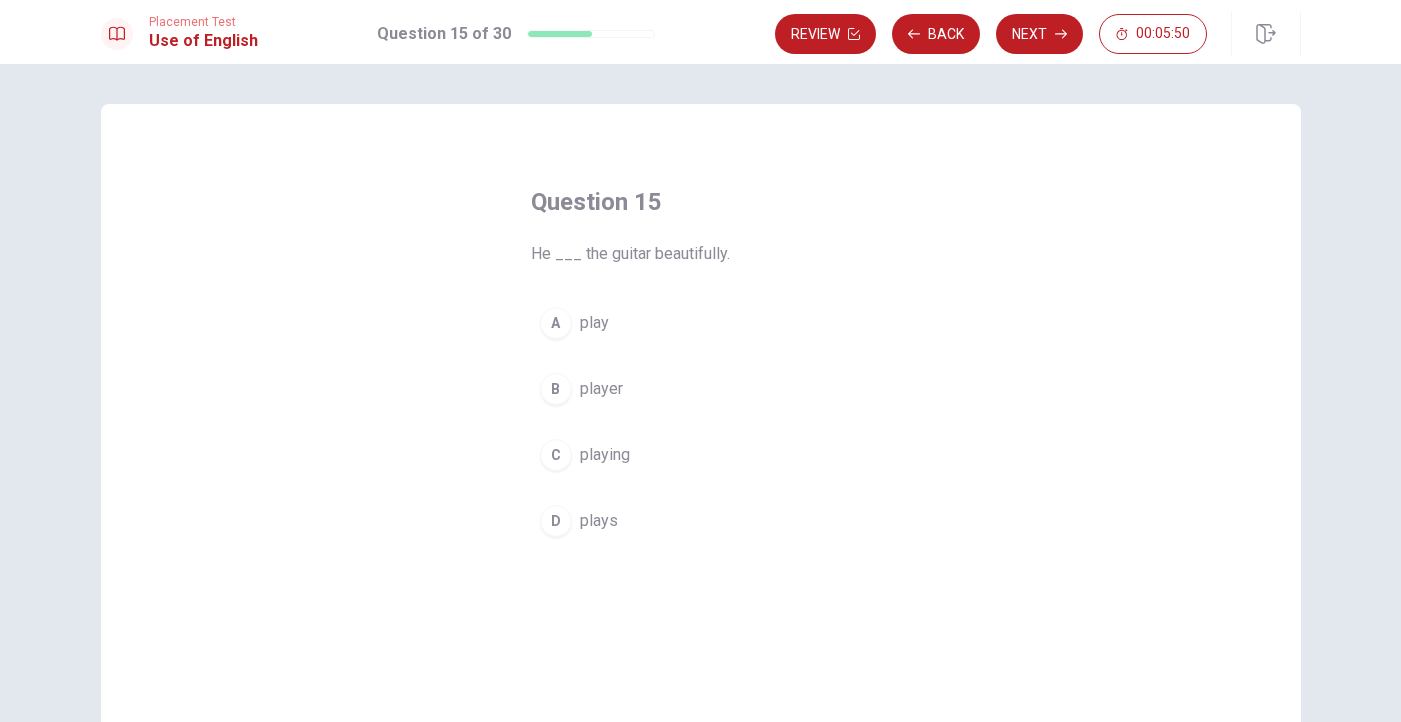 click on "C" at bounding box center (556, 455) 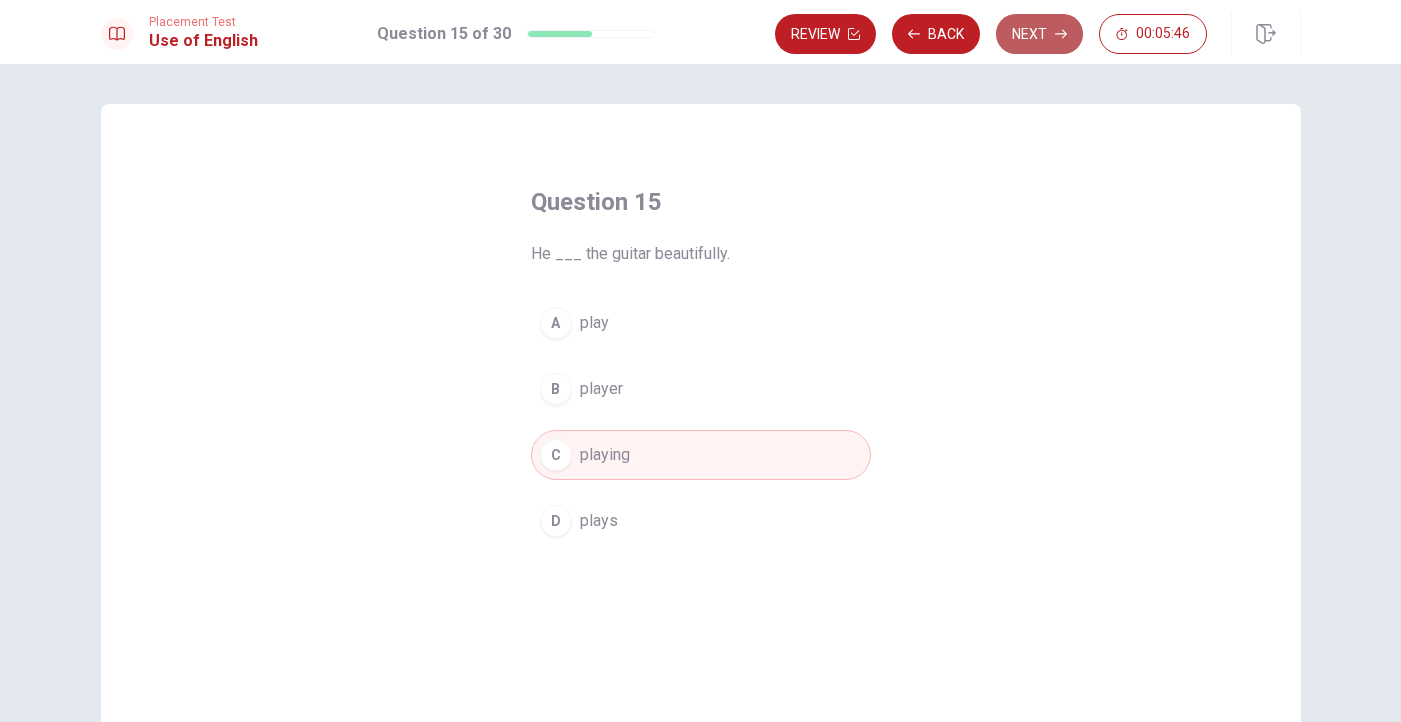 click on "Next" at bounding box center [1039, 34] 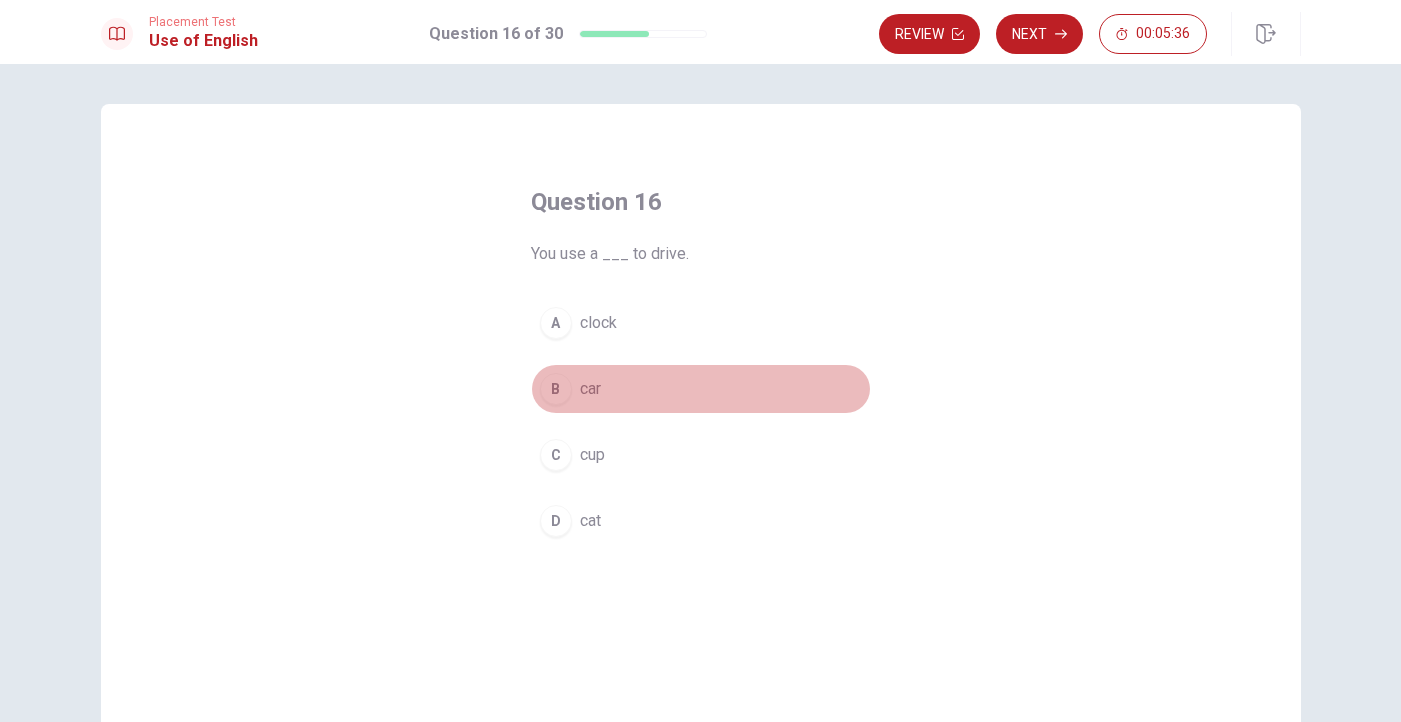 click on "car" at bounding box center (590, 389) 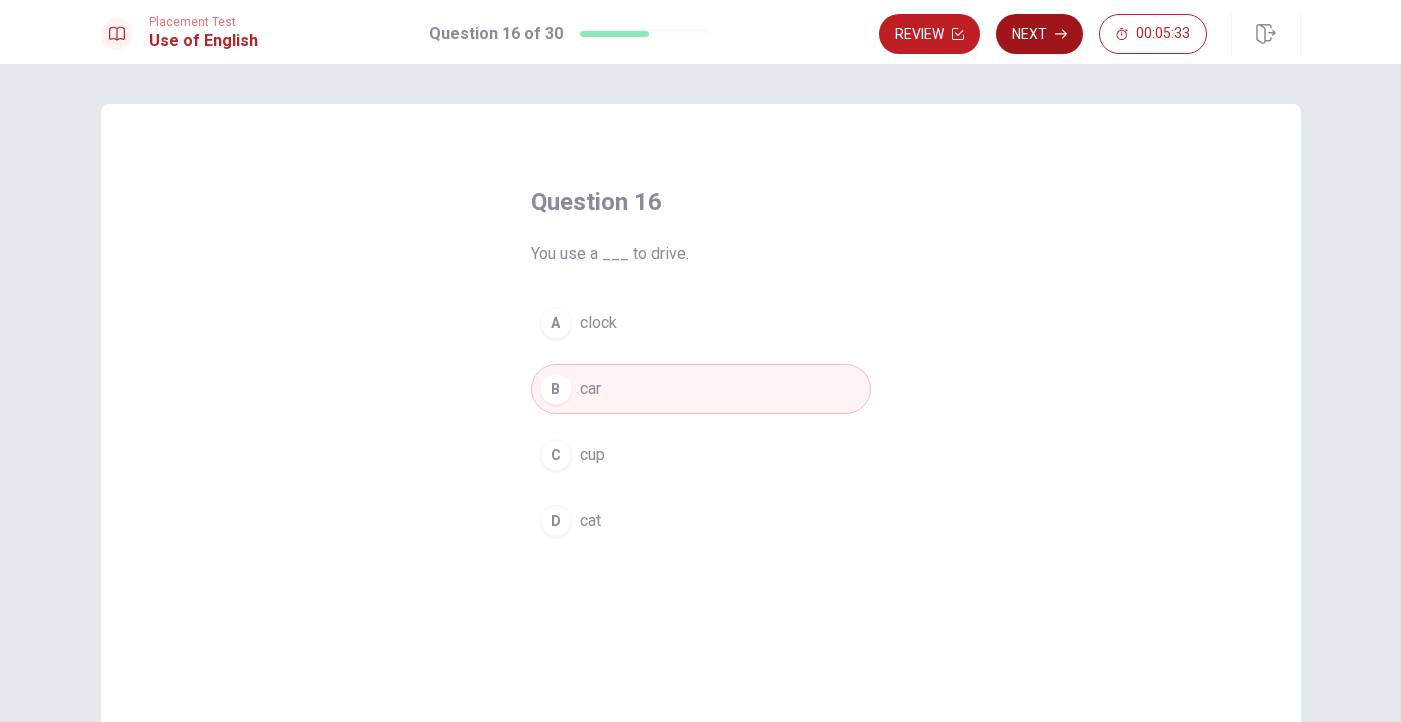 click 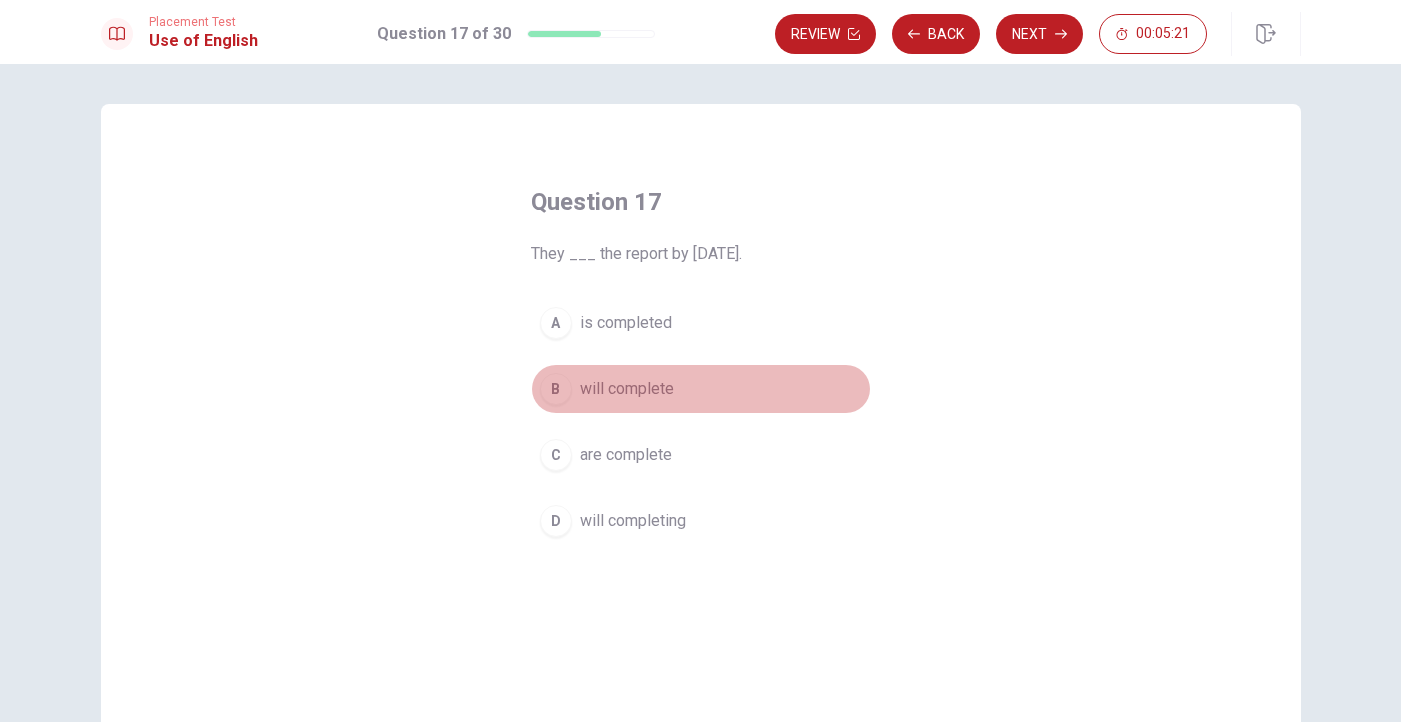 click on "will complete" at bounding box center (627, 389) 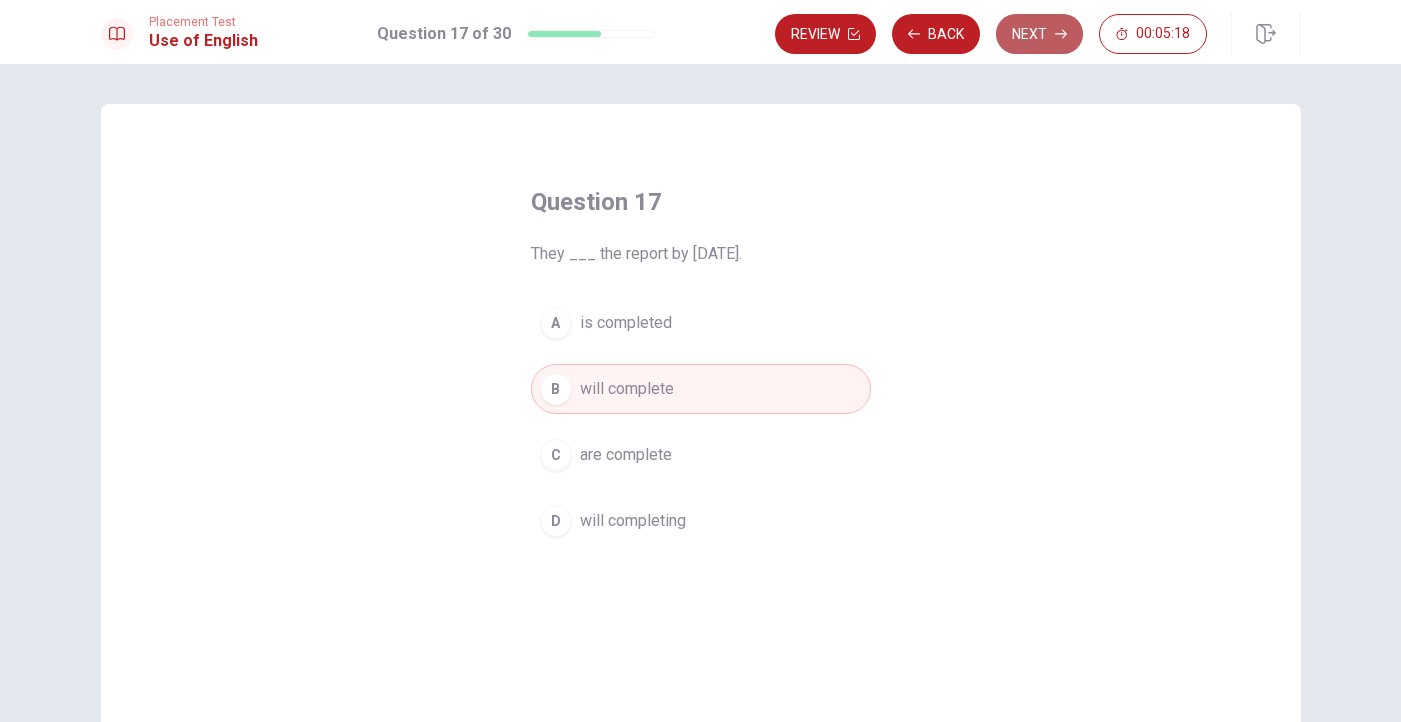 click on "Next" at bounding box center (1039, 34) 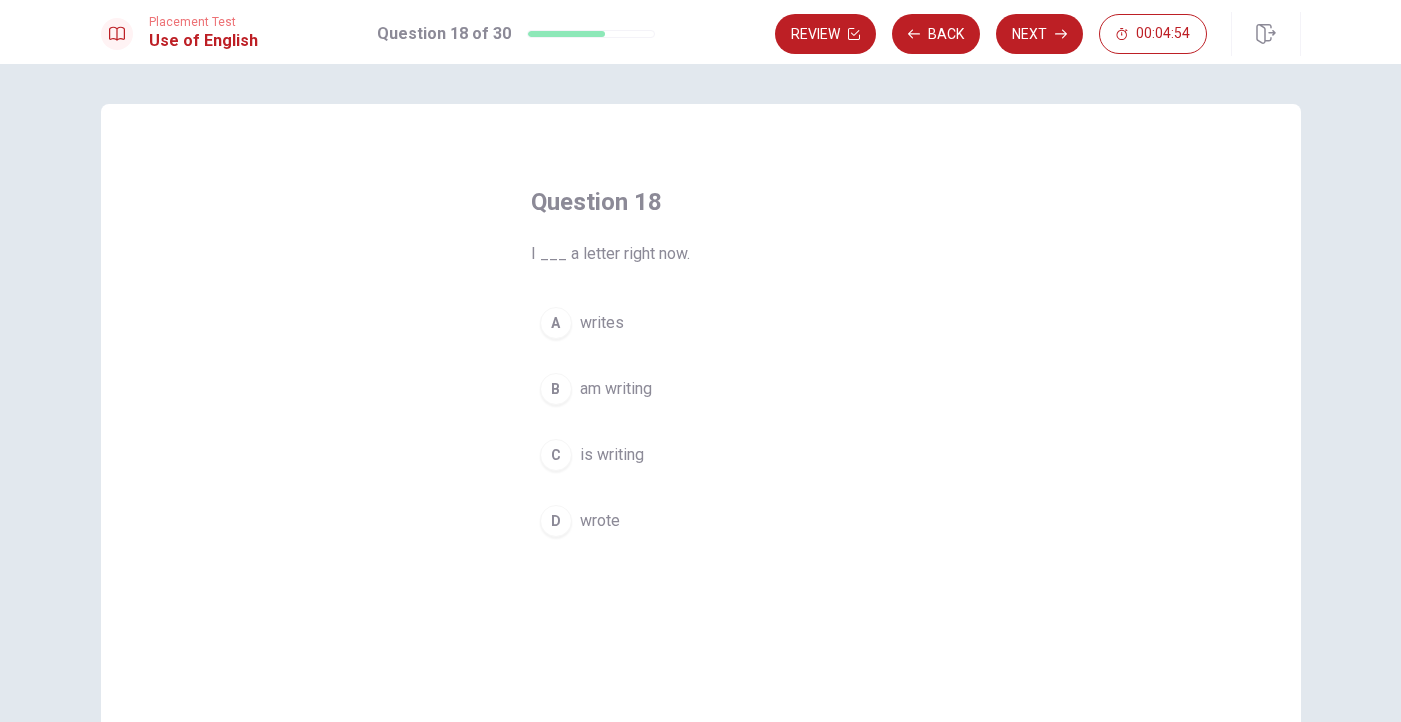 click on "am writing" at bounding box center [616, 389] 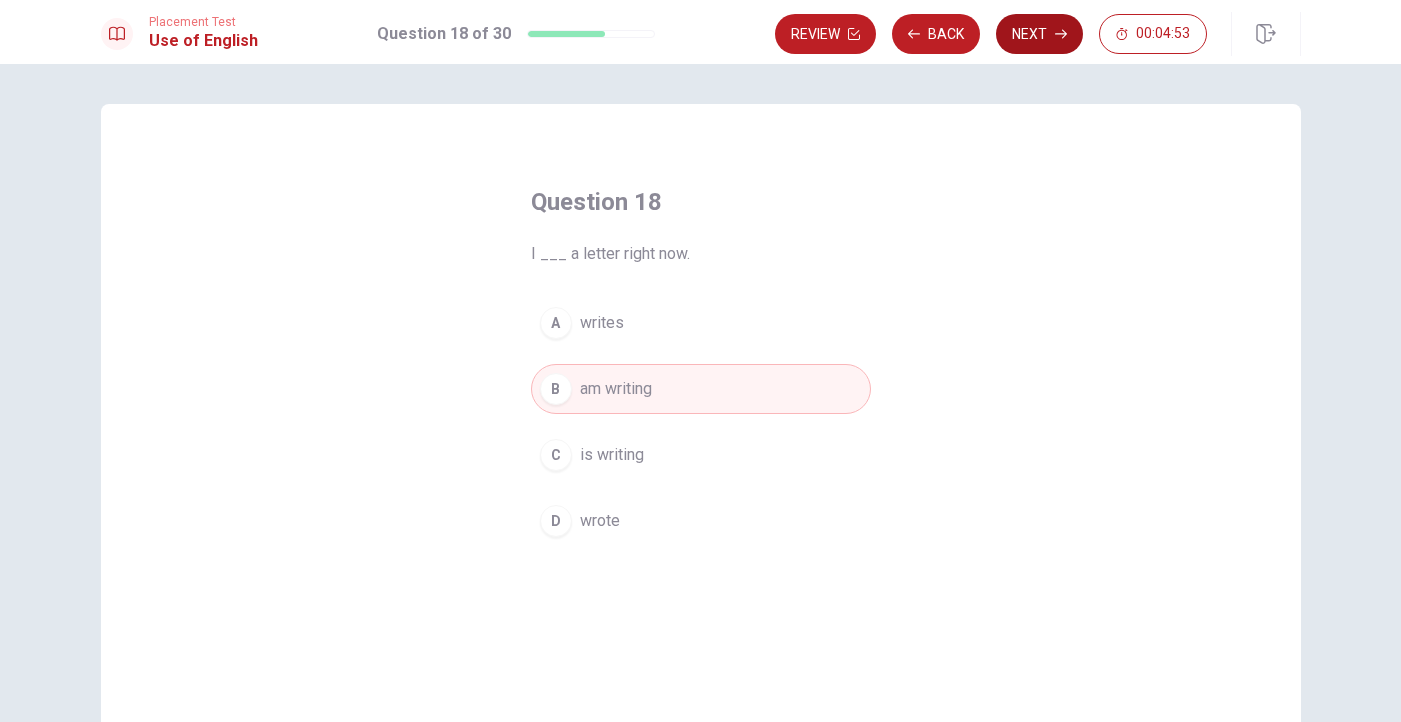 click on "Next" at bounding box center (1039, 34) 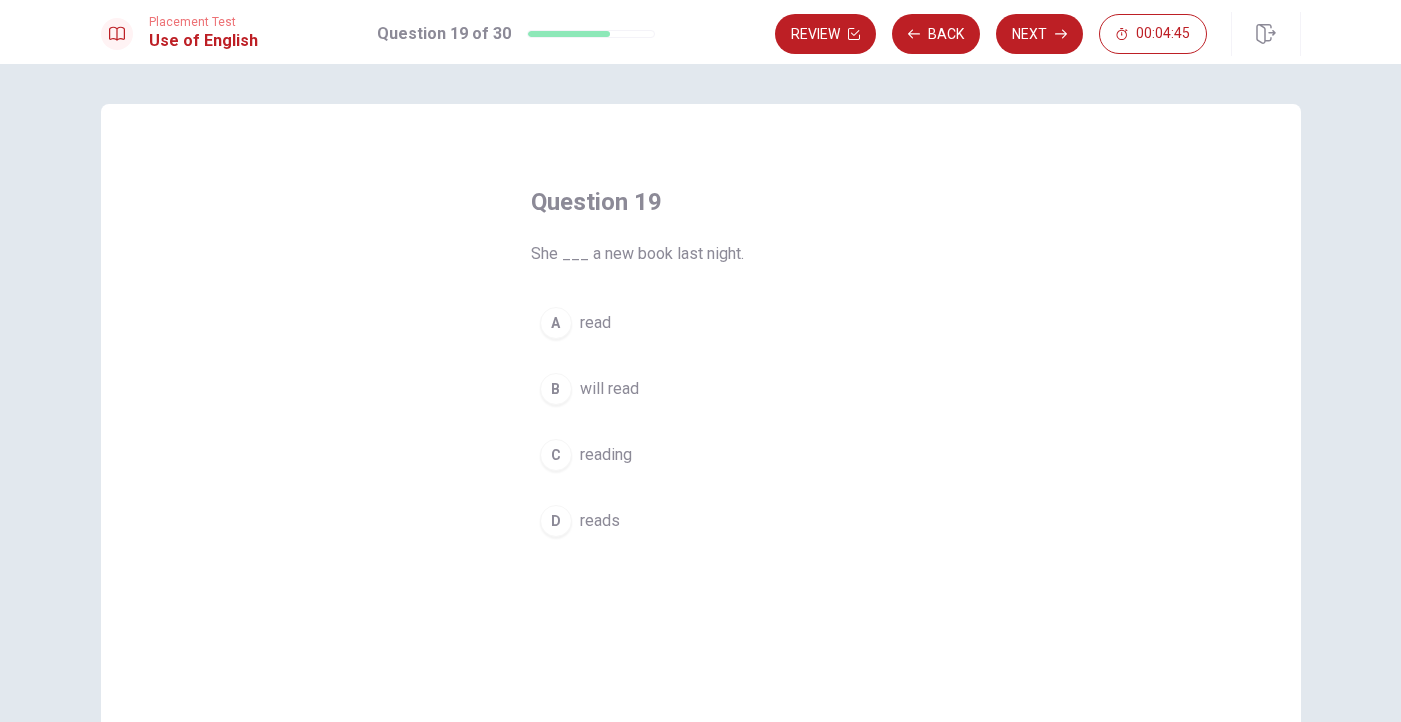 click on "will read" at bounding box center (609, 389) 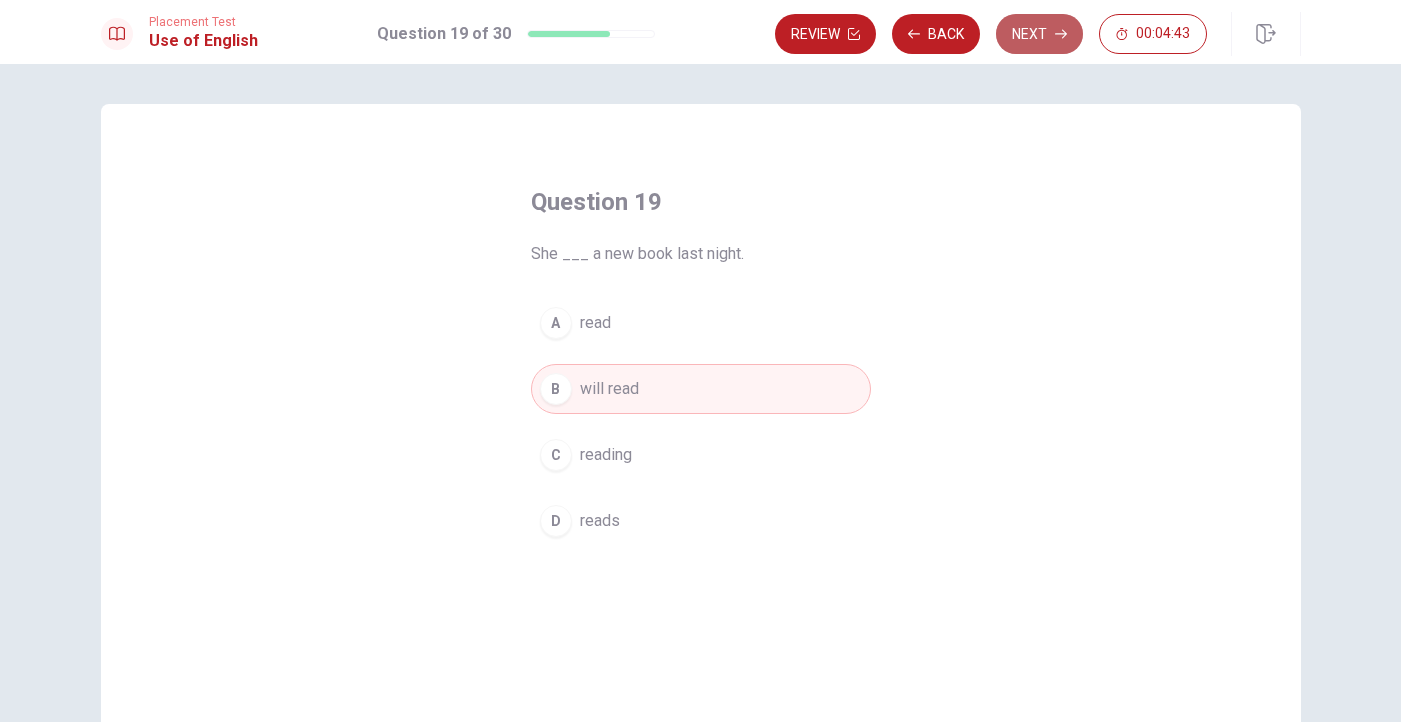 click on "Next" at bounding box center (1039, 34) 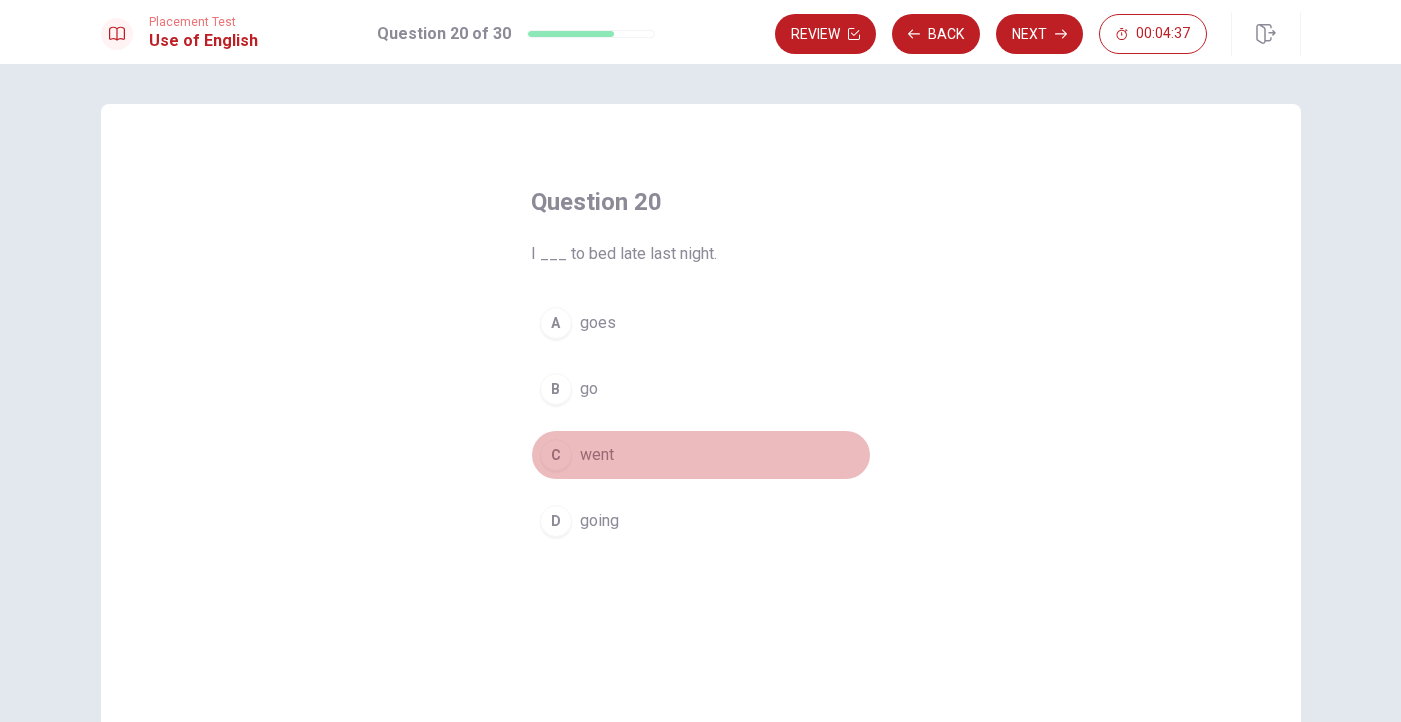 click on "went" at bounding box center (597, 455) 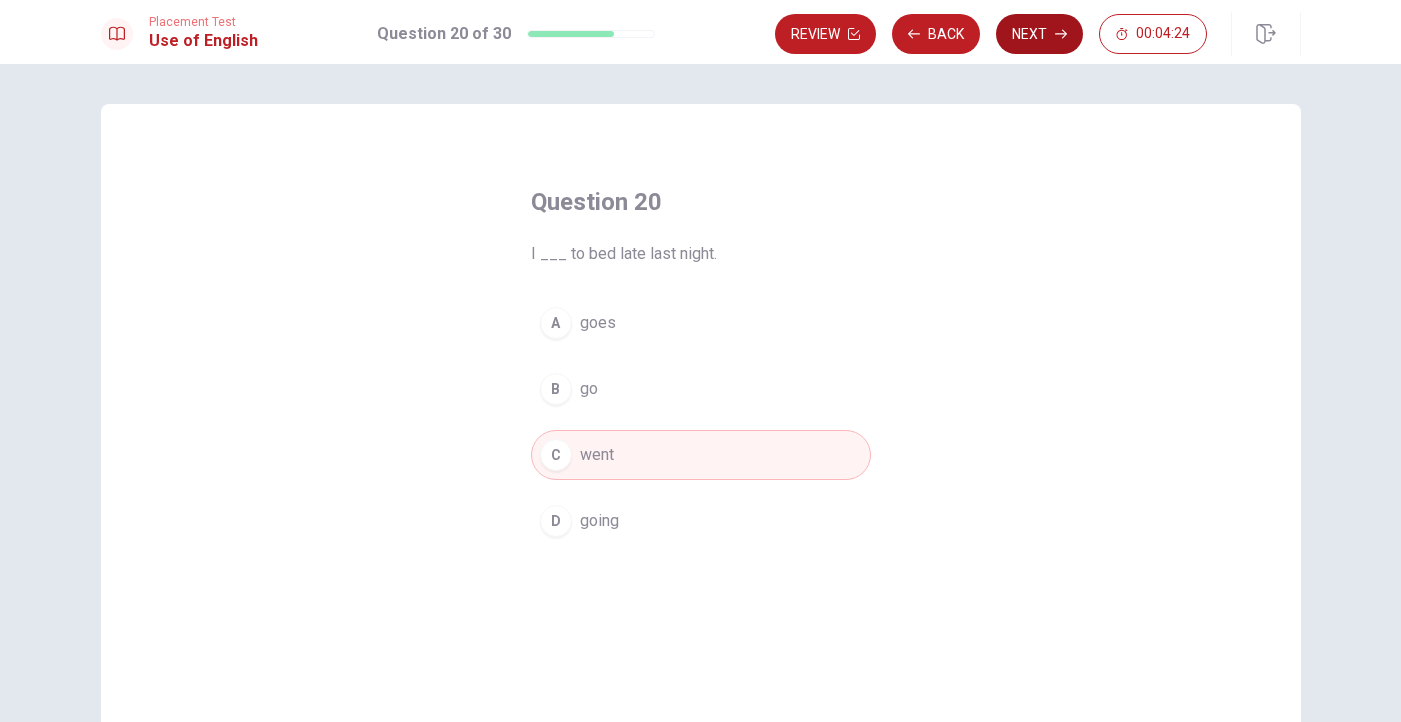 click on "Next" at bounding box center [1039, 34] 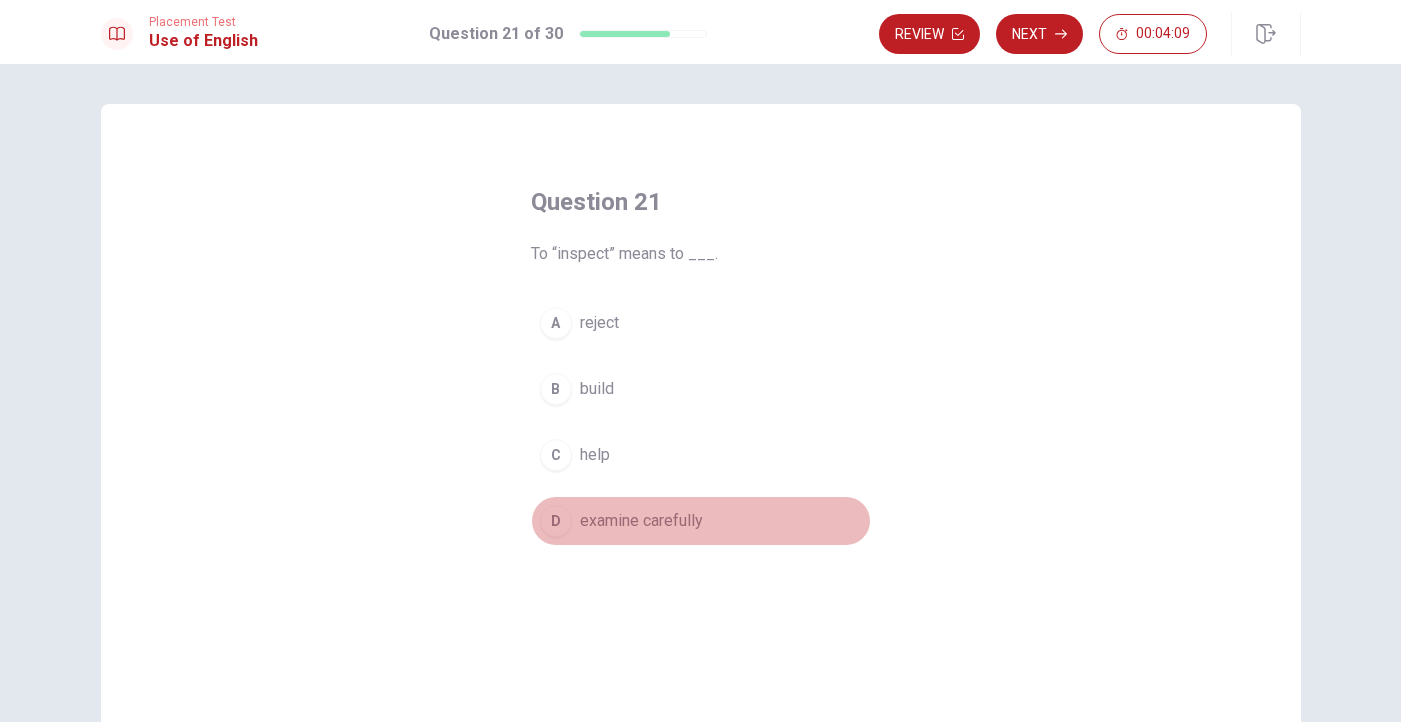 click on "D" at bounding box center [556, 521] 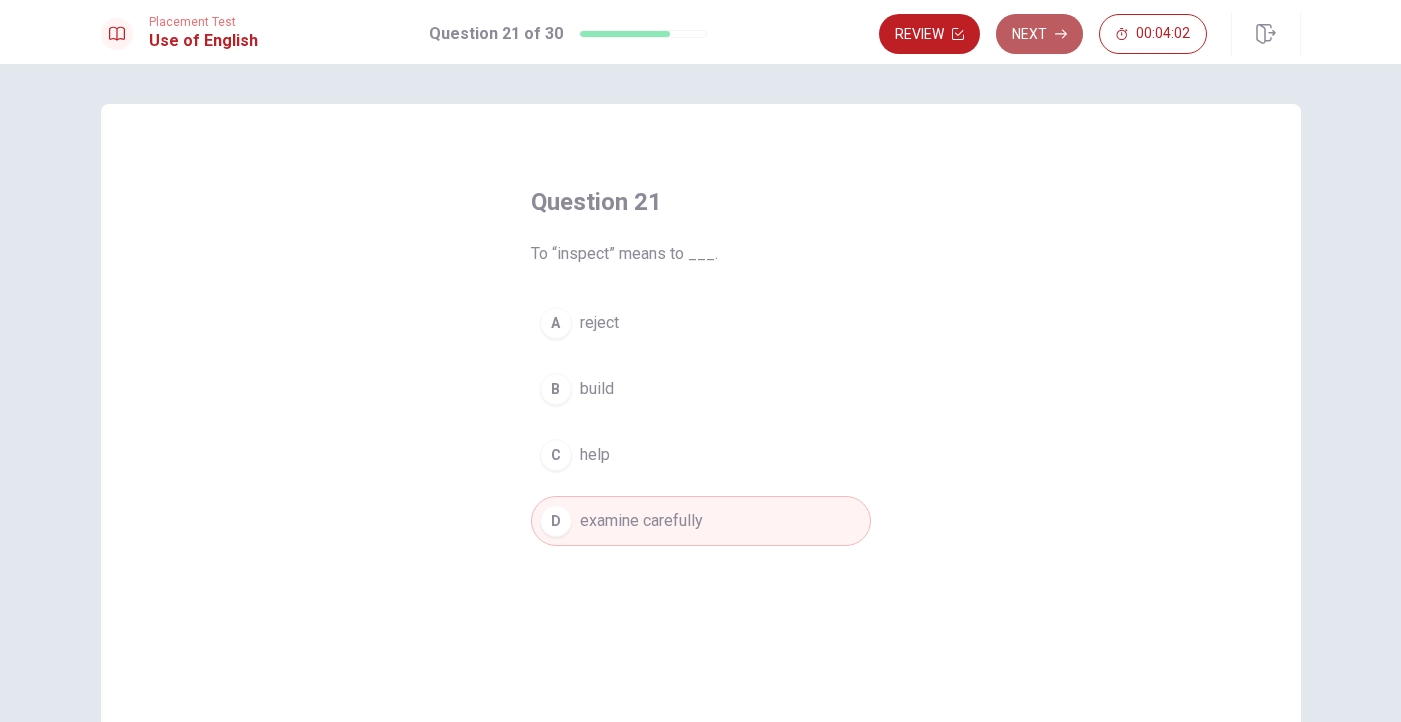 click on "Next" at bounding box center (1039, 34) 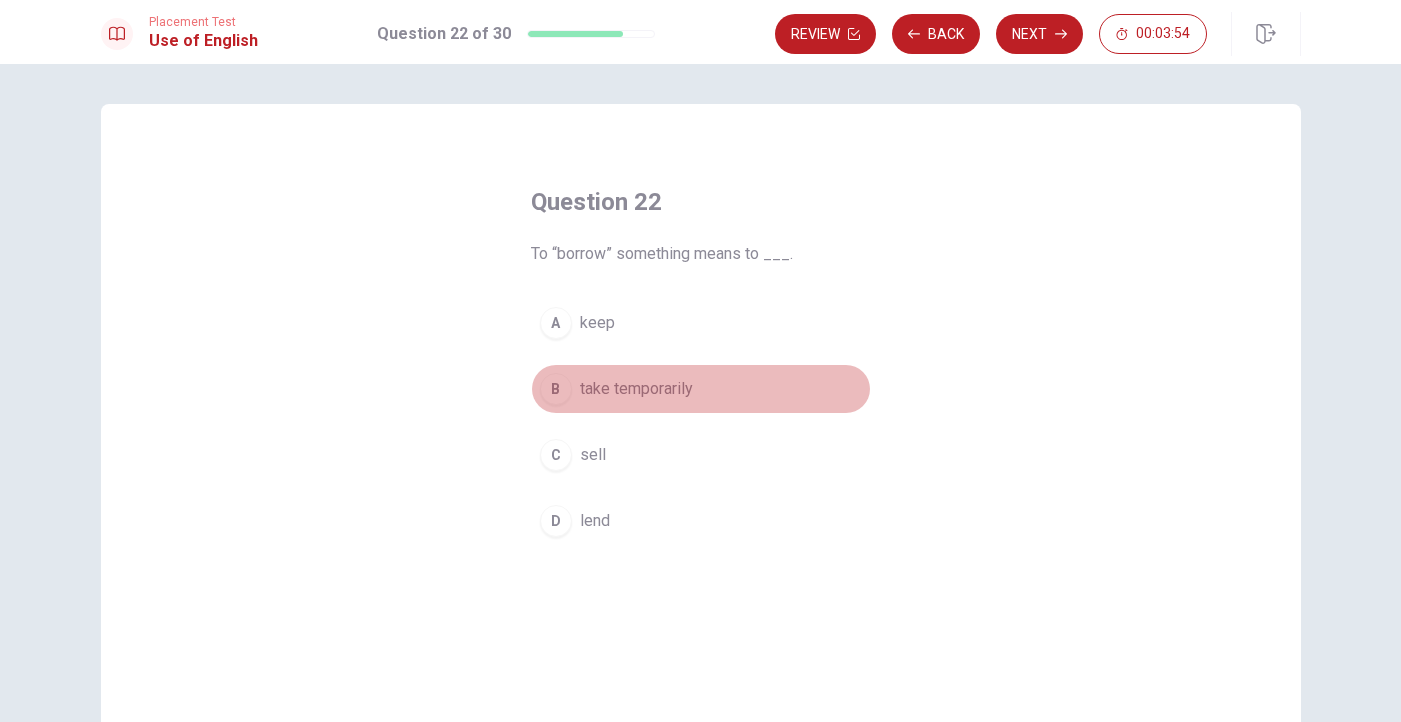 click on "take temporarily" at bounding box center [636, 389] 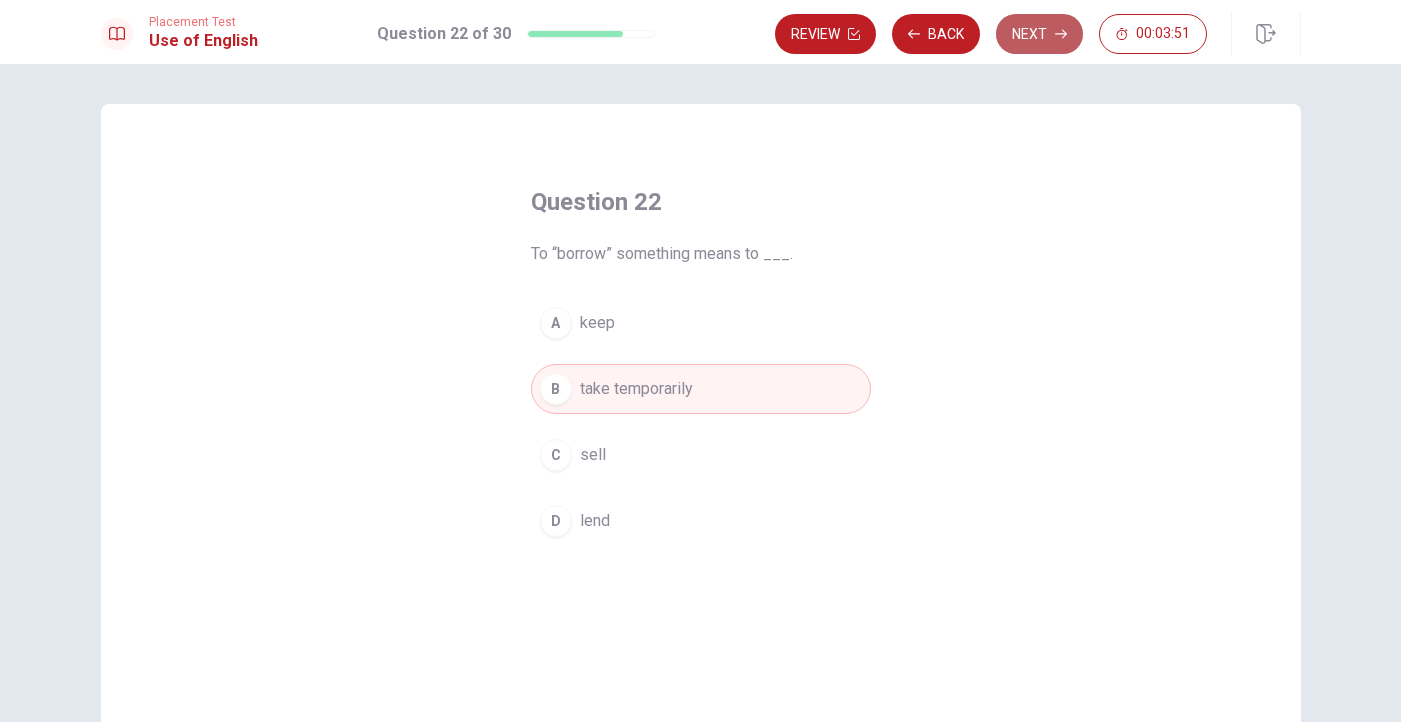click on "Next" at bounding box center [1039, 34] 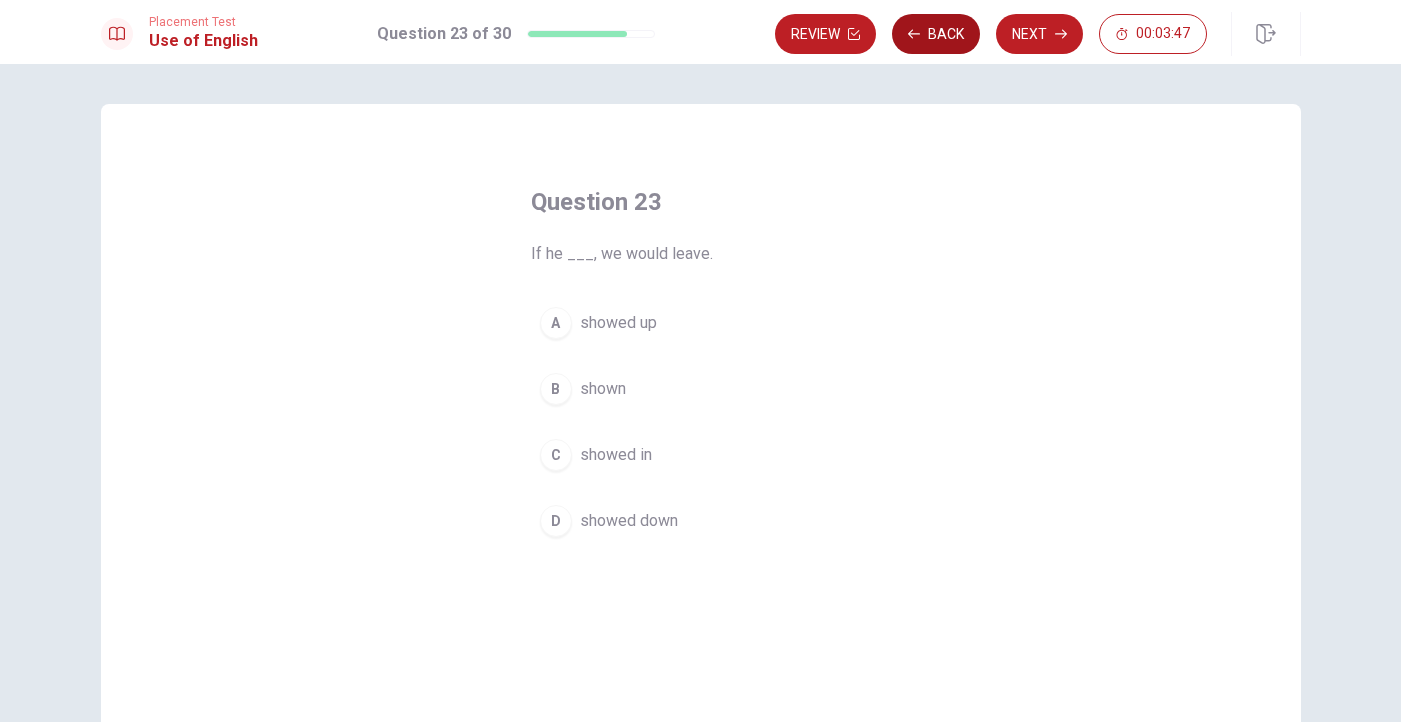 click on "Back" at bounding box center [936, 34] 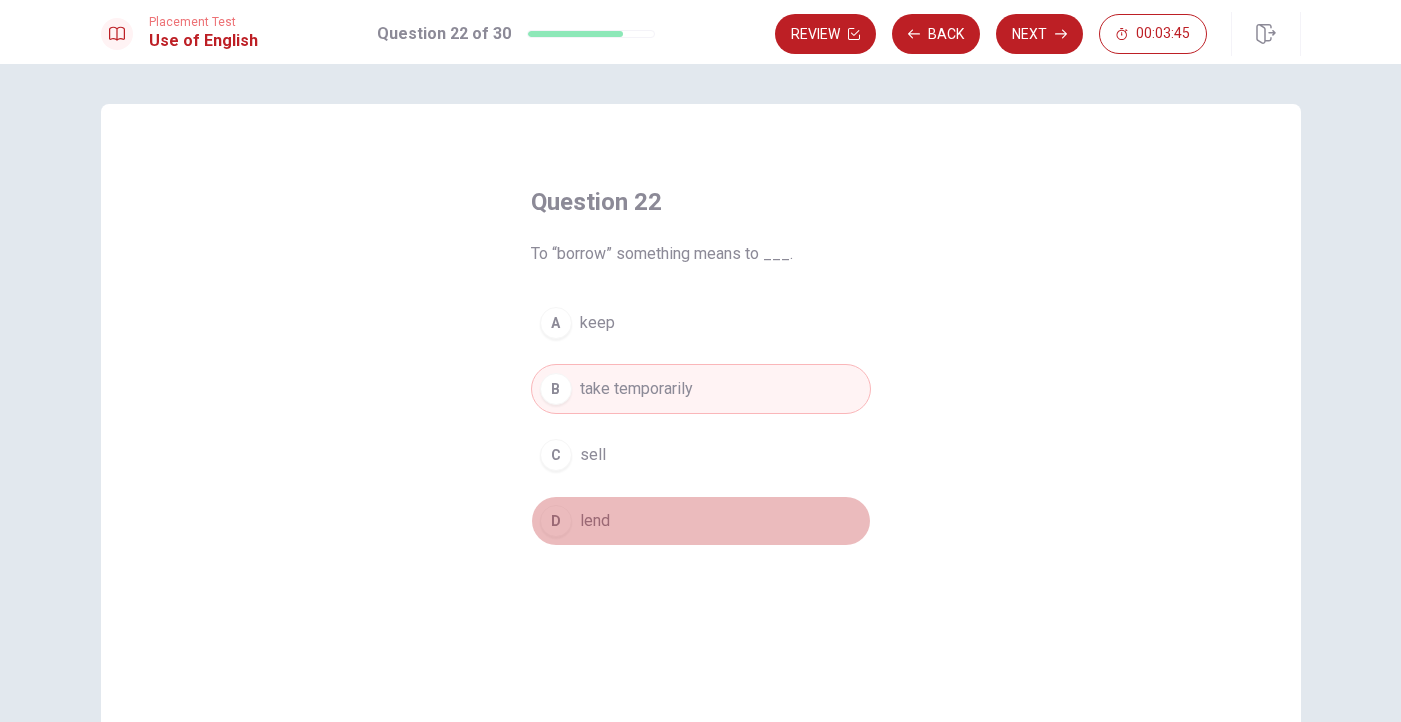 click on "D lend" at bounding box center [701, 521] 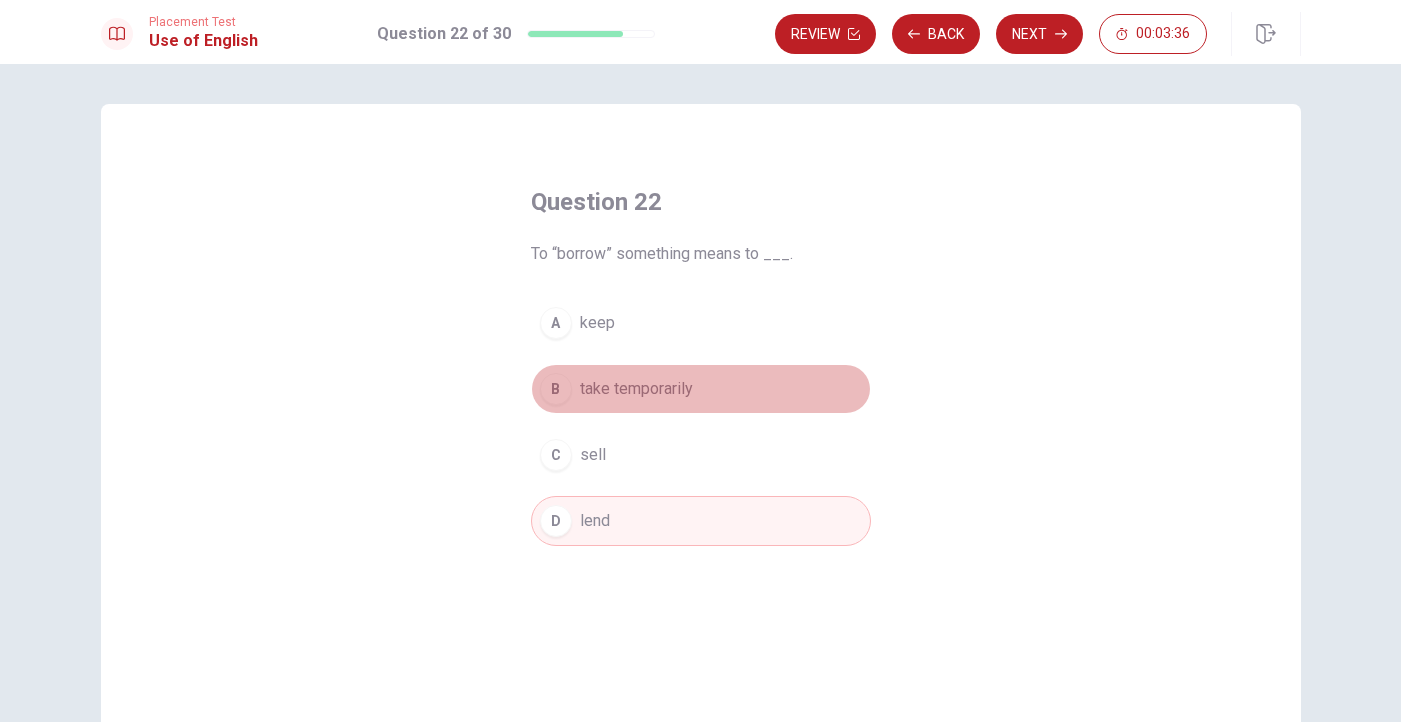 click on "take temporarily" at bounding box center (636, 389) 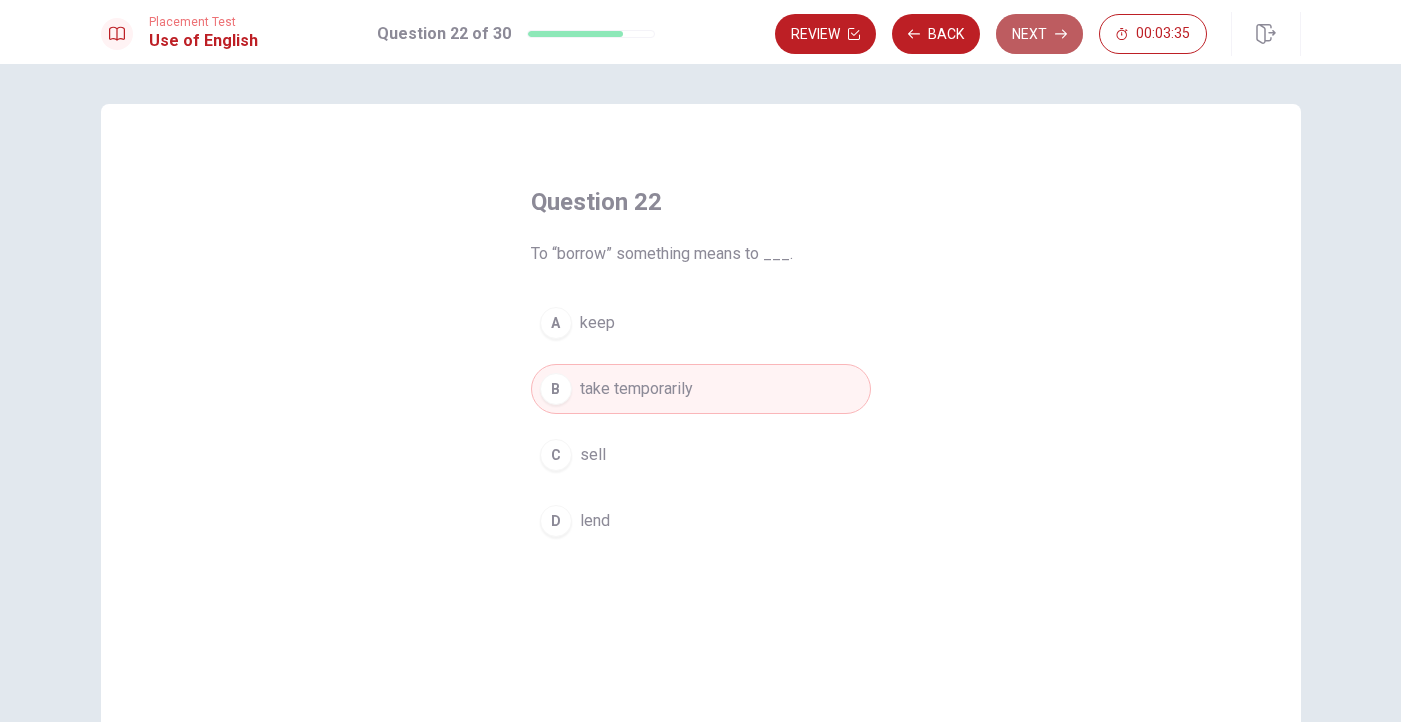 click on "Next" at bounding box center (1039, 34) 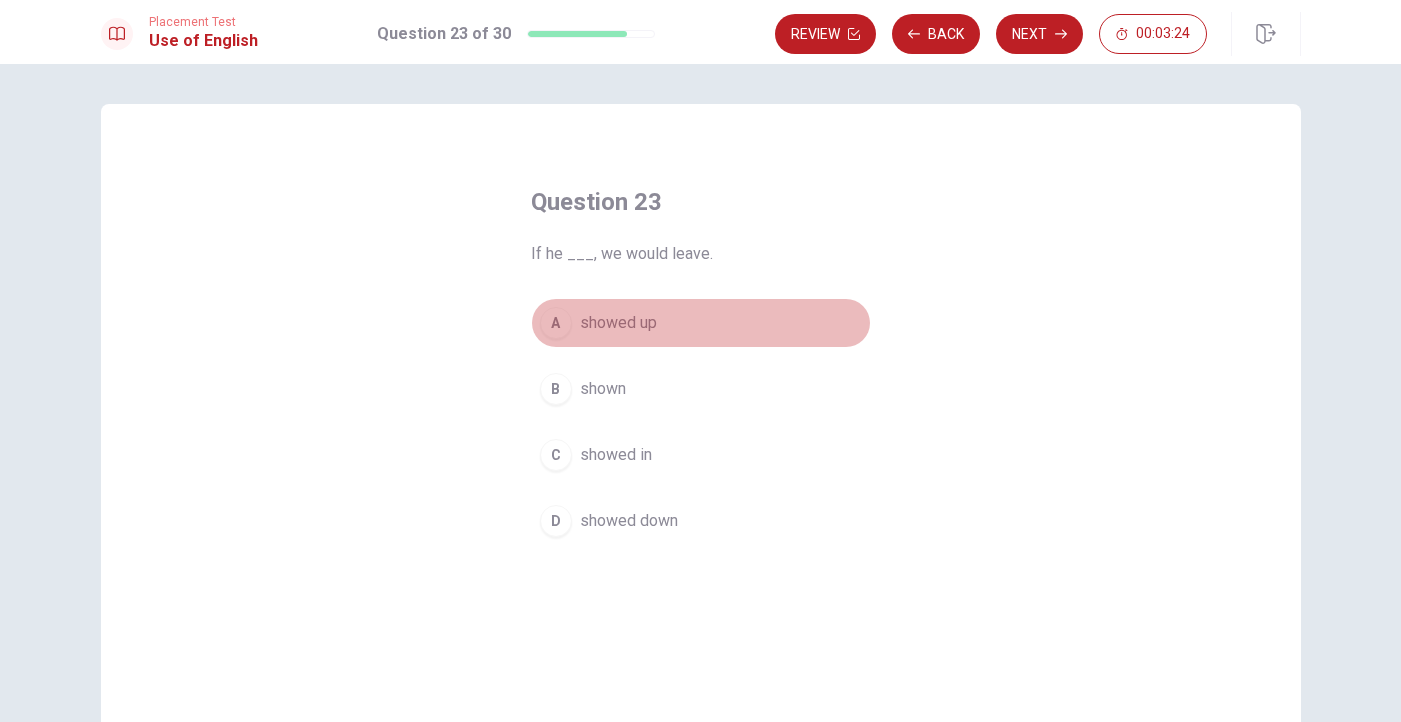 click on "showed up" at bounding box center [618, 323] 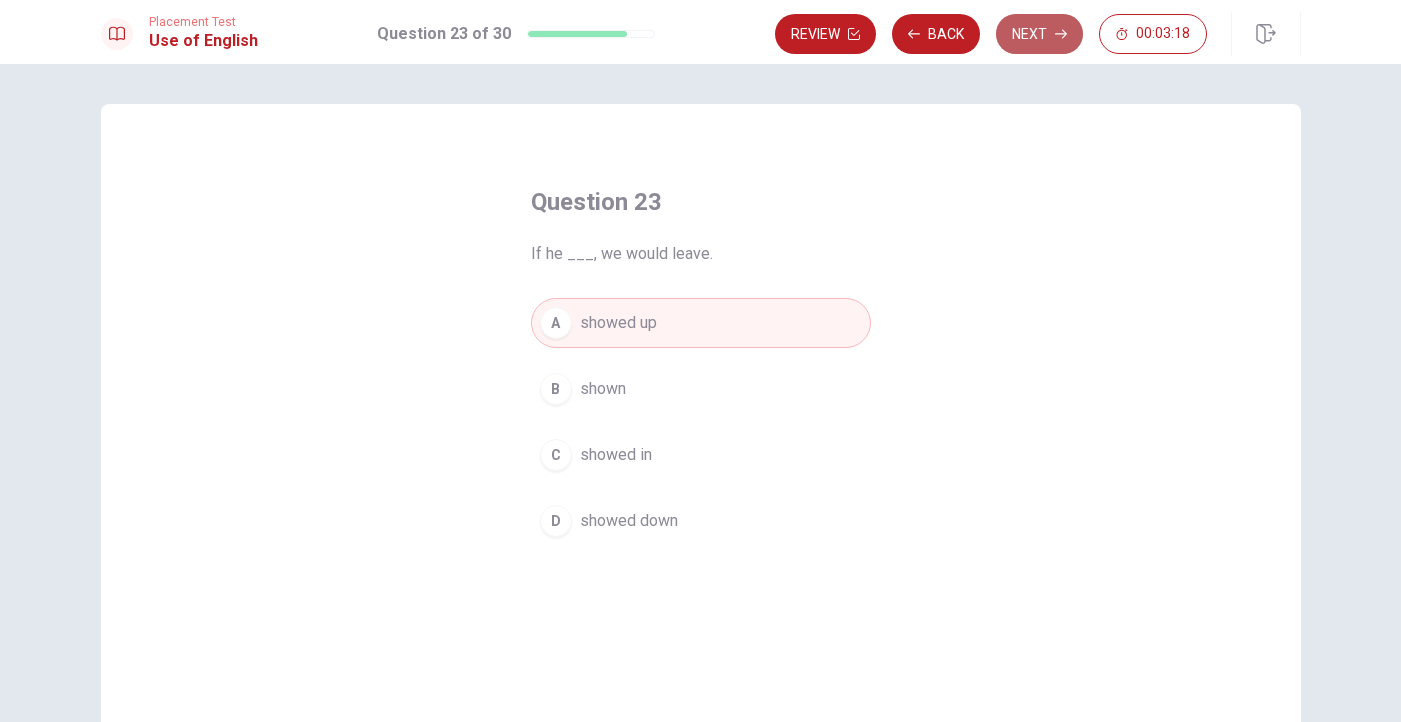 click on "Next" at bounding box center [1039, 34] 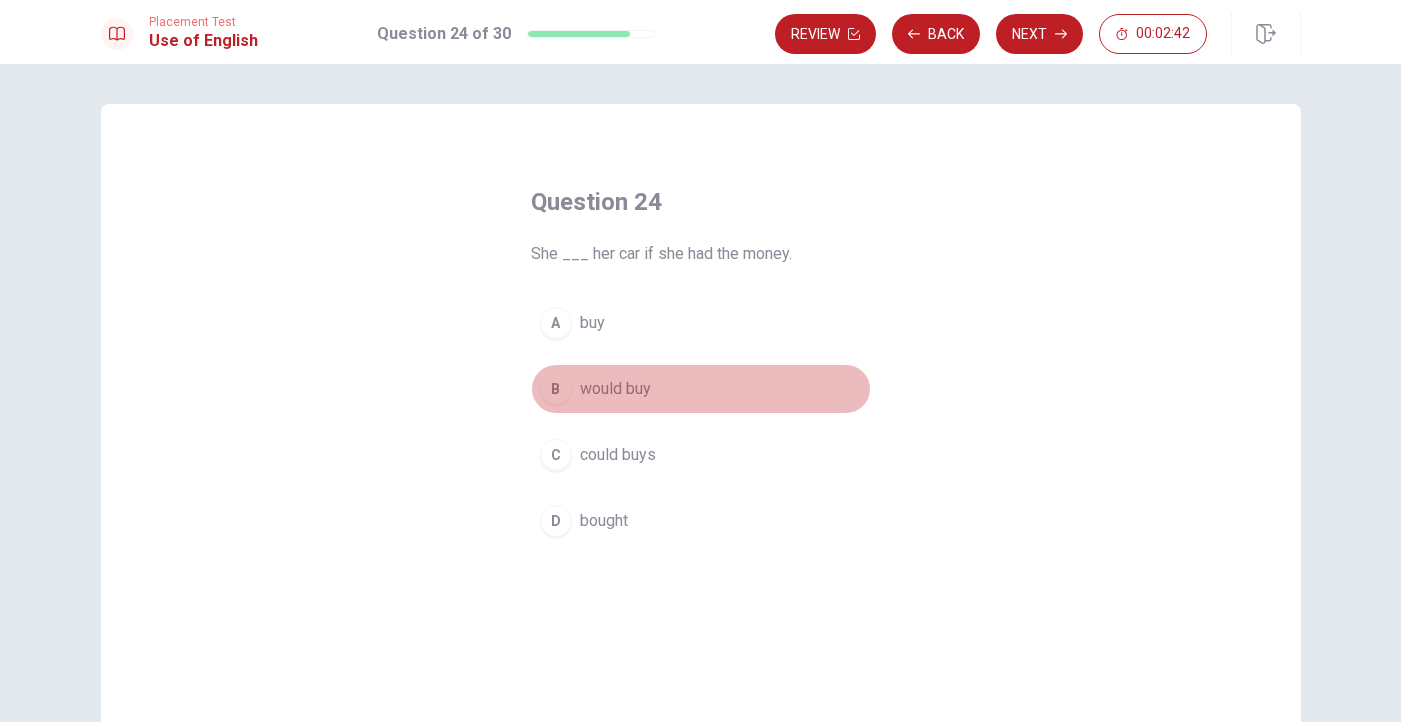 click on "would buy" at bounding box center (615, 389) 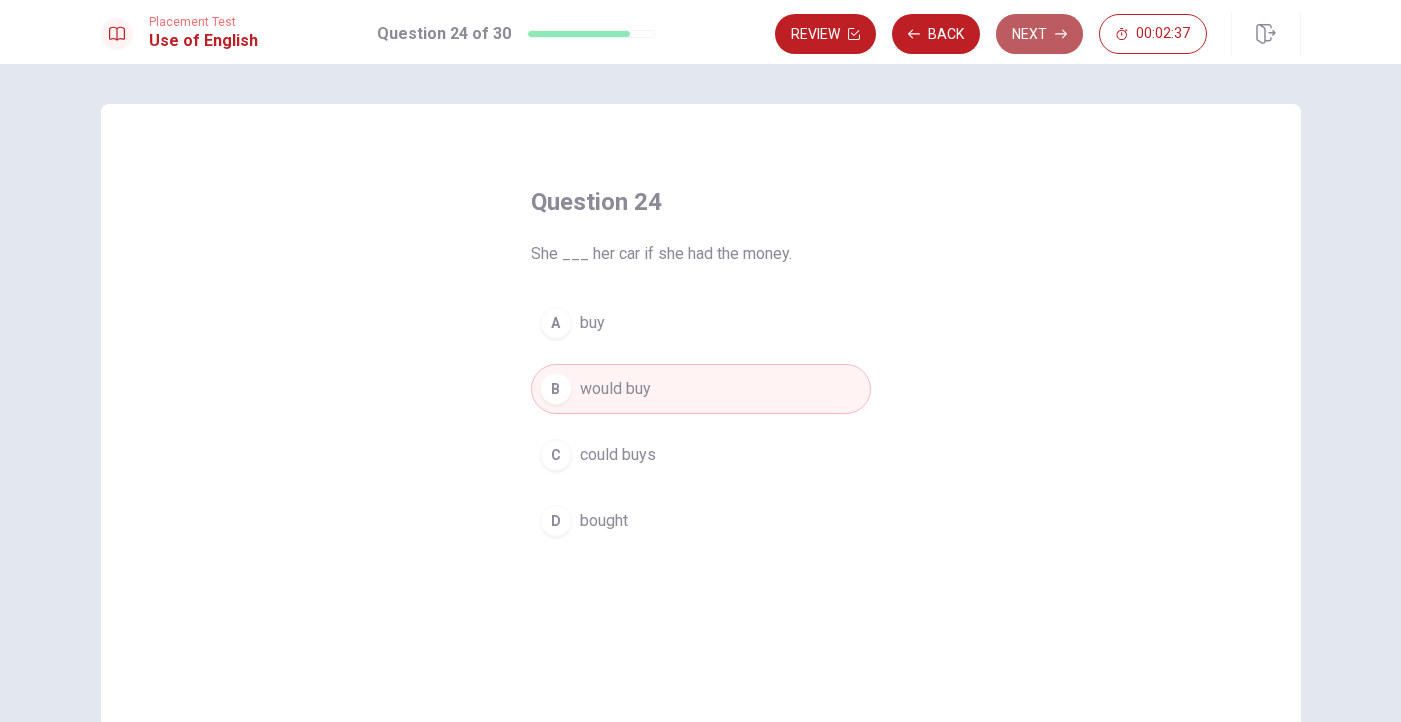click on "Next" at bounding box center (1039, 34) 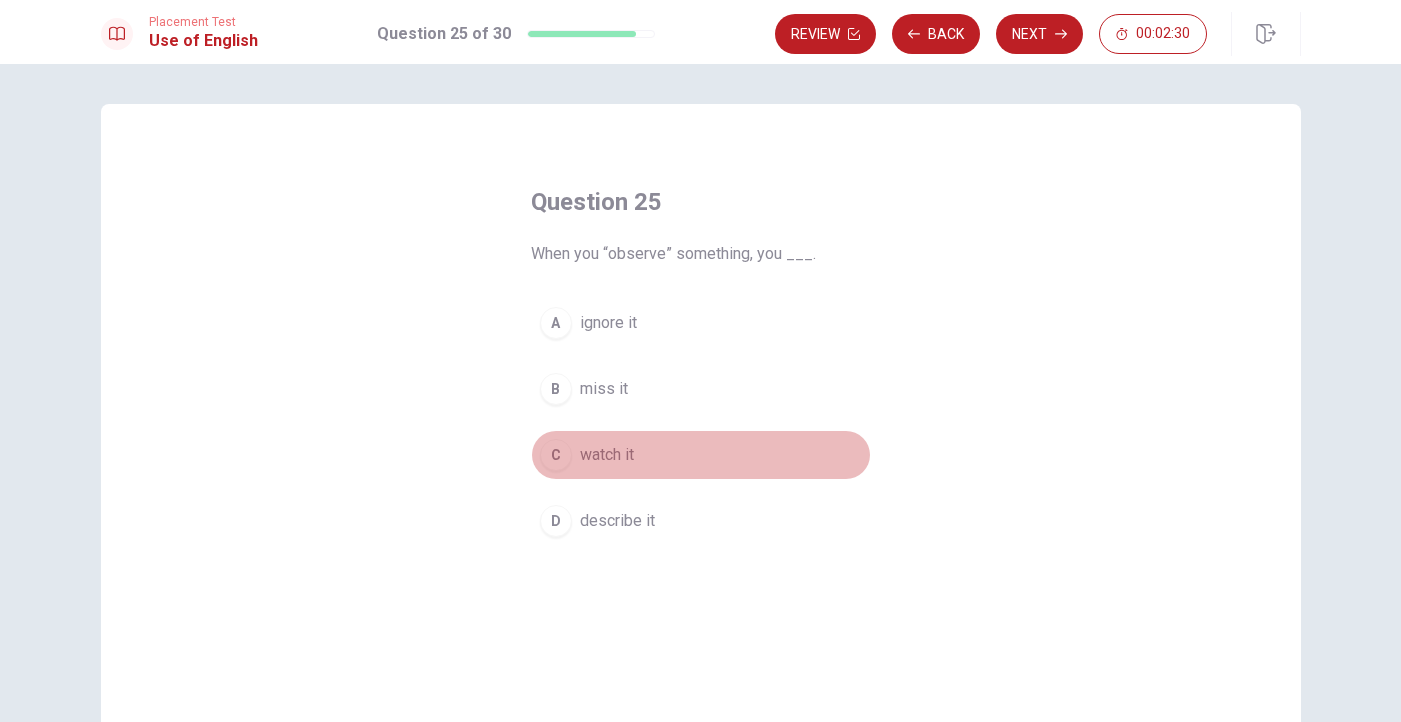 click on "watch it" at bounding box center (607, 455) 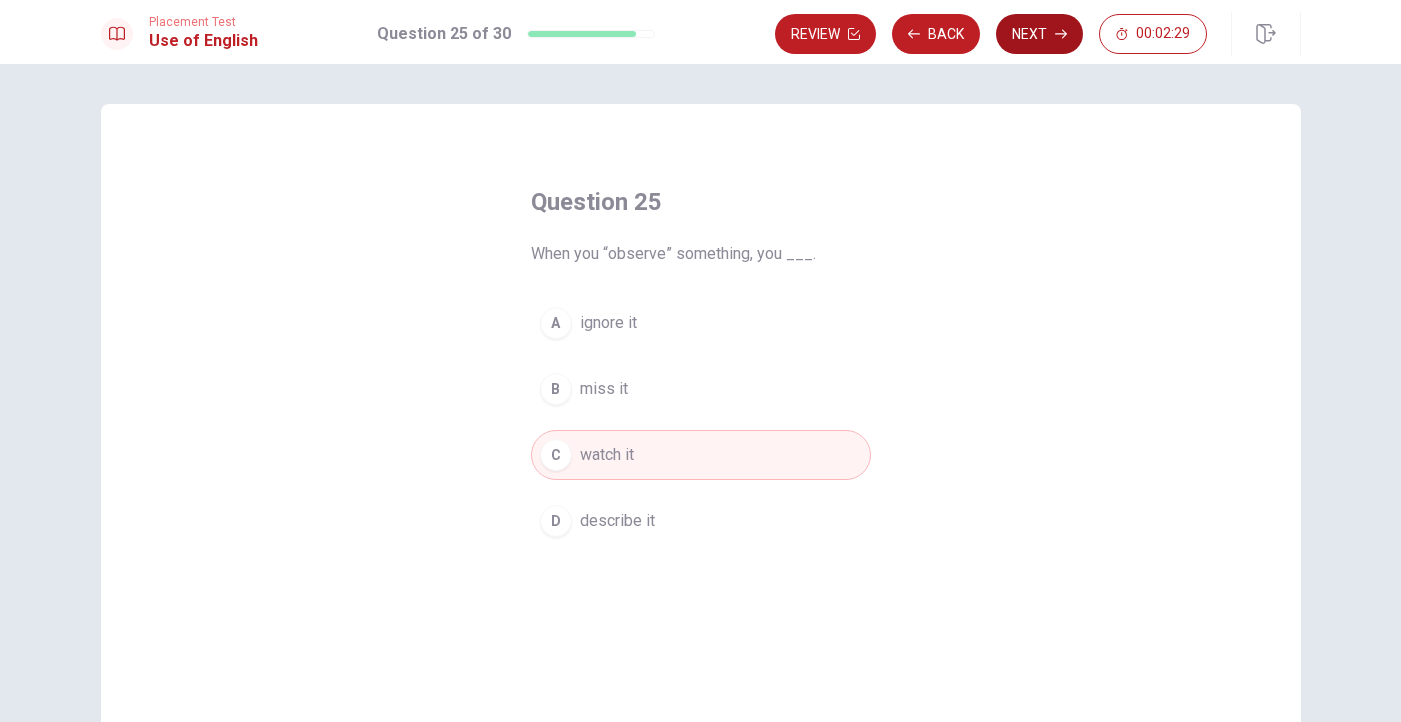 click 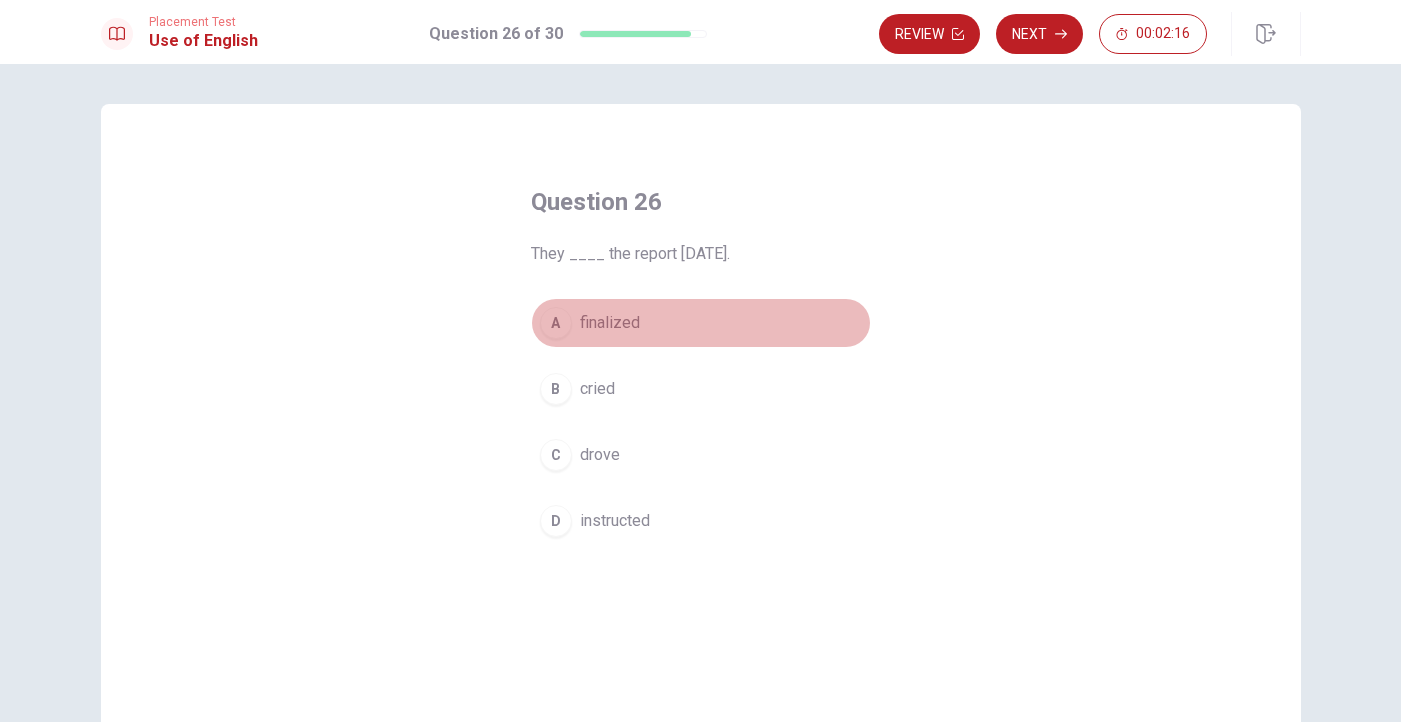 click on "finalized" at bounding box center [610, 323] 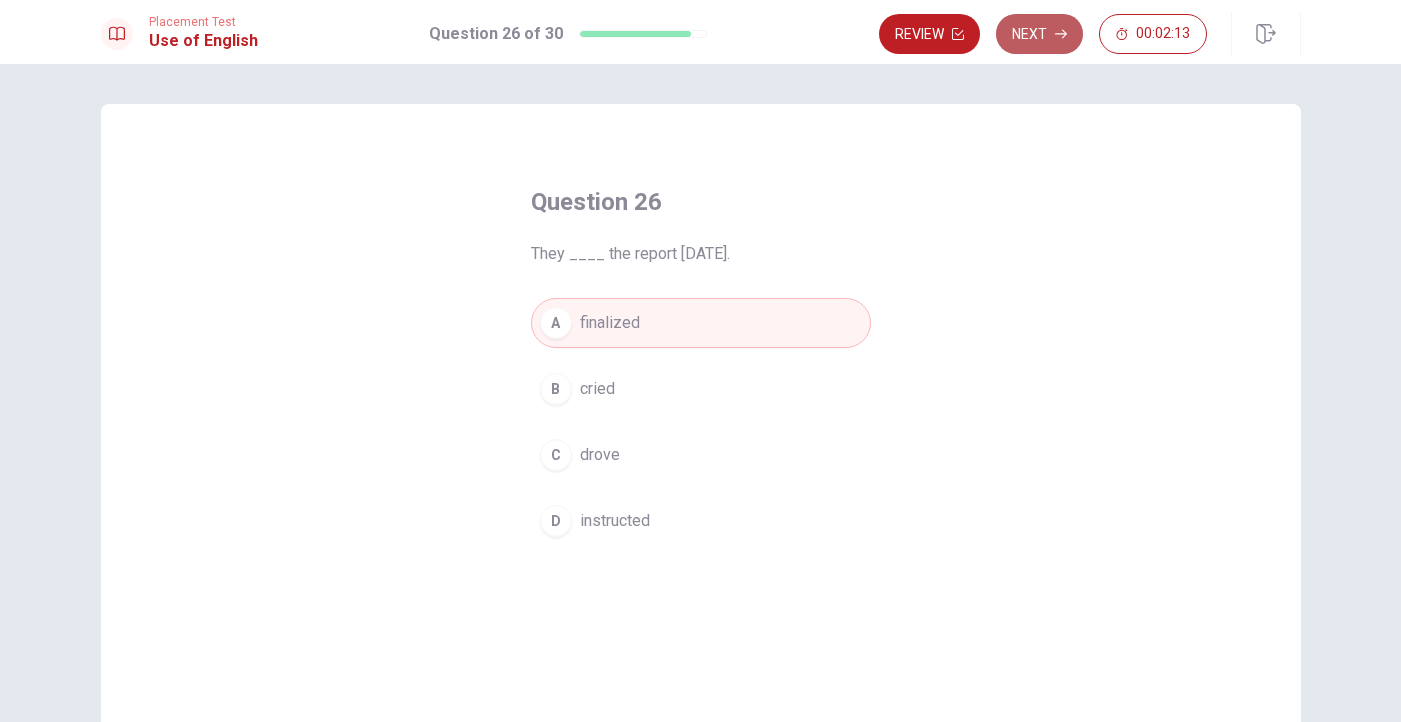 click on "Next" at bounding box center [1039, 34] 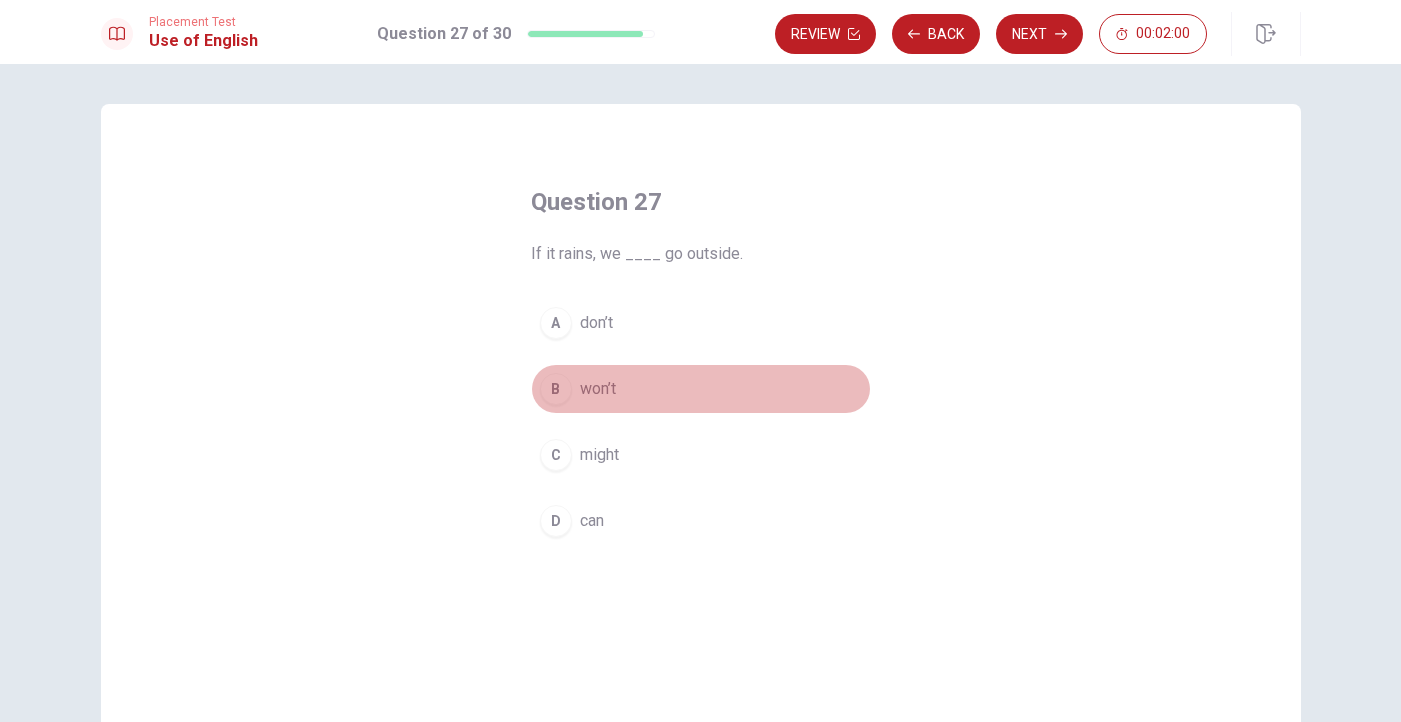 click on "won’t" at bounding box center (598, 389) 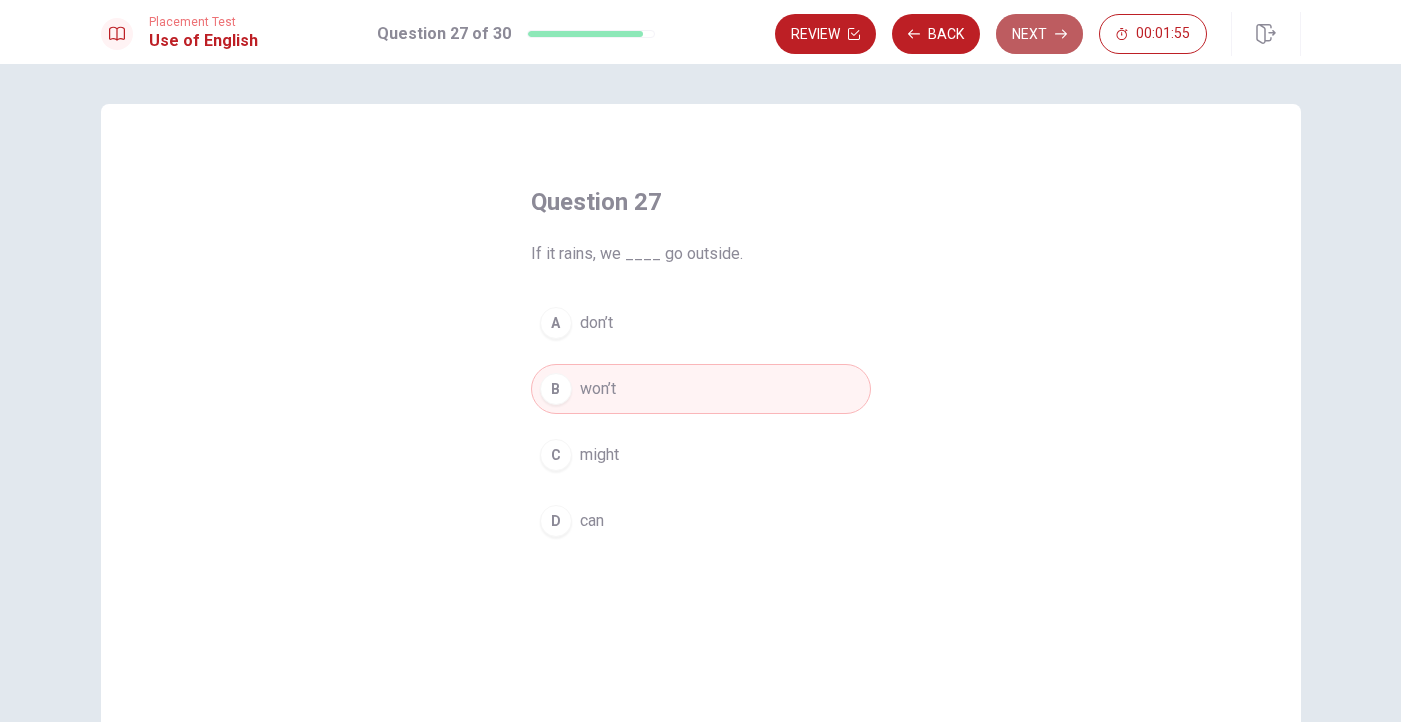 click on "Next" at bounding box center [1039, 34] 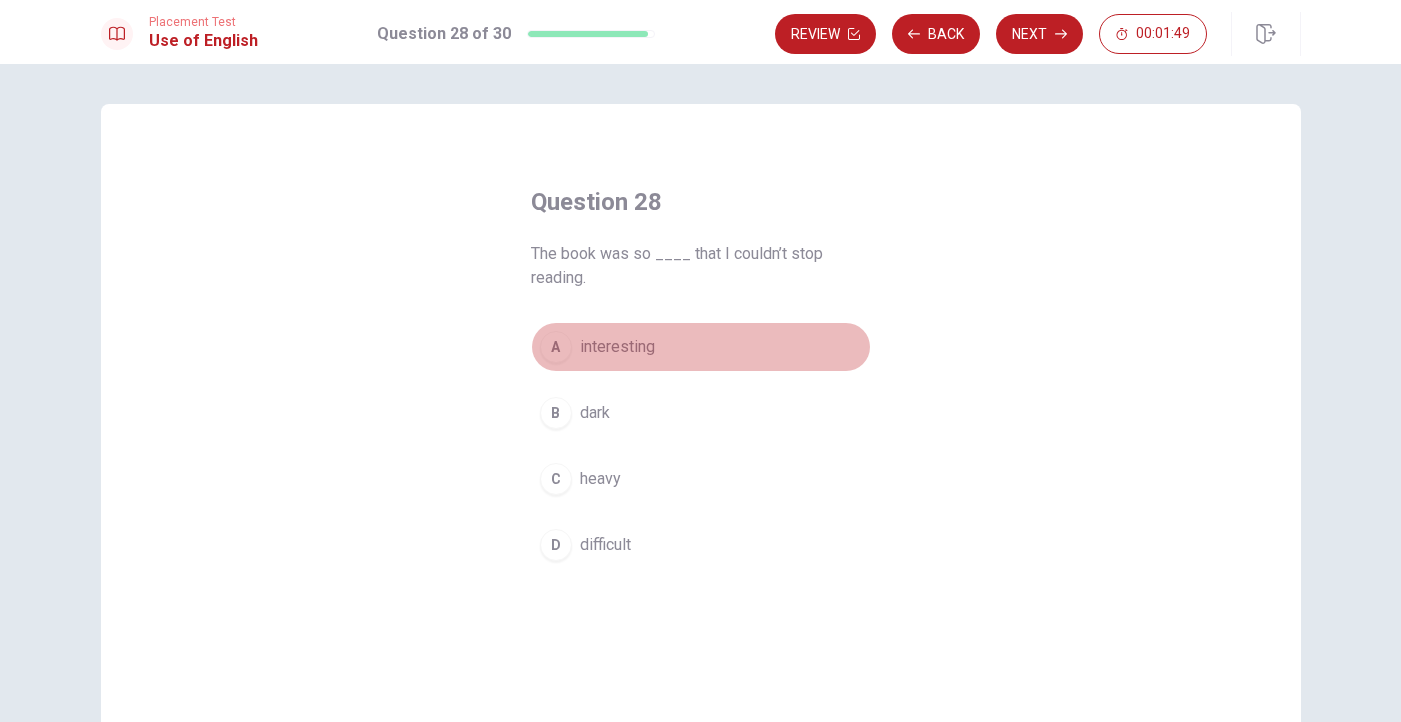 click on "interesting" at bounding box center [617, 347] 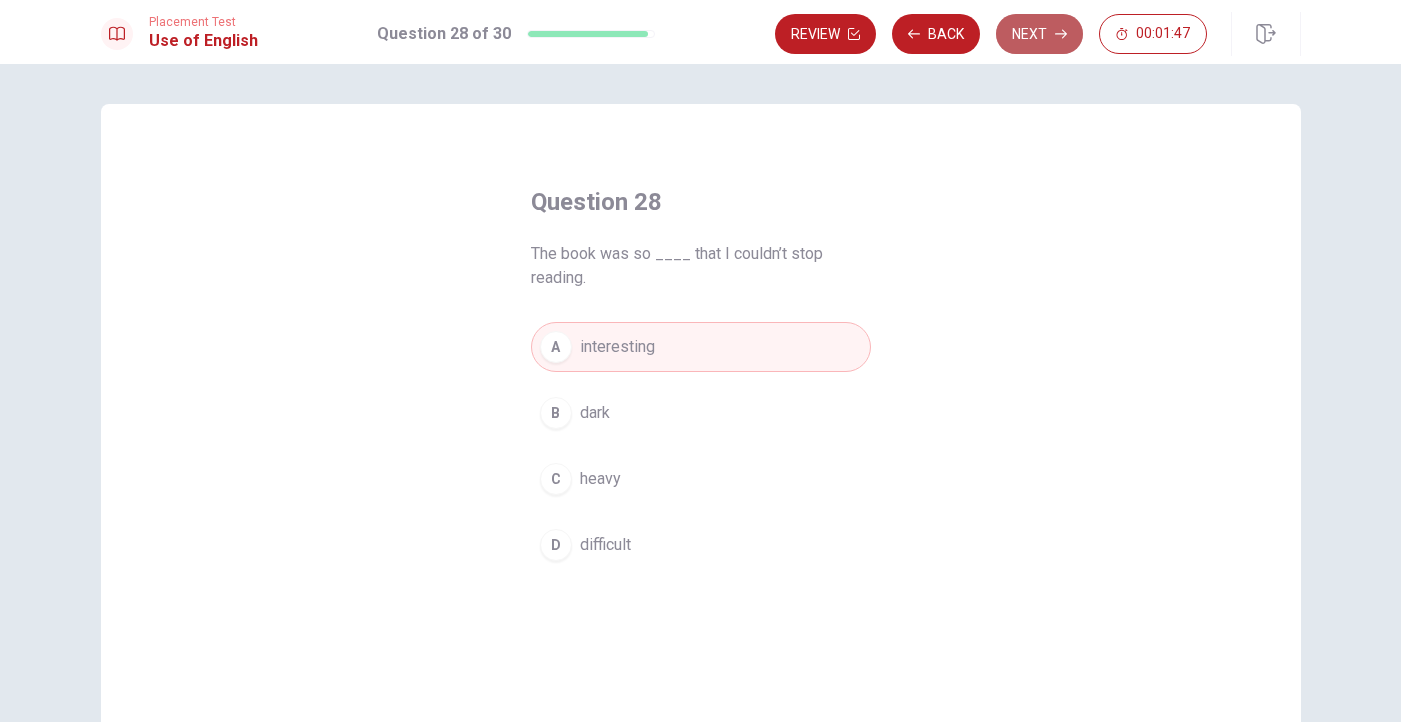 click on "Next" at bounding box center (1039, 34) 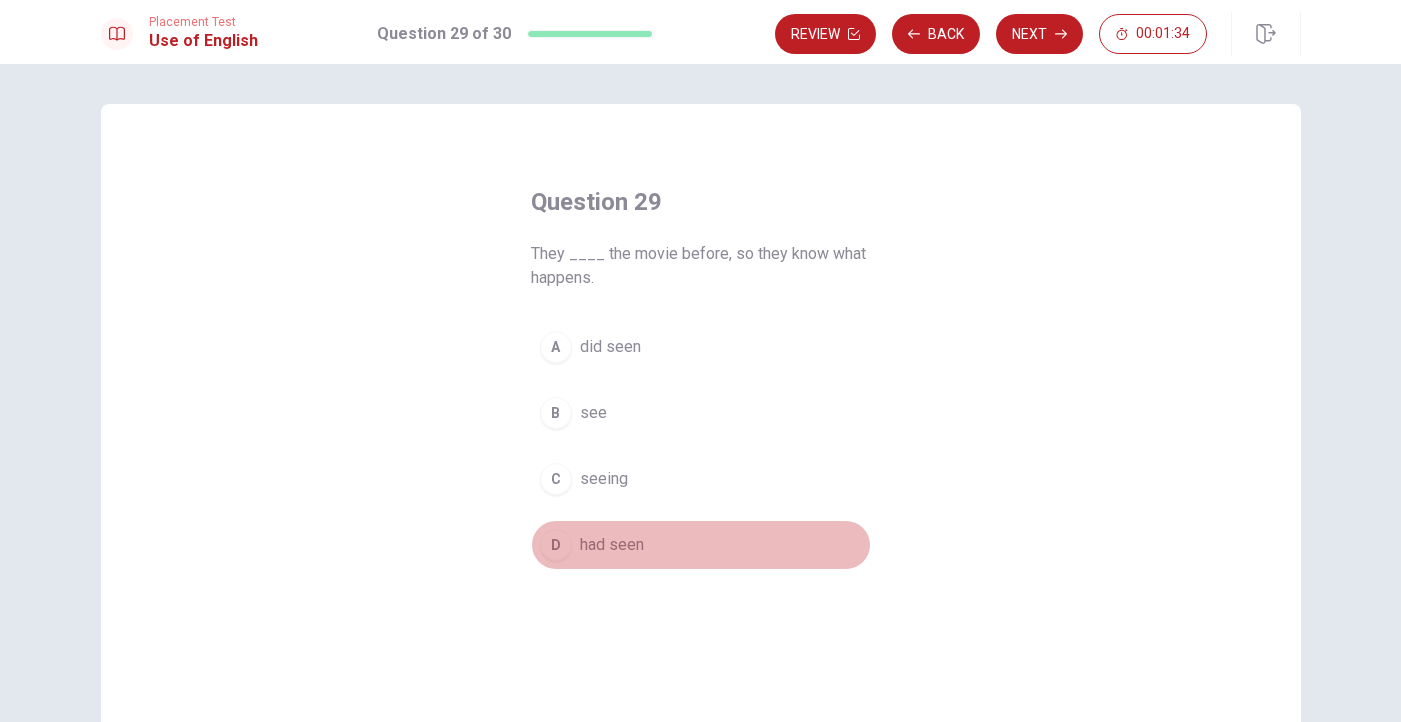 click on "had seen" at bounding box center [612, 545] 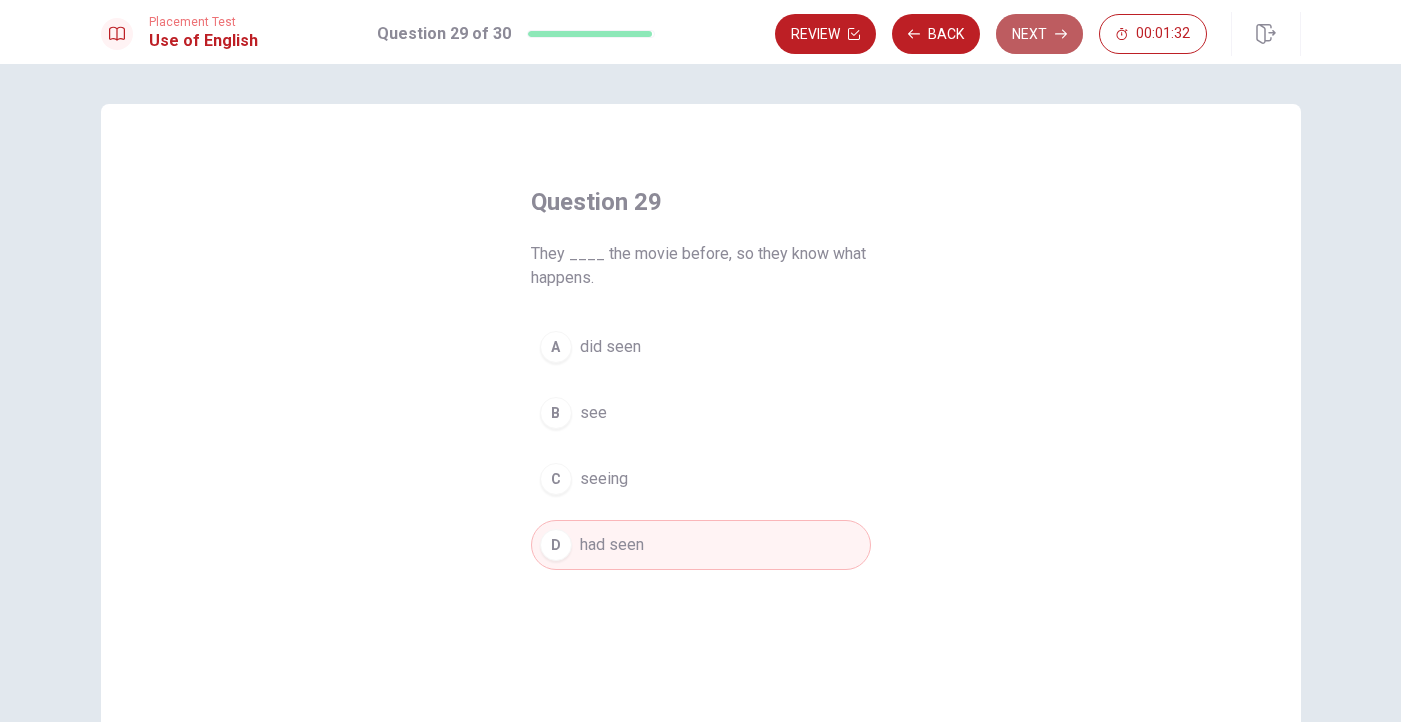 click on "Next" at bounding box center (1039, 34) 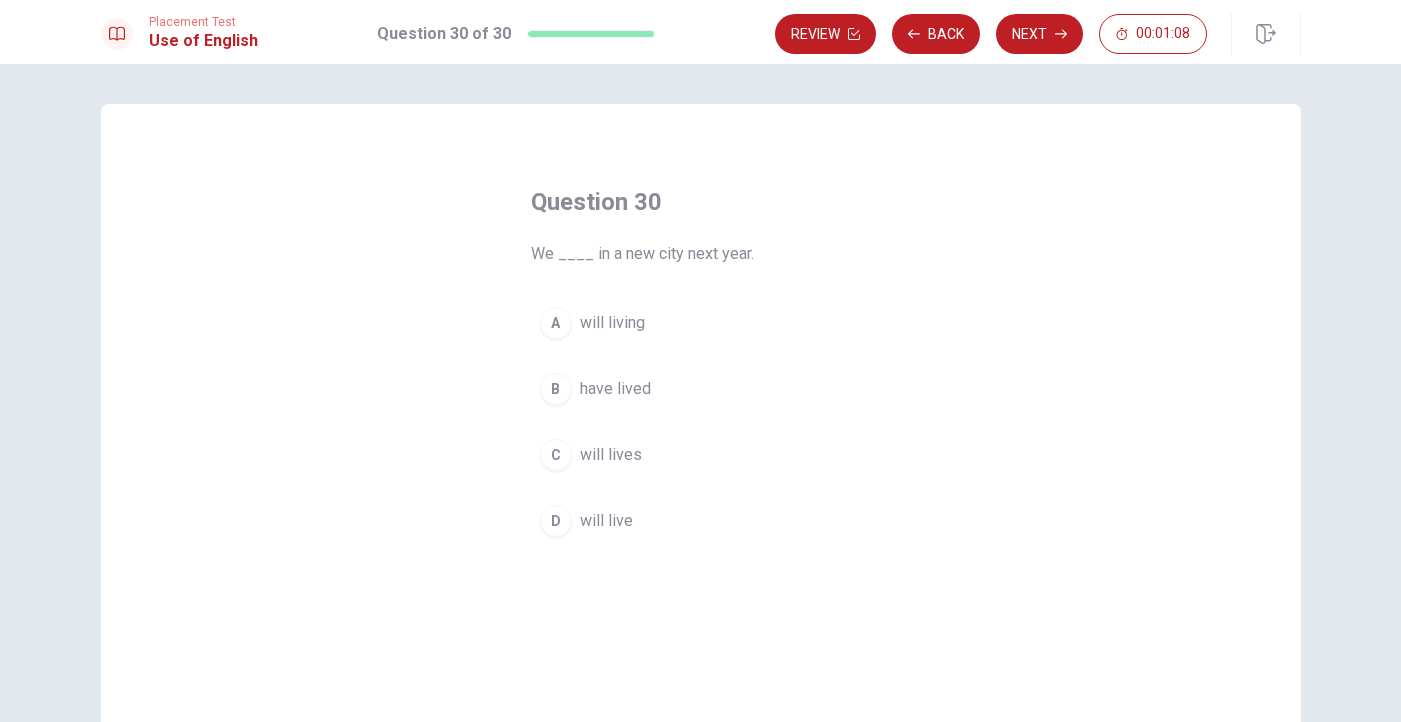 click on "A will living" at bounding box center (701, 323) 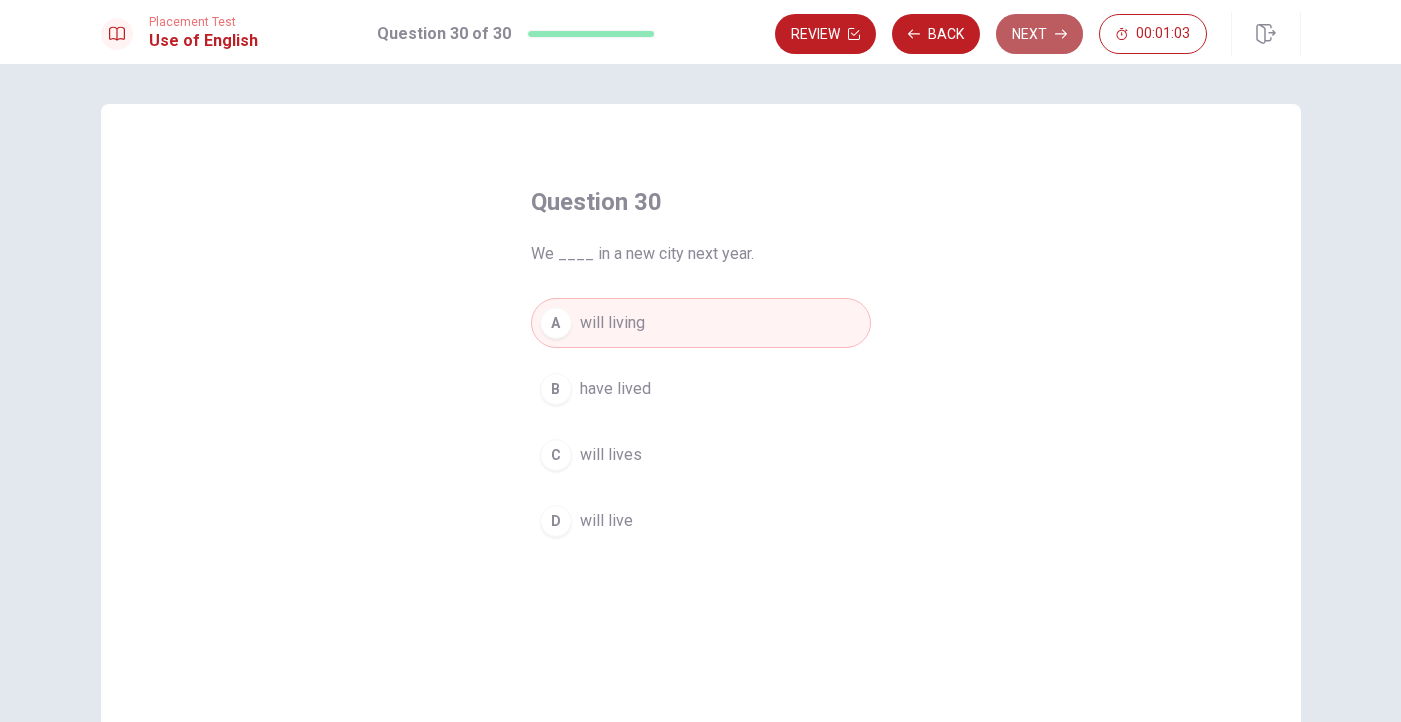 click on "Next" at bounding box center (1039, 34) 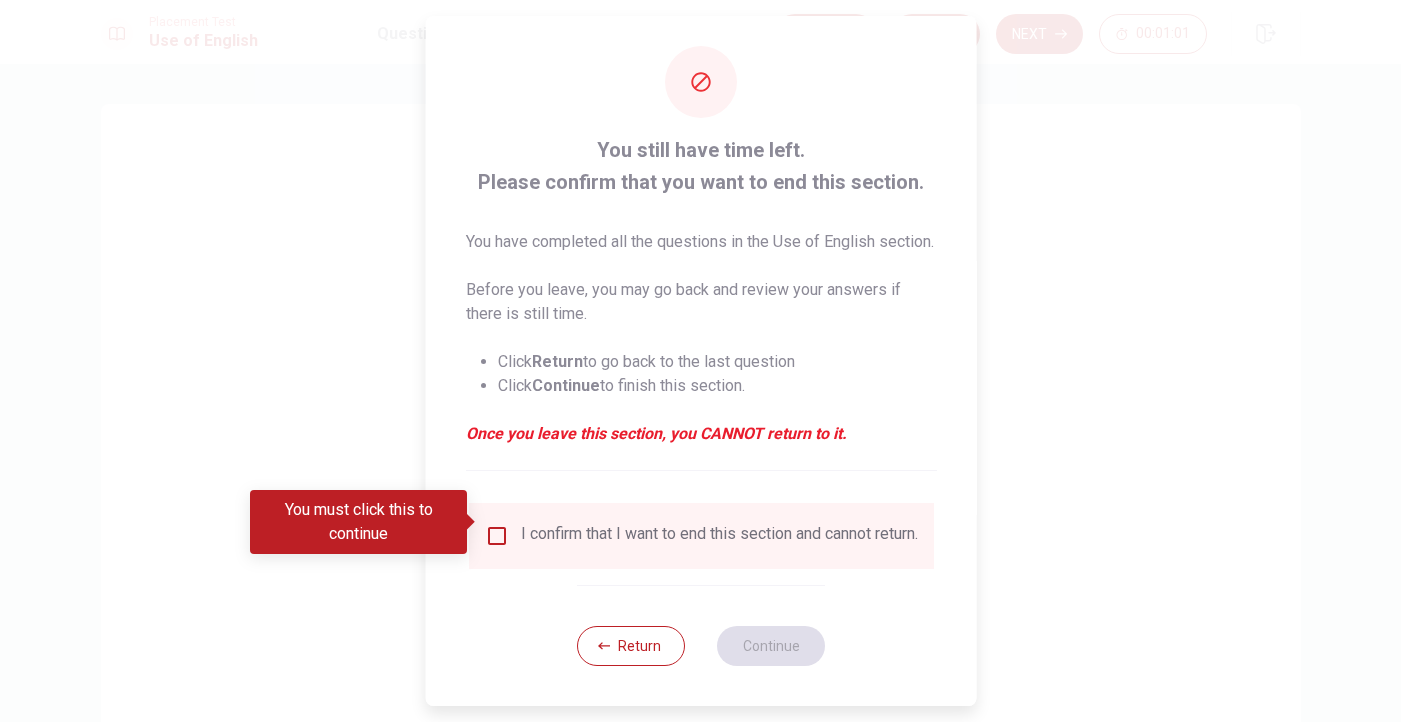scroll, scrollTop: 48, scrollLeft: 0, axis: vertical 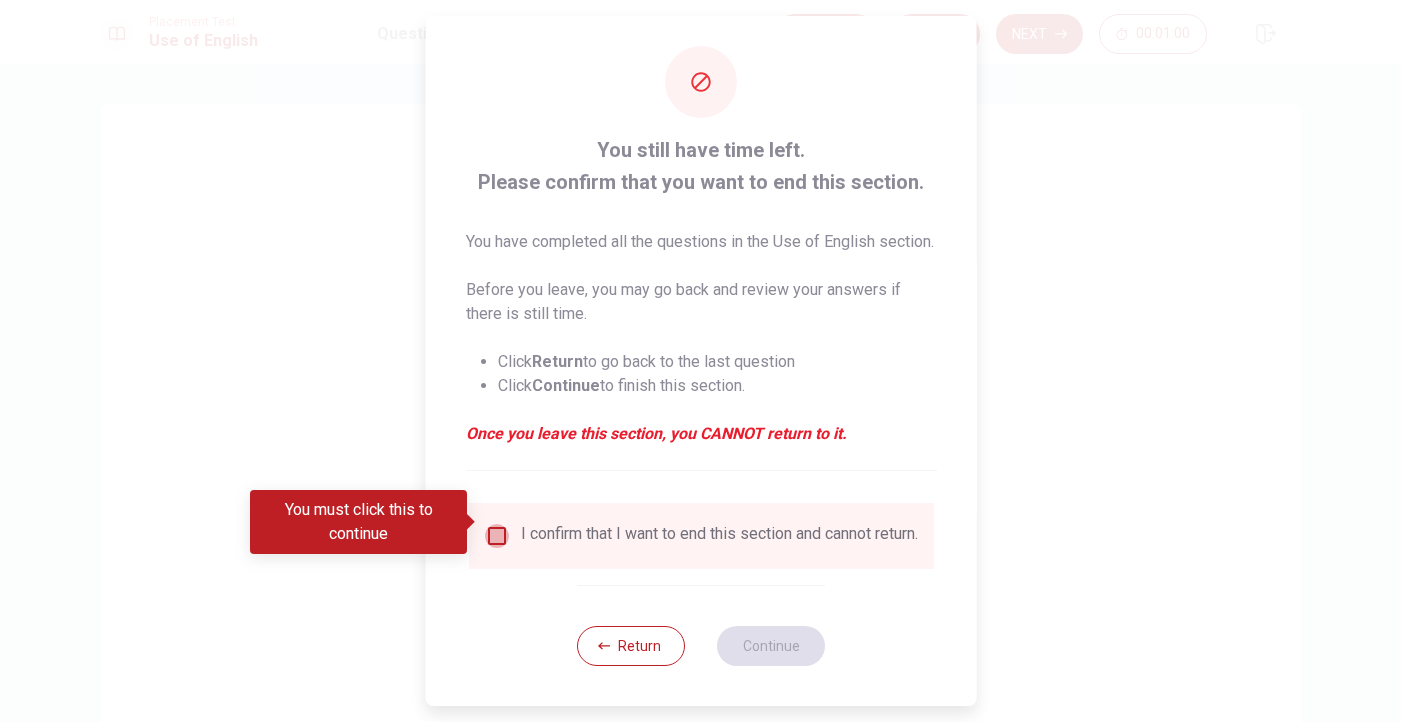 click at bounding box center (496, 536) 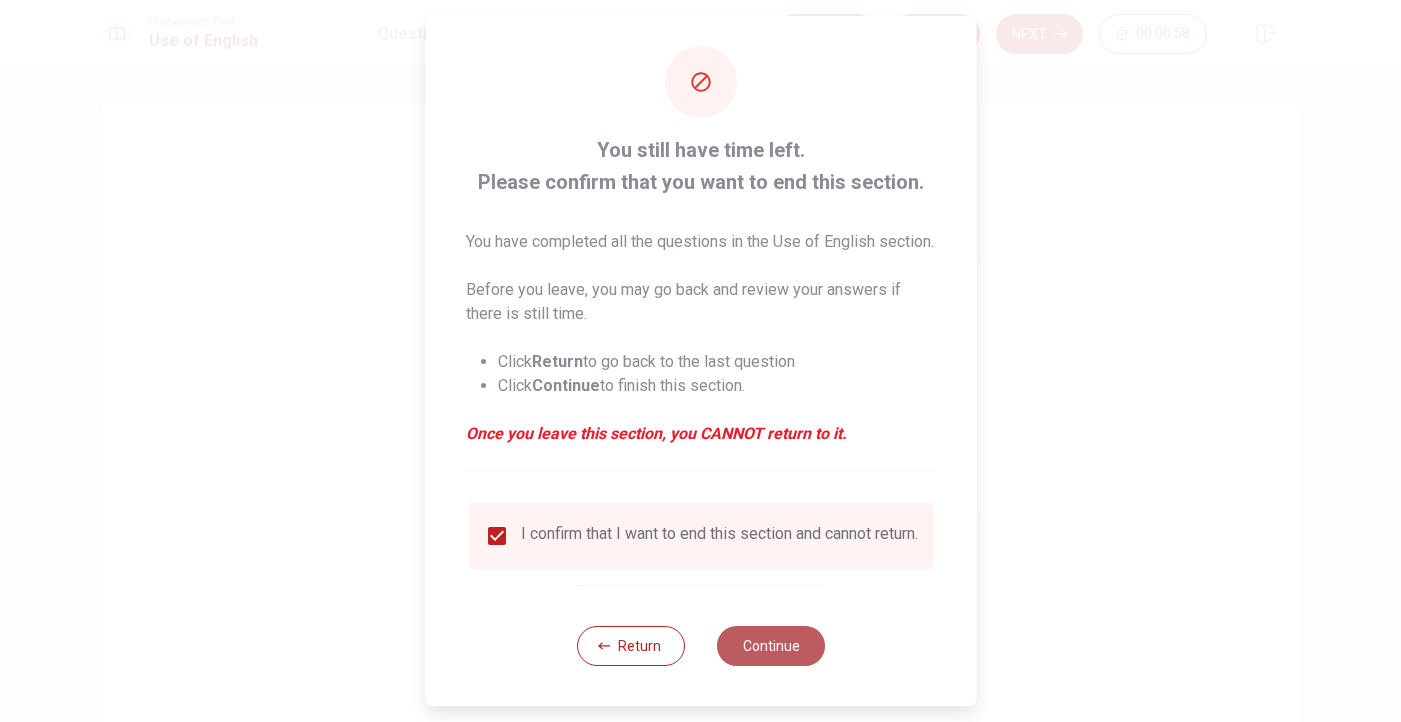 click on "Continue" at bounding box center (771, 646) 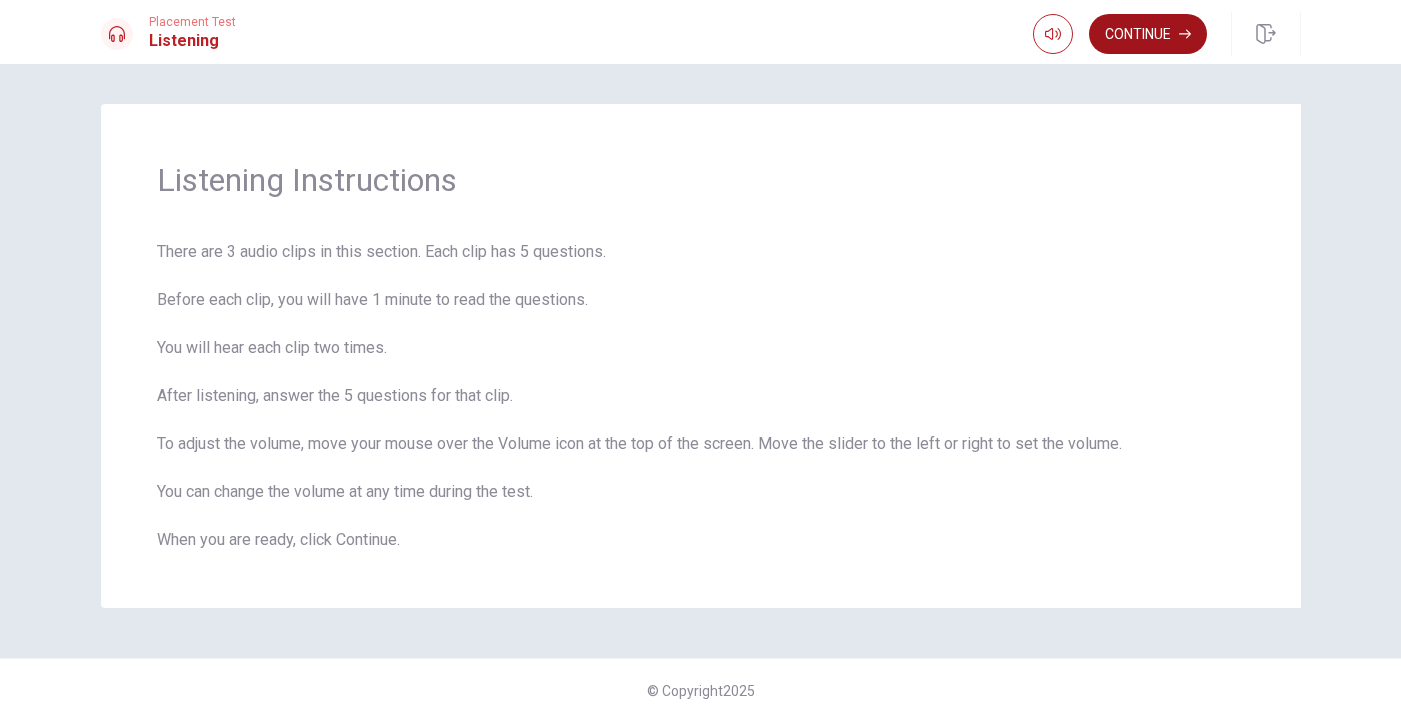 click on "Continue" at bounding box center (1148, 34) 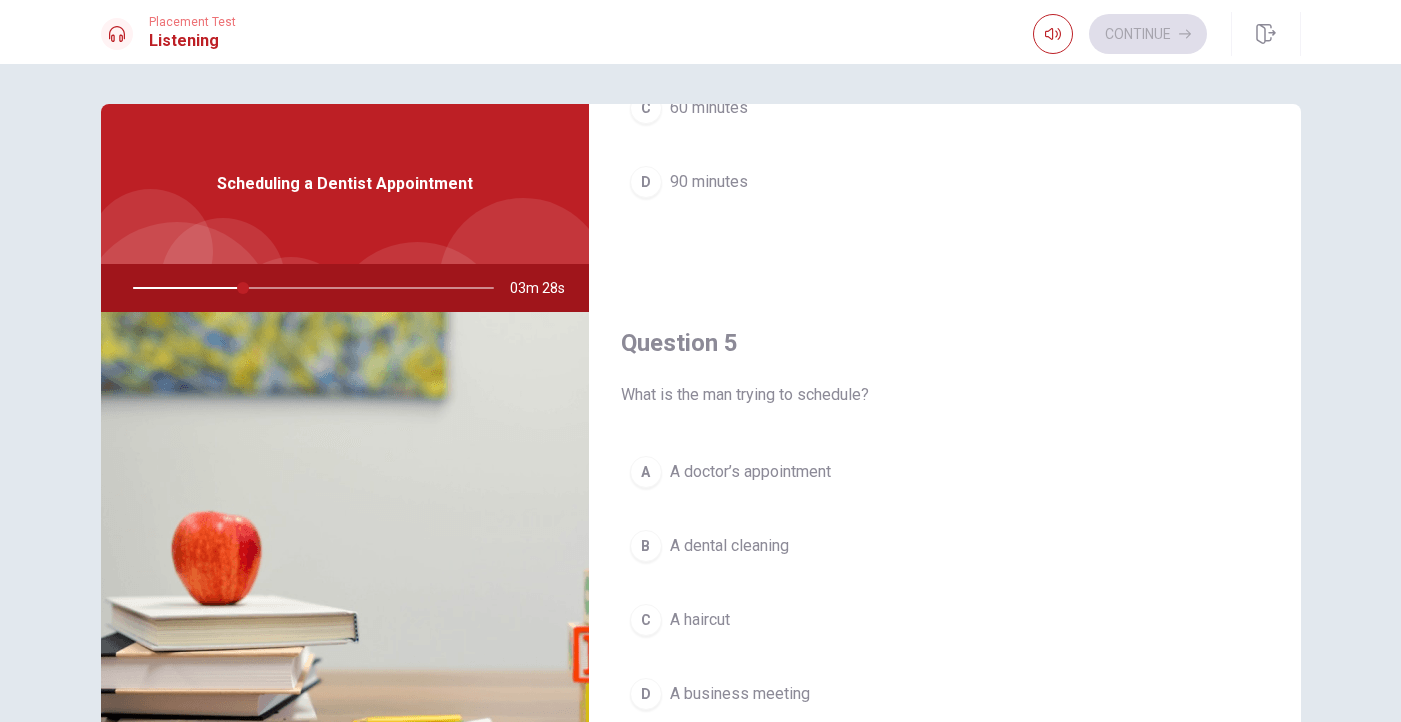 scroll, scrollTop: 1865, scrollLeft: 0, axis: vertical 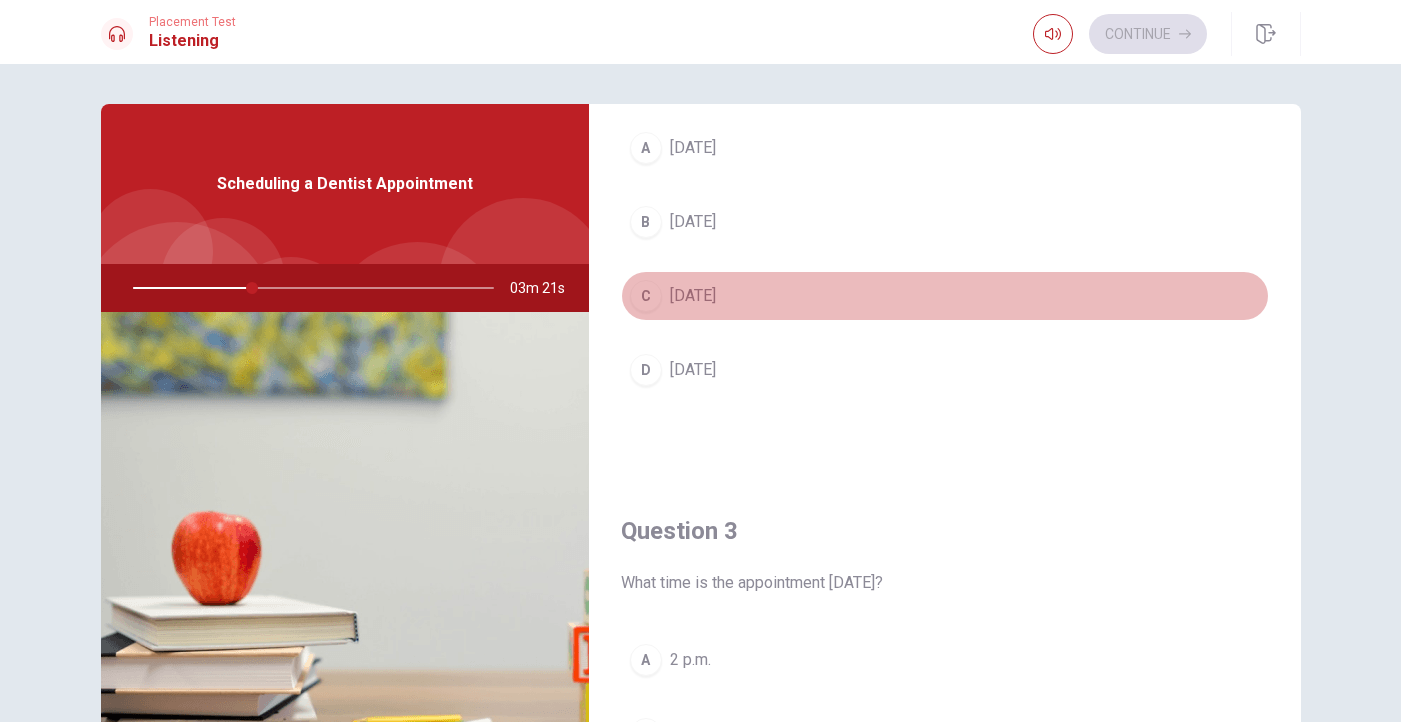 click on "C" at bounding box center (646, 296) 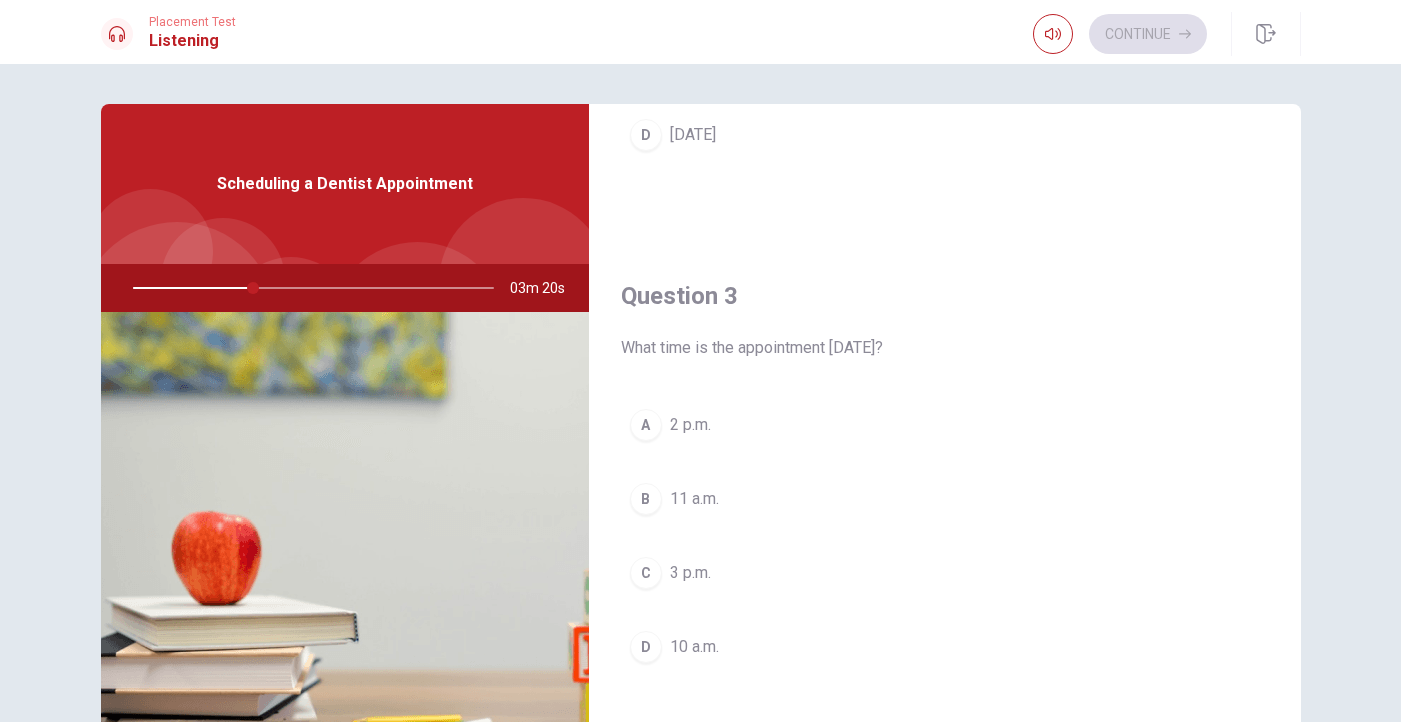 scroll, scrollTop: 930, scrollLeft: 0, axis: vertical 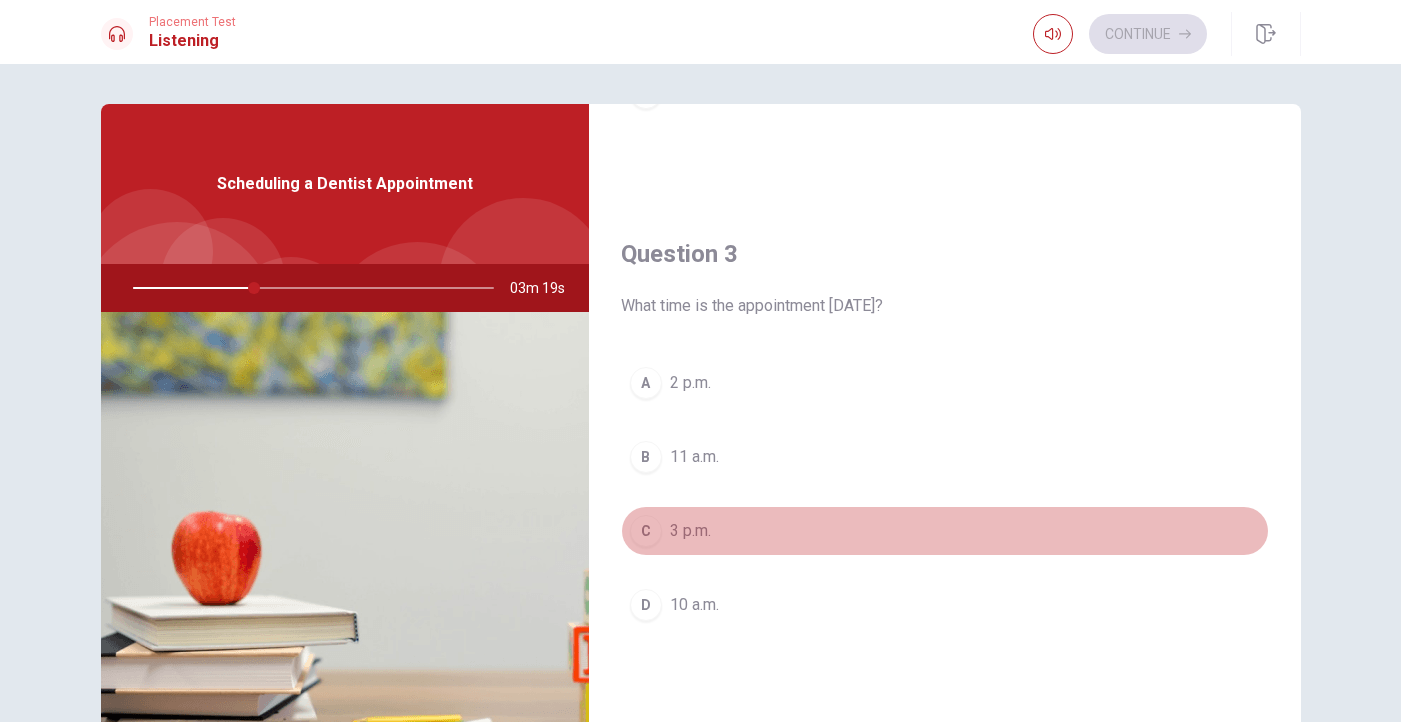 click on "C" at bounding box center (646, 531) 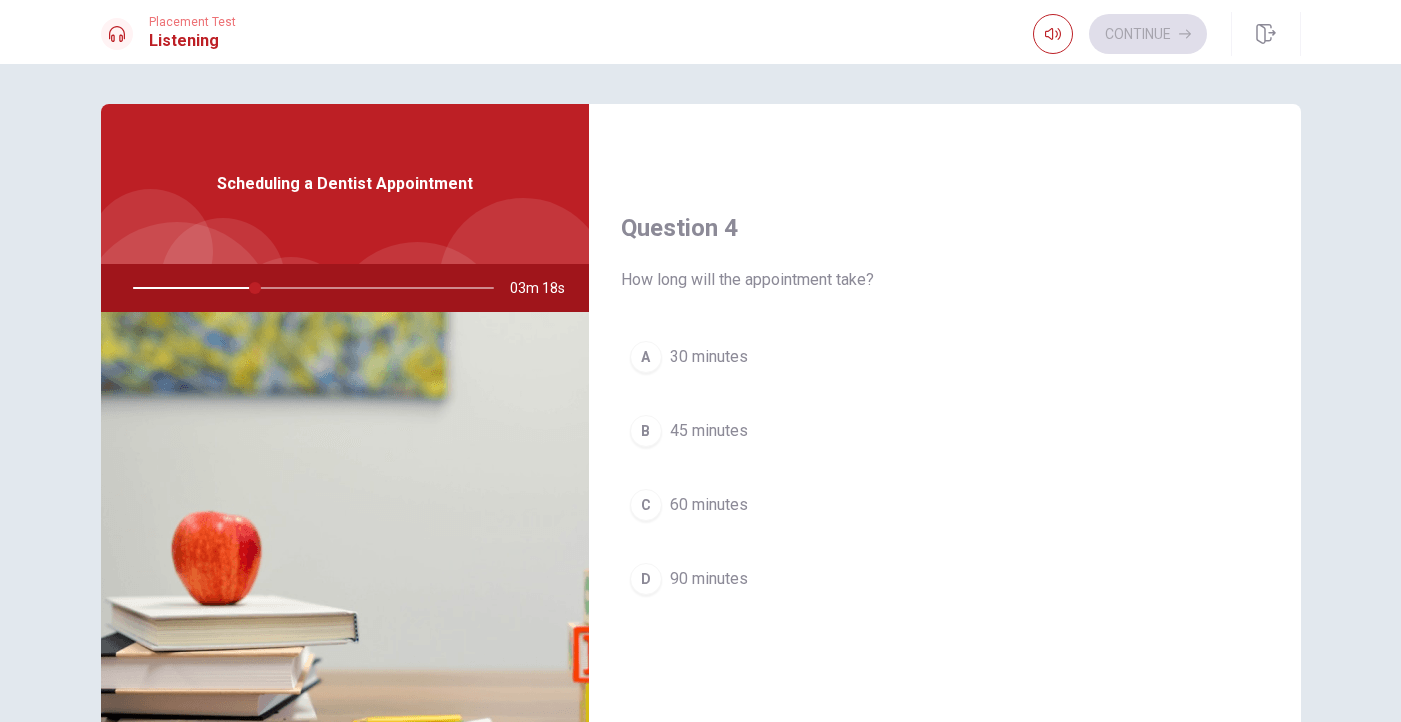 scroll, scrollTop: 1485, scrollLeft: 0, axis: vertical 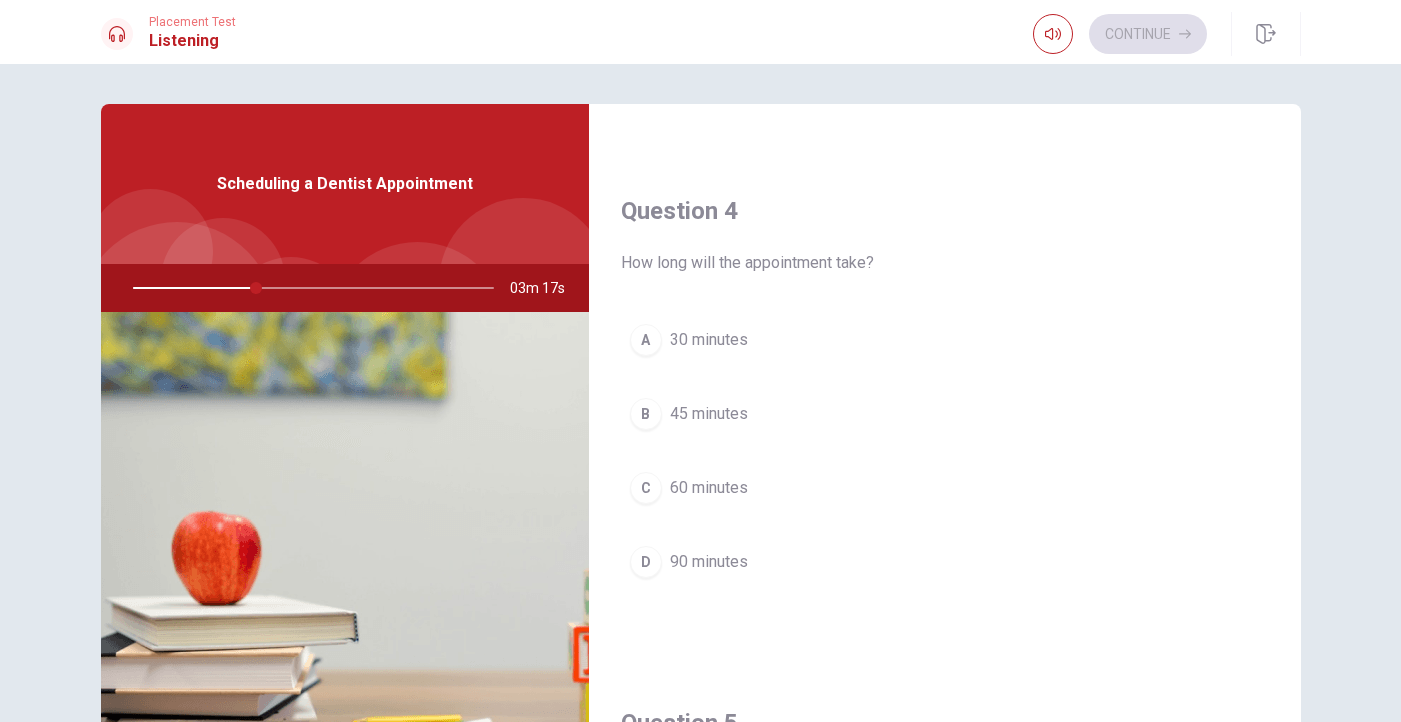 click on "45 minutes" at bounding box center [709, 414] 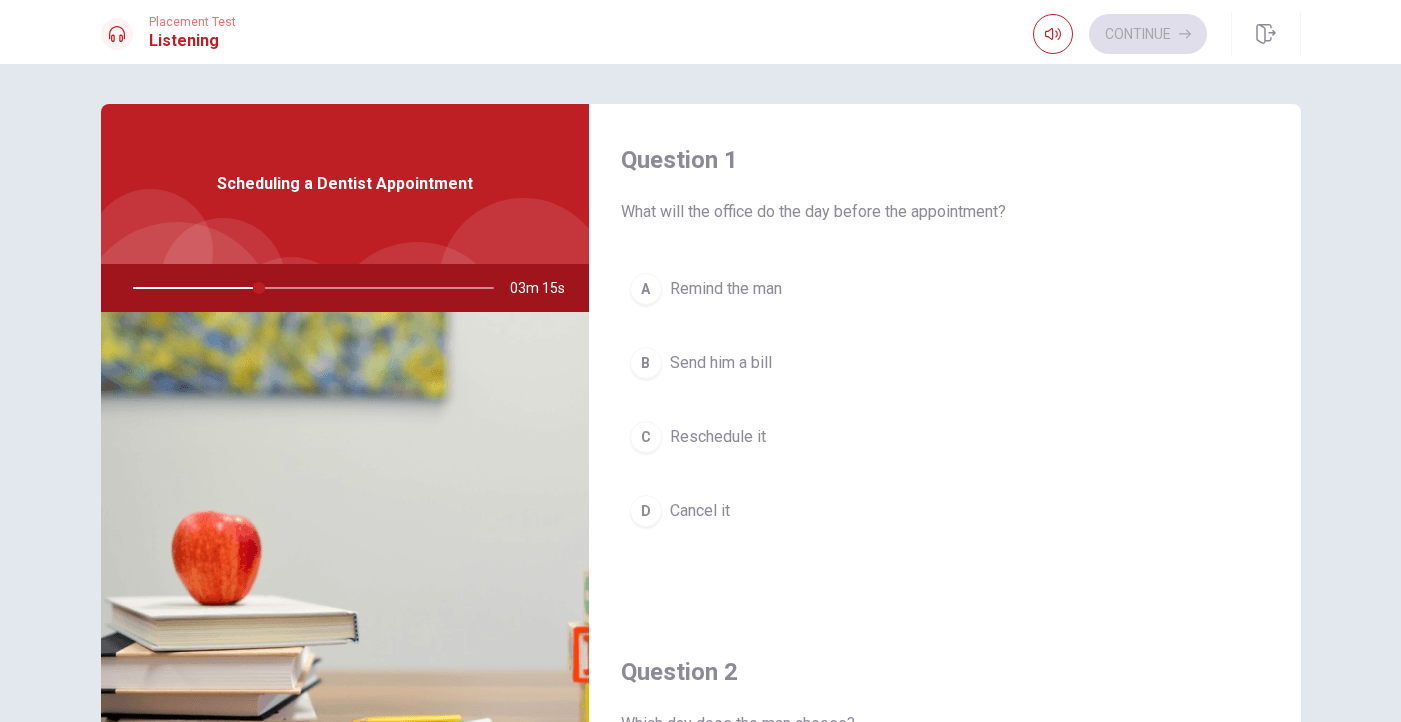 scroll, scrollTop: 0, scrollLeft: 0, axis: both 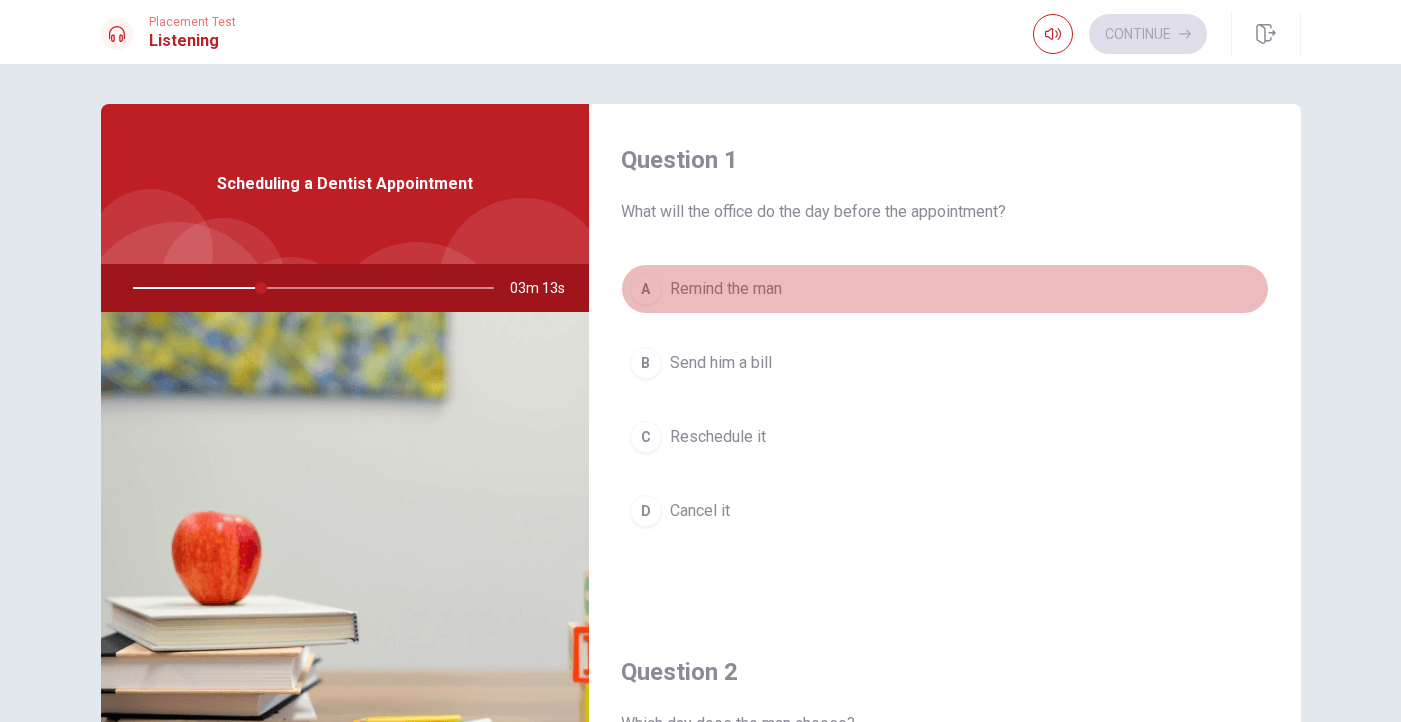 click on "Remind the man" at bounding box center (726, 289) 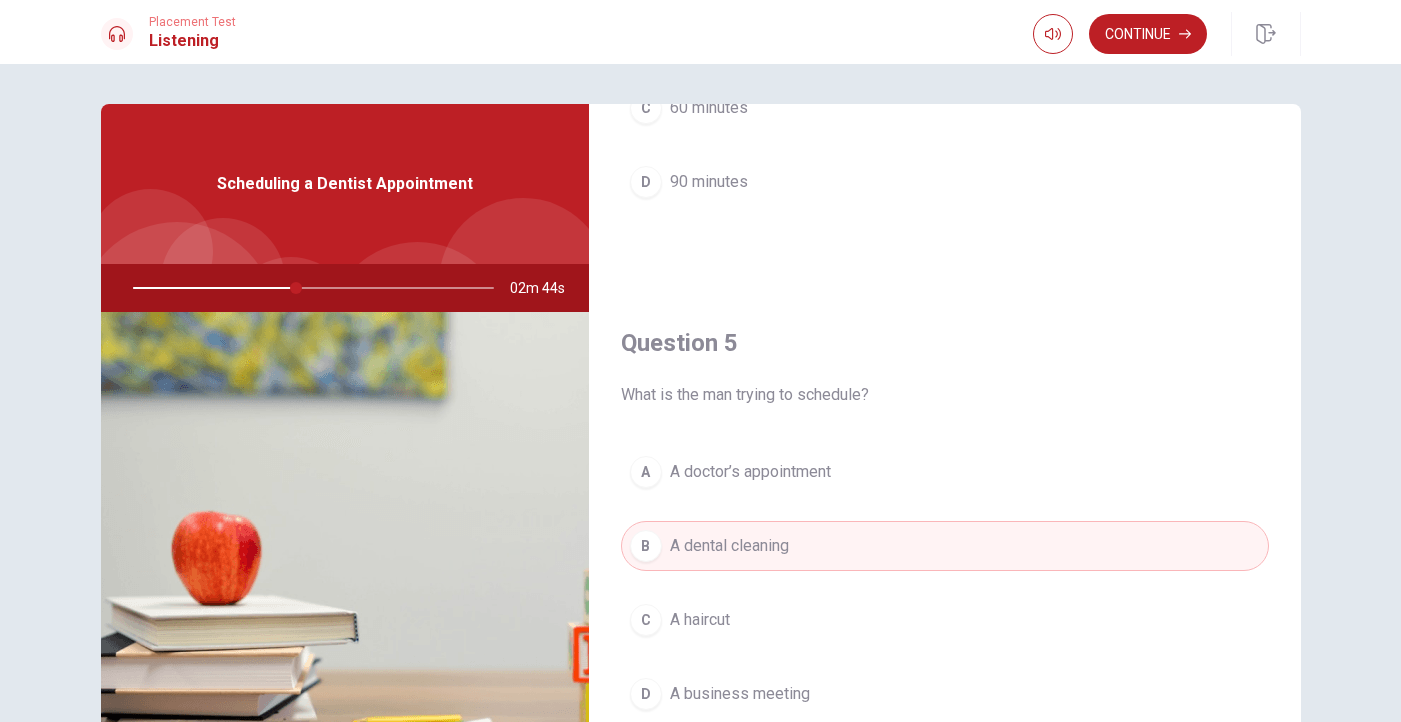 scroll, scrollTop: 1865, scrollLeft: 0, axis: vertical 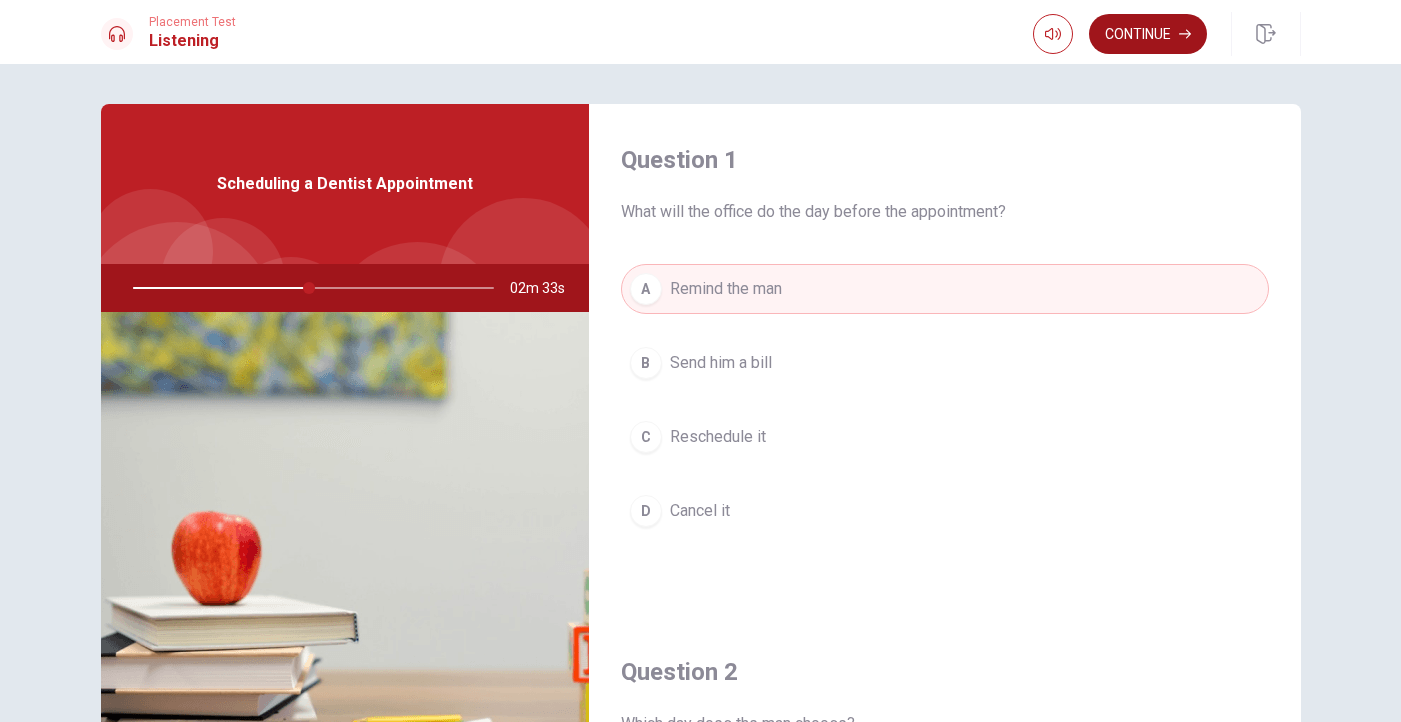click on "Continue" at bounding box center (1148, 34) 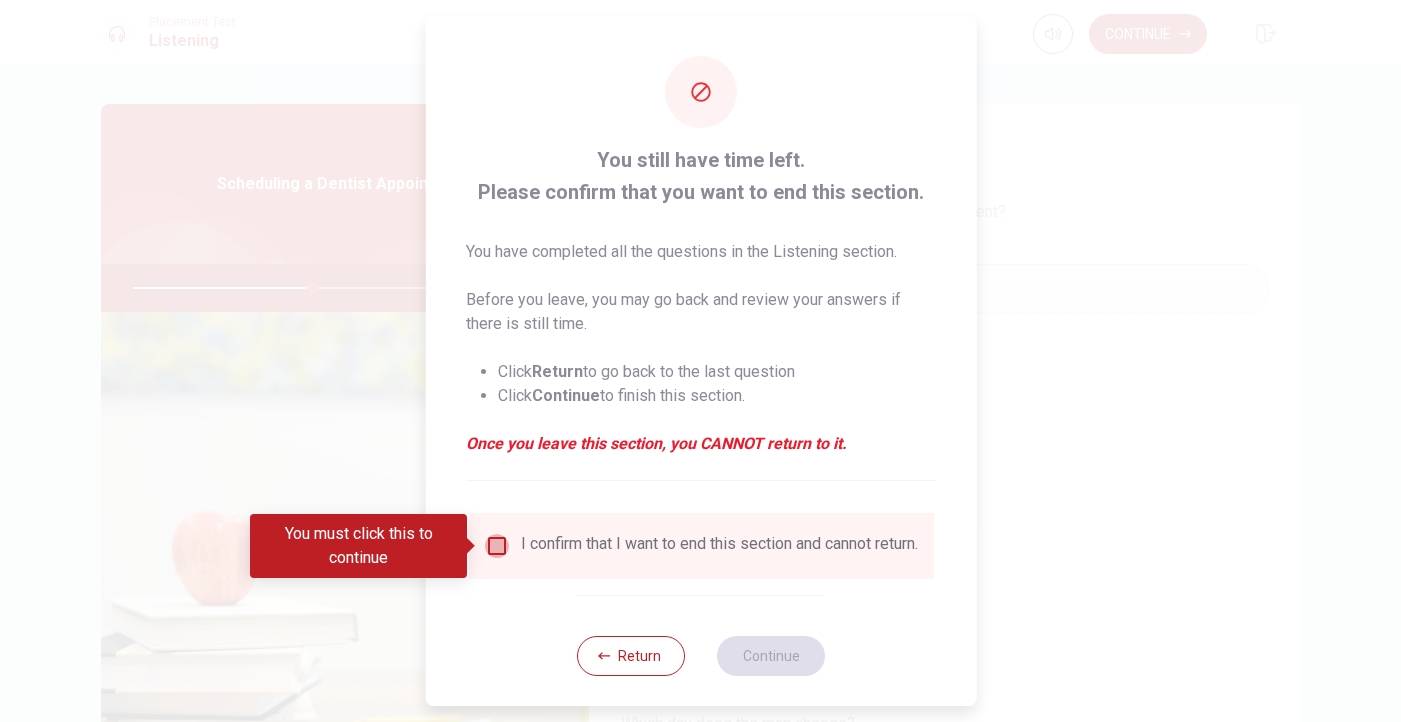 click at bounding box center (496, 546) 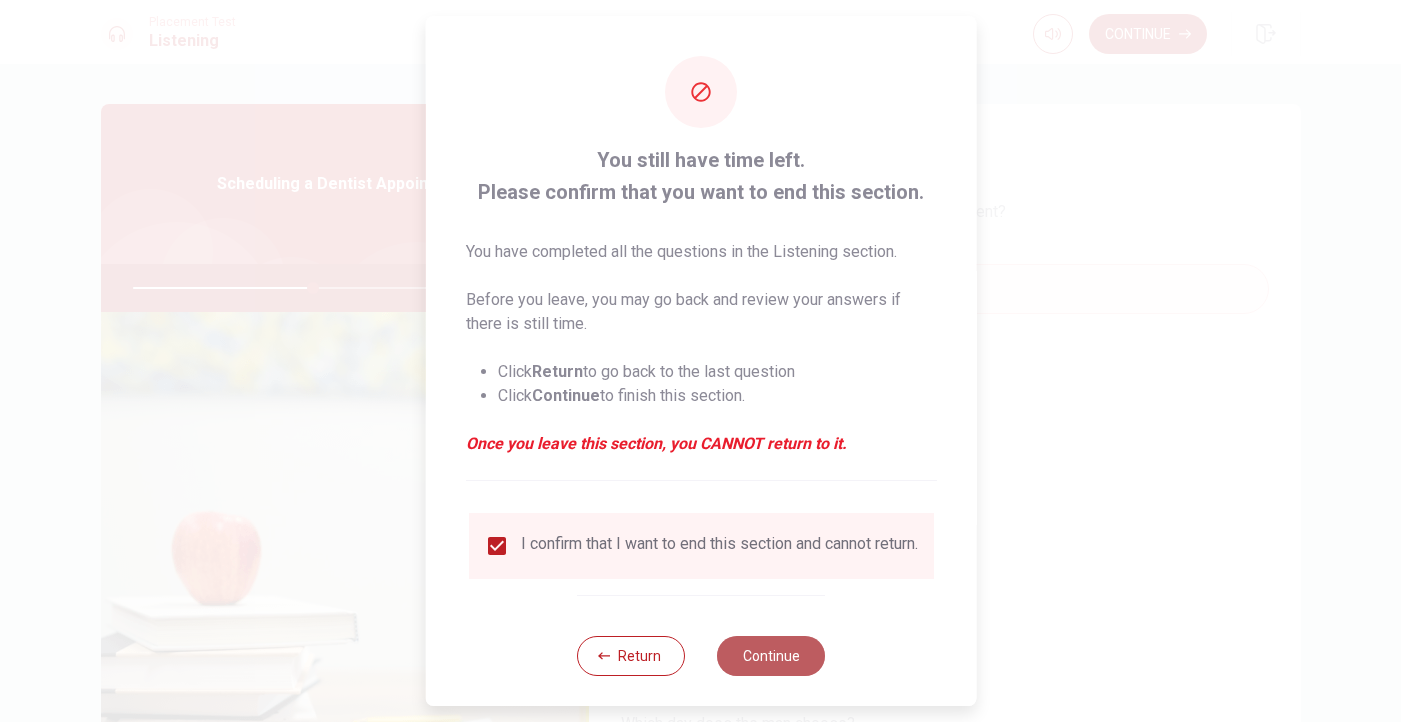 click on "Continue" at bounding box center (771, 656) 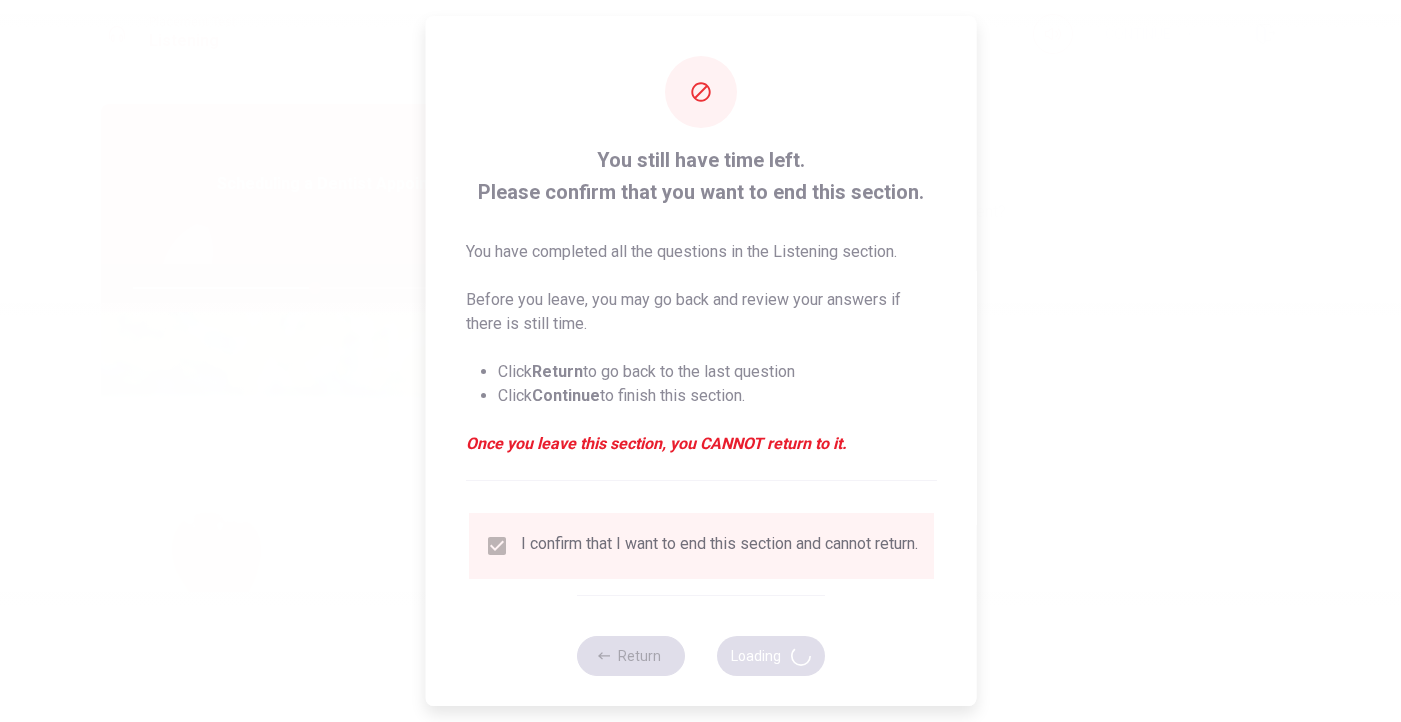 type on "51" 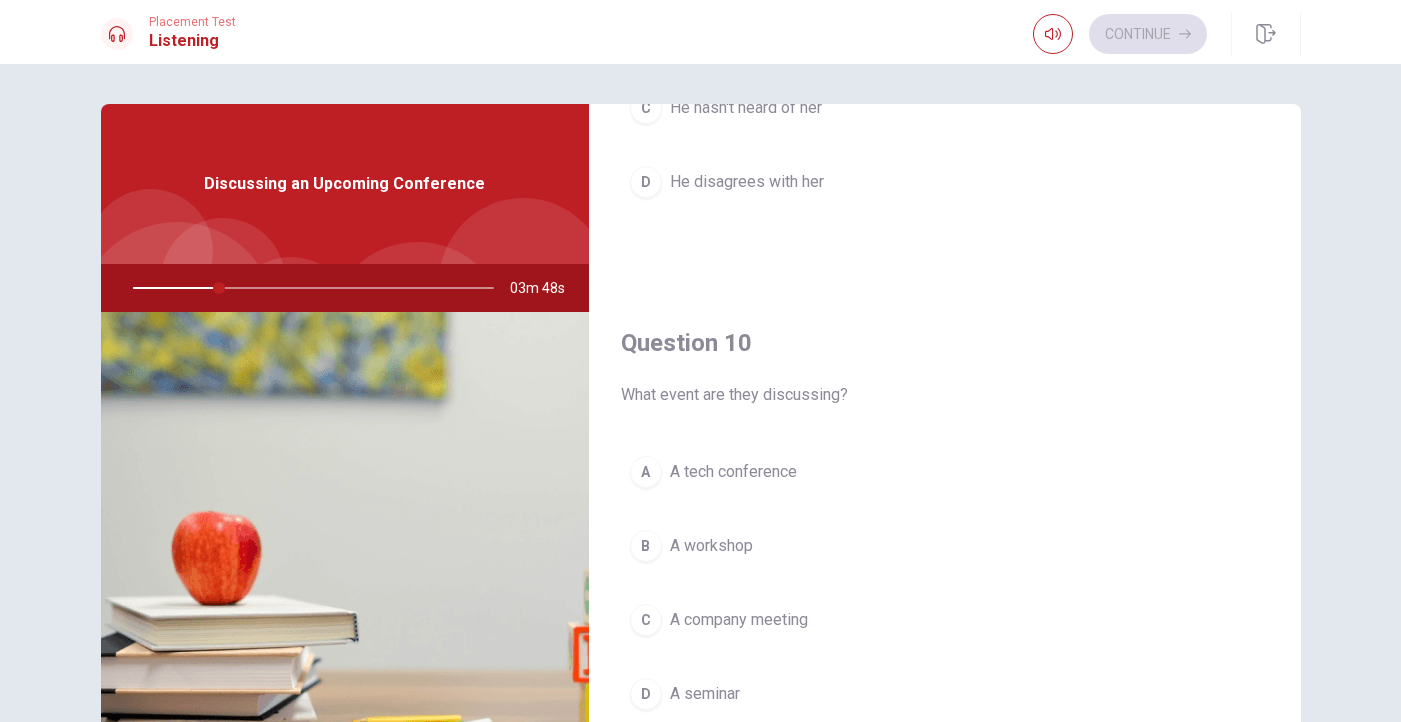 scroll, scrollTop: 1865, scrollLeft: 0, axis: vertical 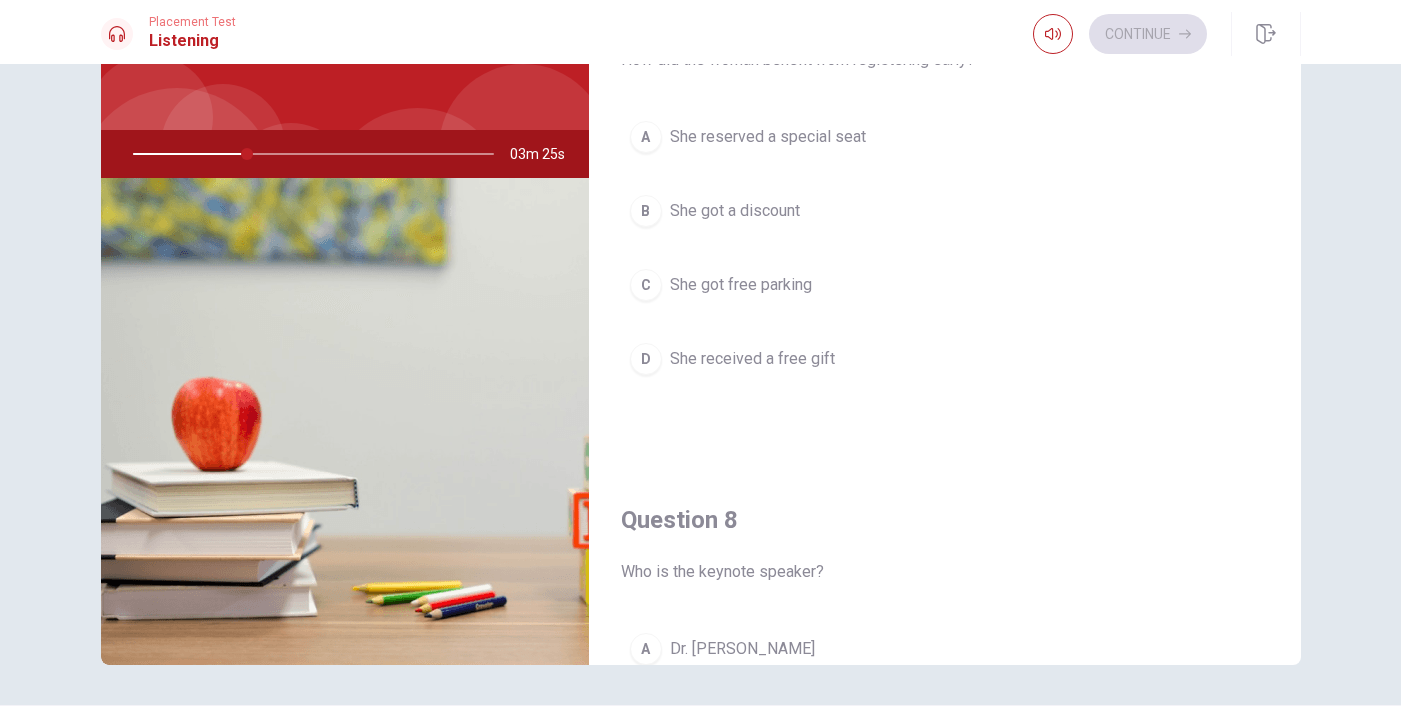 click on "She got a discount" at bounding box center [735, 211] 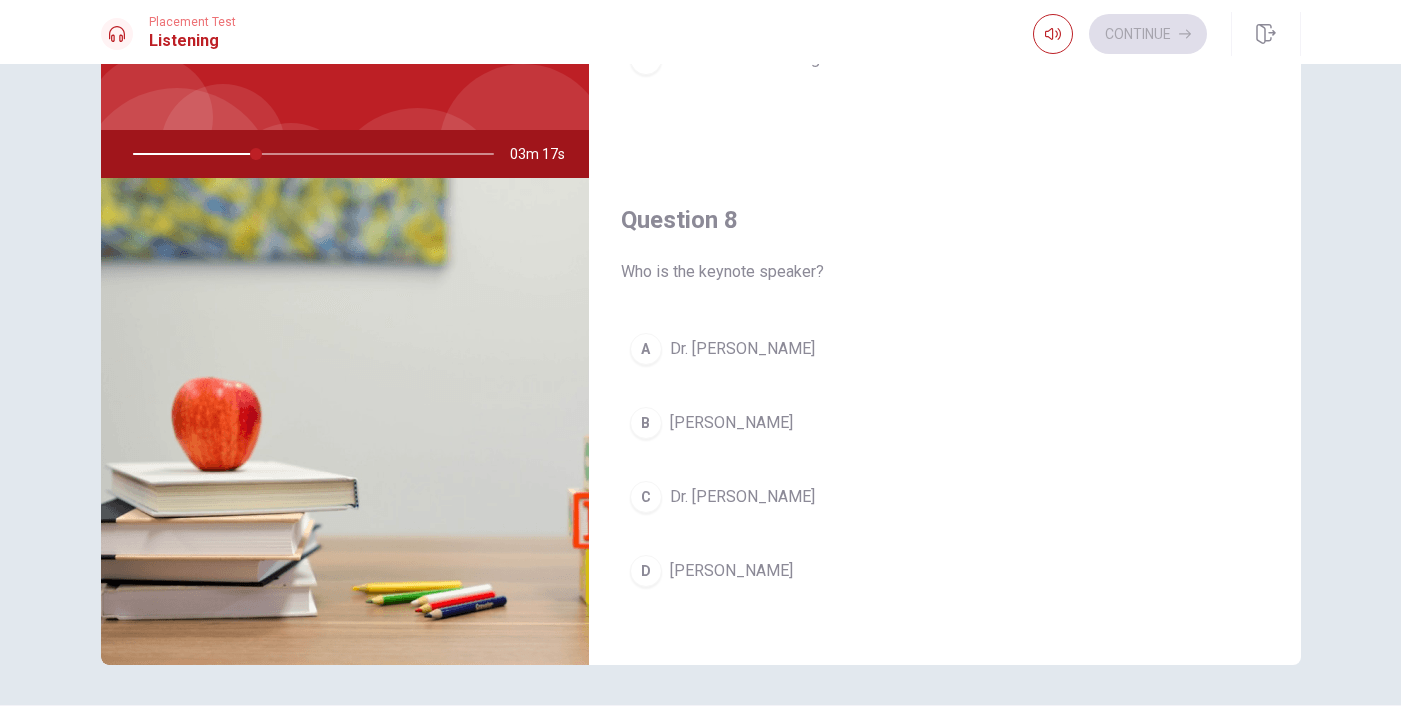 scroll, scrollTop: 831, scrollLeft: 0, axis: vertical 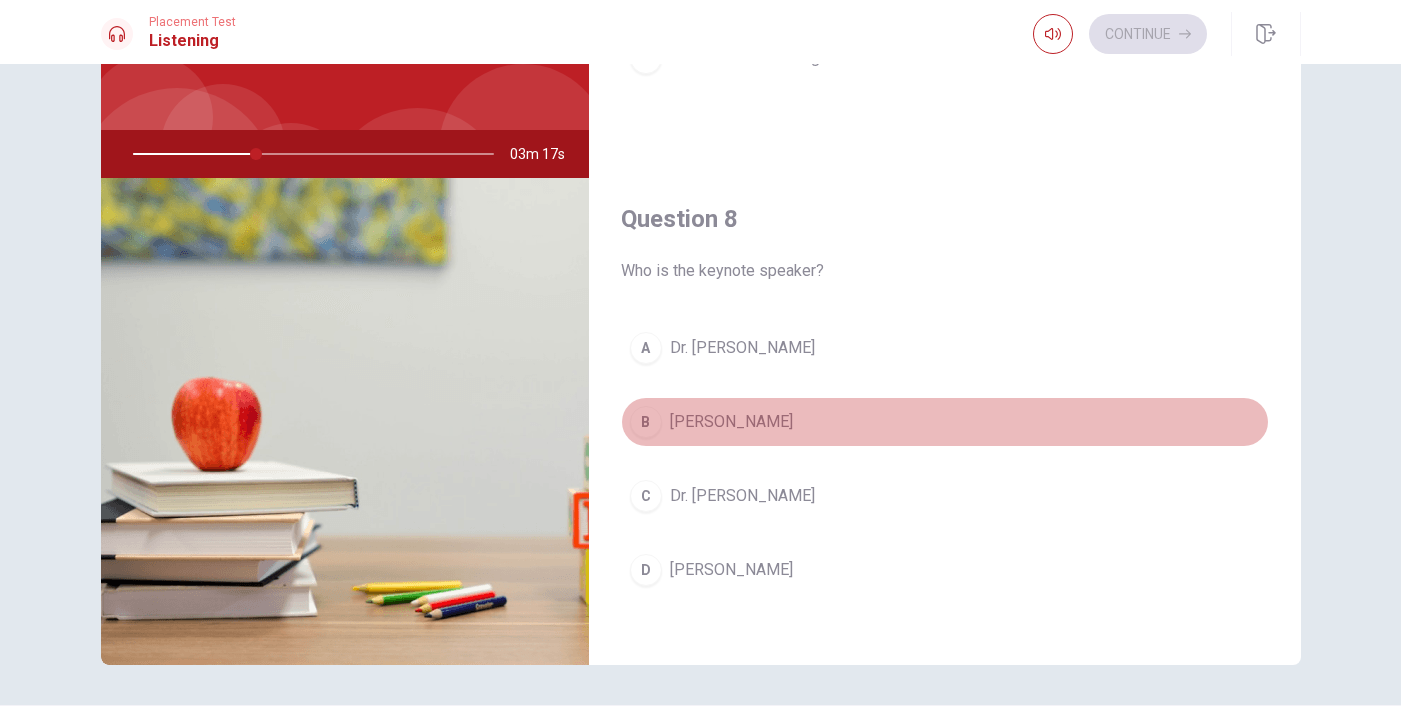 click on "[PERSON_NAME]" at bounding box center (731, 422) 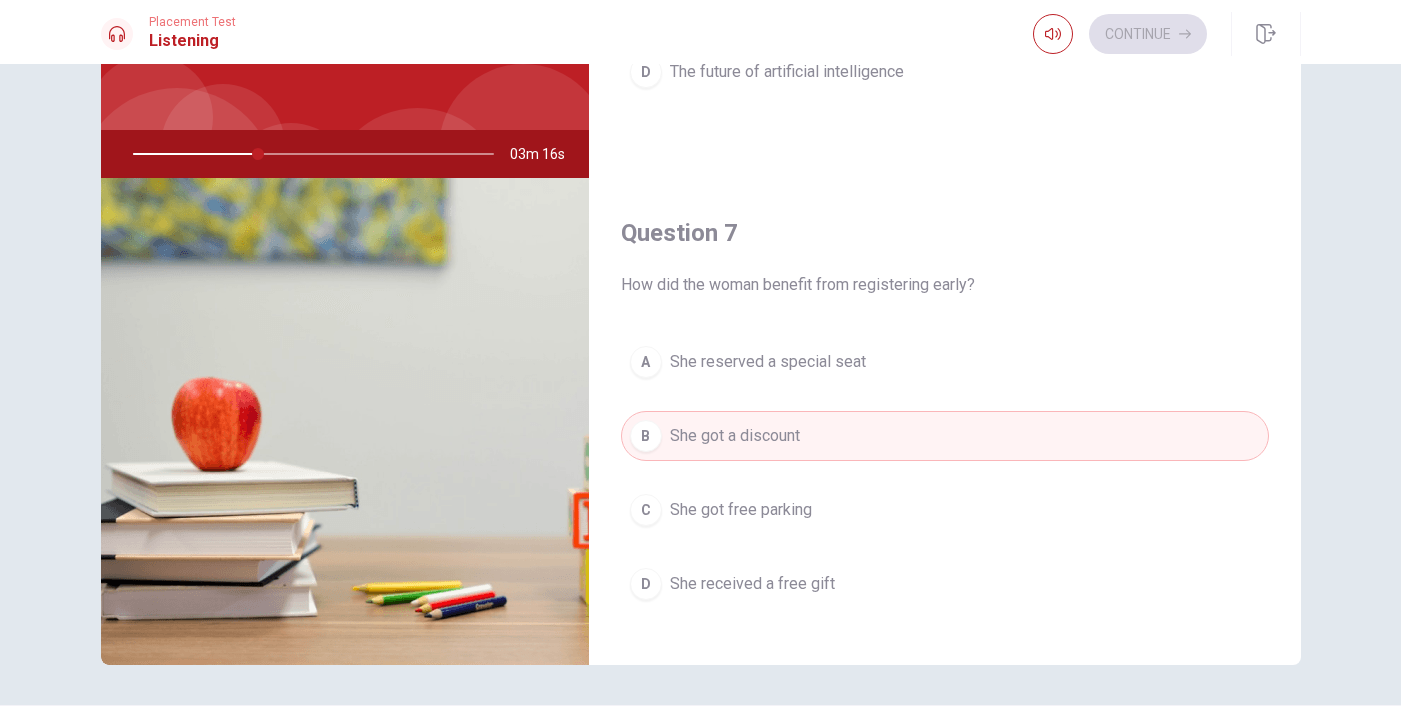 scroll, scrollTop: 0, scrollLeft: 0, axis: both 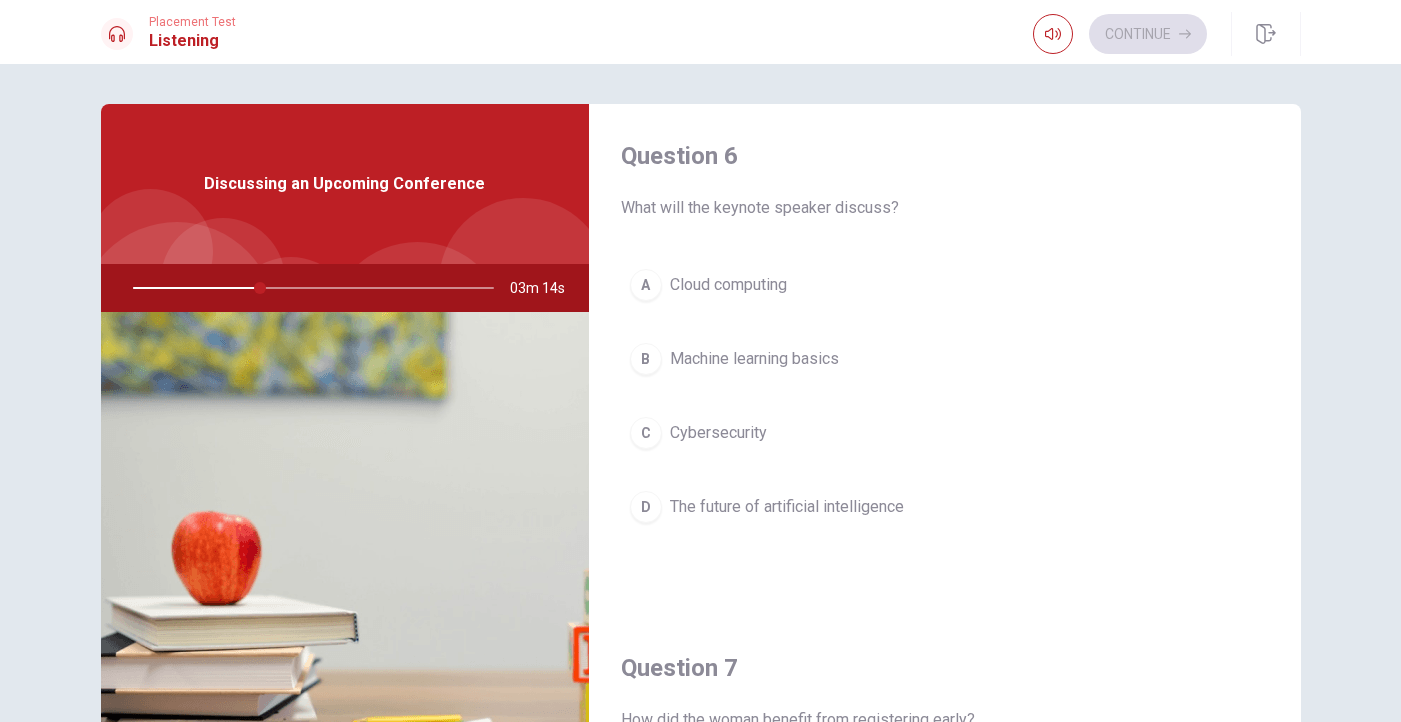 click on "The future of artificial intelligence" at bounding box center [787, 507] 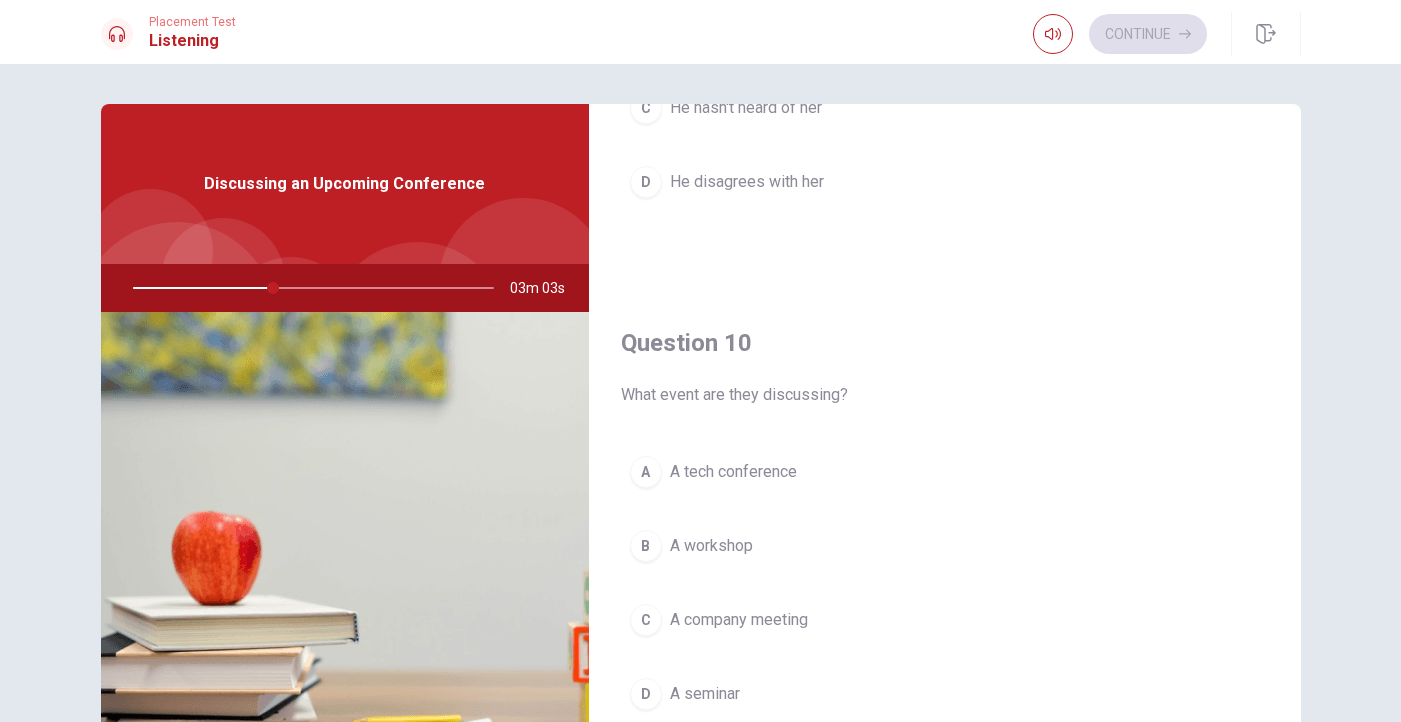 scroll, scrollTop: 1865, scrollLeft: 0, axis: vertical 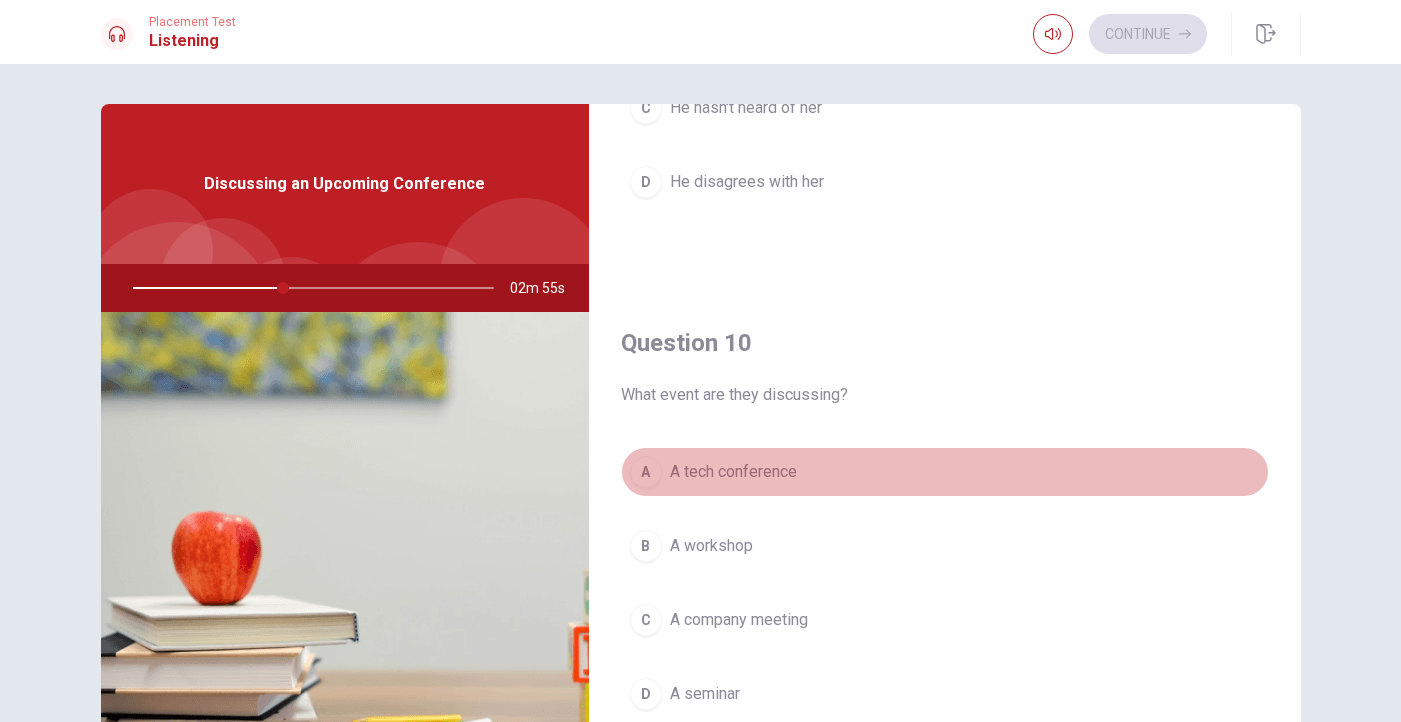 click on "A A tech conference" at bounding box center (945, 472) 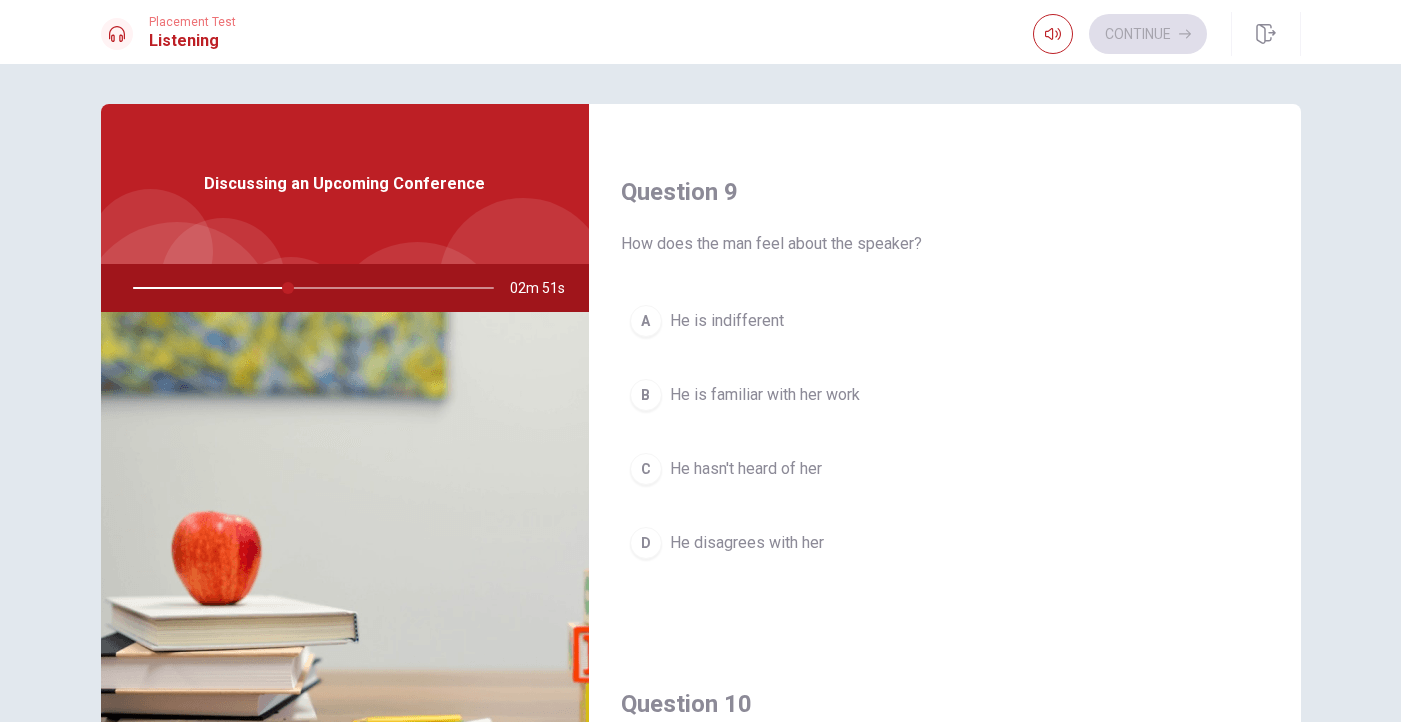 scroll, scrollTop: 1503, scrollLeft: 0, axis: vertical 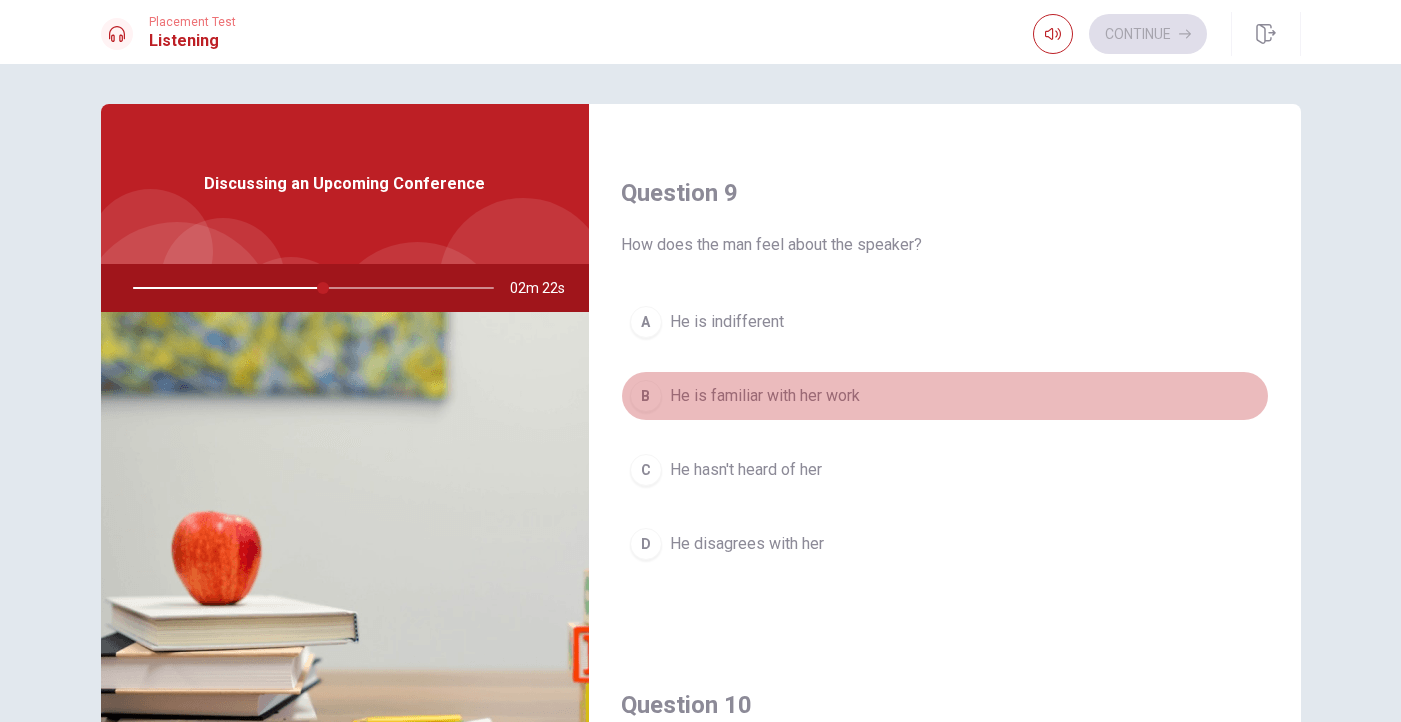 click on "He is familiar with her work" at bounding box center [765, 396] 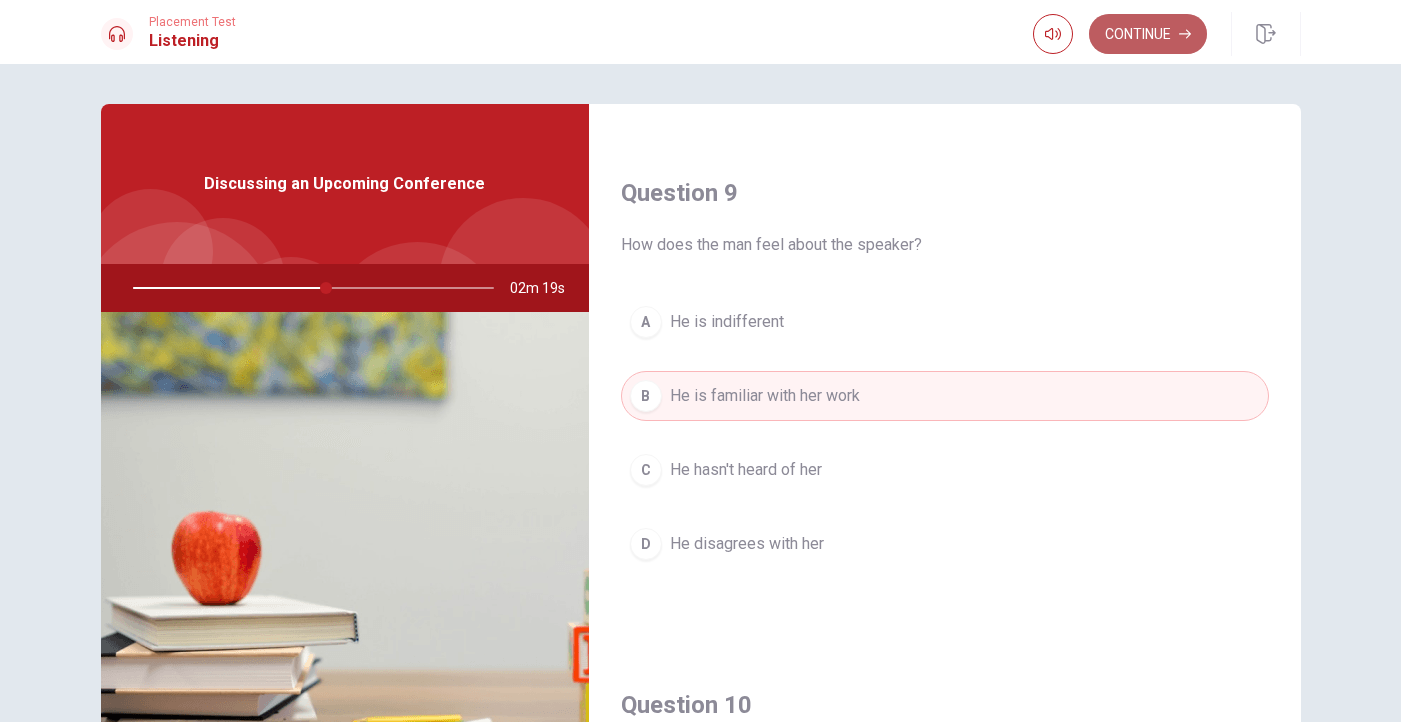 click on "Continue" at bounding box center [1148, 34] 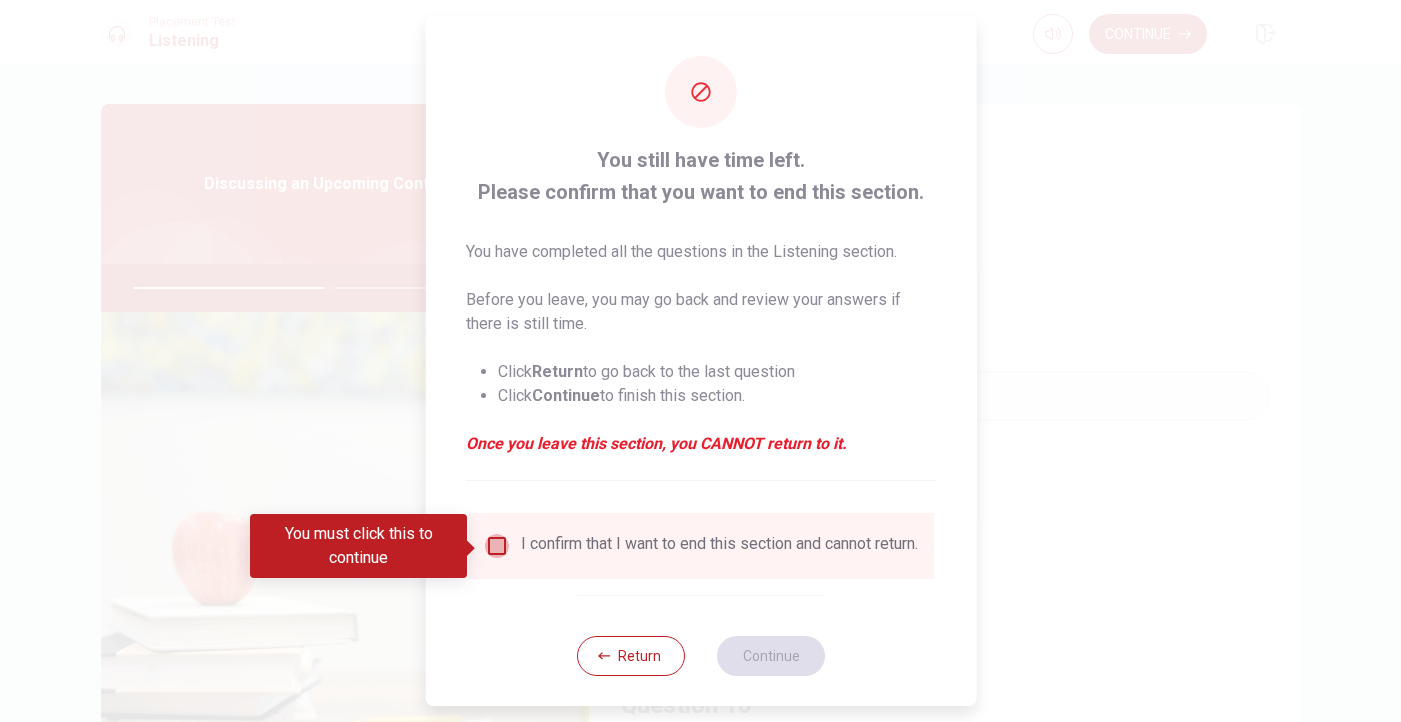 click at bounding box center (496, 546) 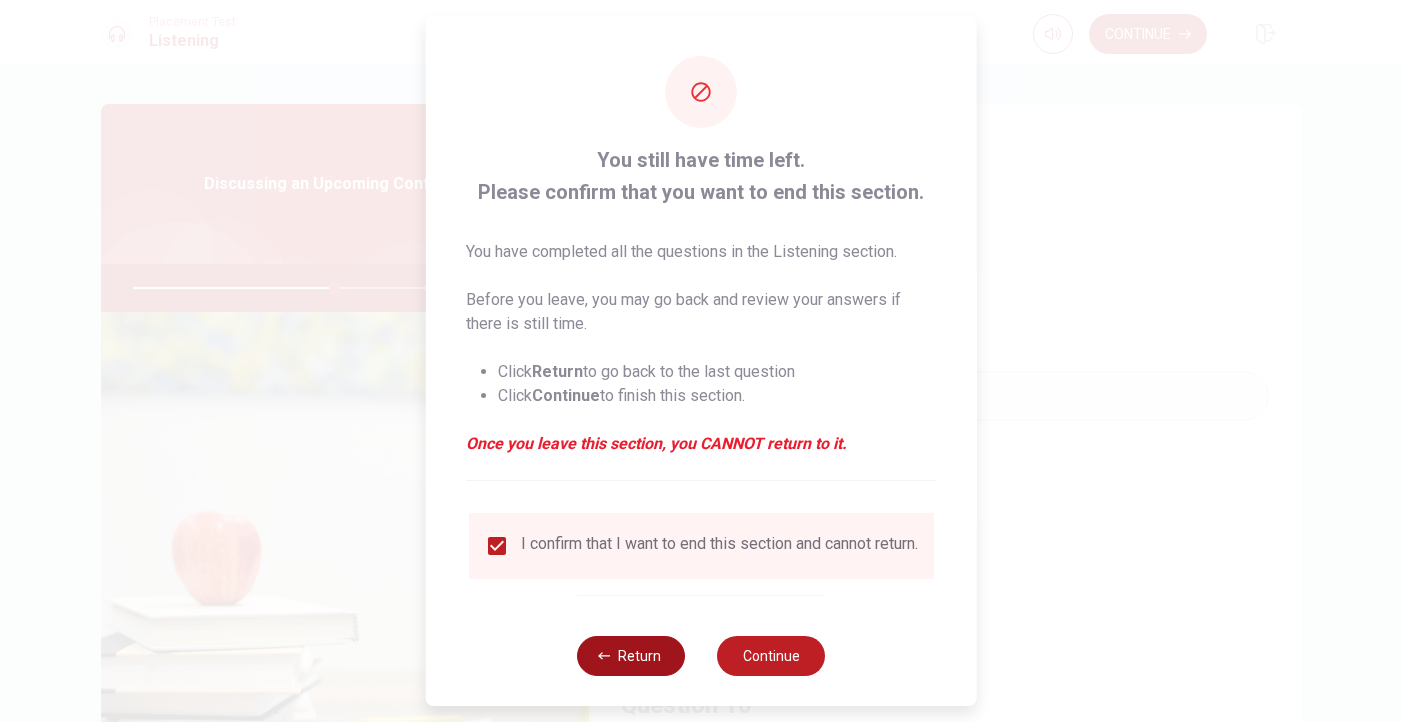 click on "Return" at bounding box center (631, 656) 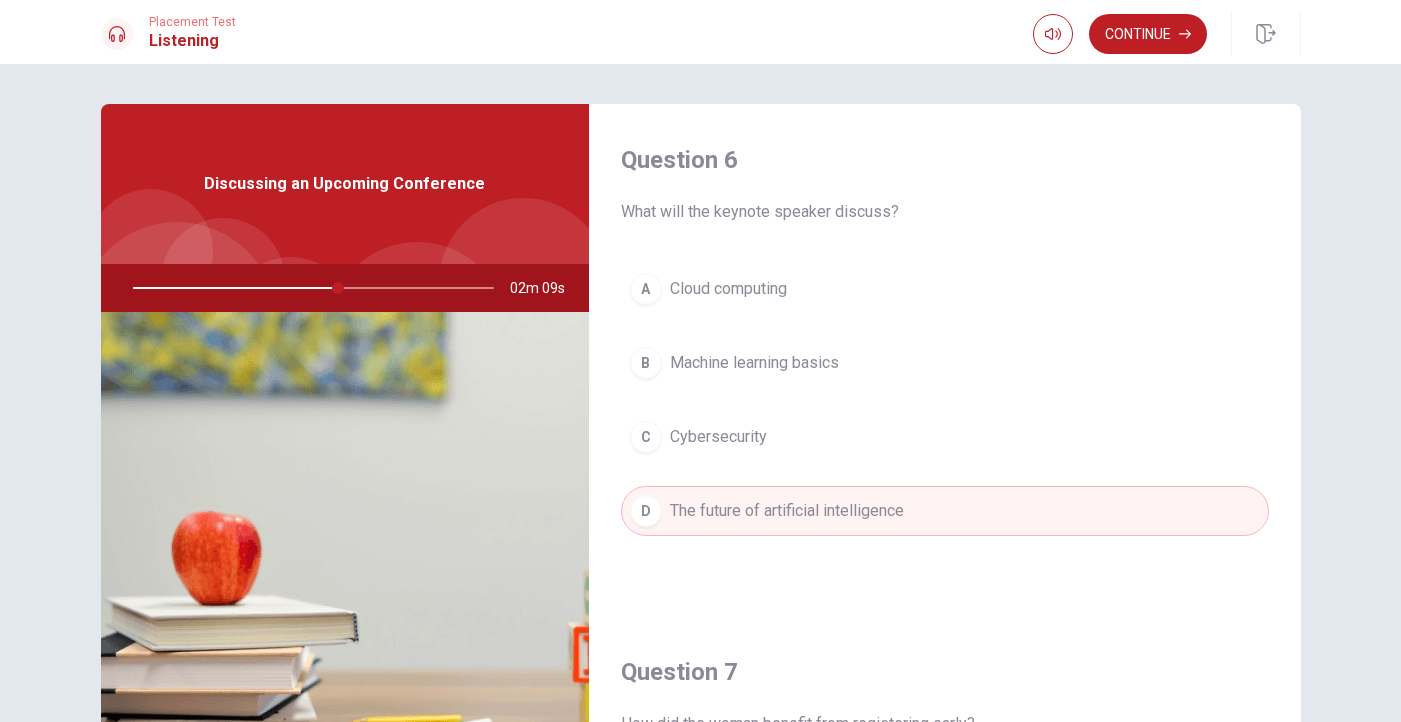 scroll, scrollTop: 0, scrollLeft: 0, axis: both 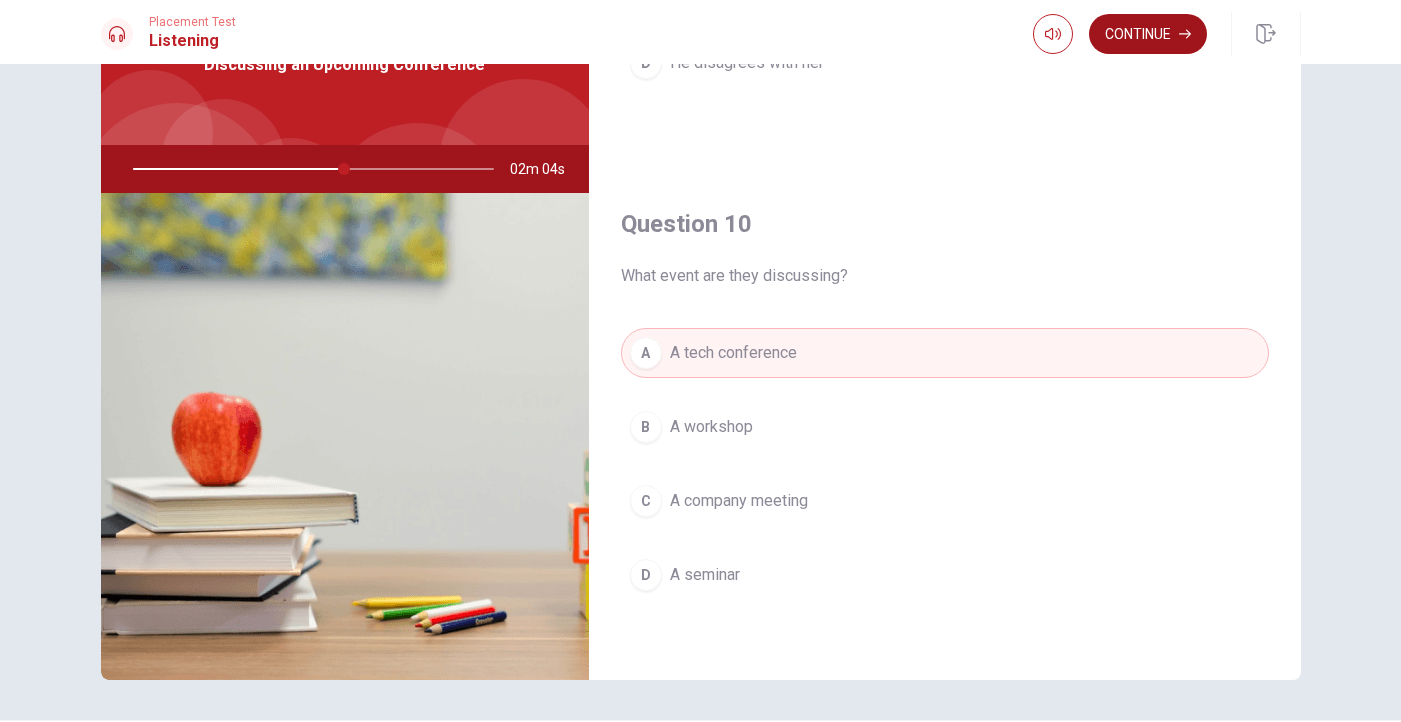 click on "Continue" at bounding box center [1148, 34] 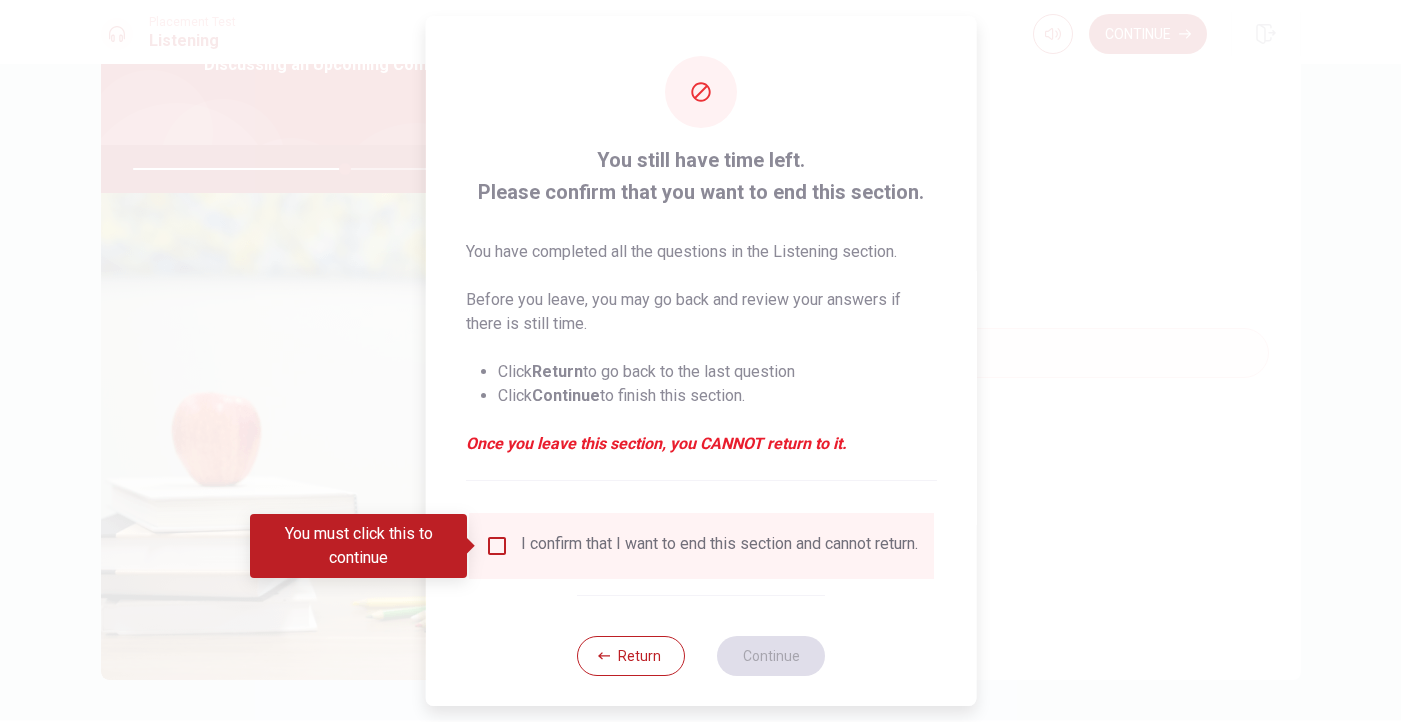 click at bounding box center (496, 546) 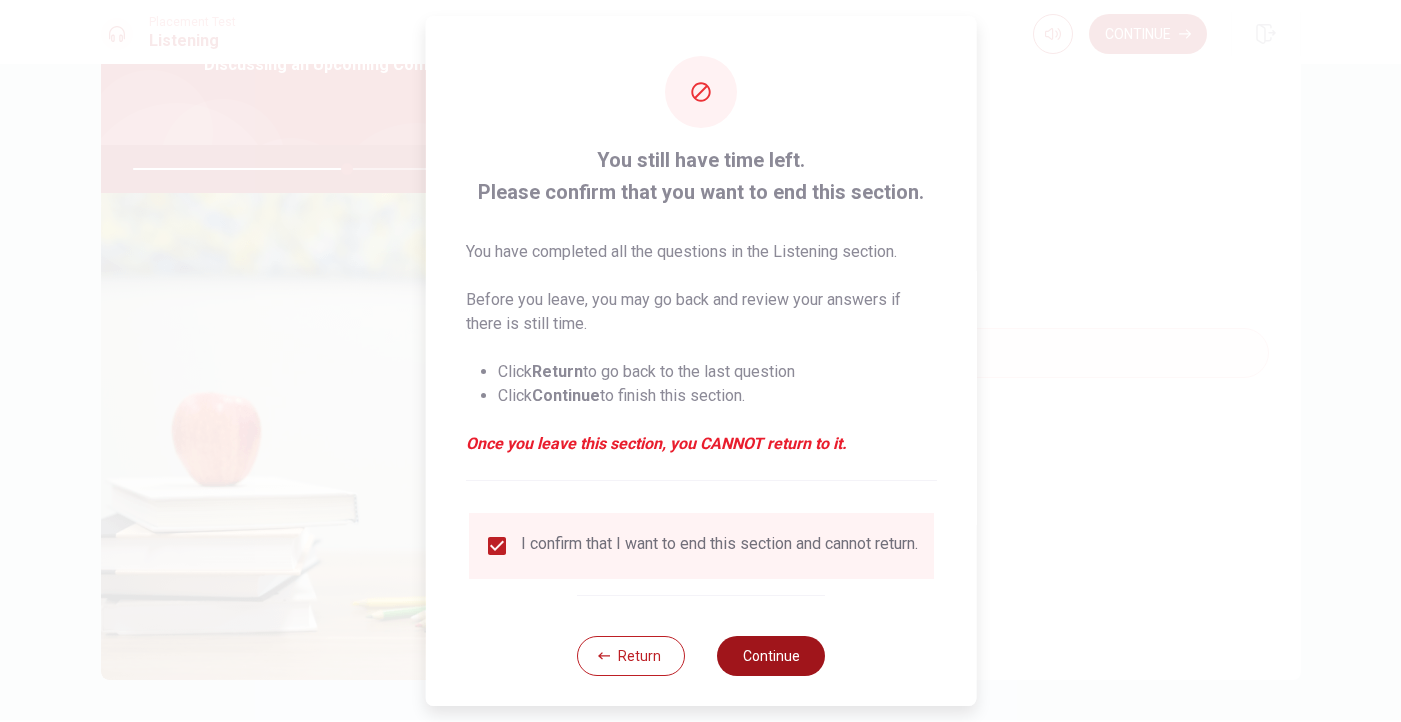 click on "Continue" at bounding box center (771, 656) 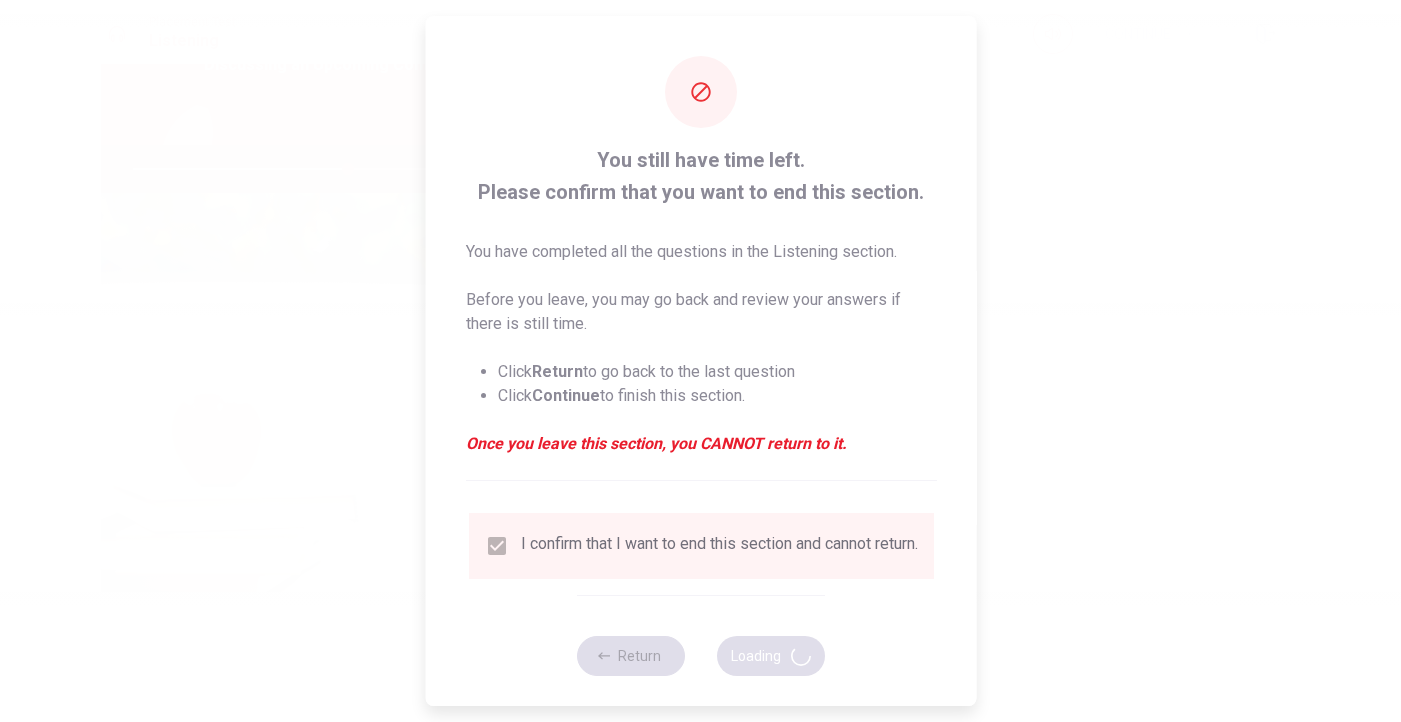 type on "60" 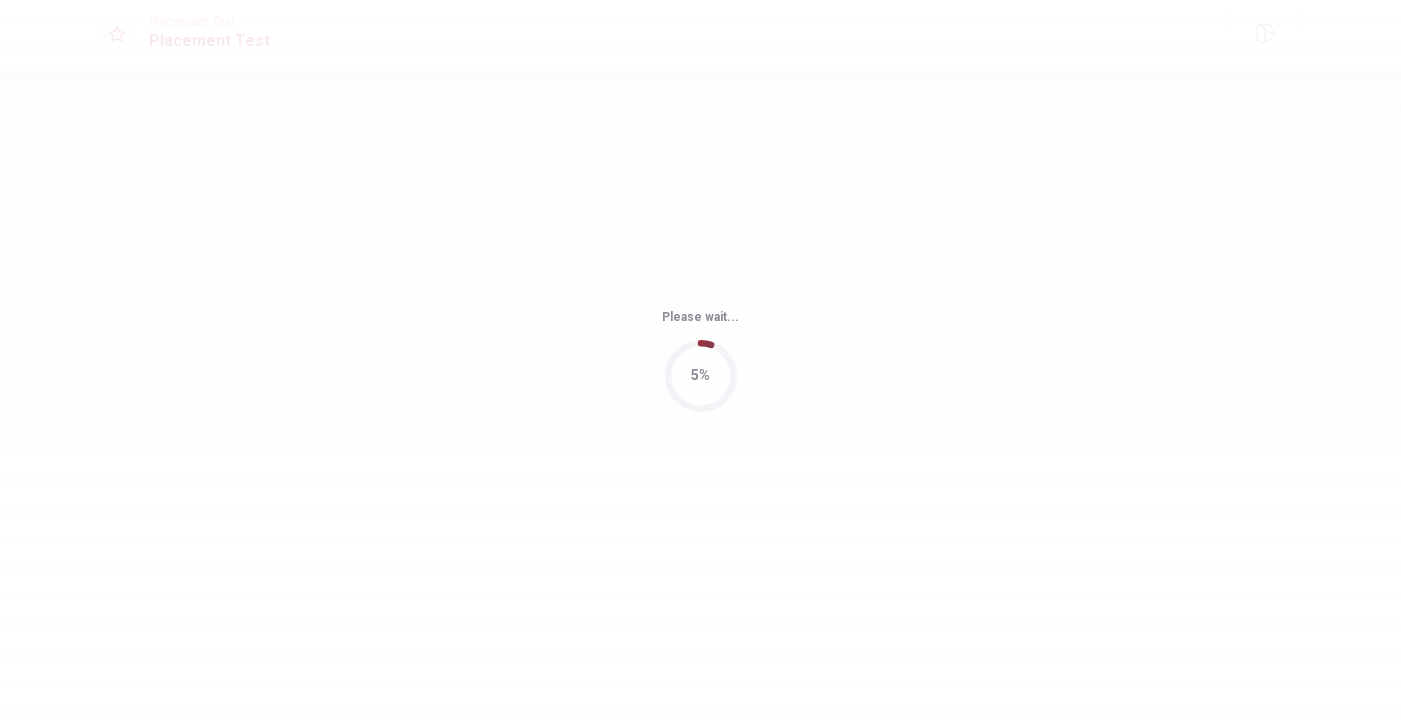 scroll, scrollTop: 0, scrollLeft: 0, axis: both 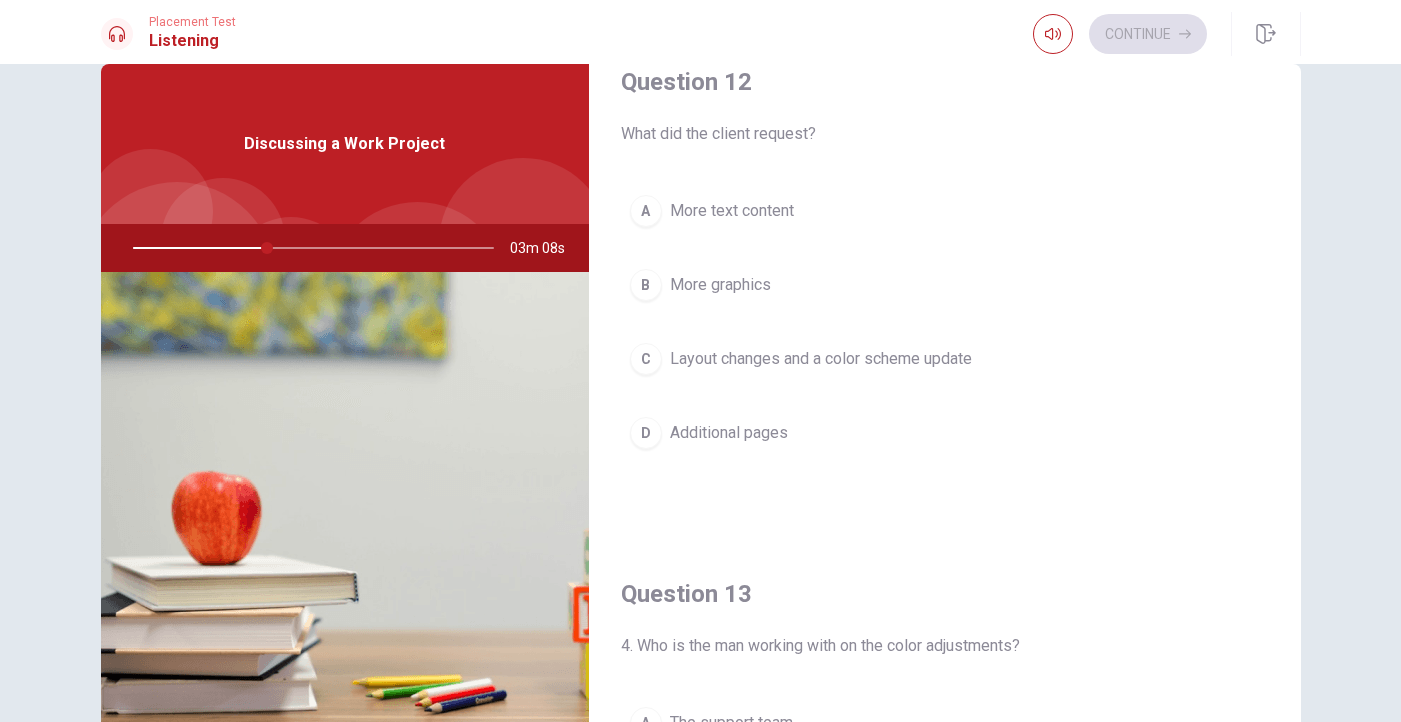 click on "Layout changes and a color scheme update" at bounding box center [821, 359] 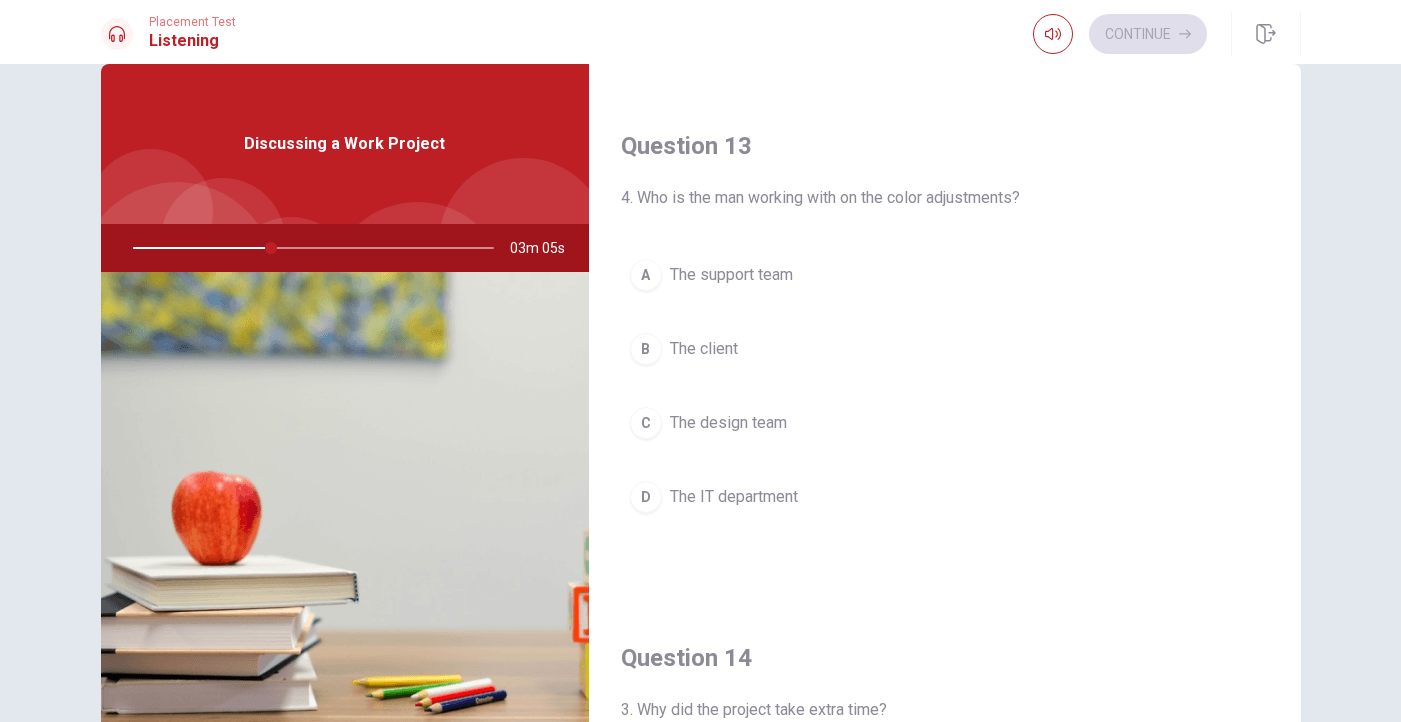scroll, scrollTop: 1007, scrollLeft: 0, axis: vertical 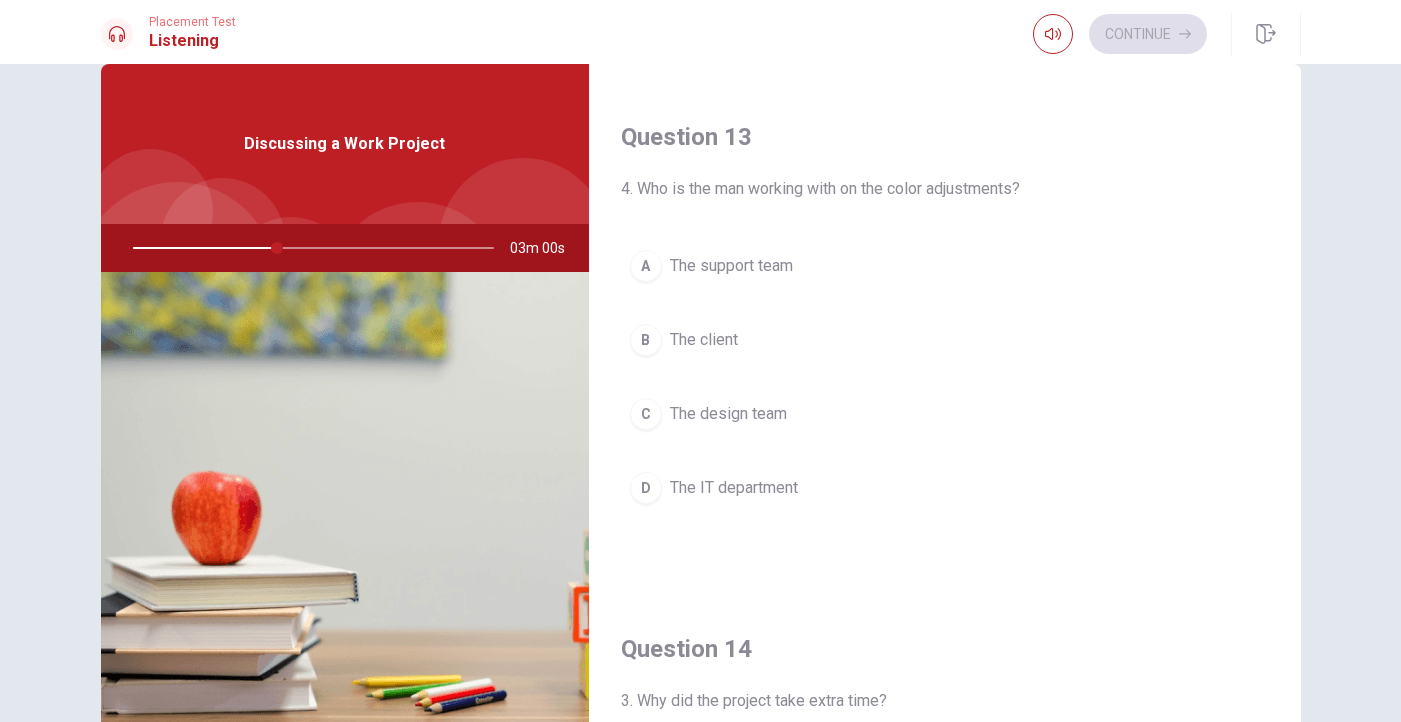 click on "The design team" at bounding box center (728, 414) 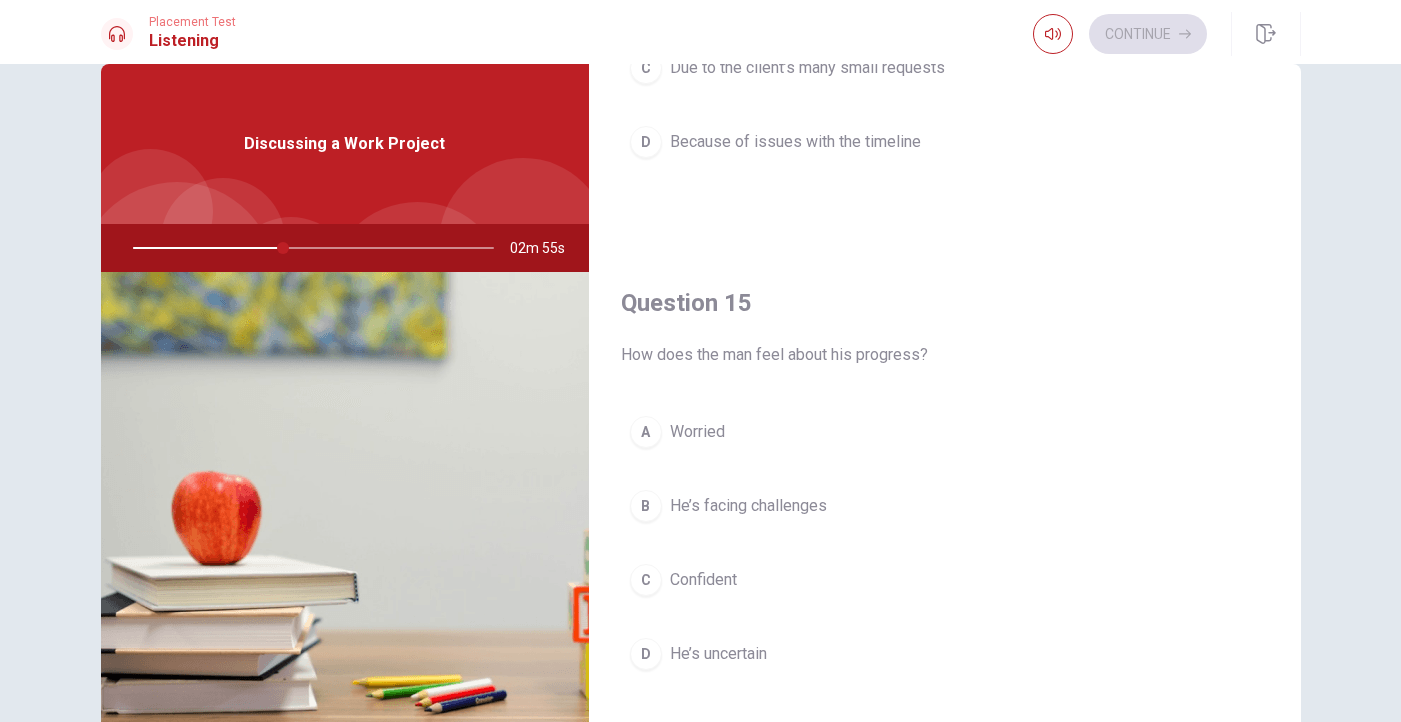 scroll, scrollTop: 1865, scrollLeft: 0, axis: vertical 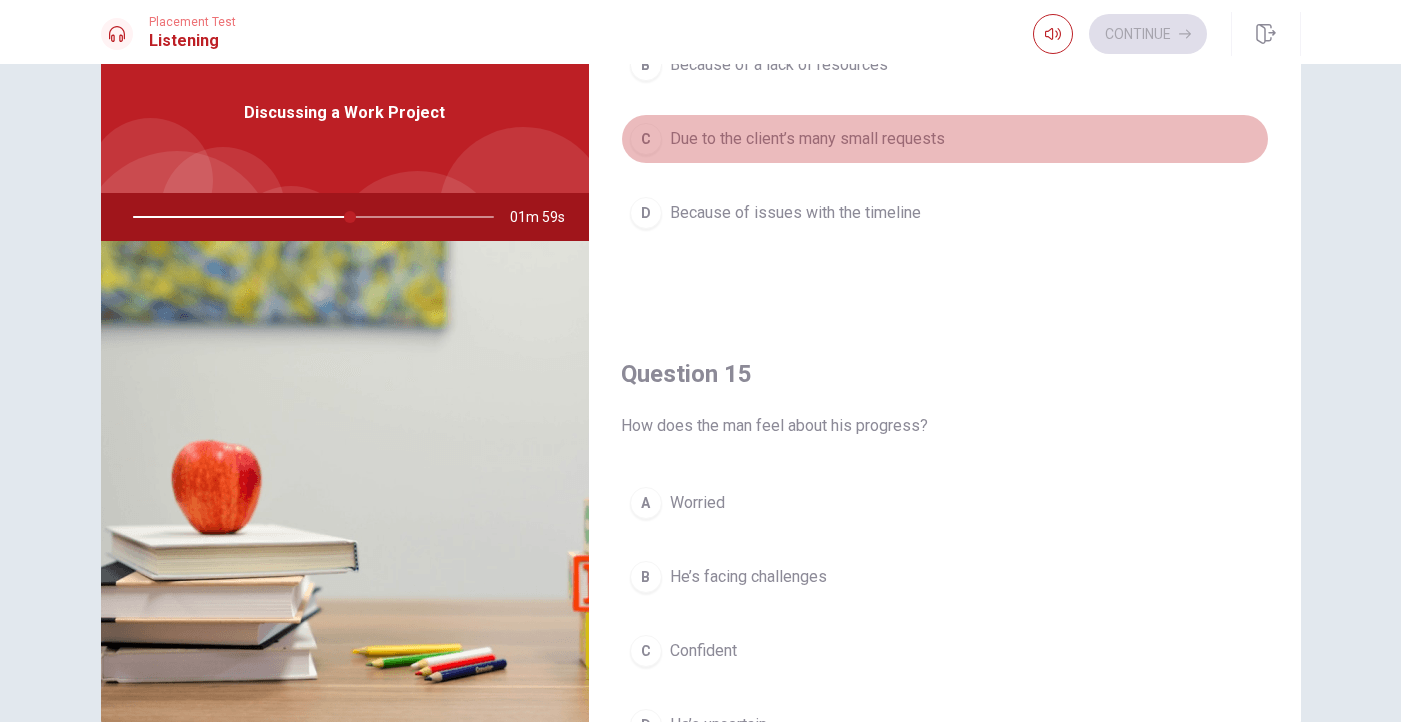 click on "C Due to the client’s many small requests" at bounding box center [945, 139] 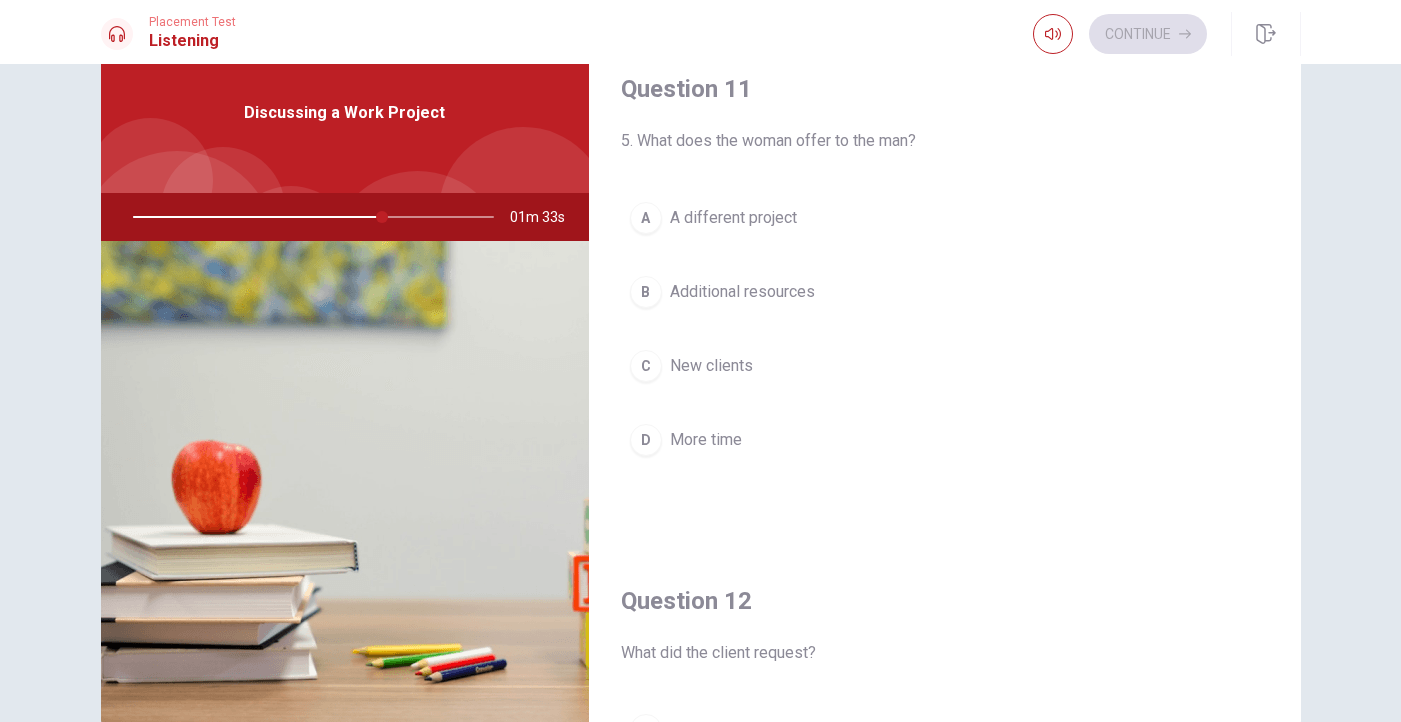 scroll, scrollTop: 0, scrollLeft: 0, axis: both 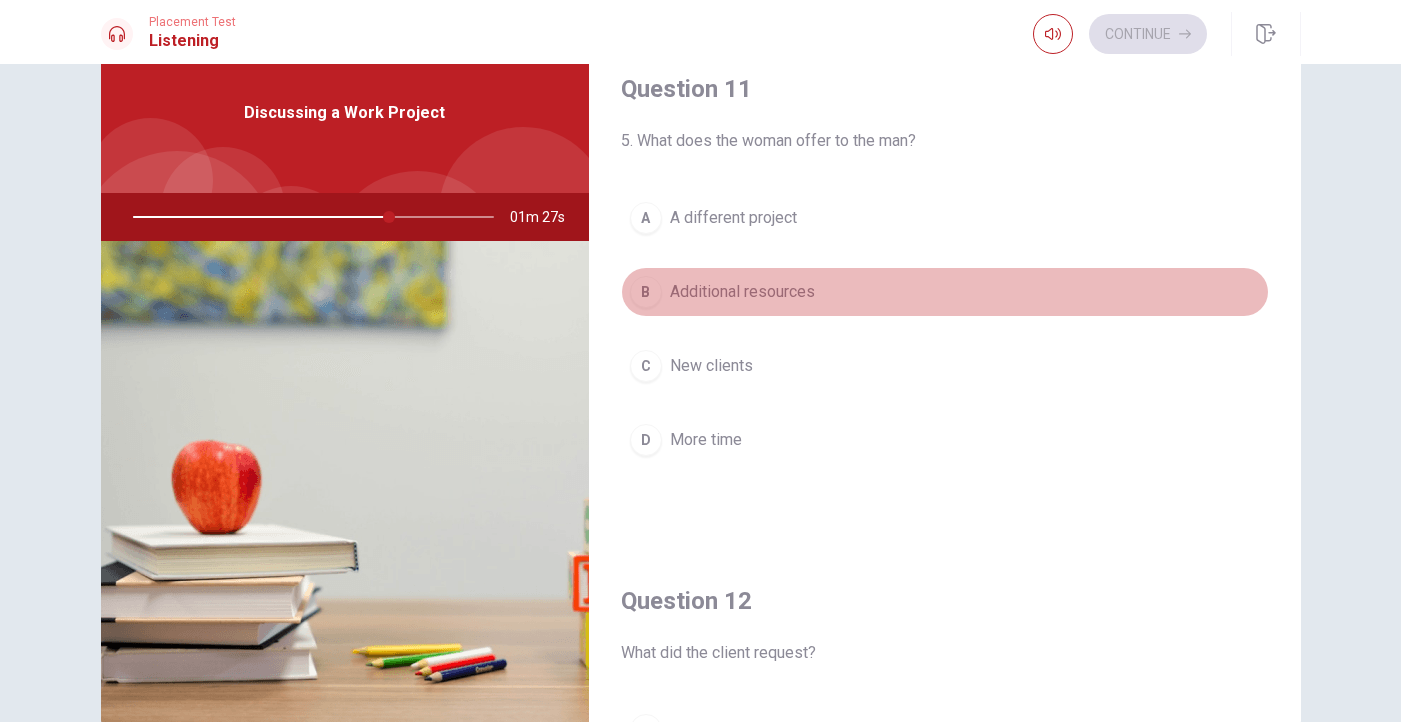 click on "Additional resources" at bounding box center (742, 292) 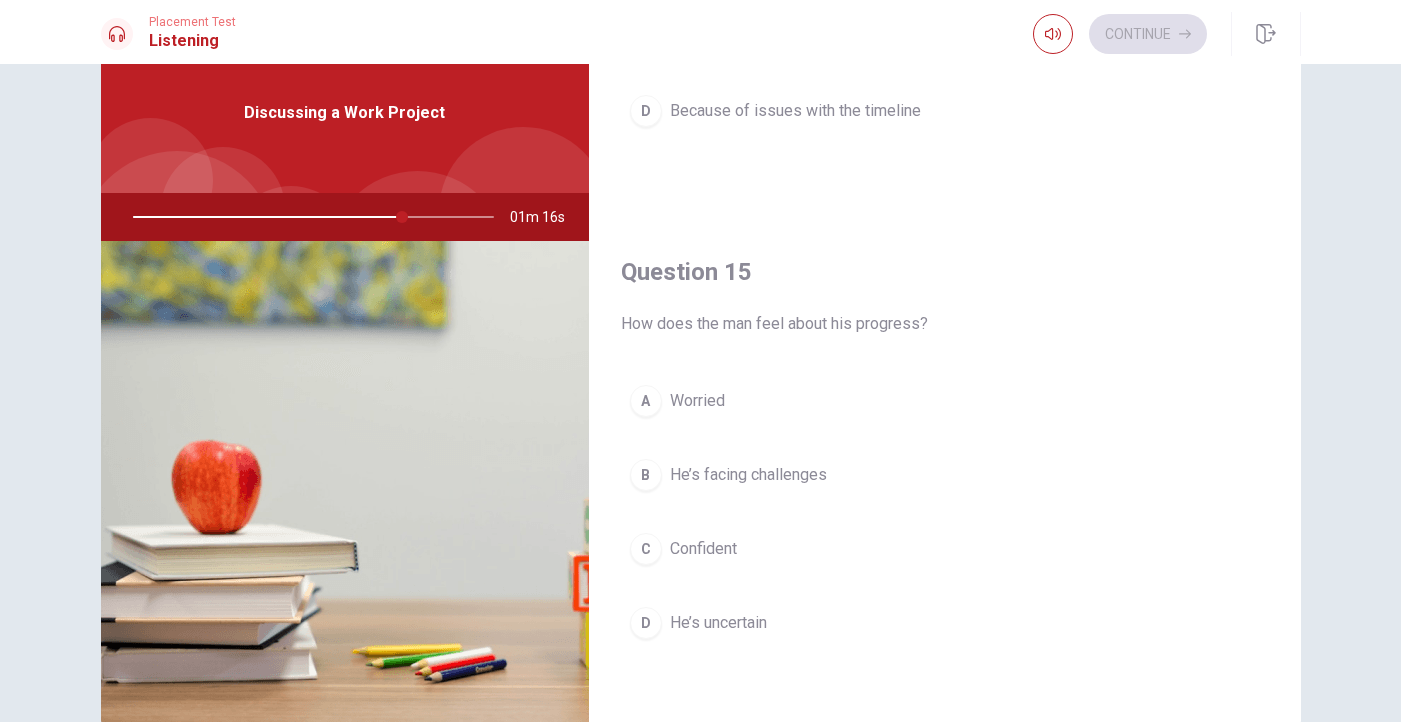 scroll, scrollTop: 1865, scrollLeft: 0, axis: vertical 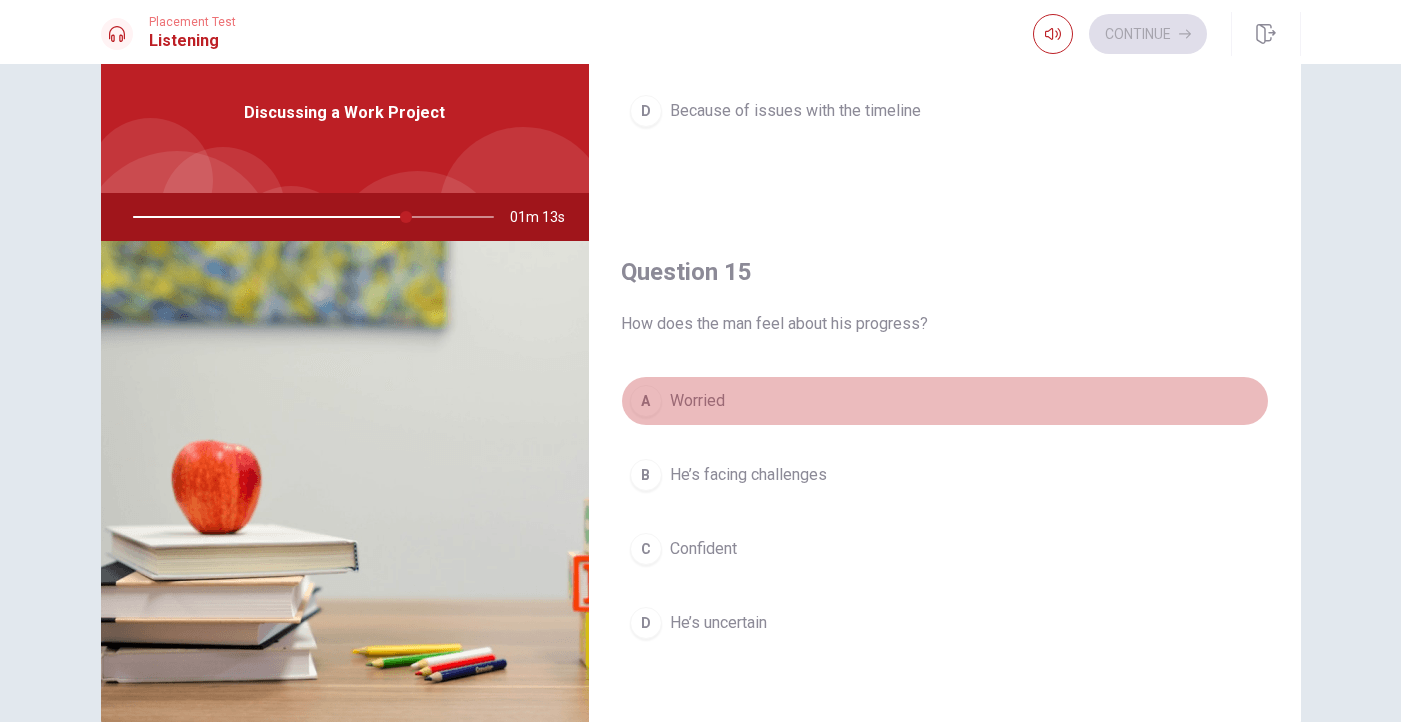 click on "Worried" at bounding box center [697, 401] 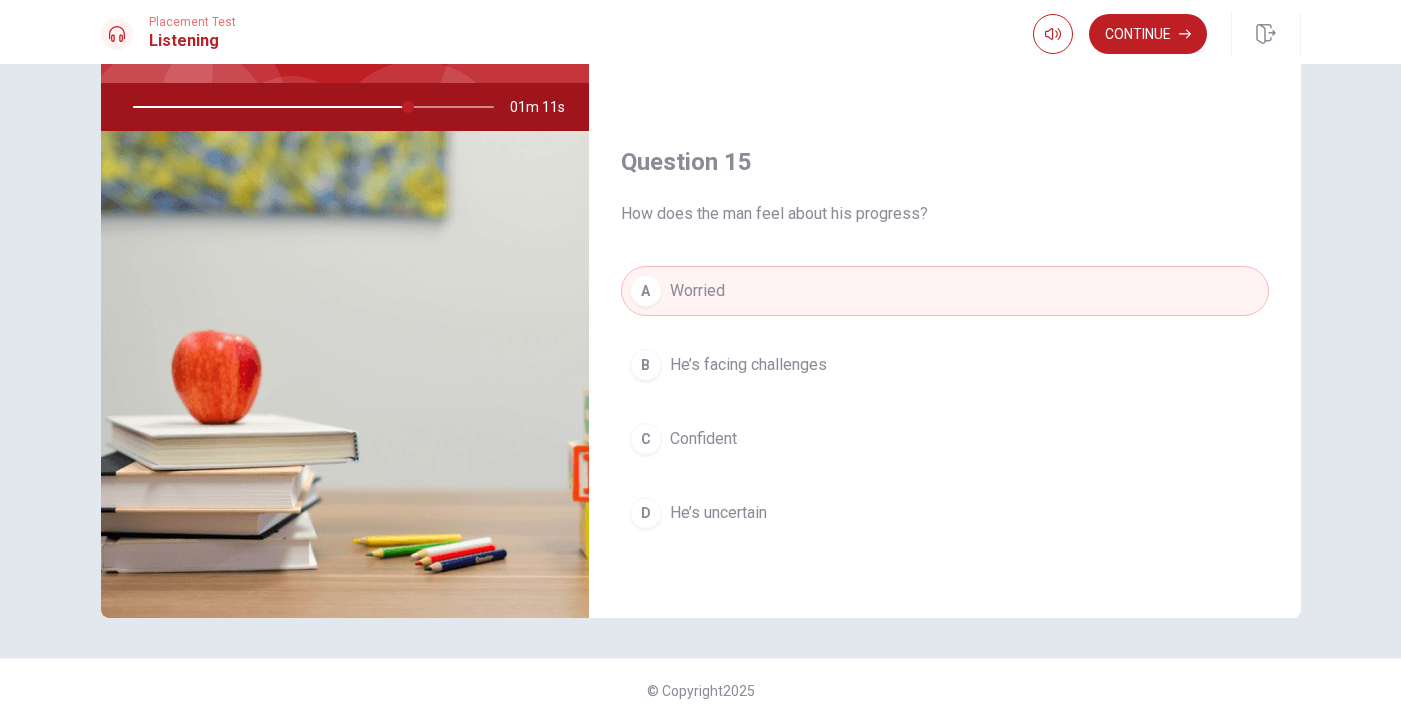 scroll, scrollTop: 181, scrollLeft: 0, axis: vertical 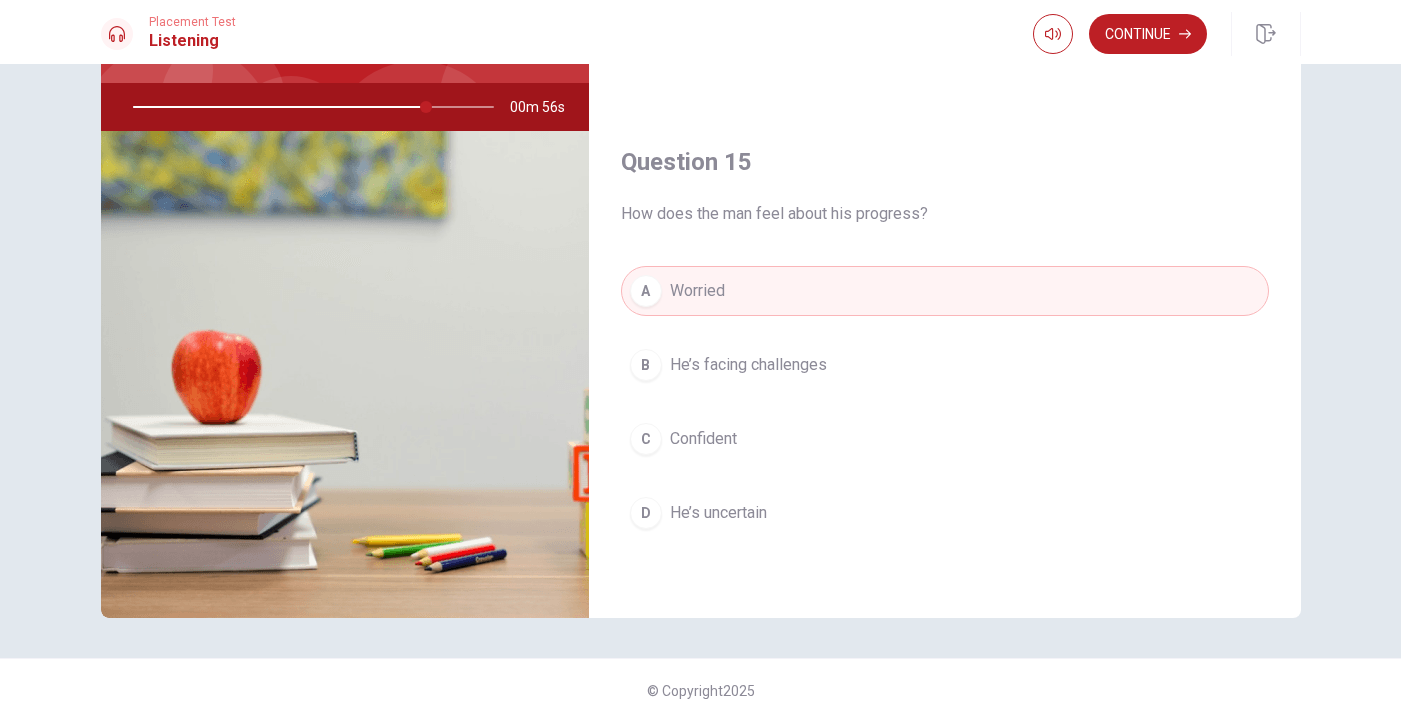 click on "He’s uncertain" at bounding box center [718, 513] 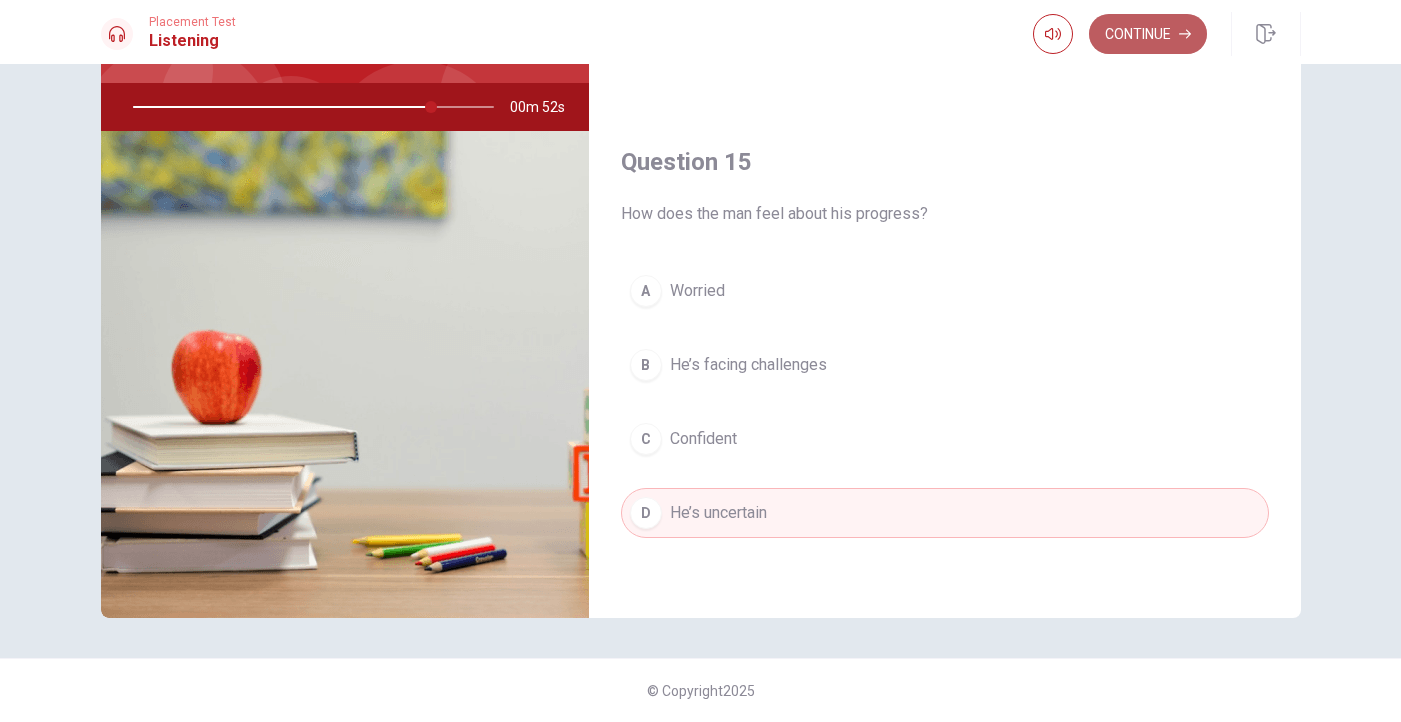 click on "Continue" at bounding box center [1148, 34] 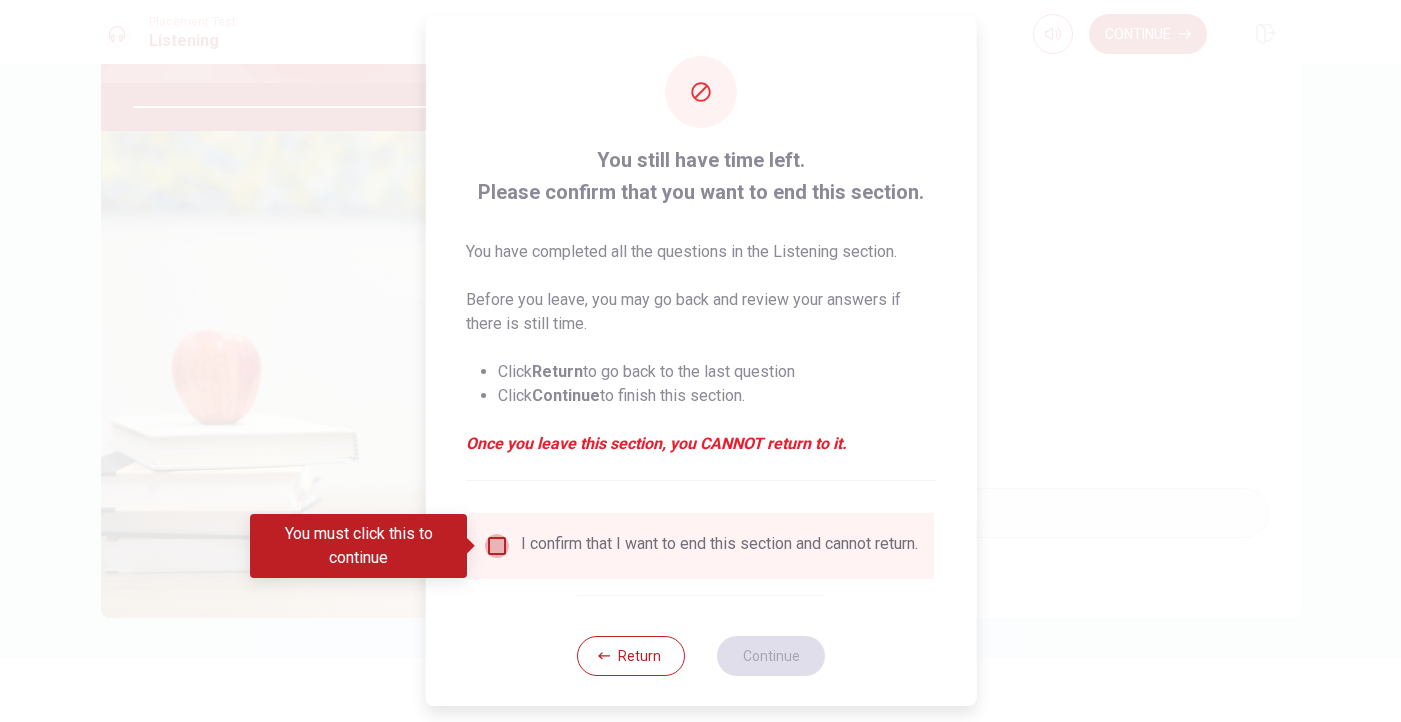 click at bounding box center (496, 546) 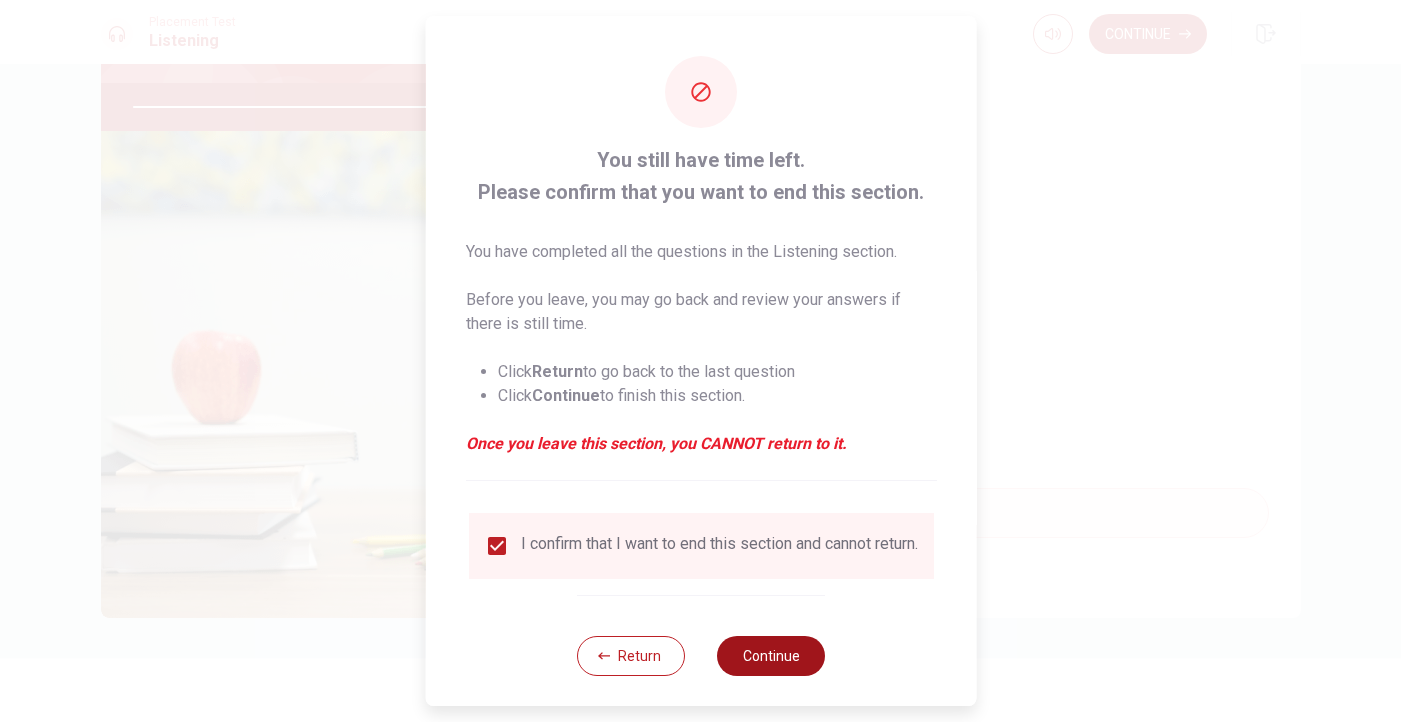click on "Continue" at bounding box center [771, 656] 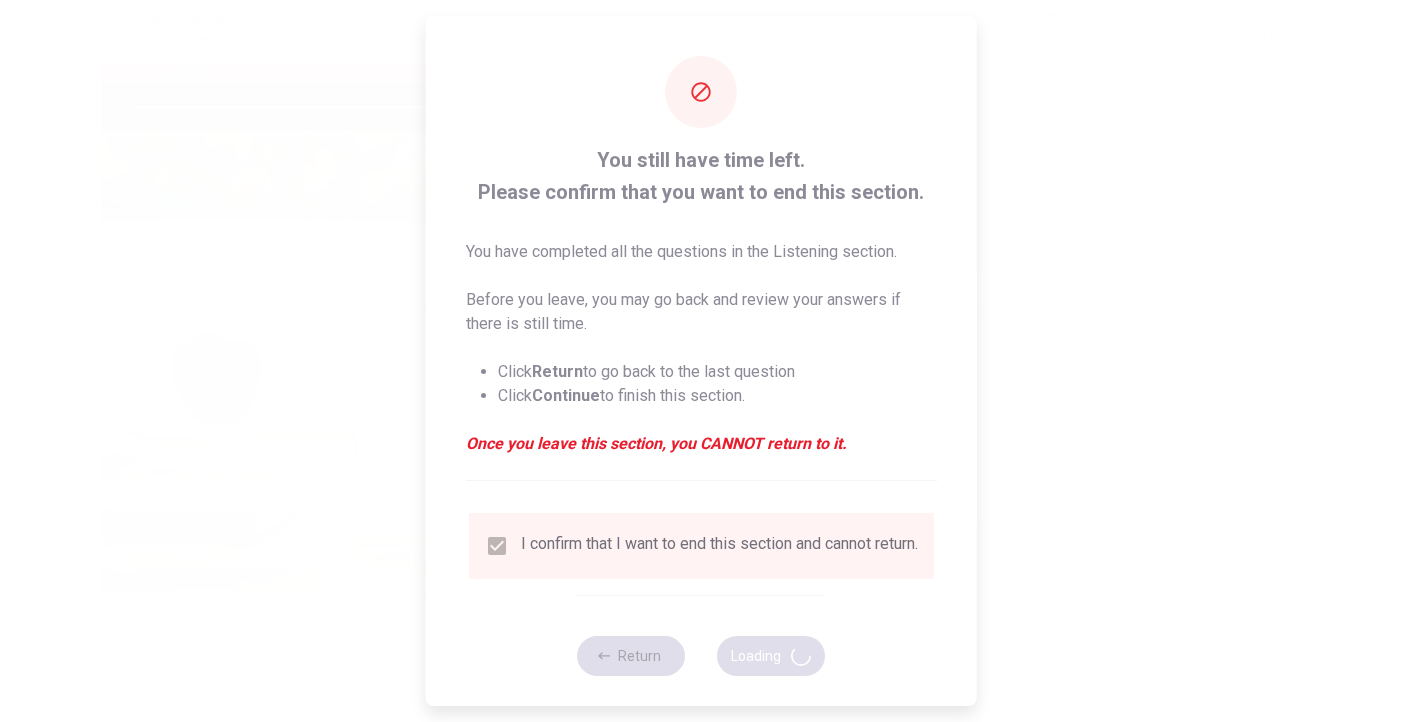 type on "84" 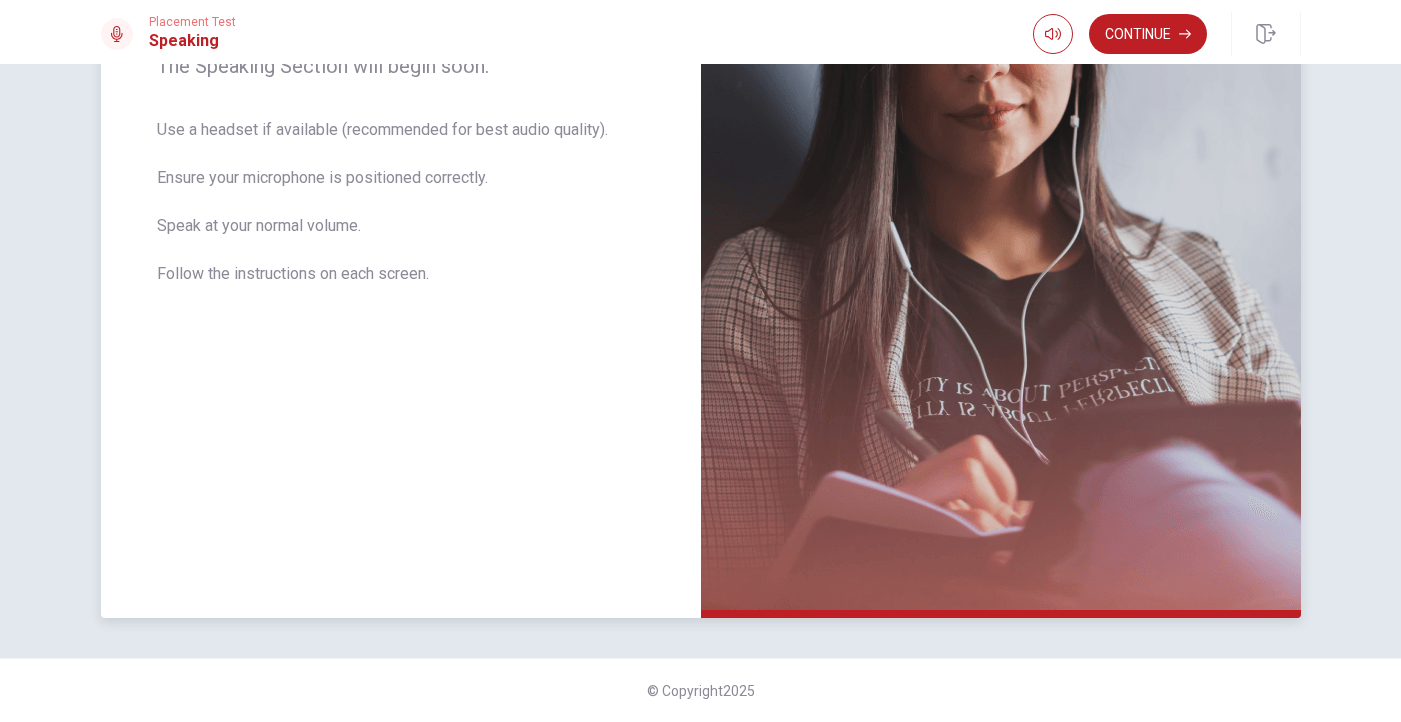 scroll, scrollTop: 358, scrollLeft: 0, axis: vertical 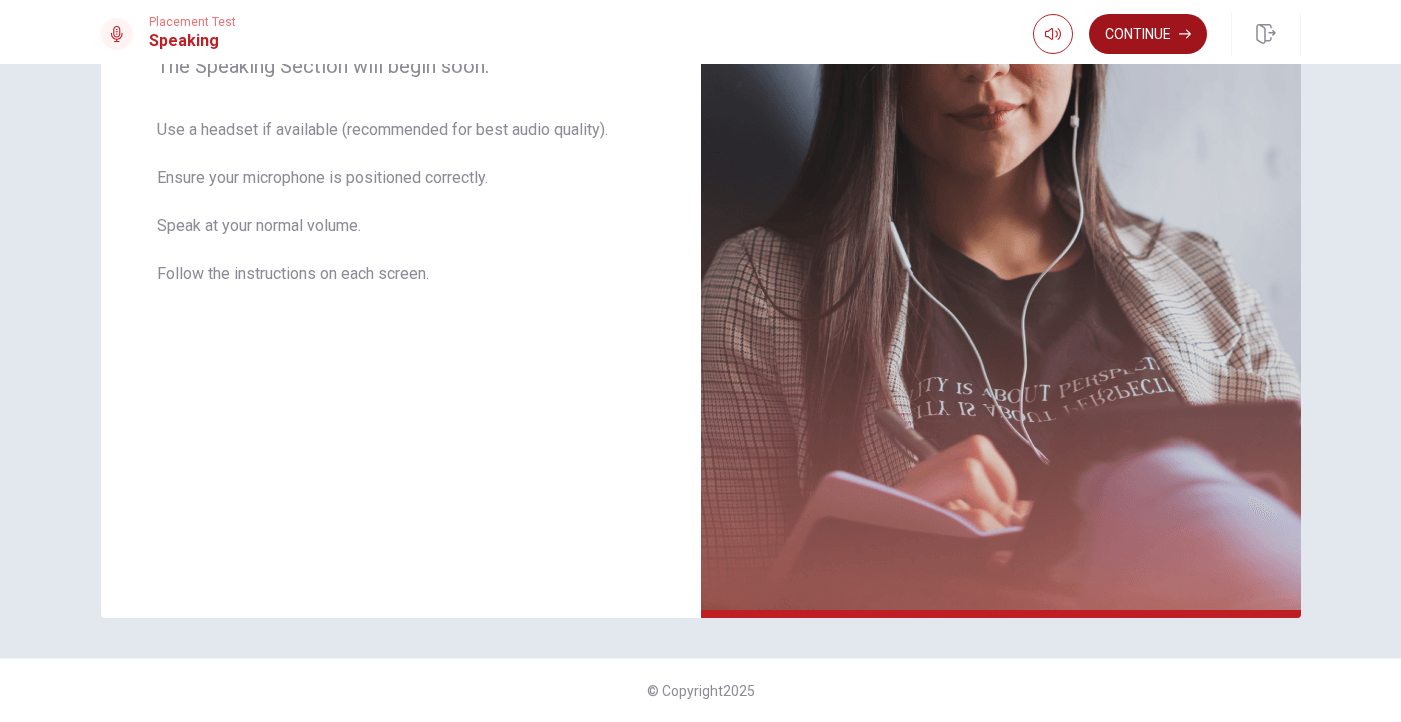 click on "Continue" at bounding box center (1148, 34) 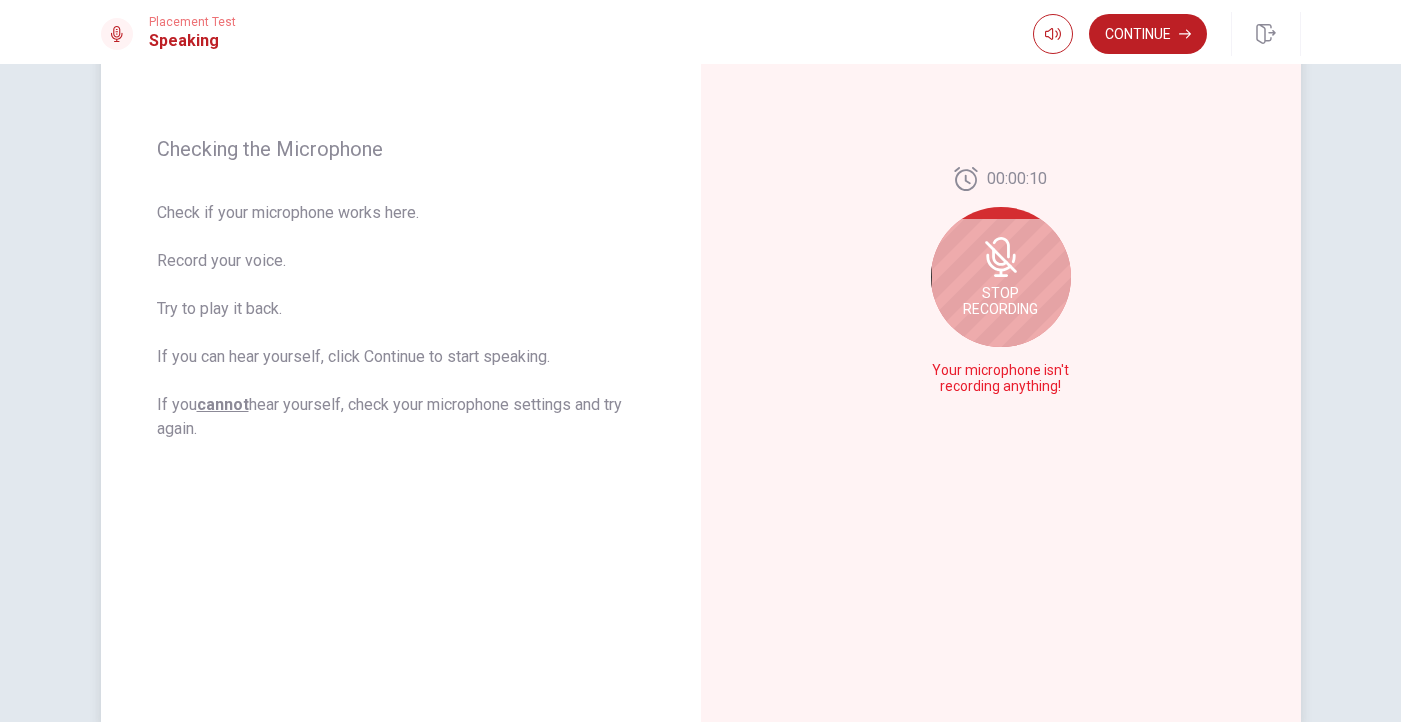 scroll, scrollTop: 247, scrollLeft: 0, axis: vertical 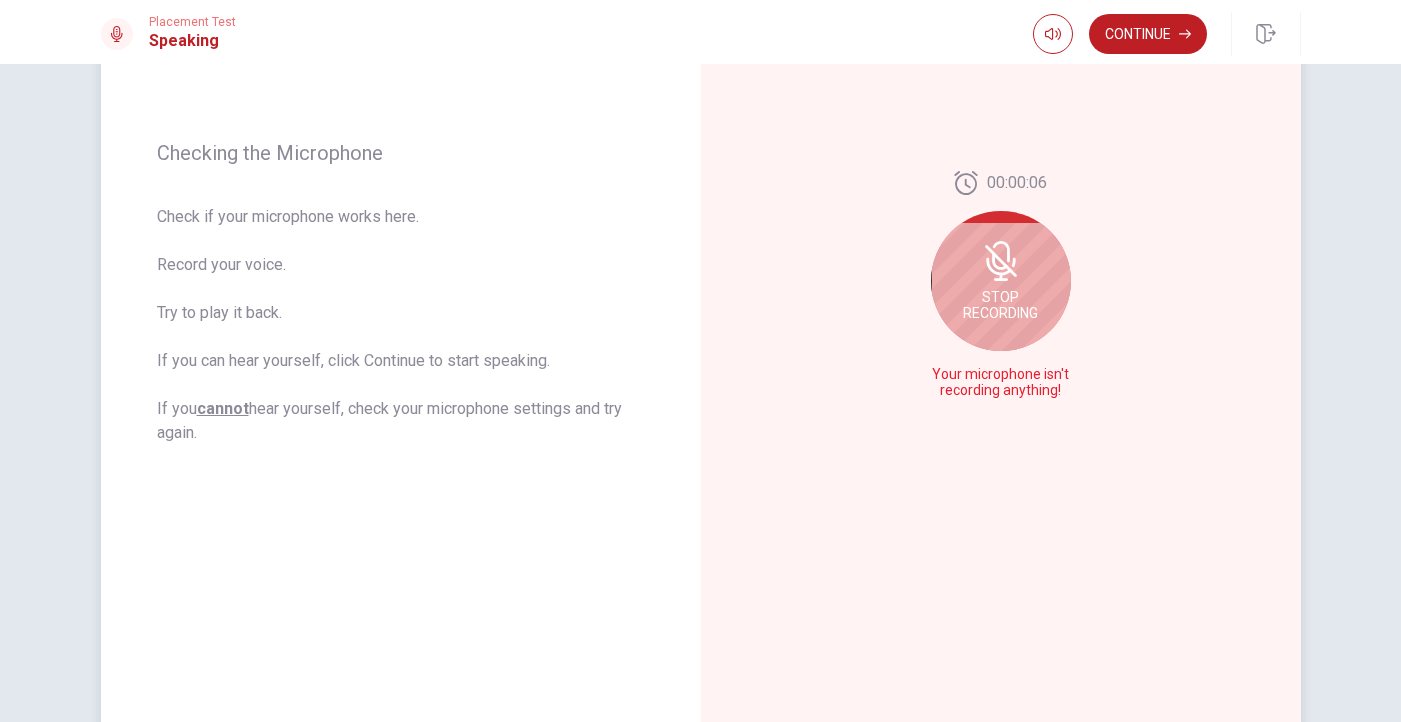 click on "Stop   Recording" at bounding box center [1001, 281] 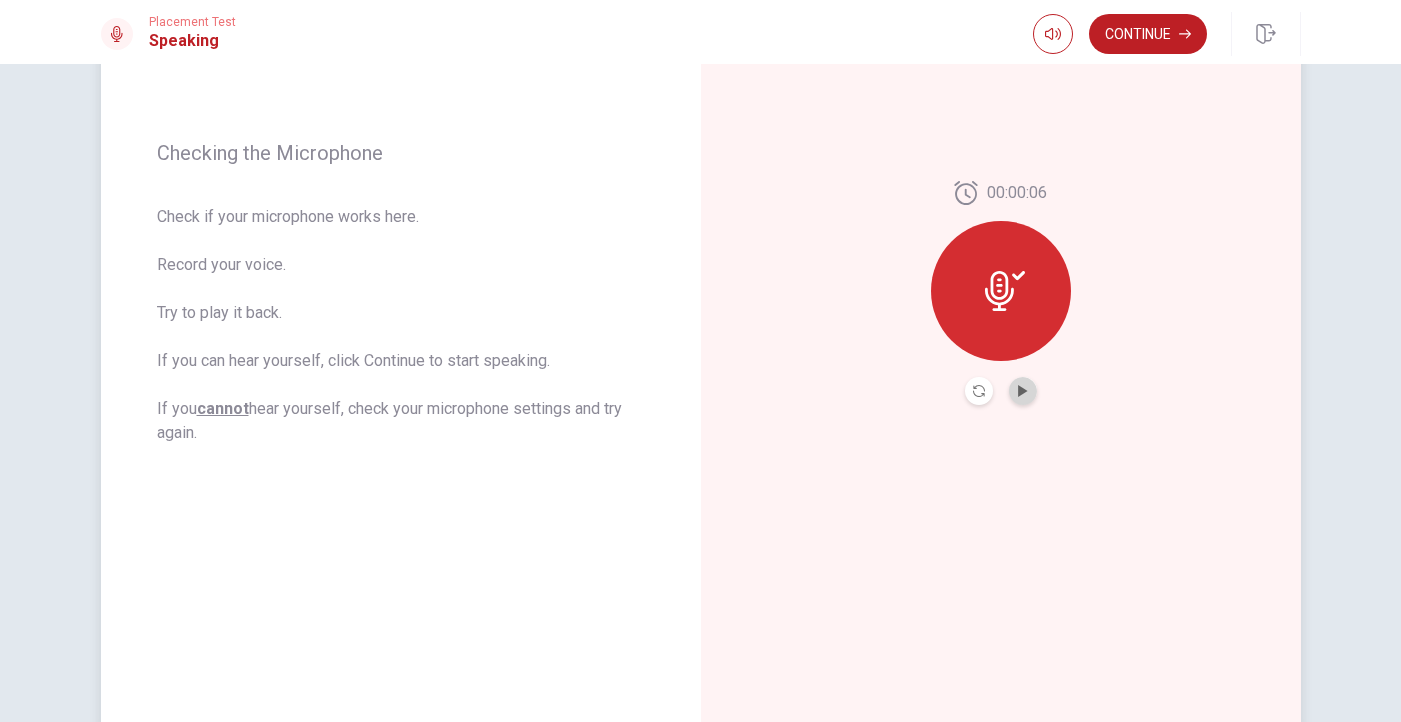 click at bounding box center (1023, 391) 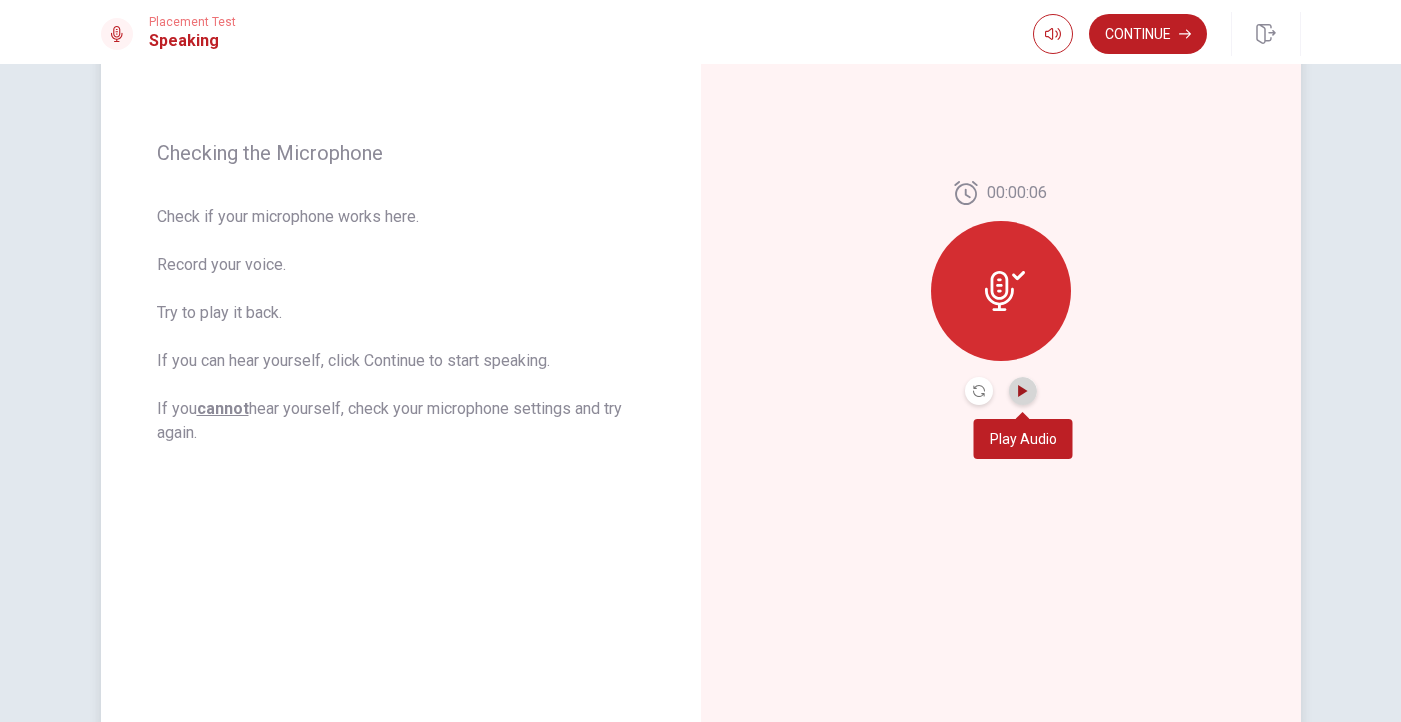 click 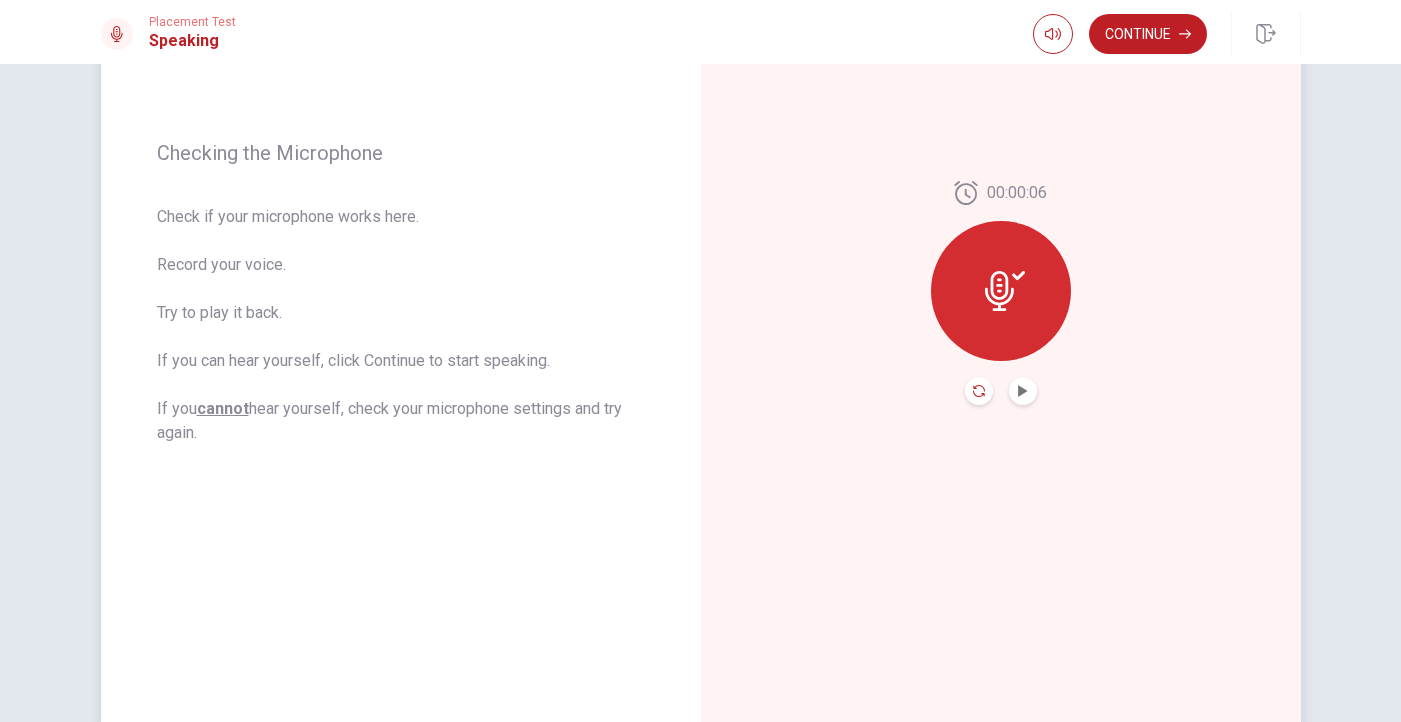 click 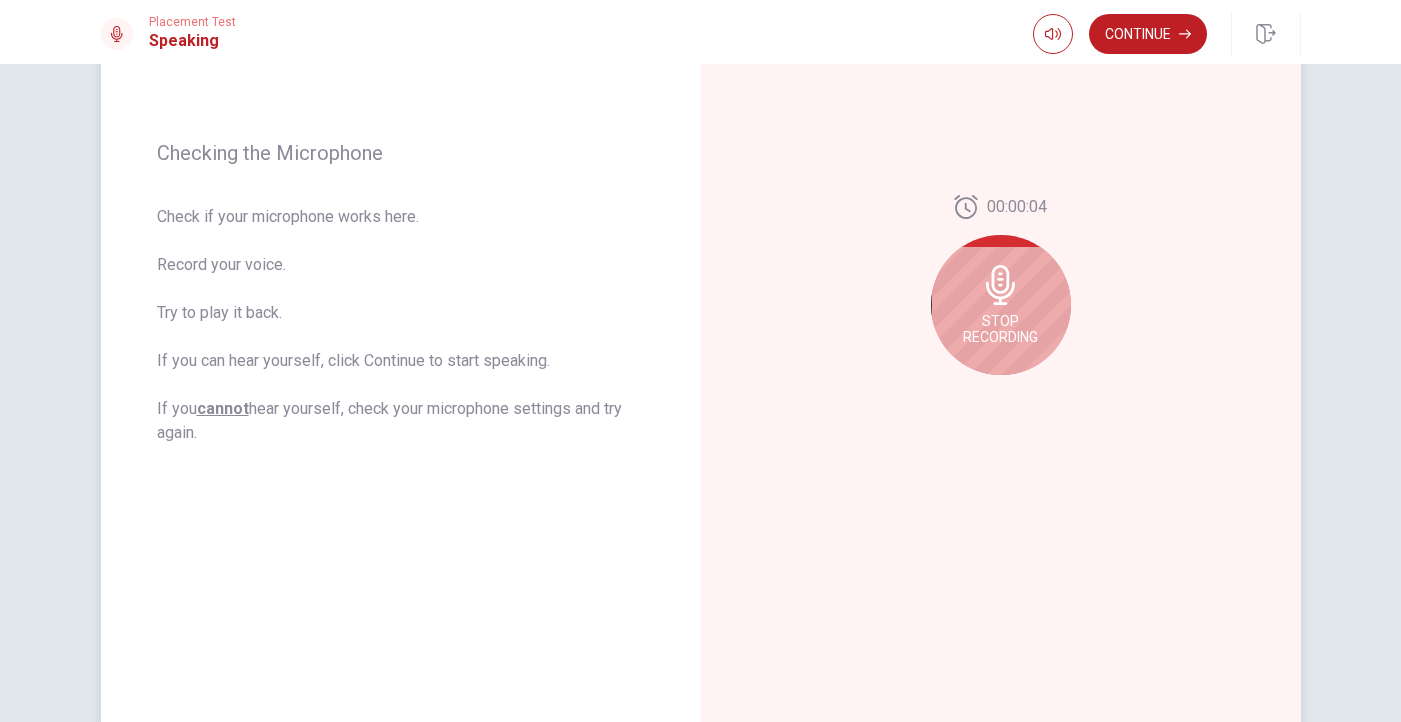 click on "Stop   Recording" at bounding box center (1001, 305) 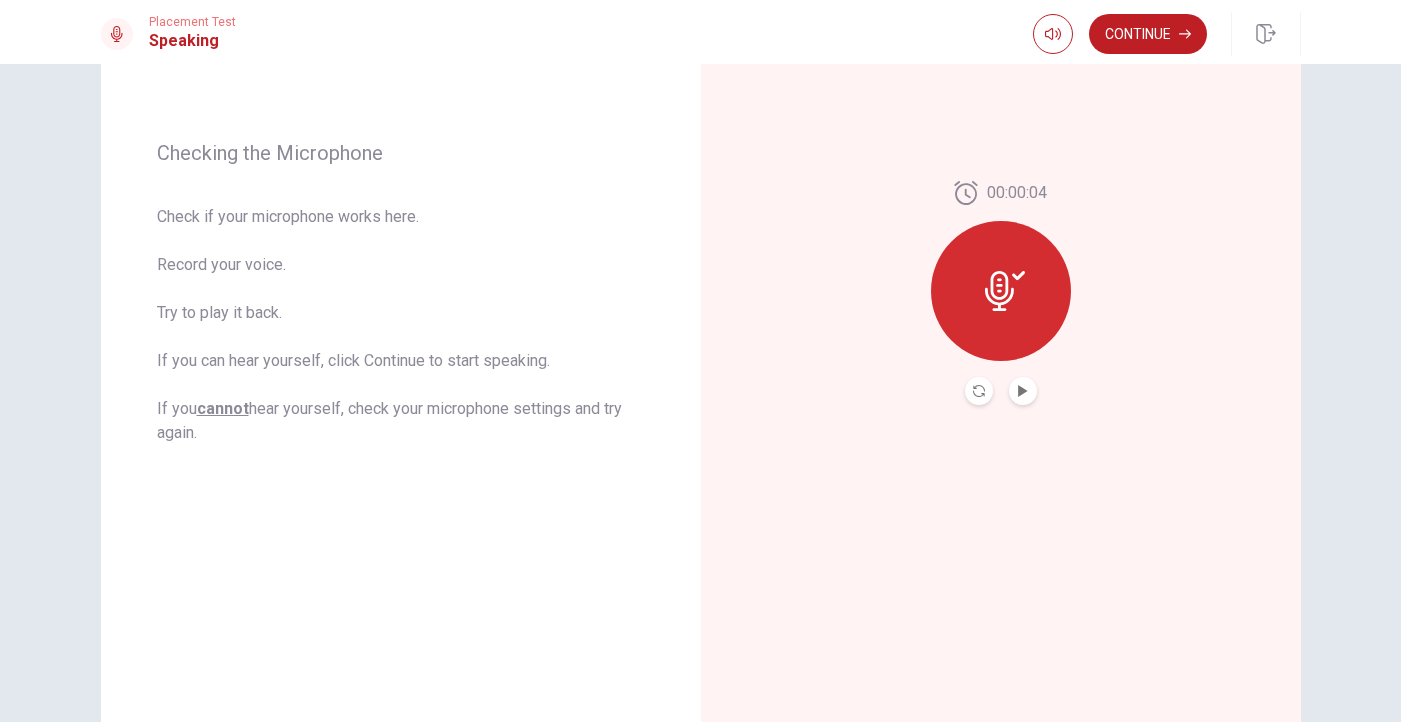 click at bounding box center [1023, 391] 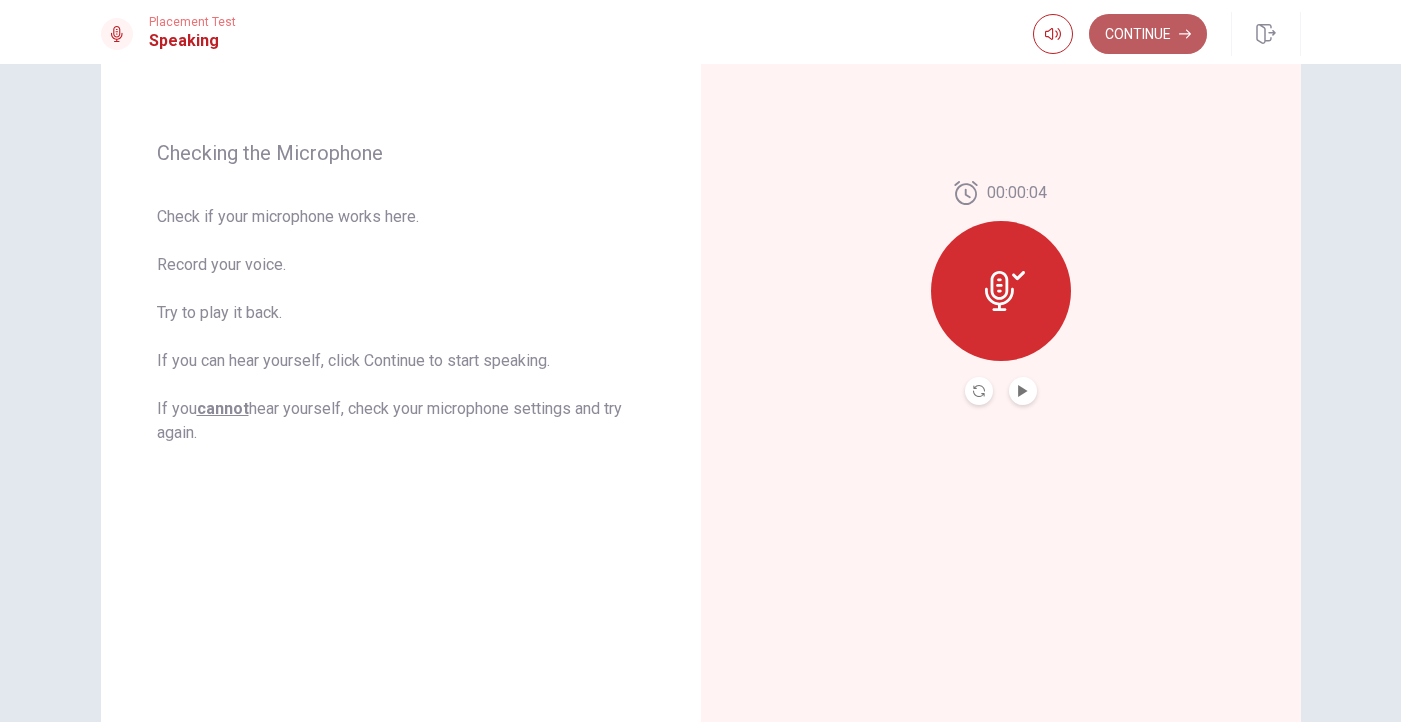 click on "Continue" at bounding box center [1148, 34] 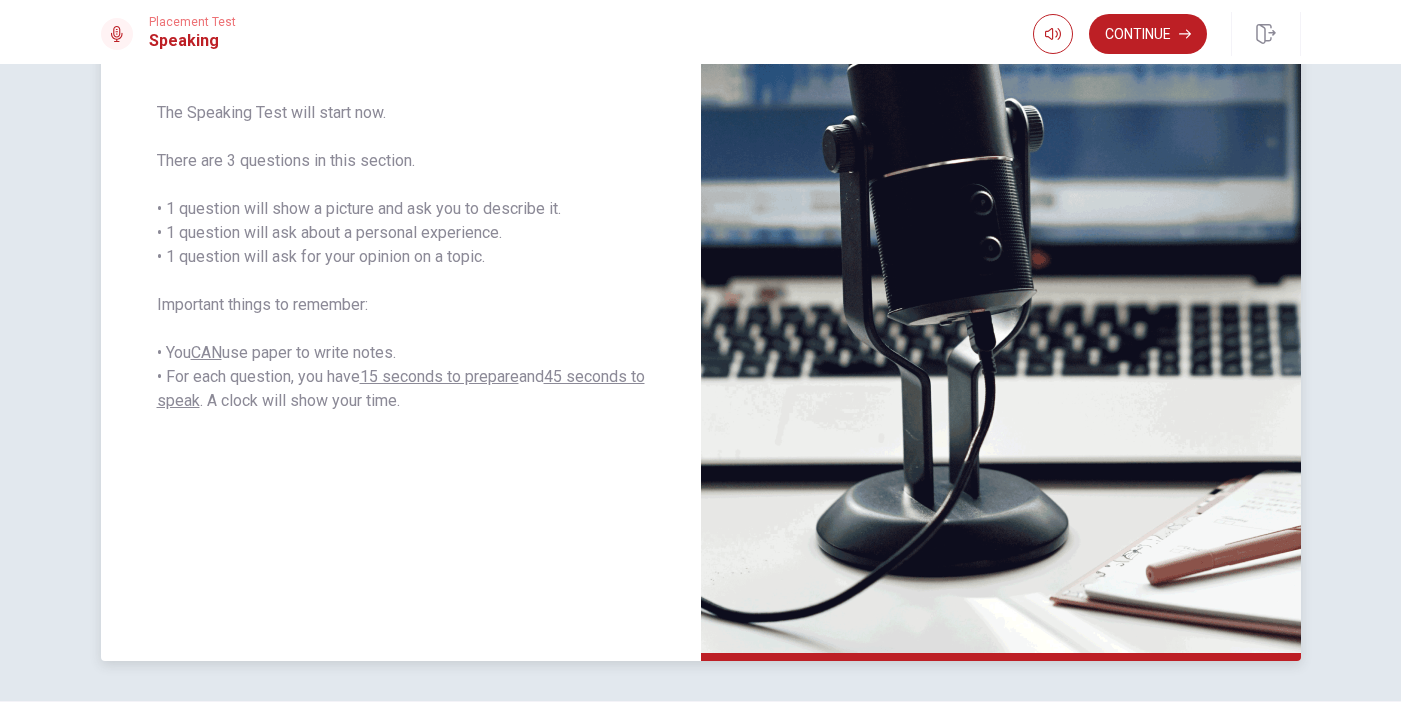 scroll, scrollTop: 321, scrollLeft: 0, axis: vertical 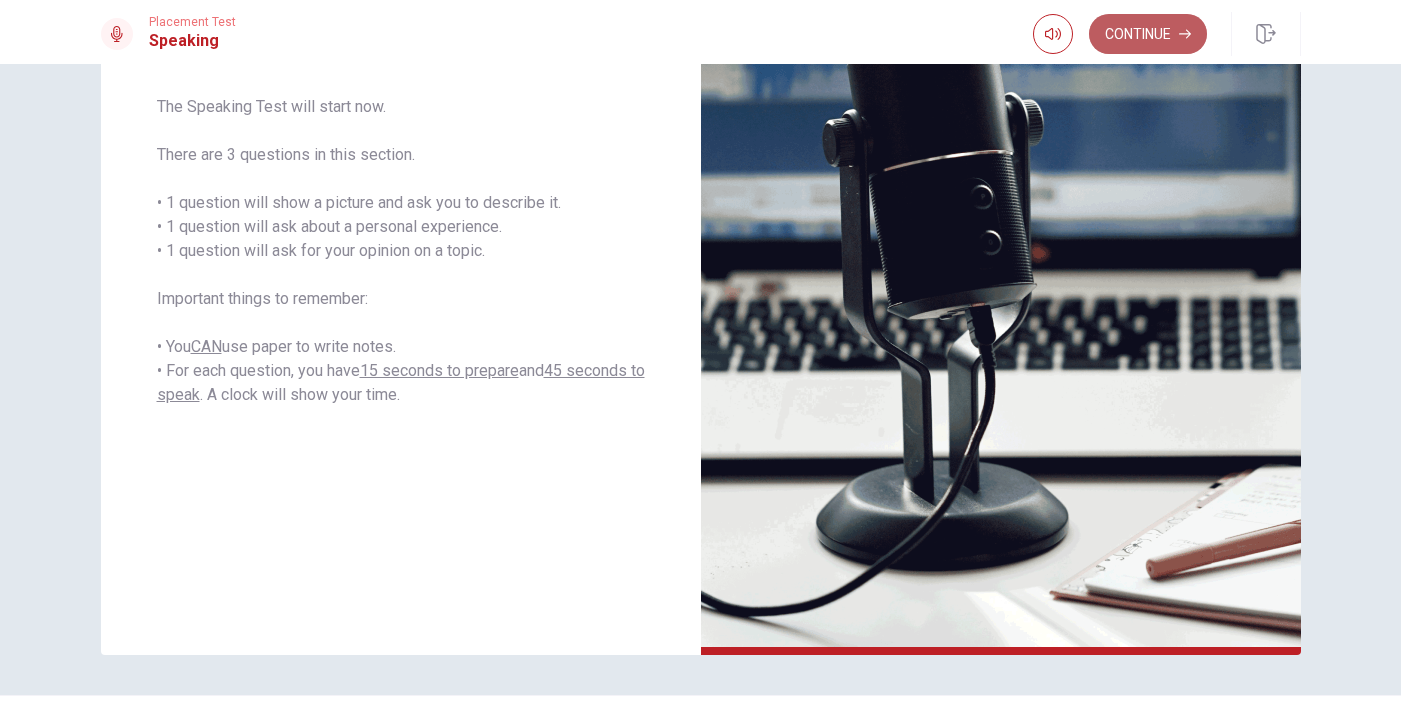 click on "Continue" at bounding box center (1148, 34) 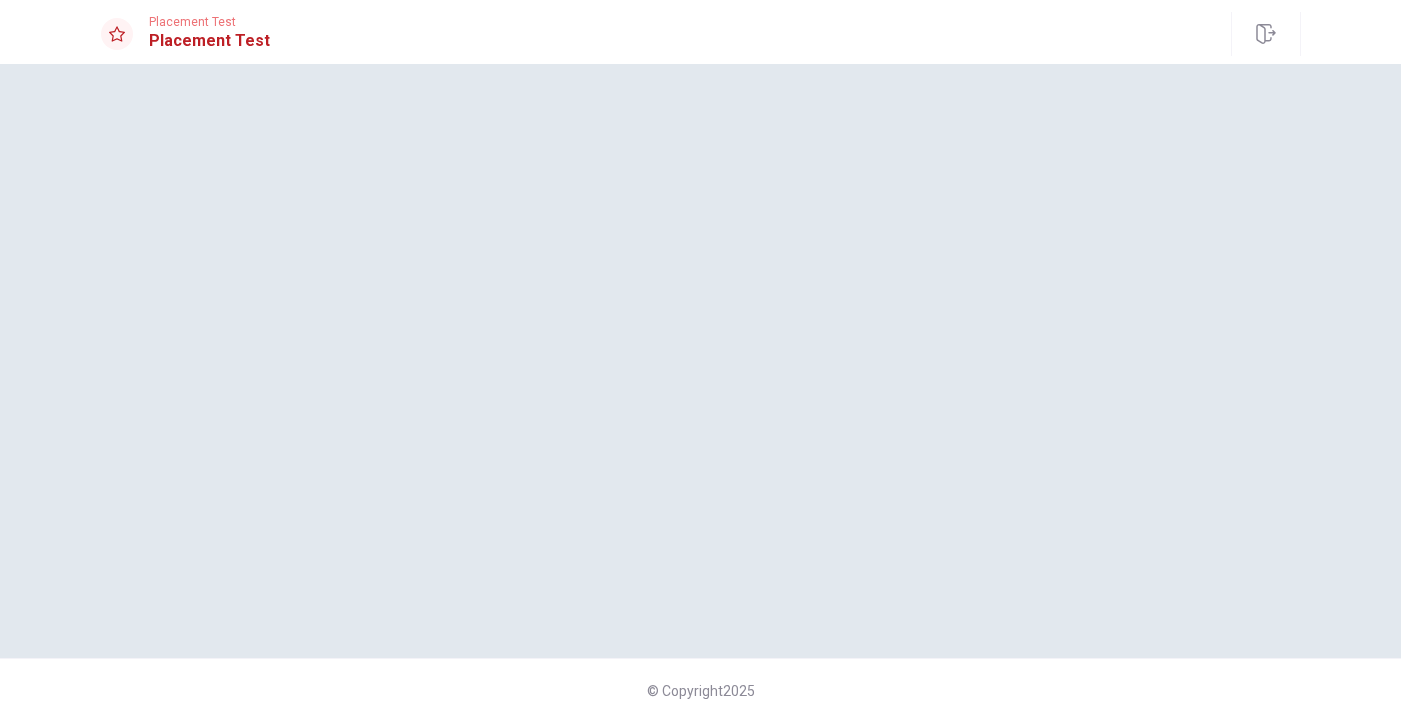 scroll, scrollTop: 0, scrollLeft: 0, axis: both 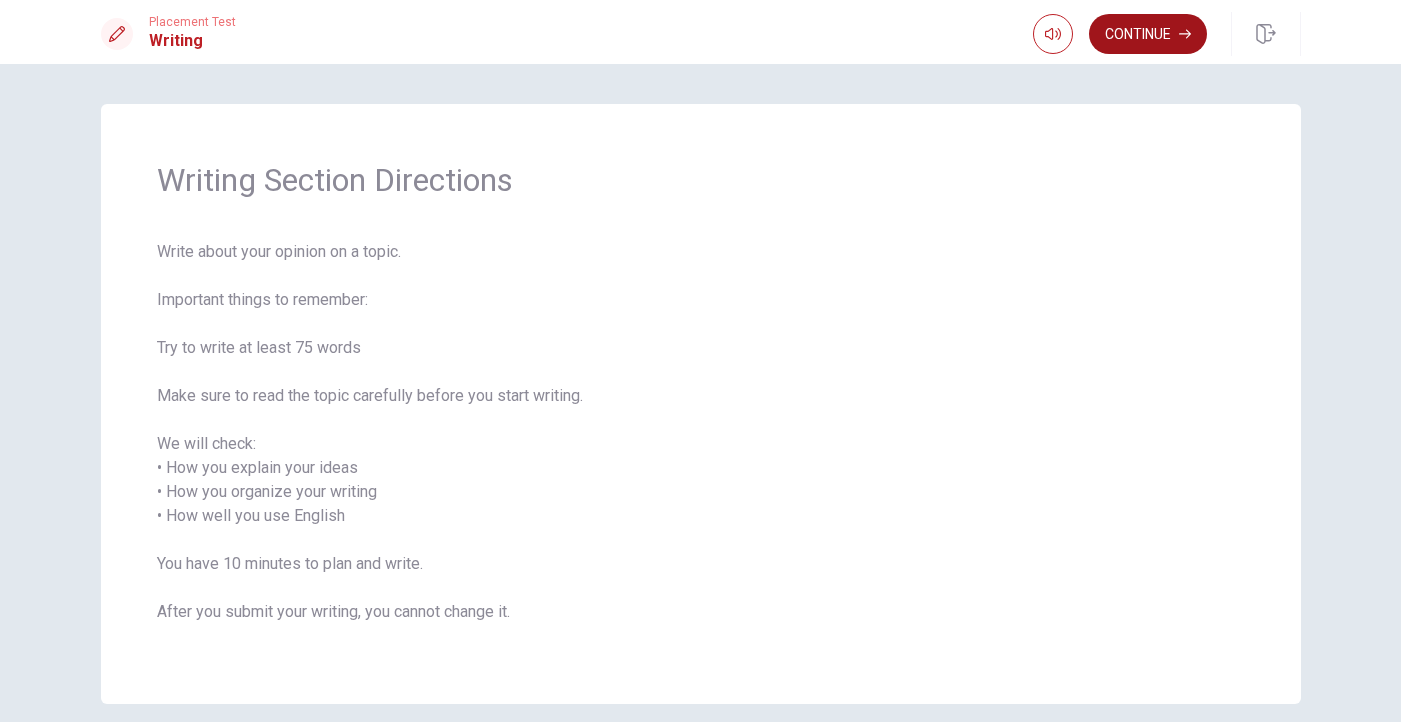 click on "Continue" at bounding box center (1148, 34) 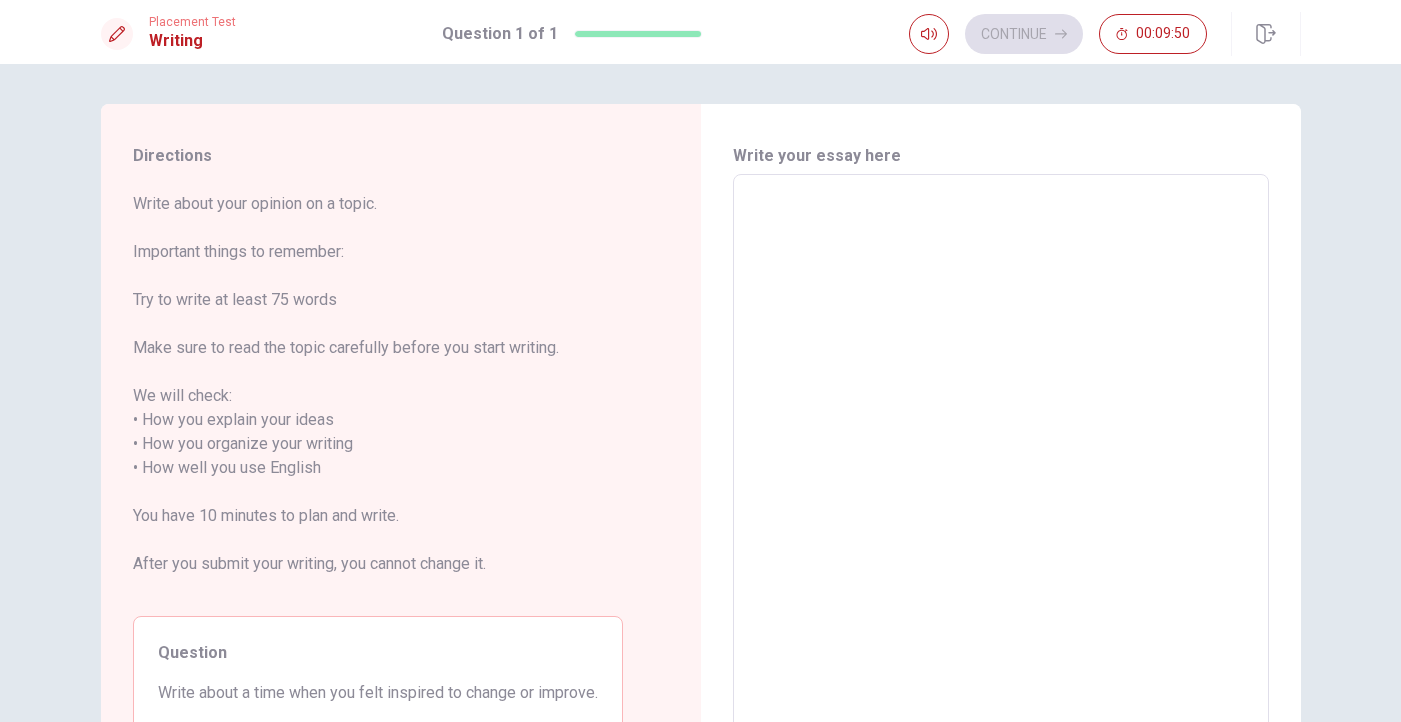 click at bounding box center (1001, 456) 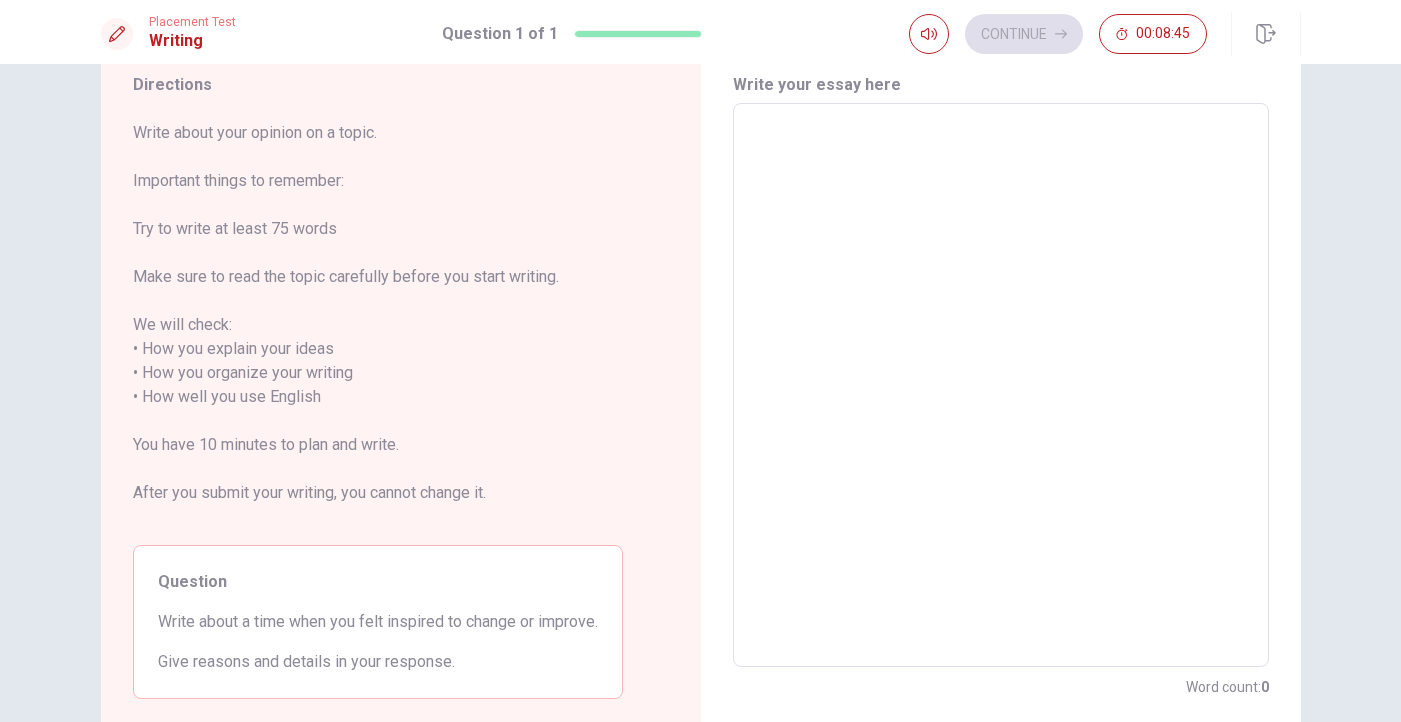 scroll, scrollTop: 72, scrollLeft: 0, axis: vertical 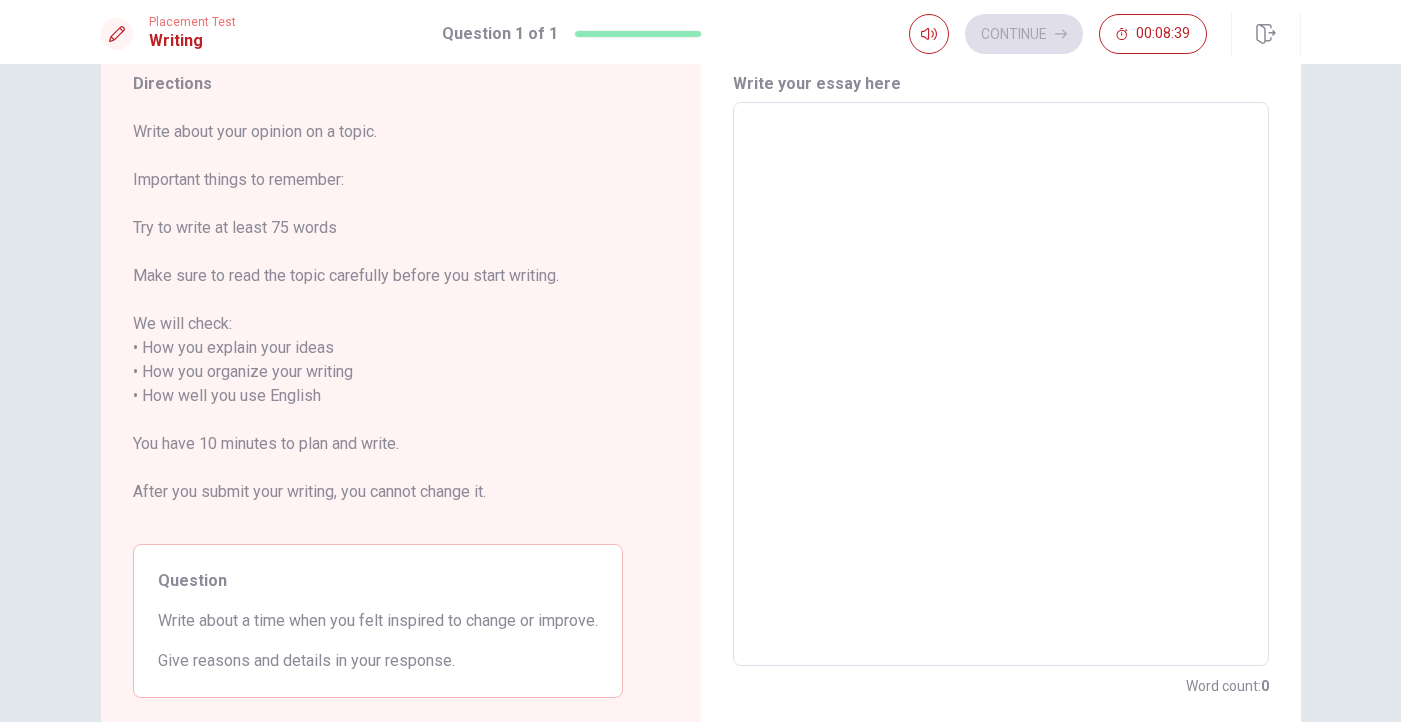 type on "I" 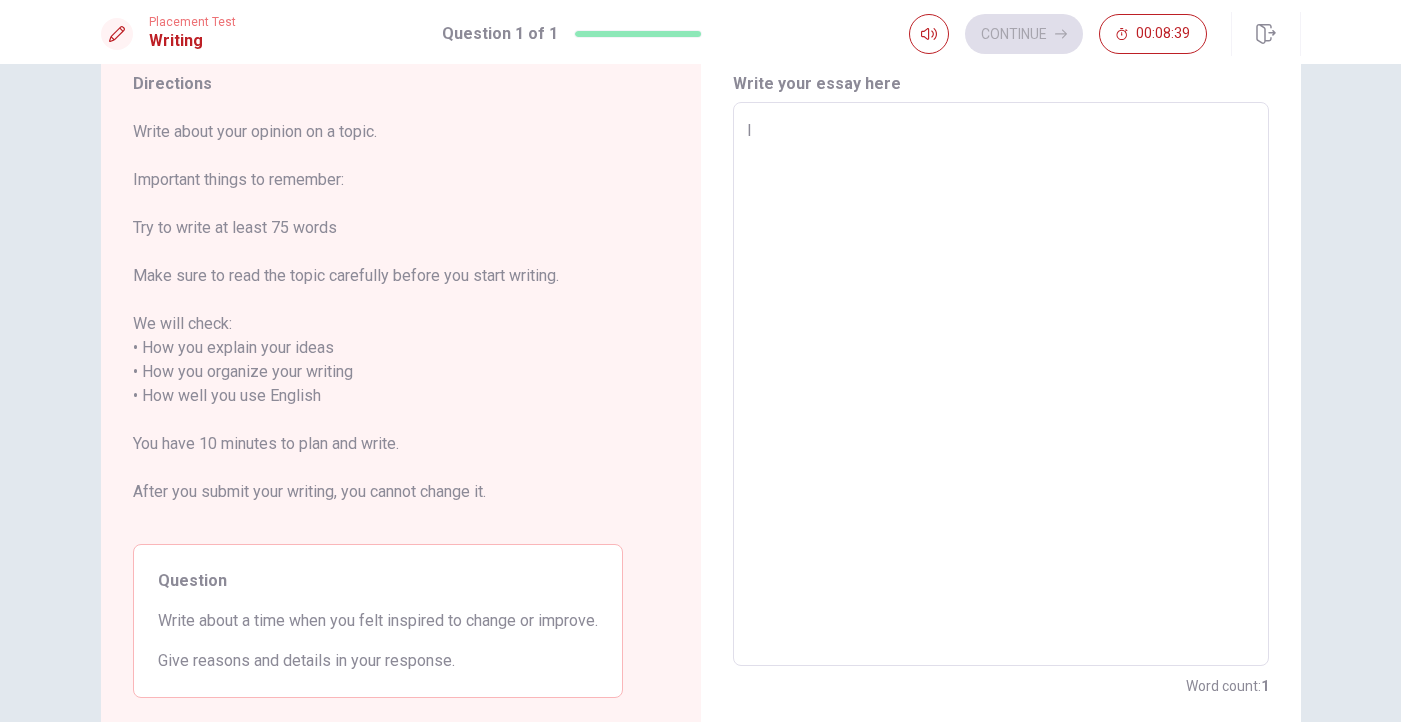 type on "x" 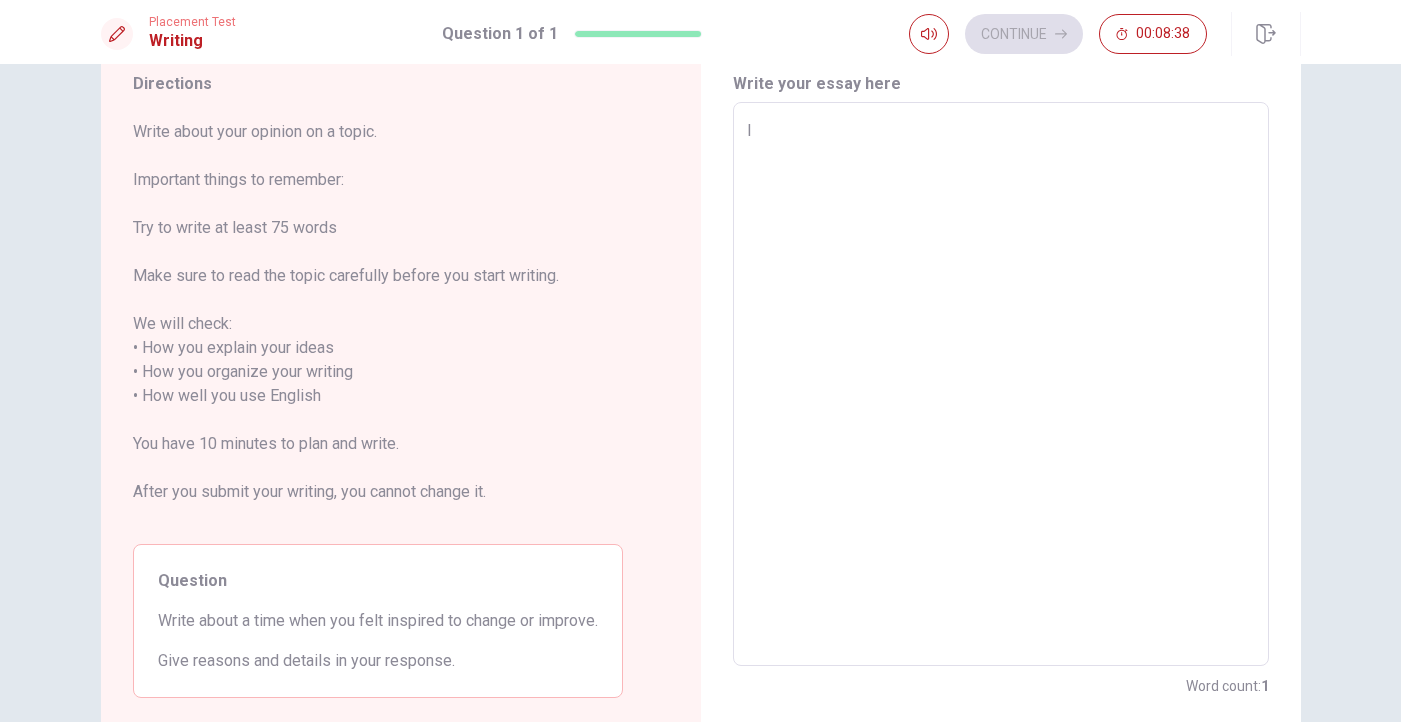 type on "I" 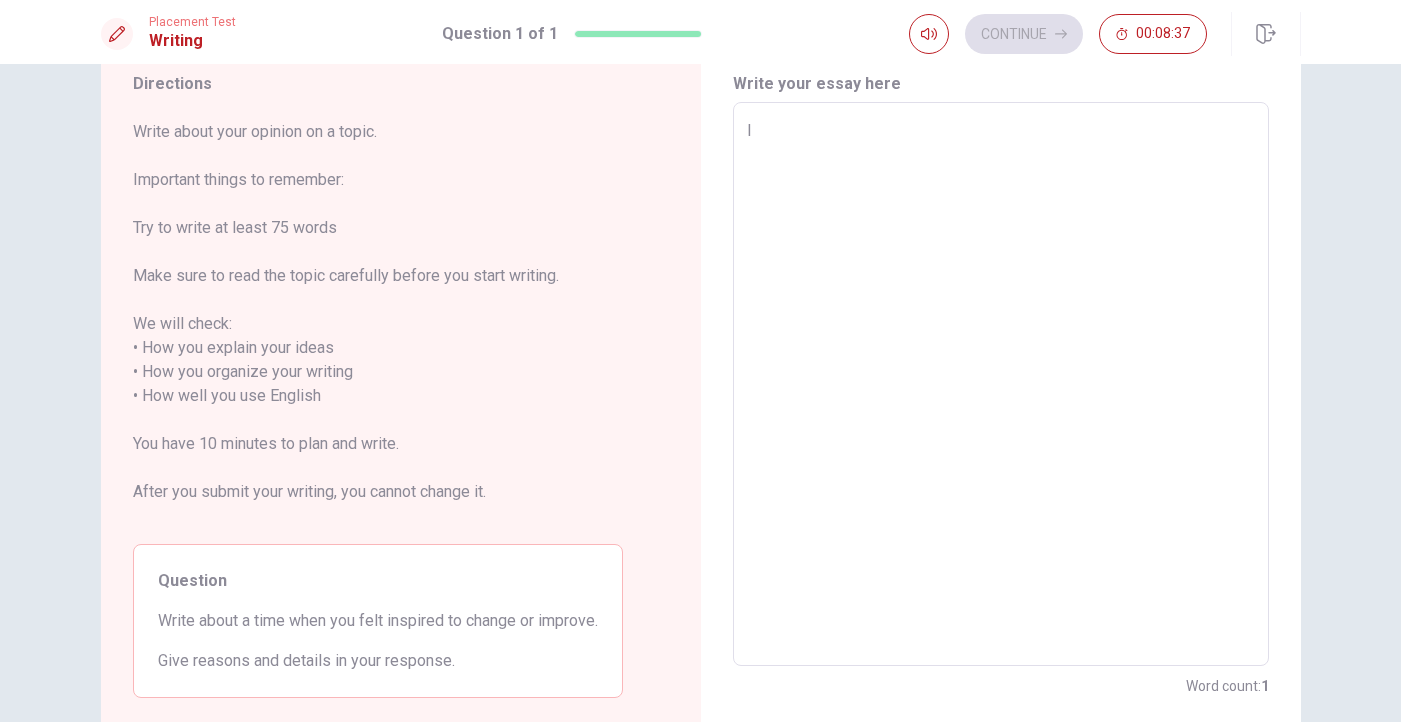 type on "I a" 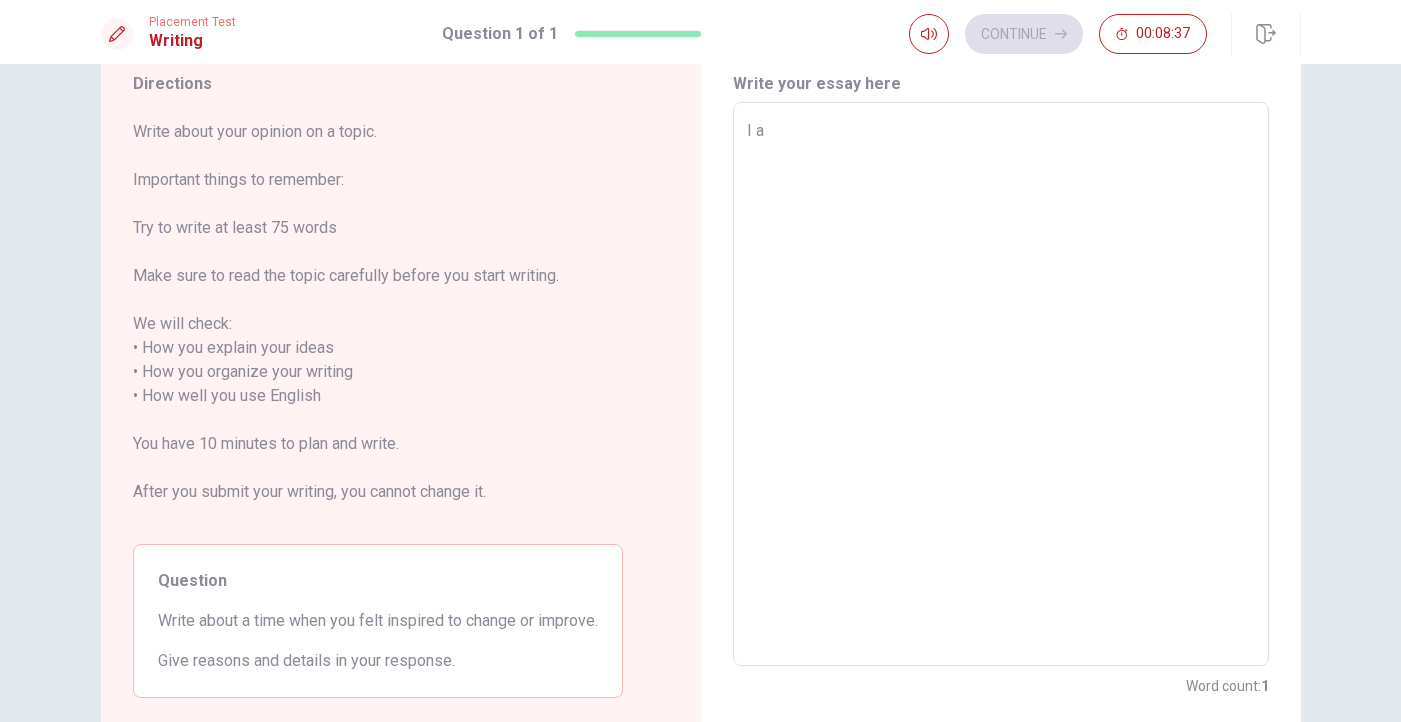 type on "x" 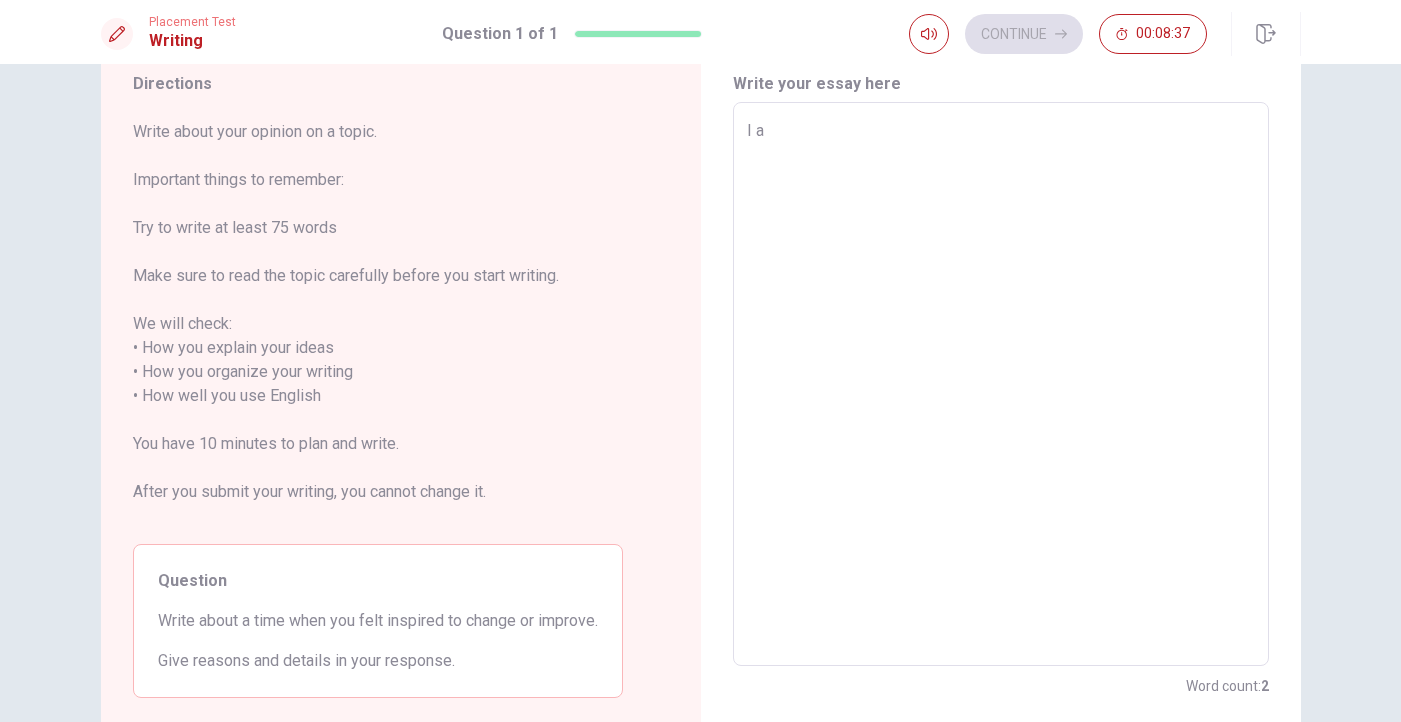type on "I al" 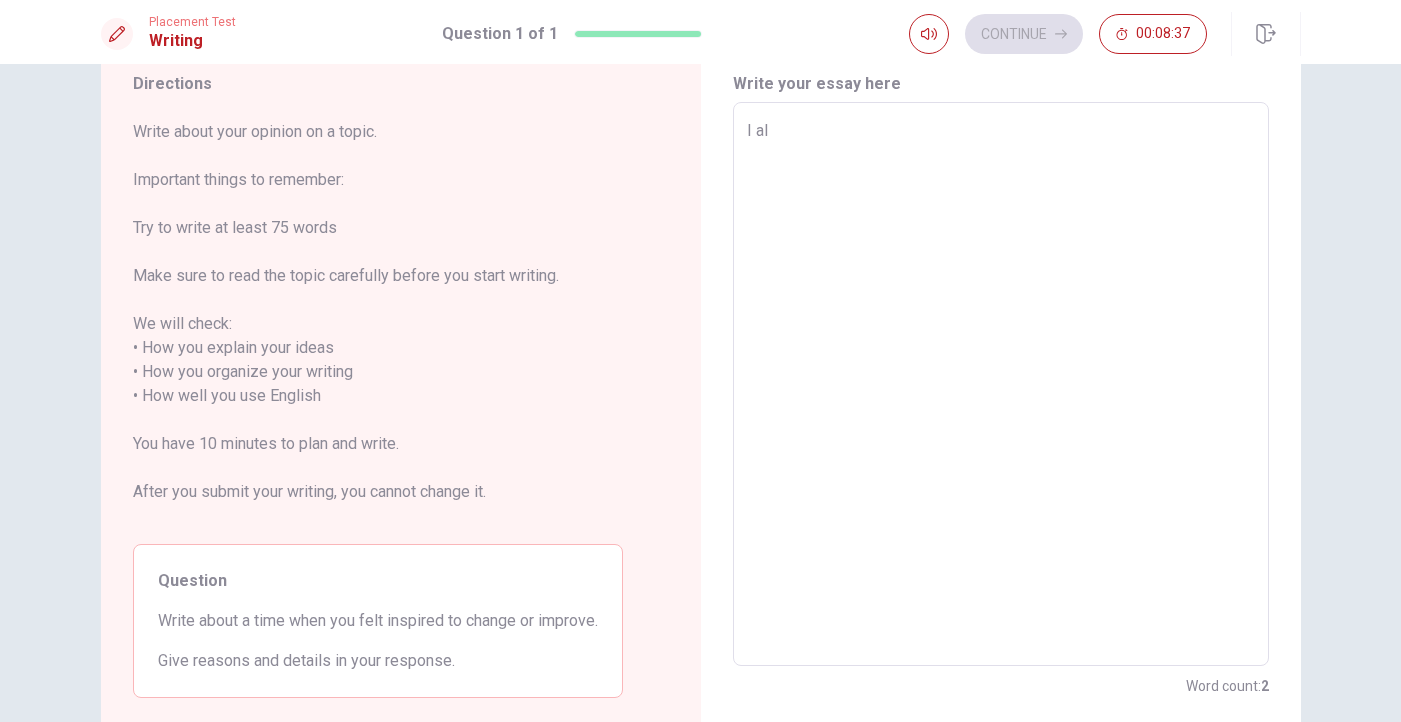 type on "x" 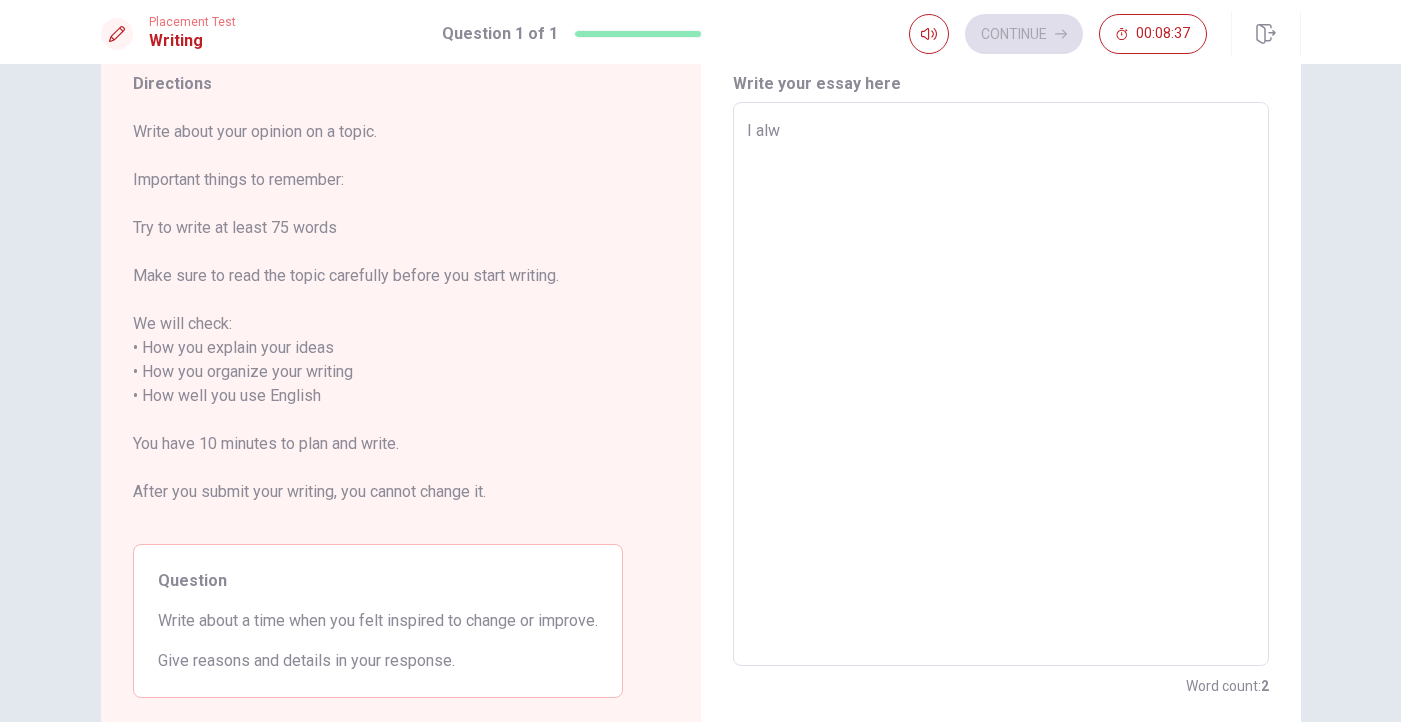type on "x" 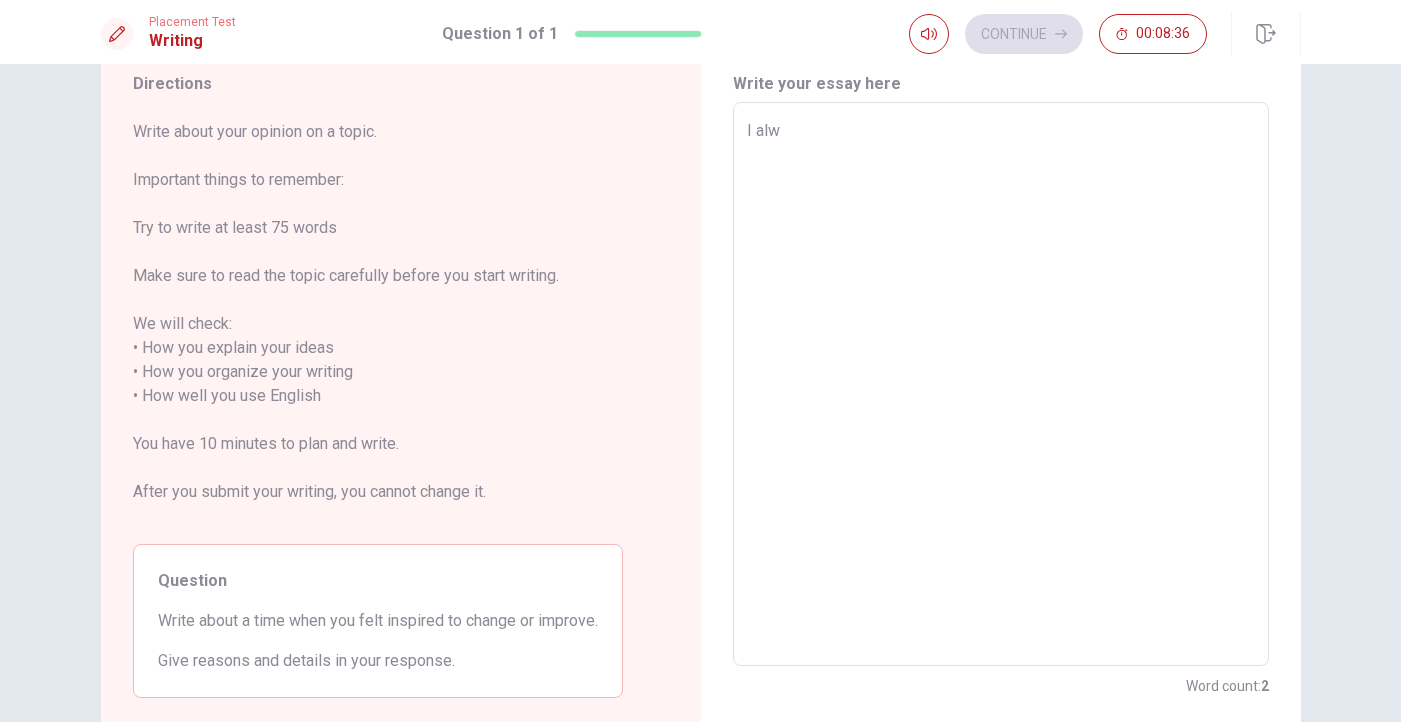 type on "I alwa" 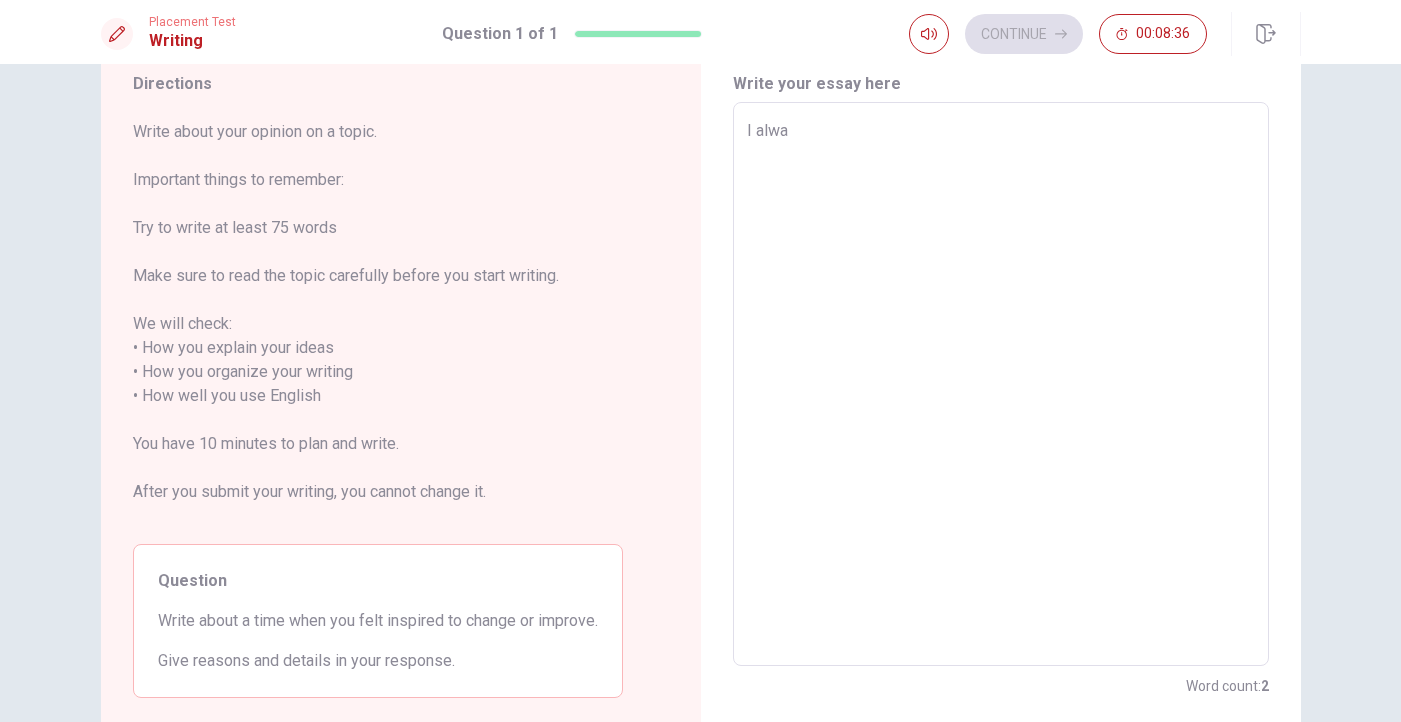 type on "x" 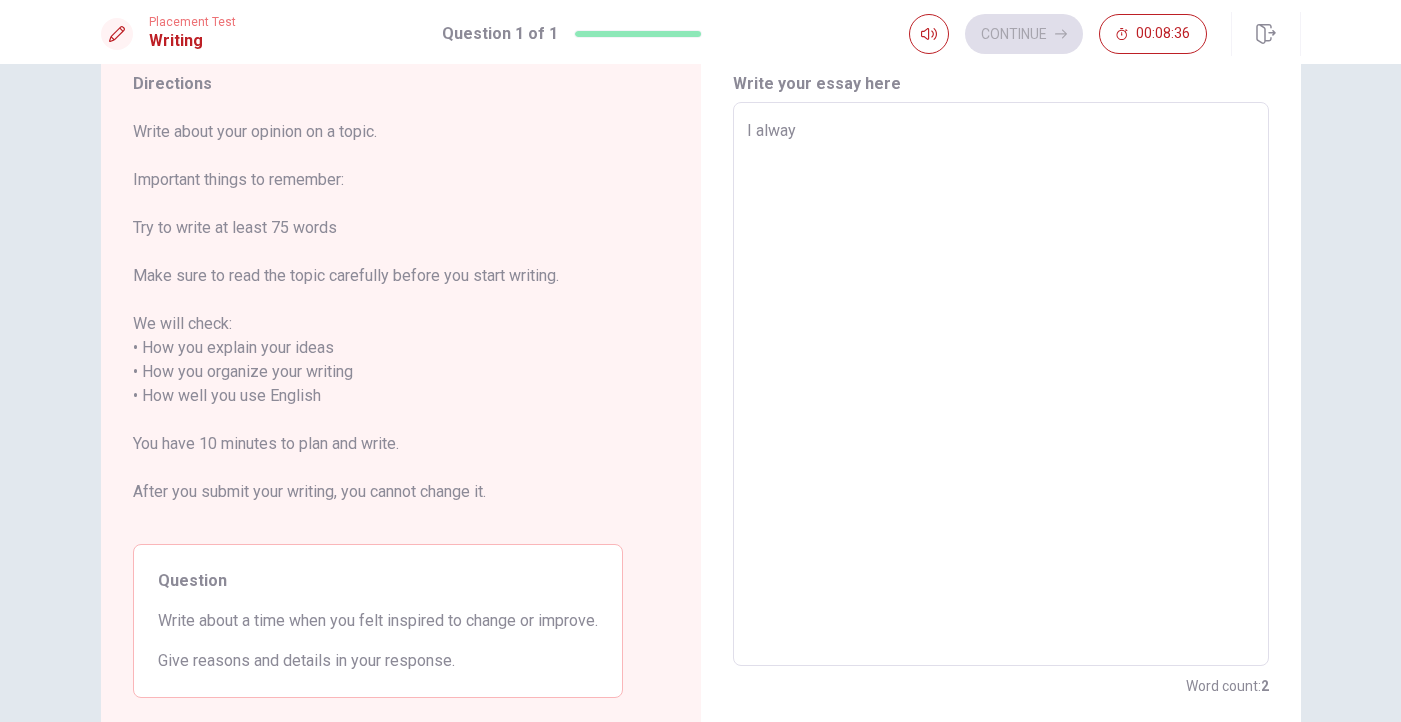 type on "x" 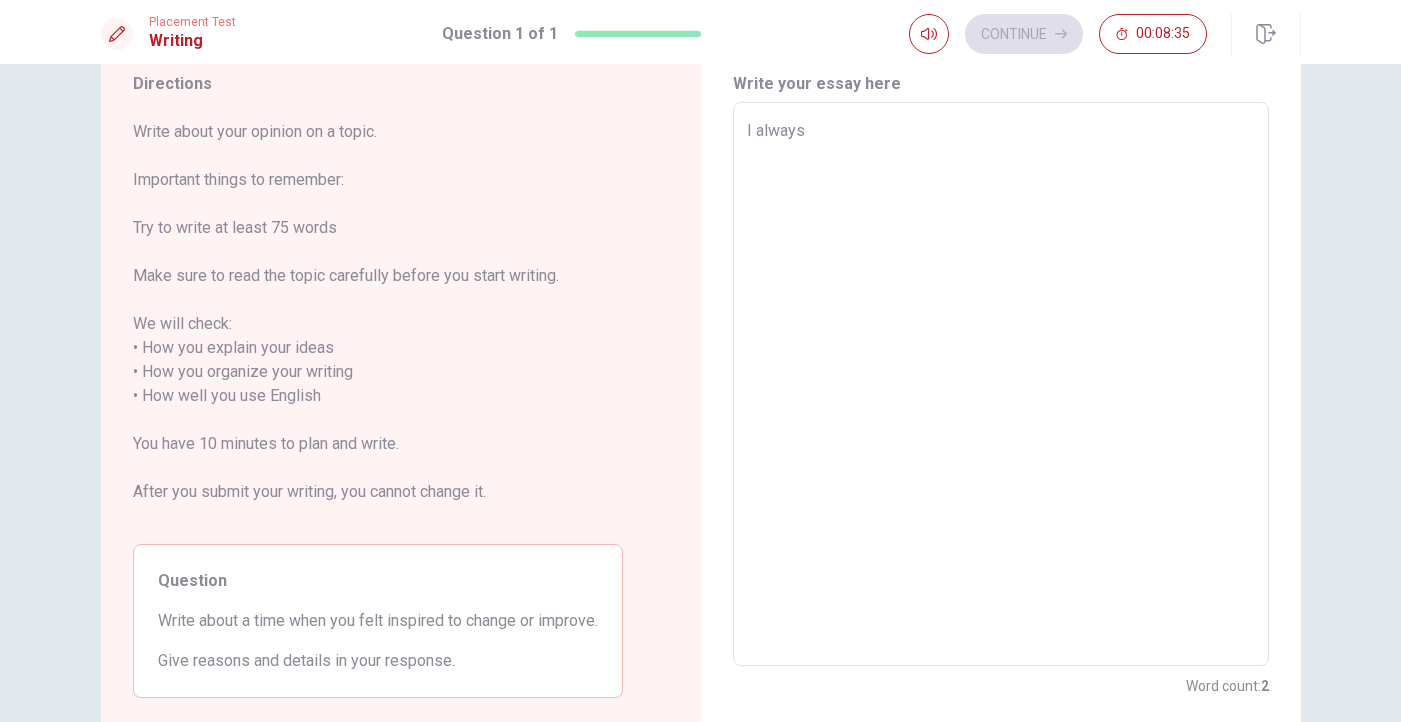 type on "x" 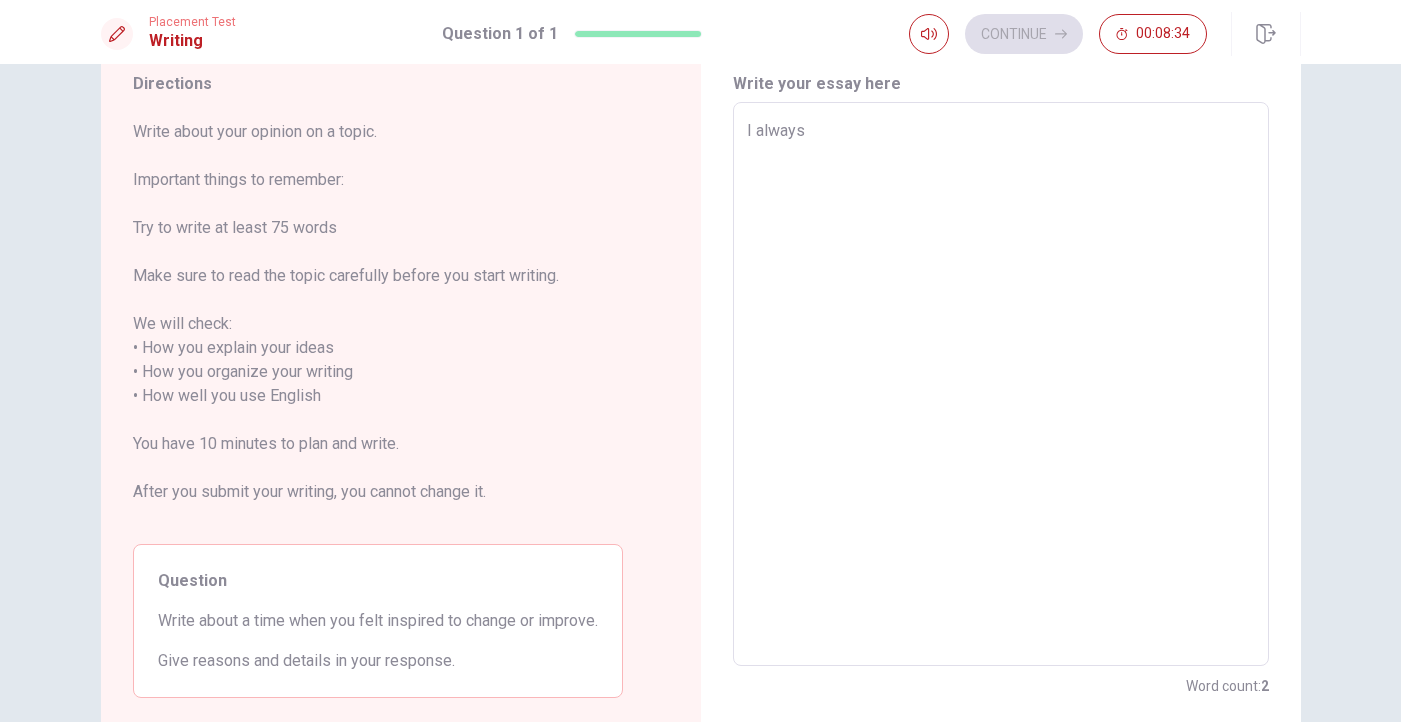 type on "I always" 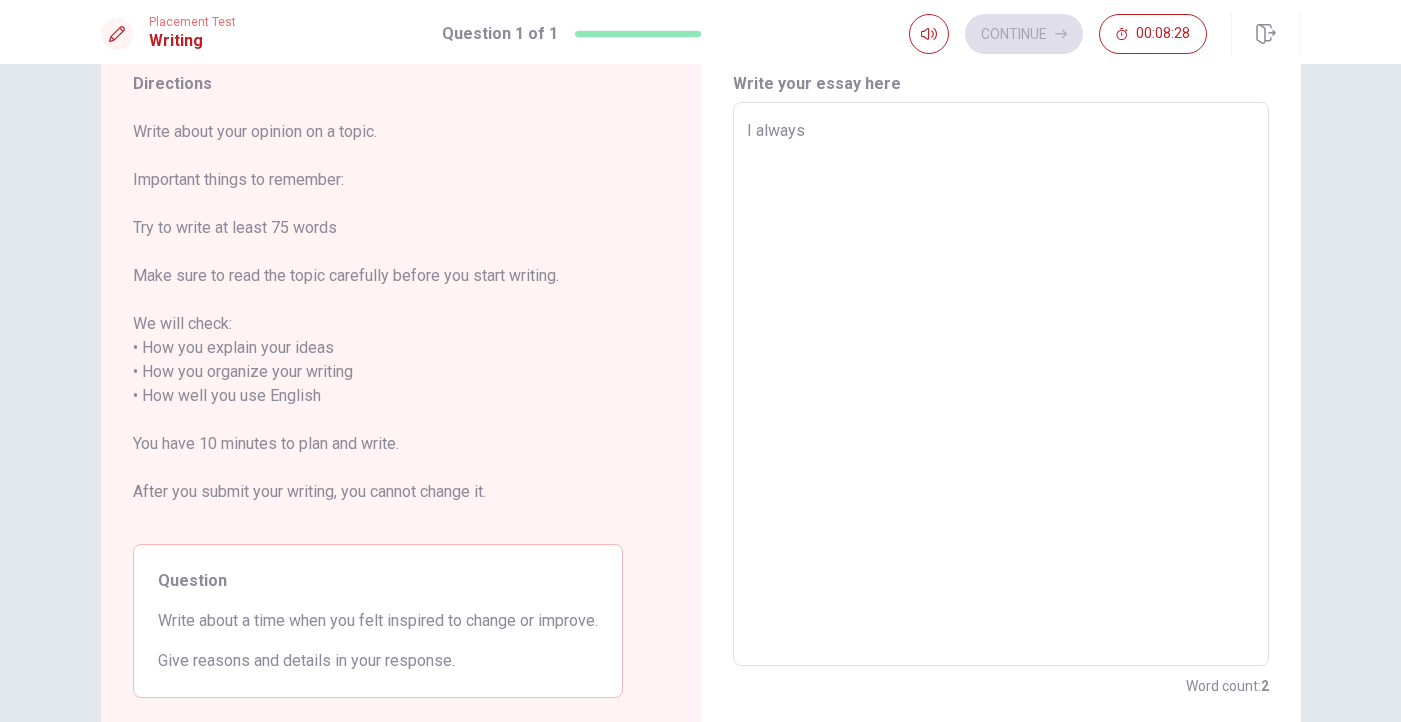 type on "x" 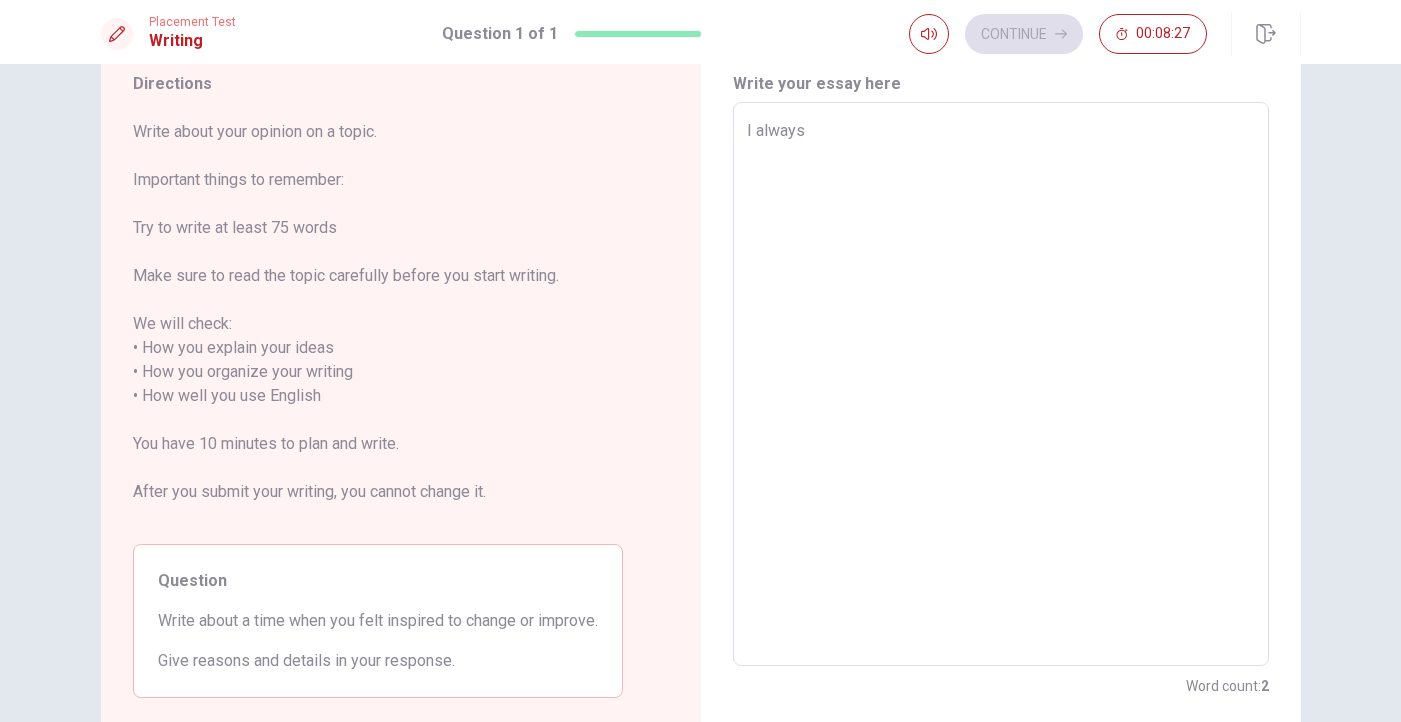 type on "I always b" 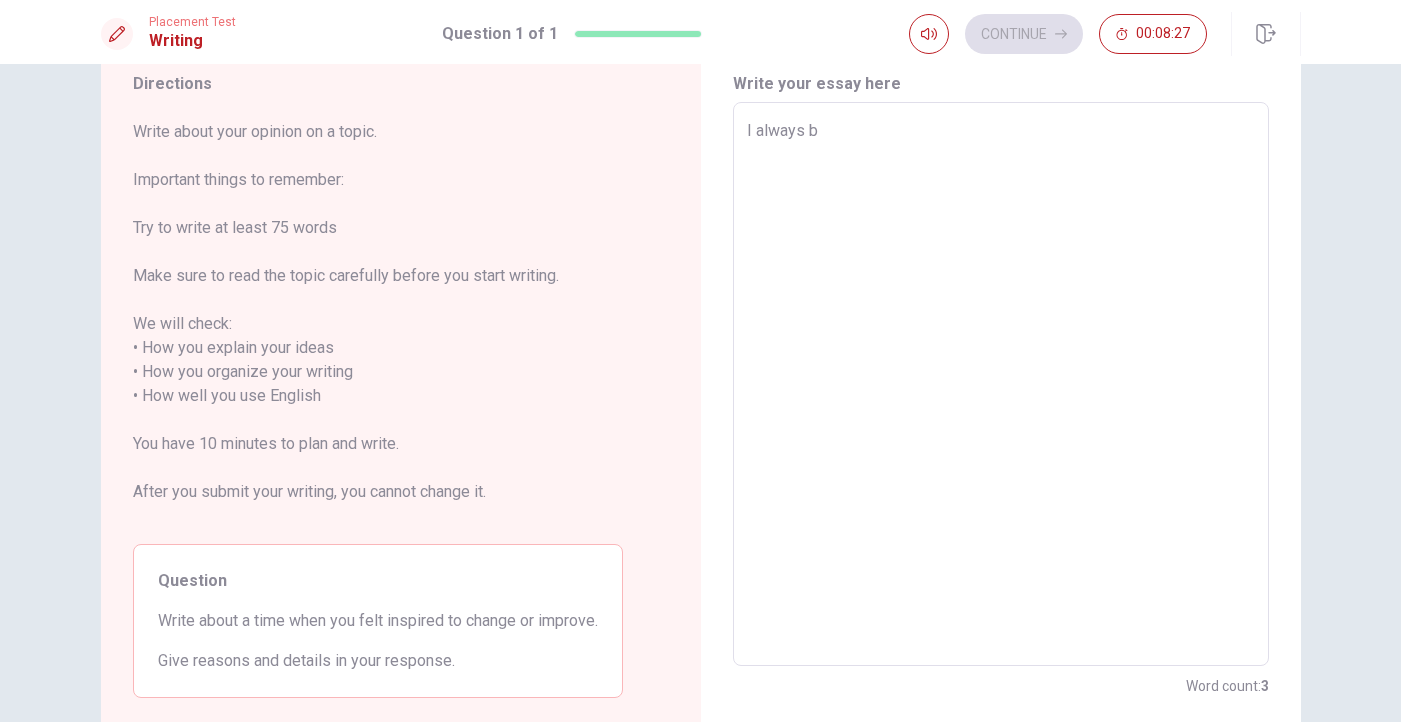 type on "x" 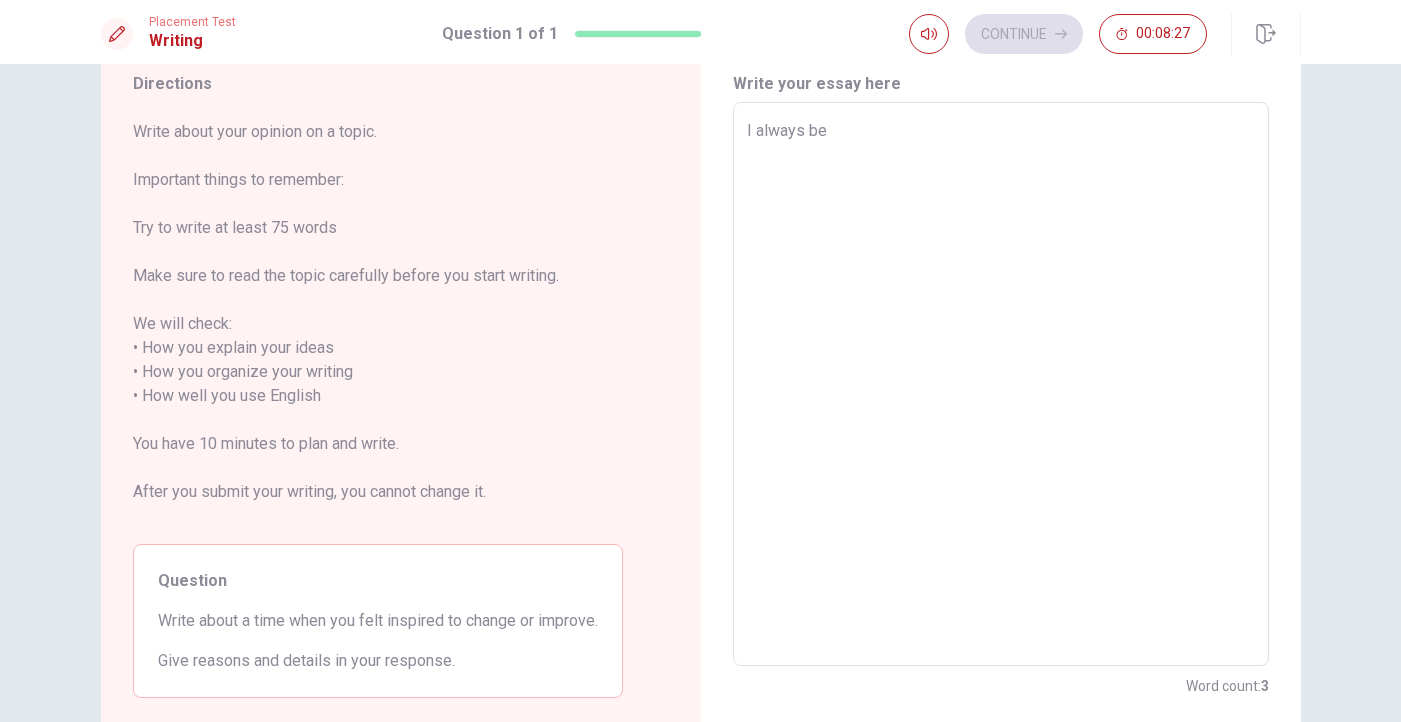 type on "x" 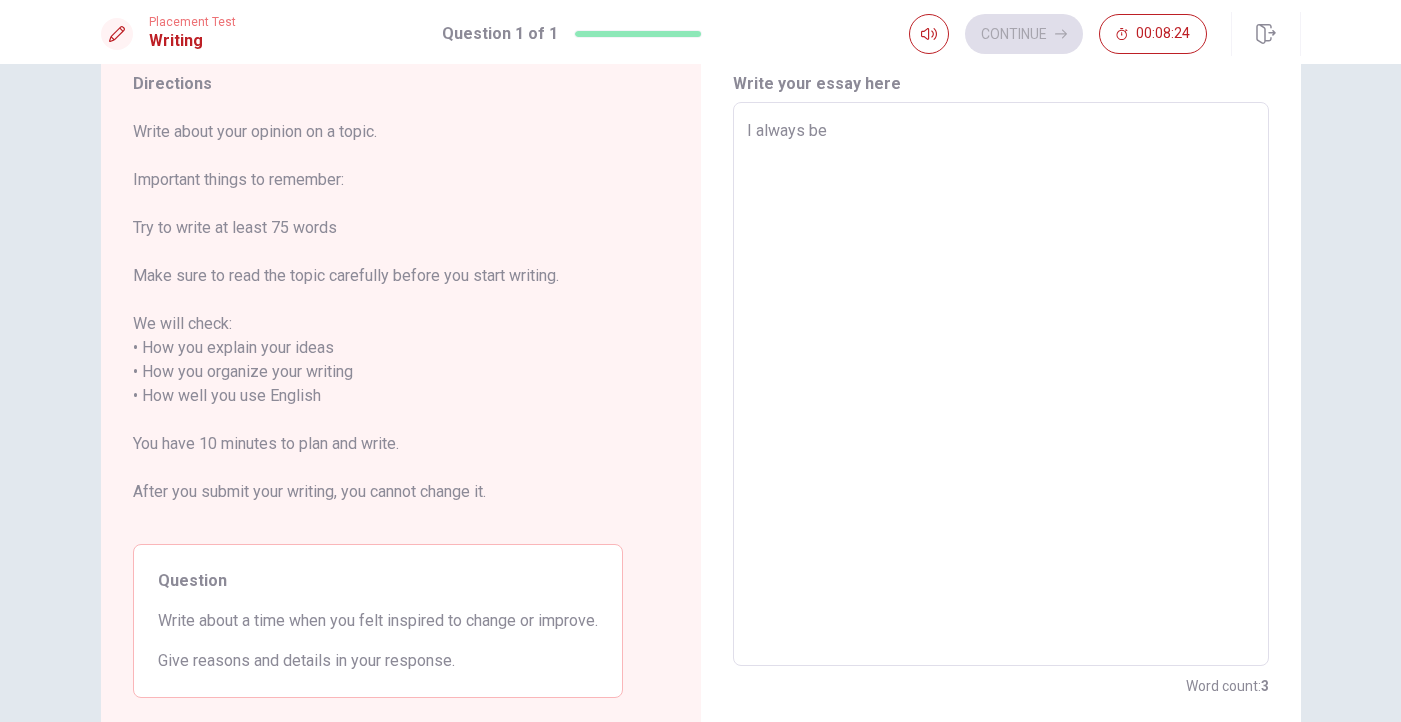 type on "x" 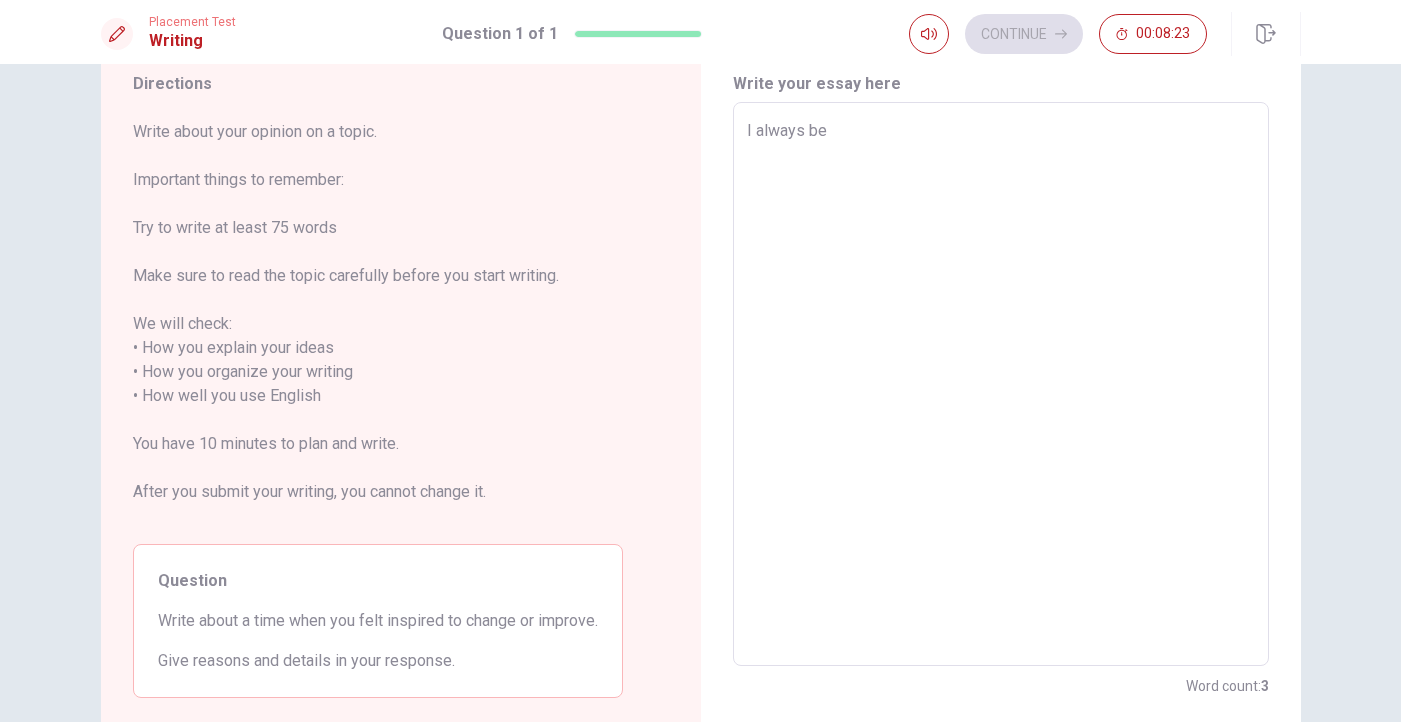 type on "I always be v" 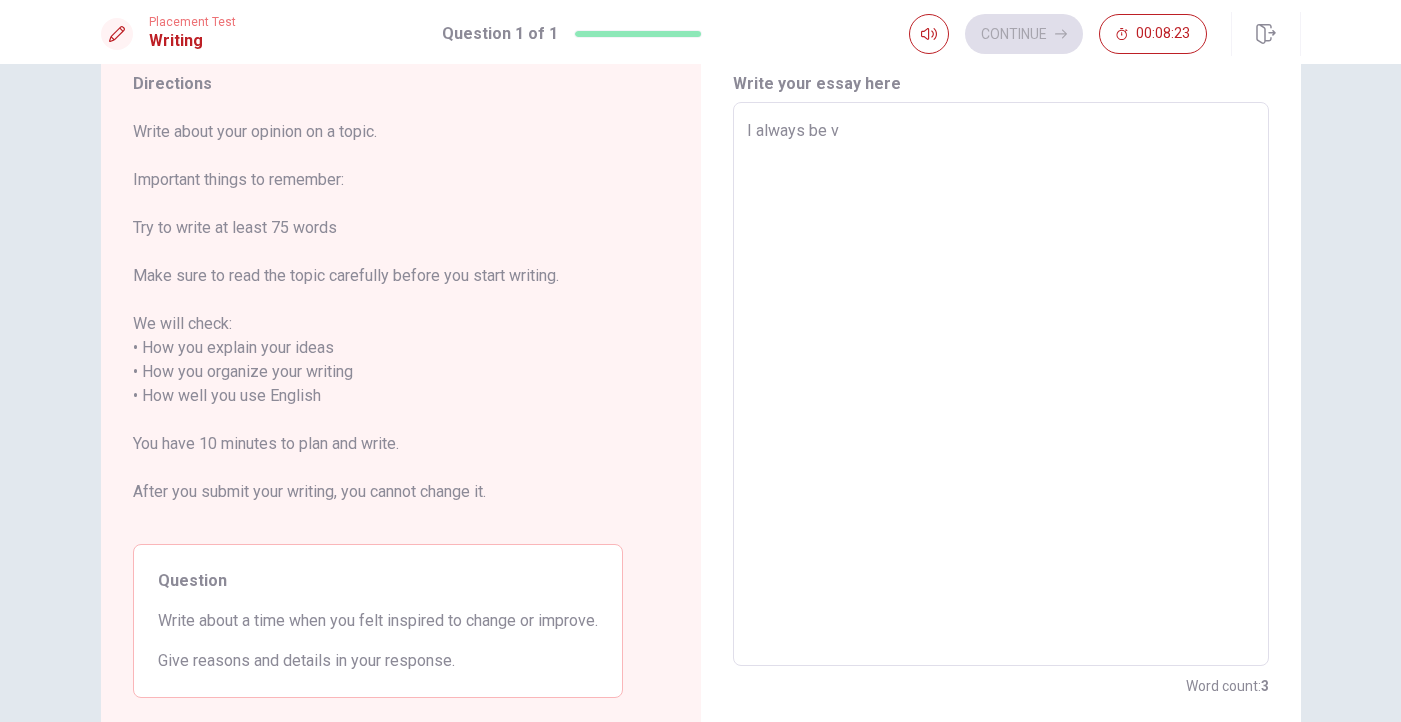 type on "x" 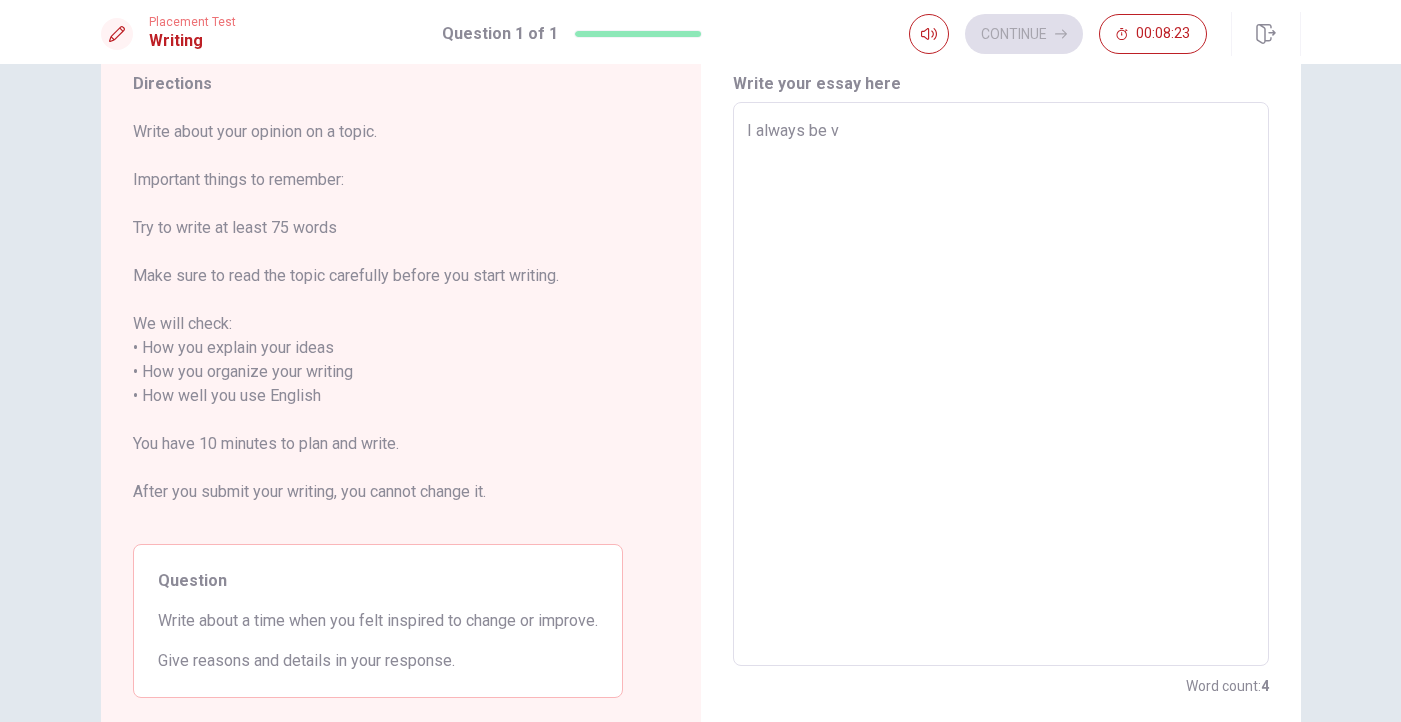 type on "I always be ve" 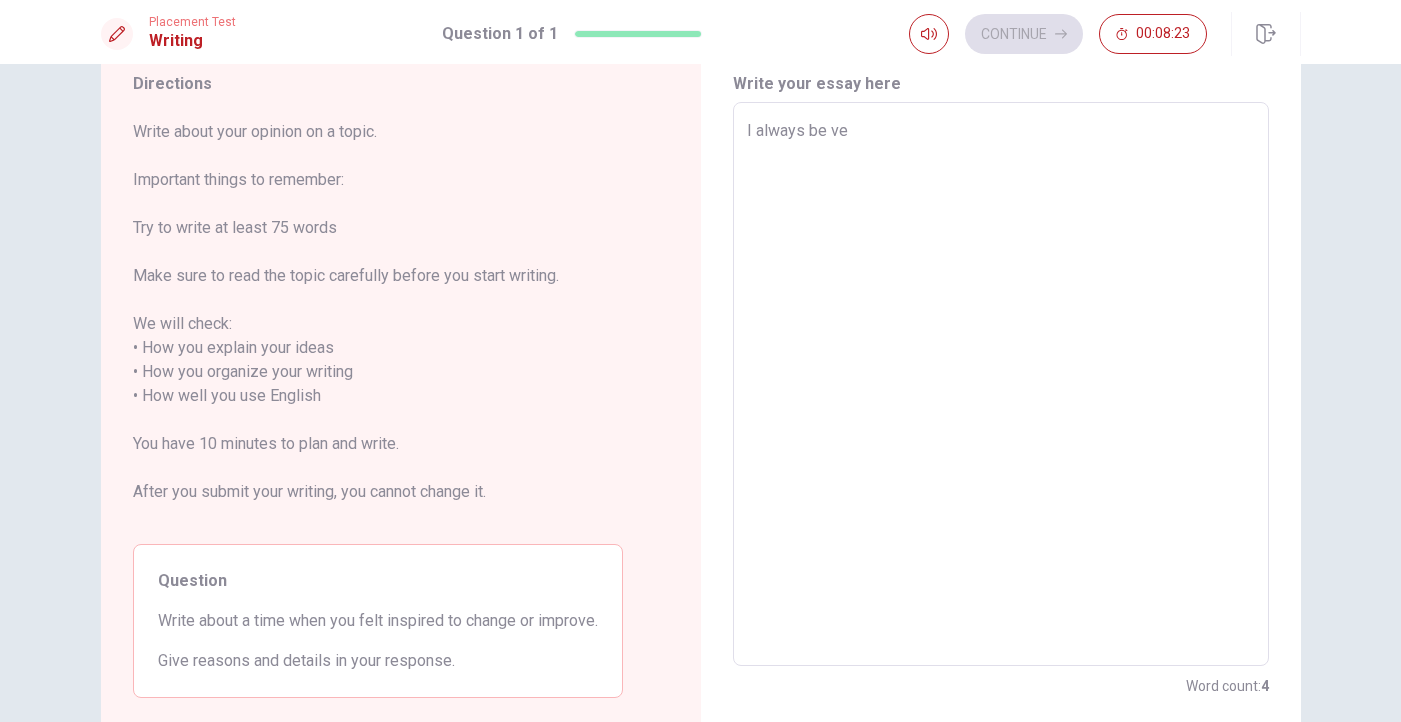 type on "x" 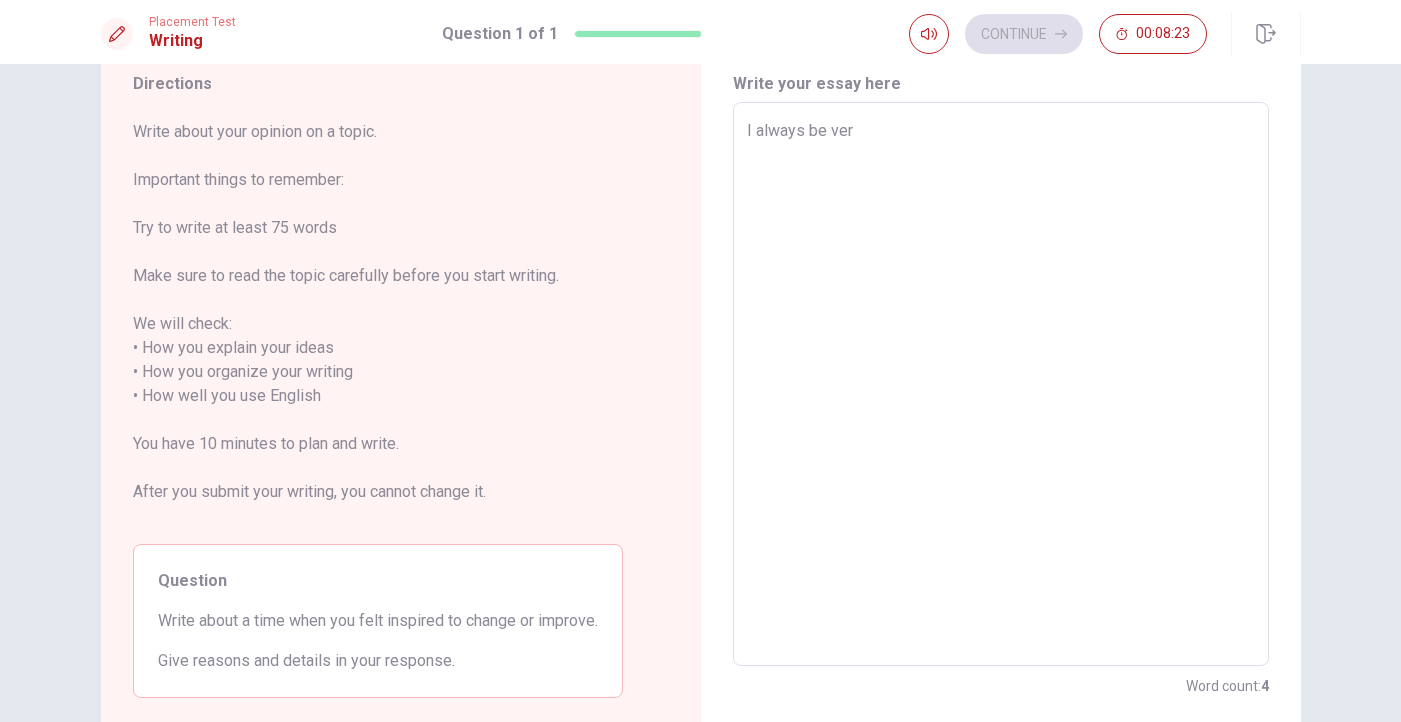 type on "x" 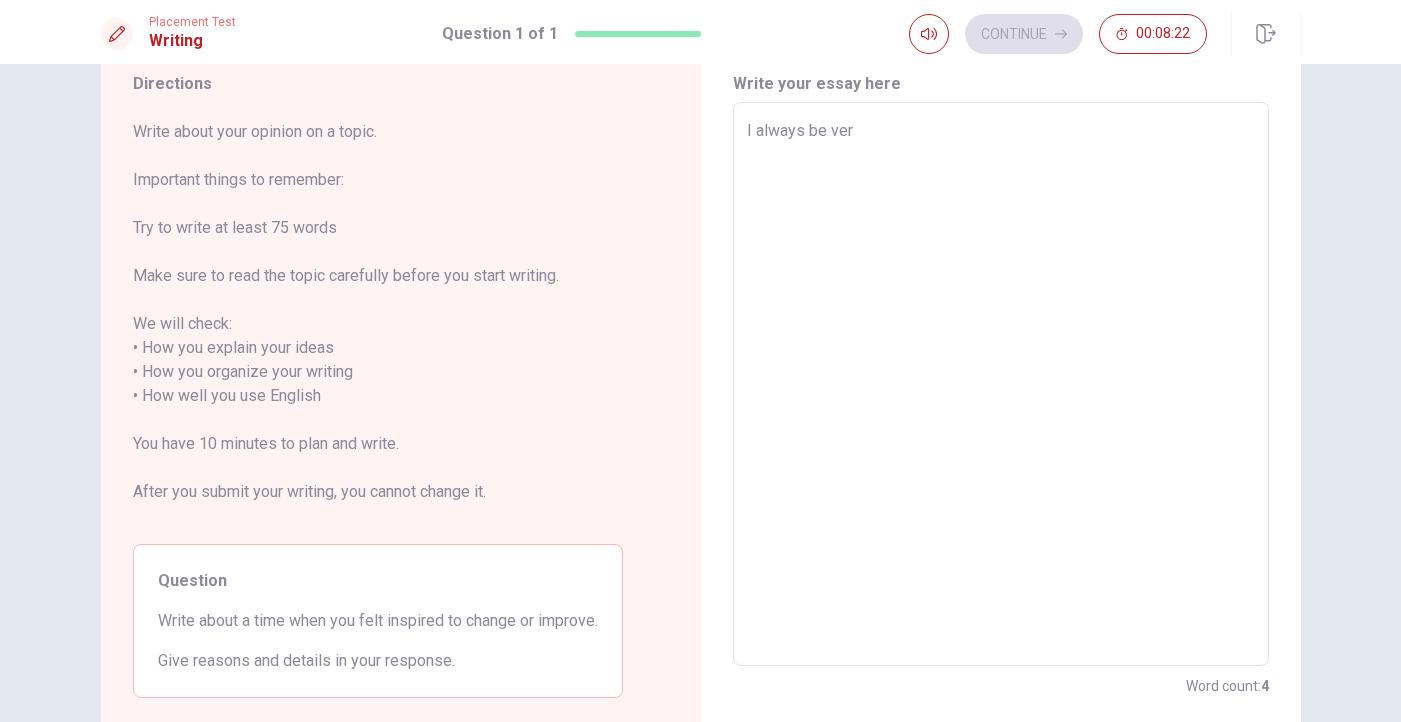 type on "I always be very" 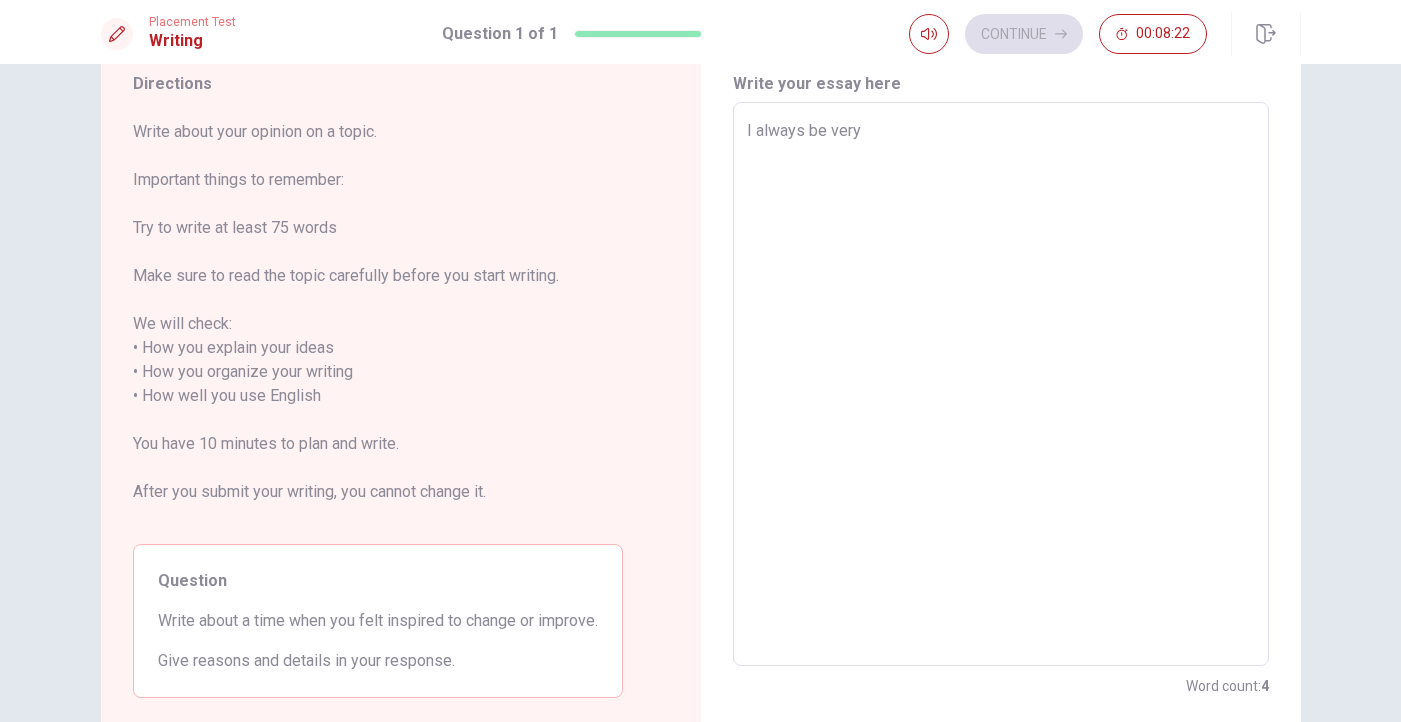 type on "x" 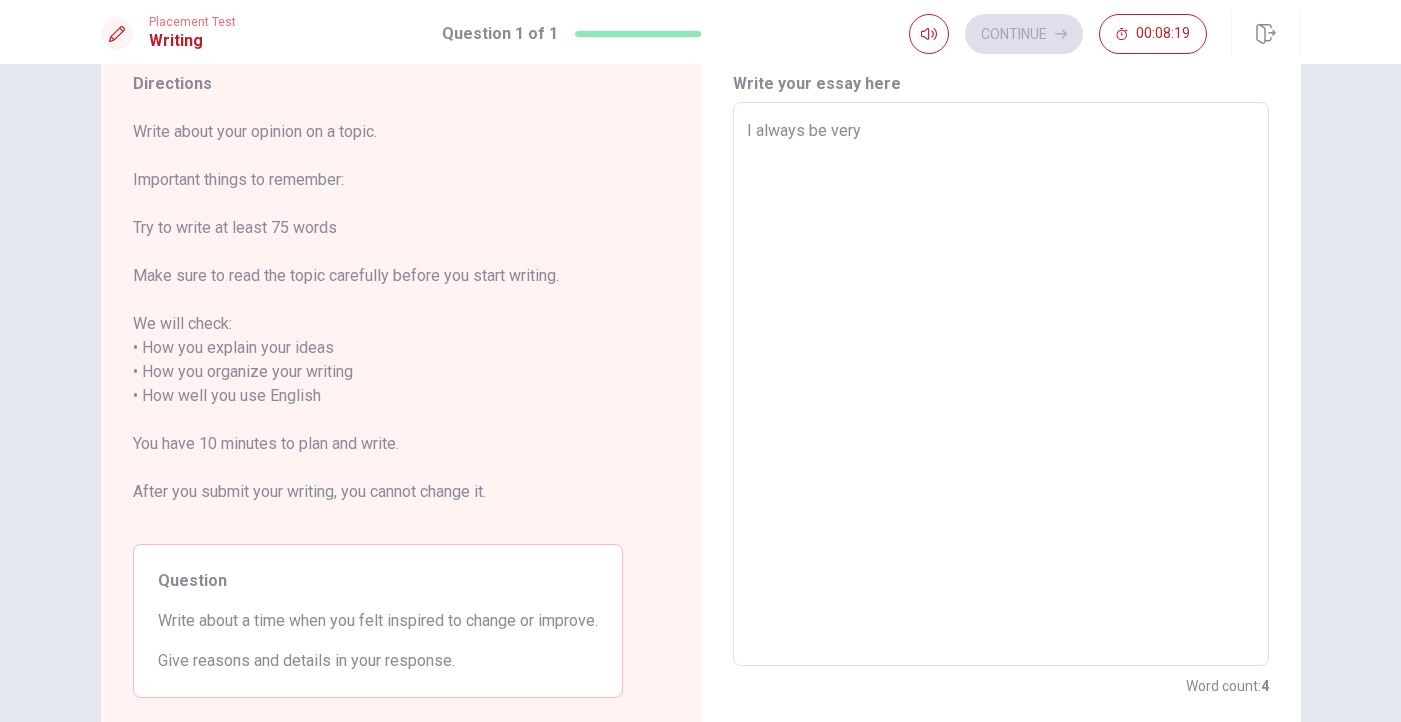 type on "x" 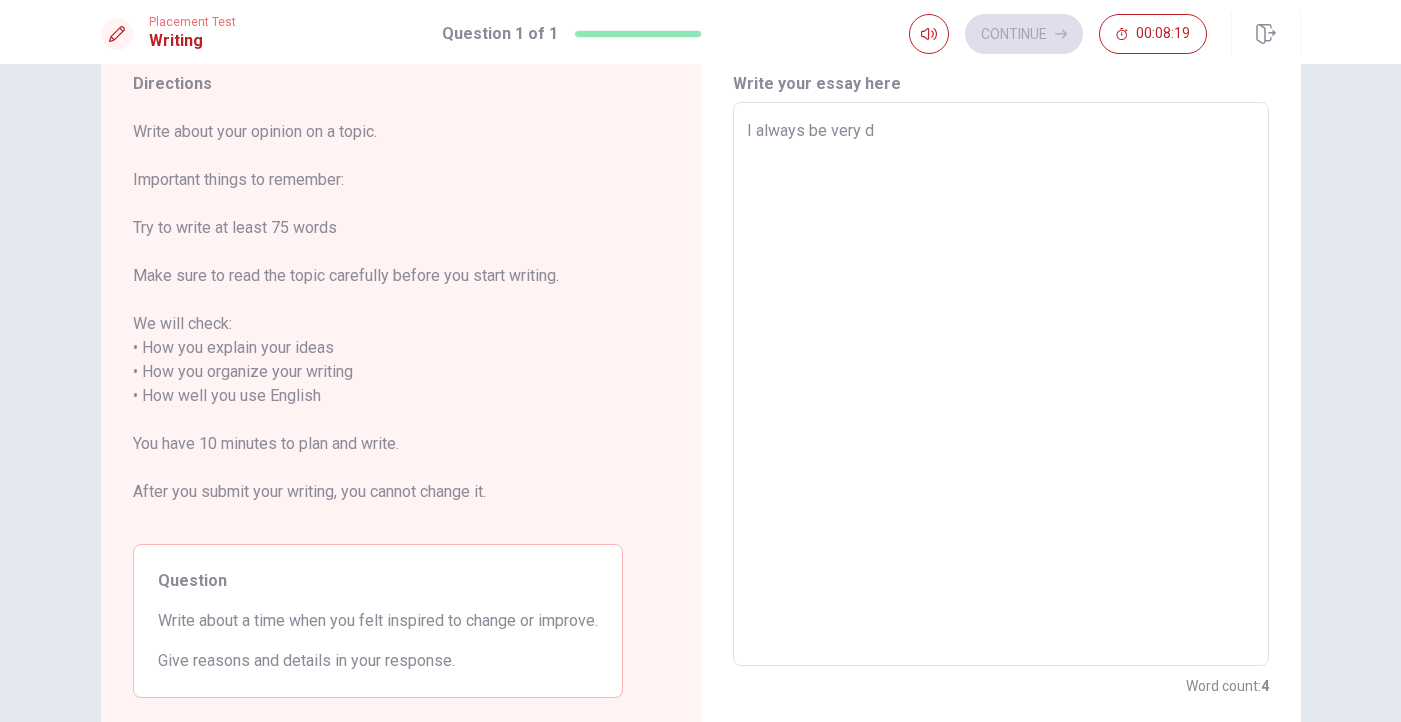 type on "x" 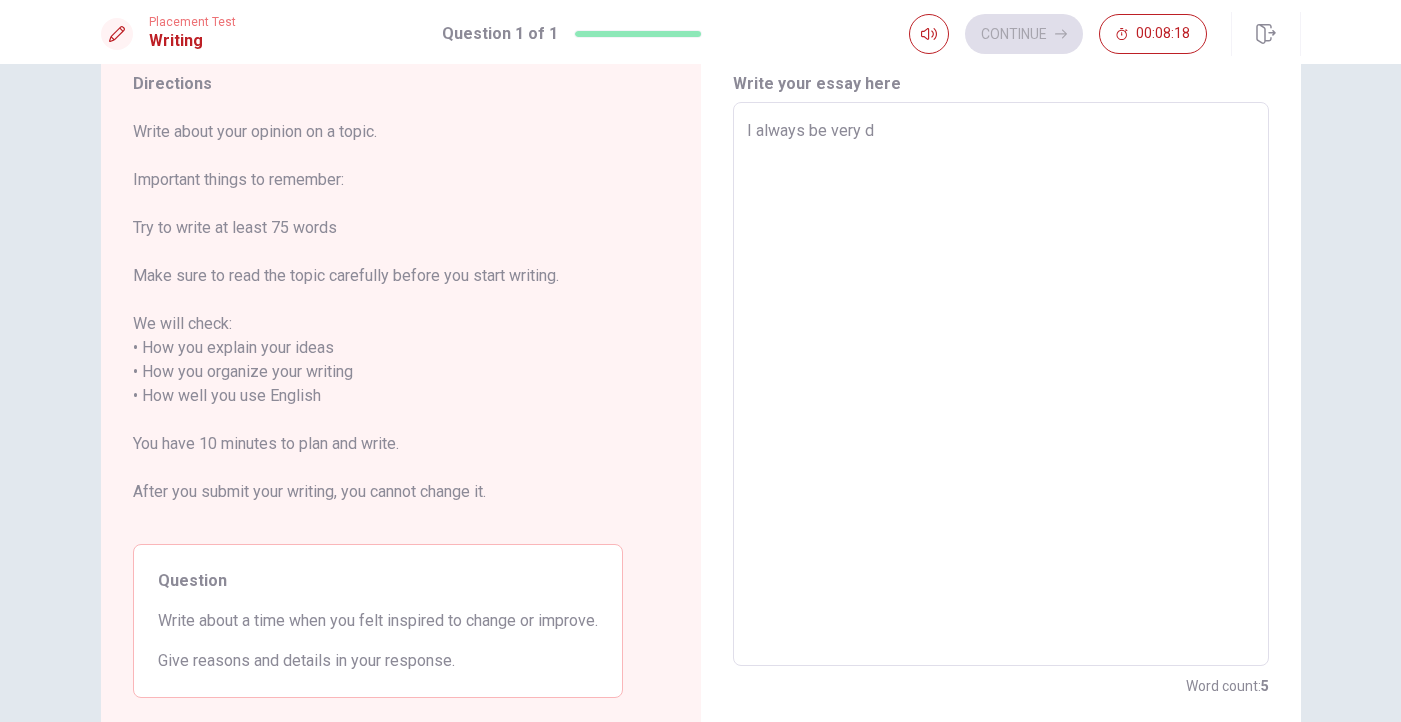 type on "I always be very di" 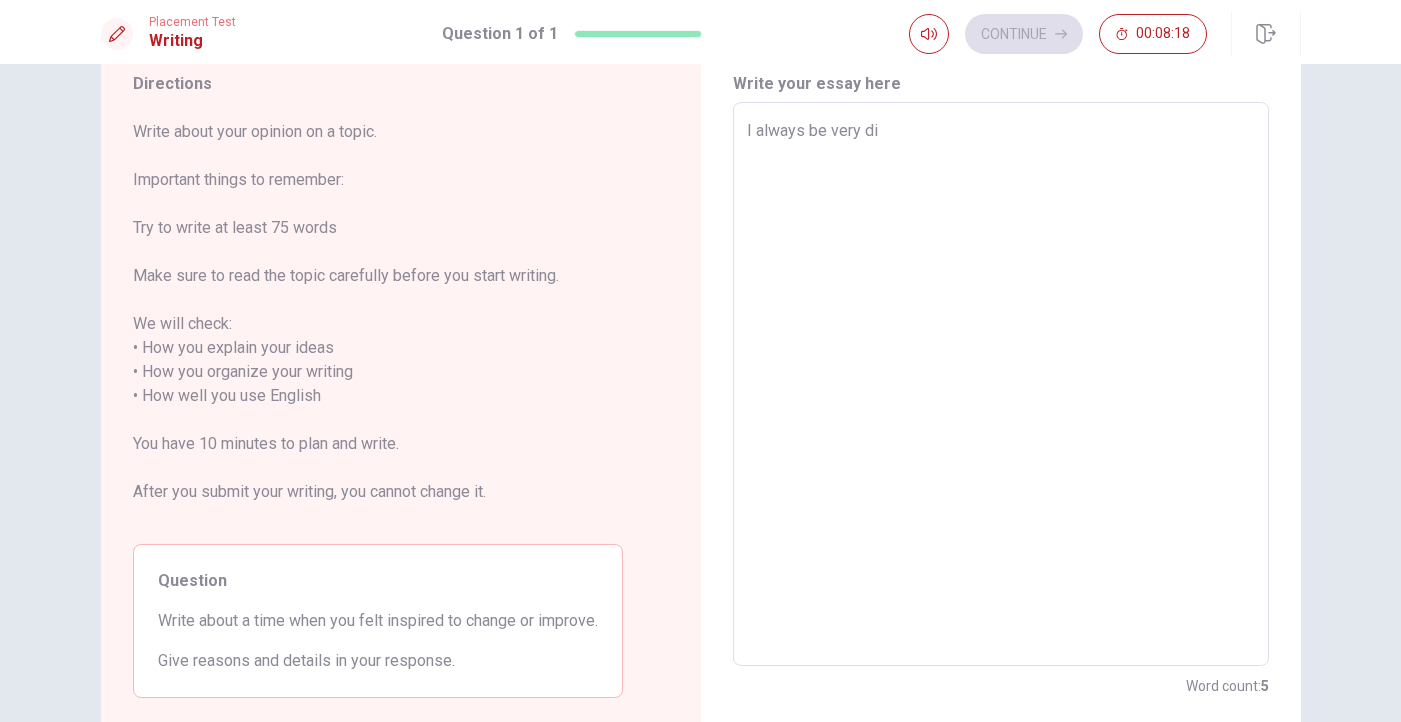 type on "x" 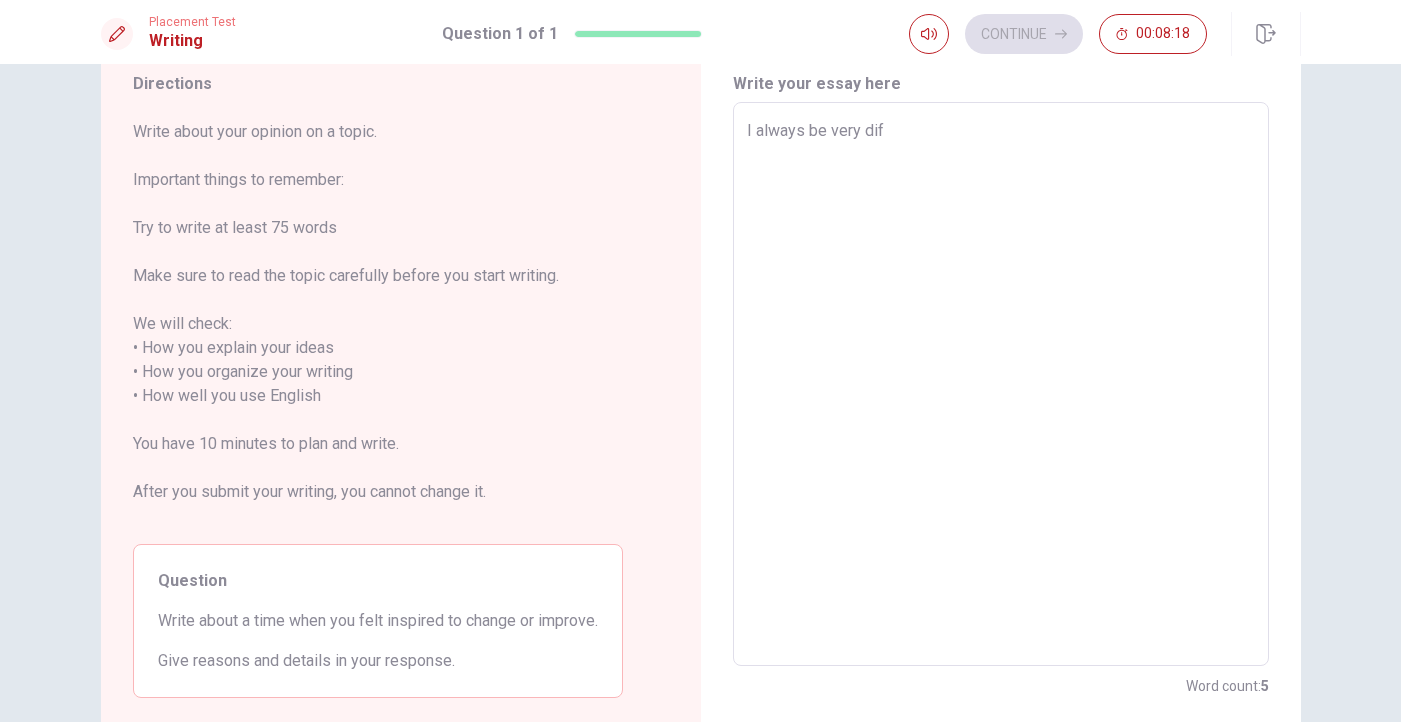 type on "x" 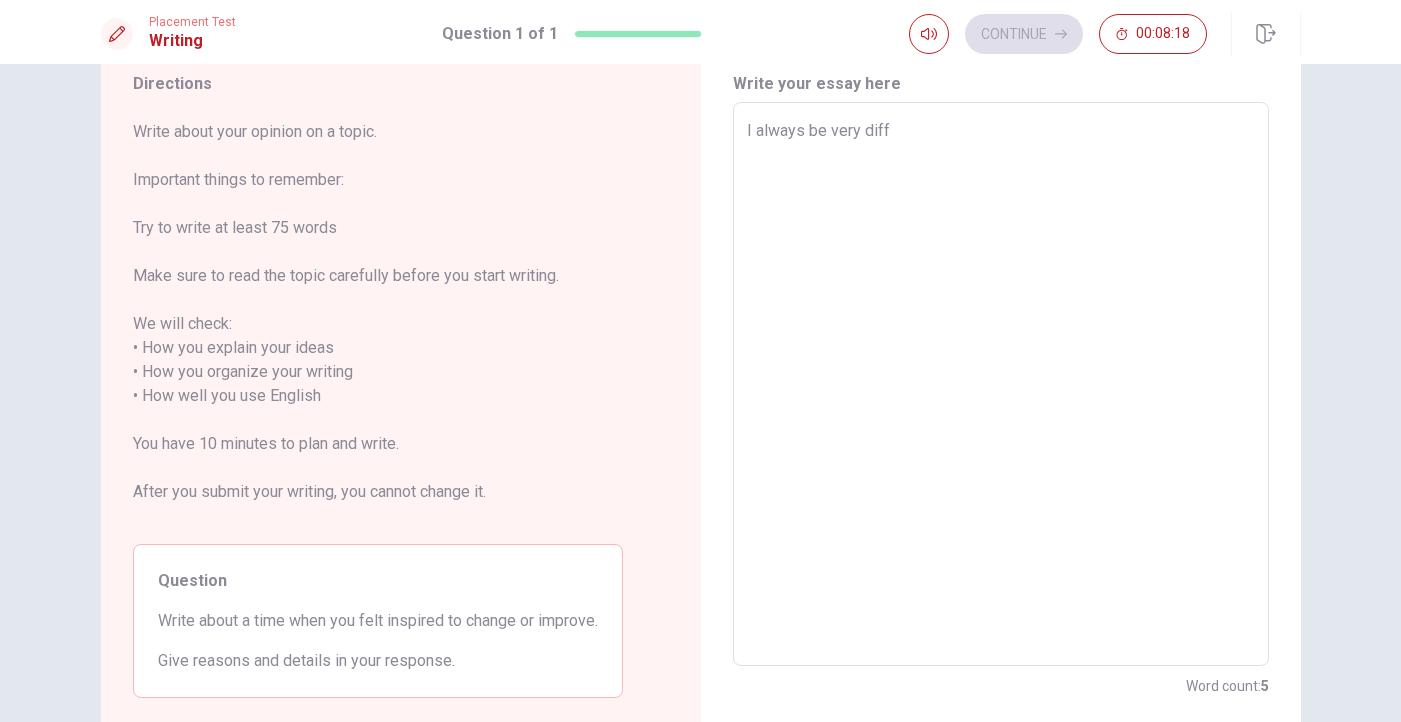 type on "x" 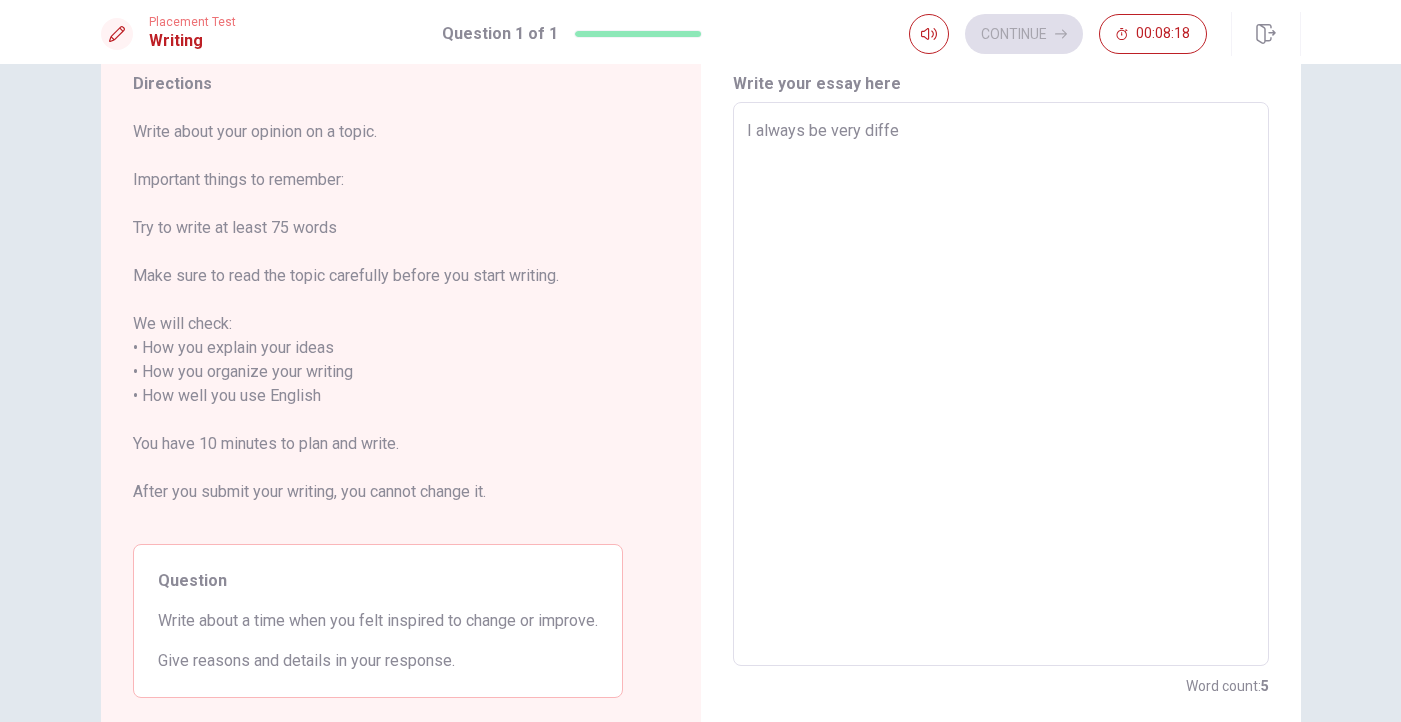 type on "x" 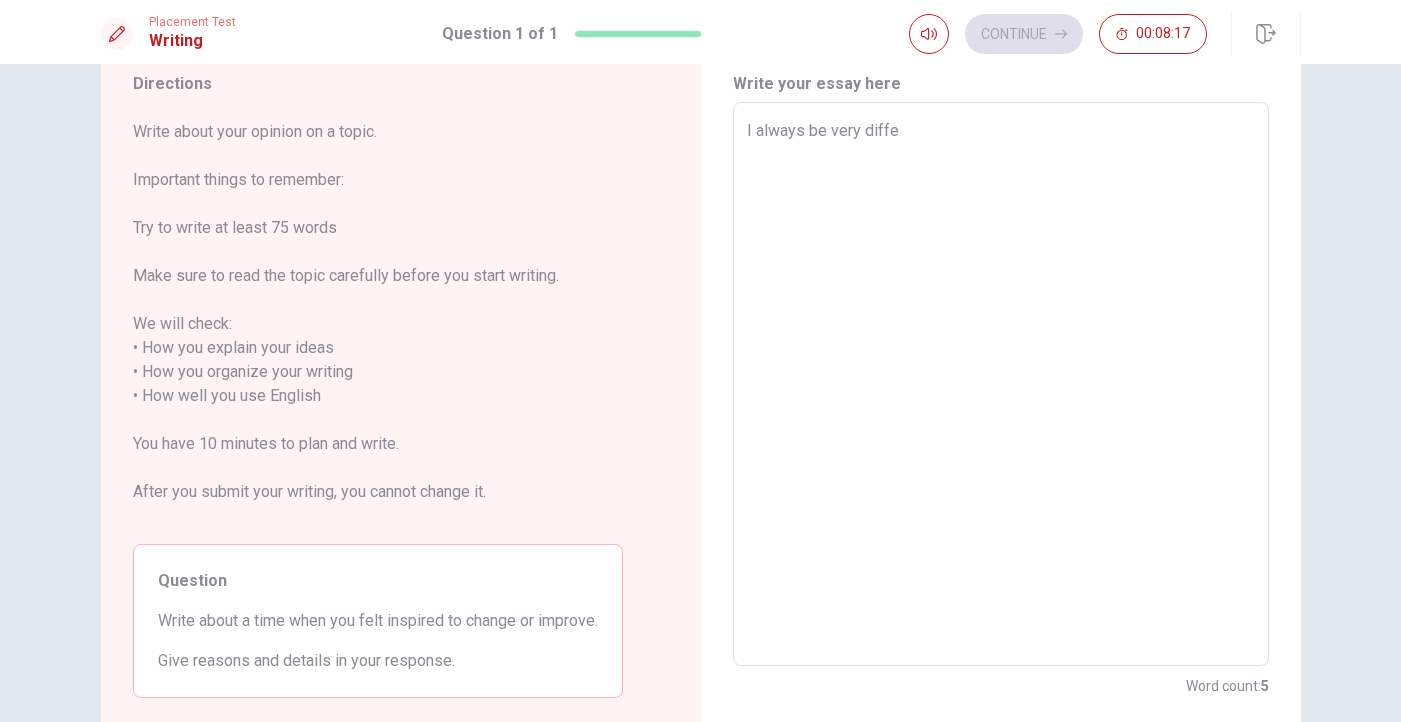 type on "I always be very differ" 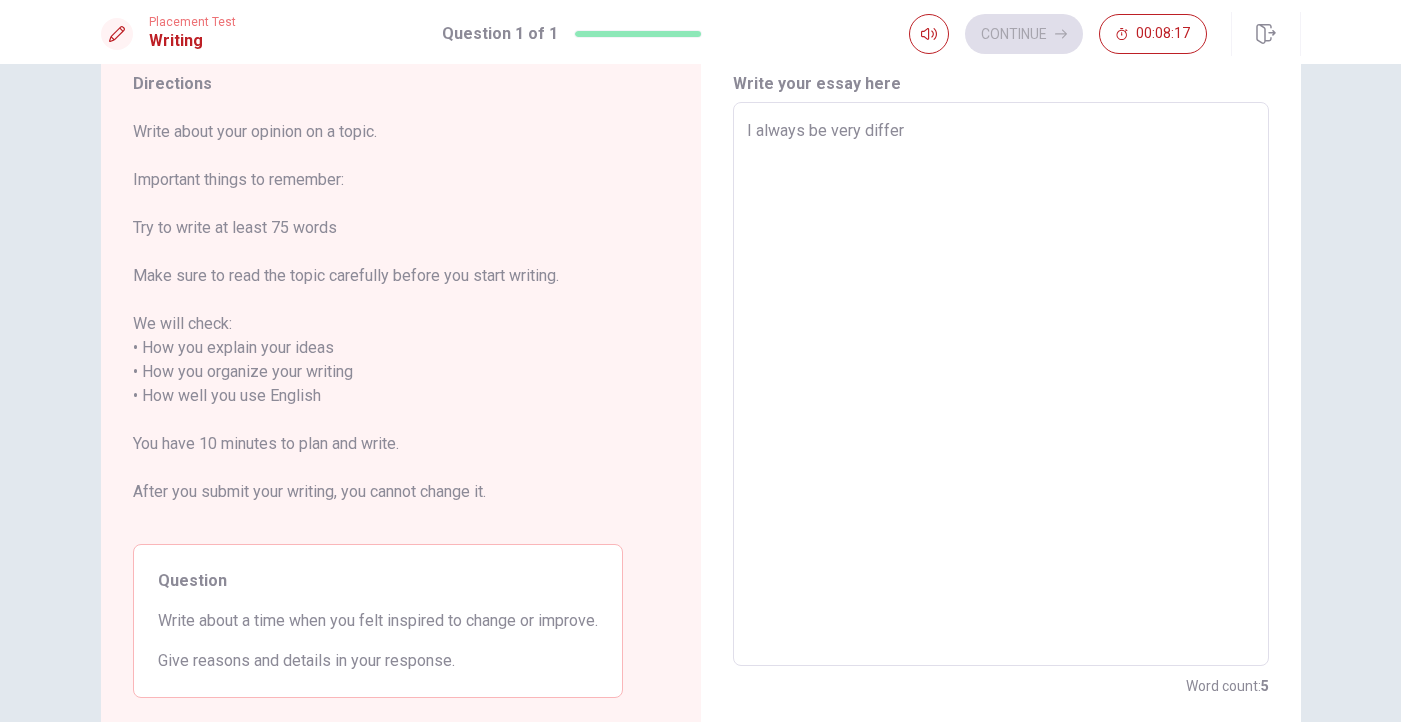 type on "x" 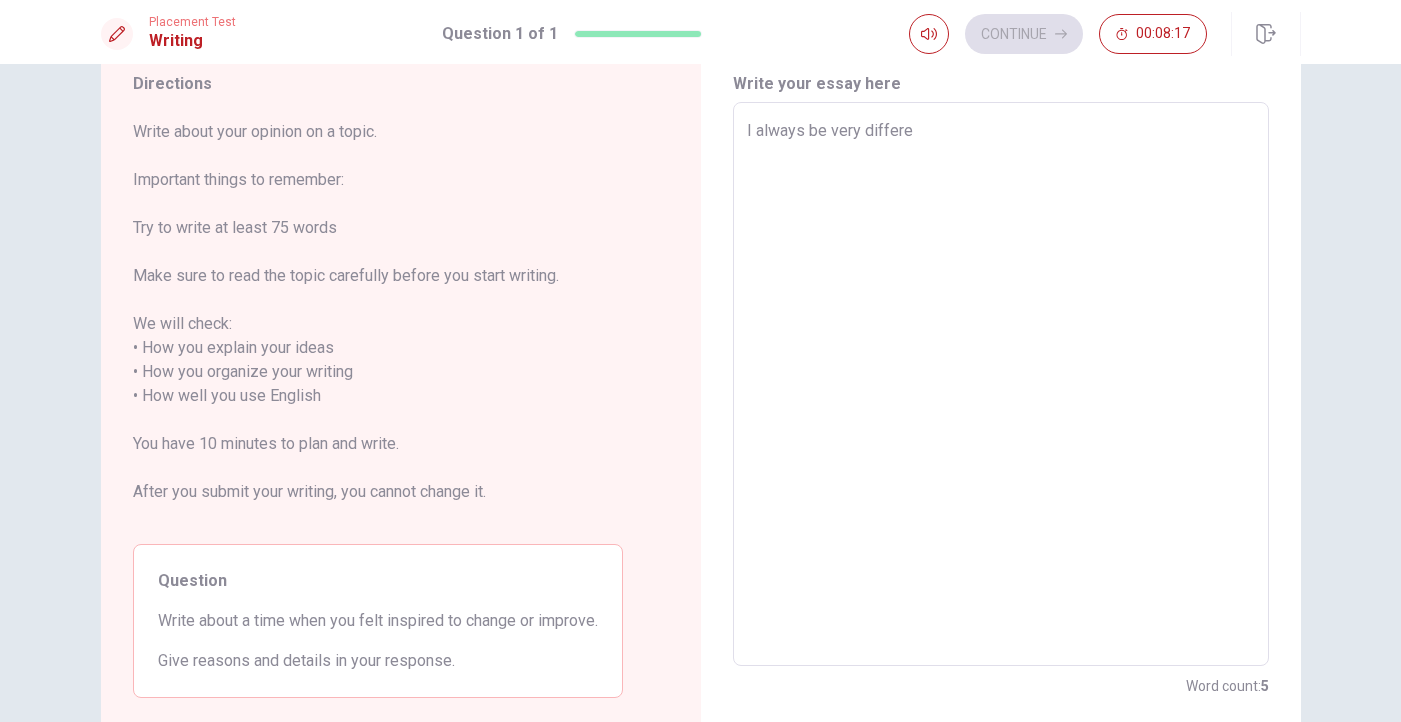 type on "x" 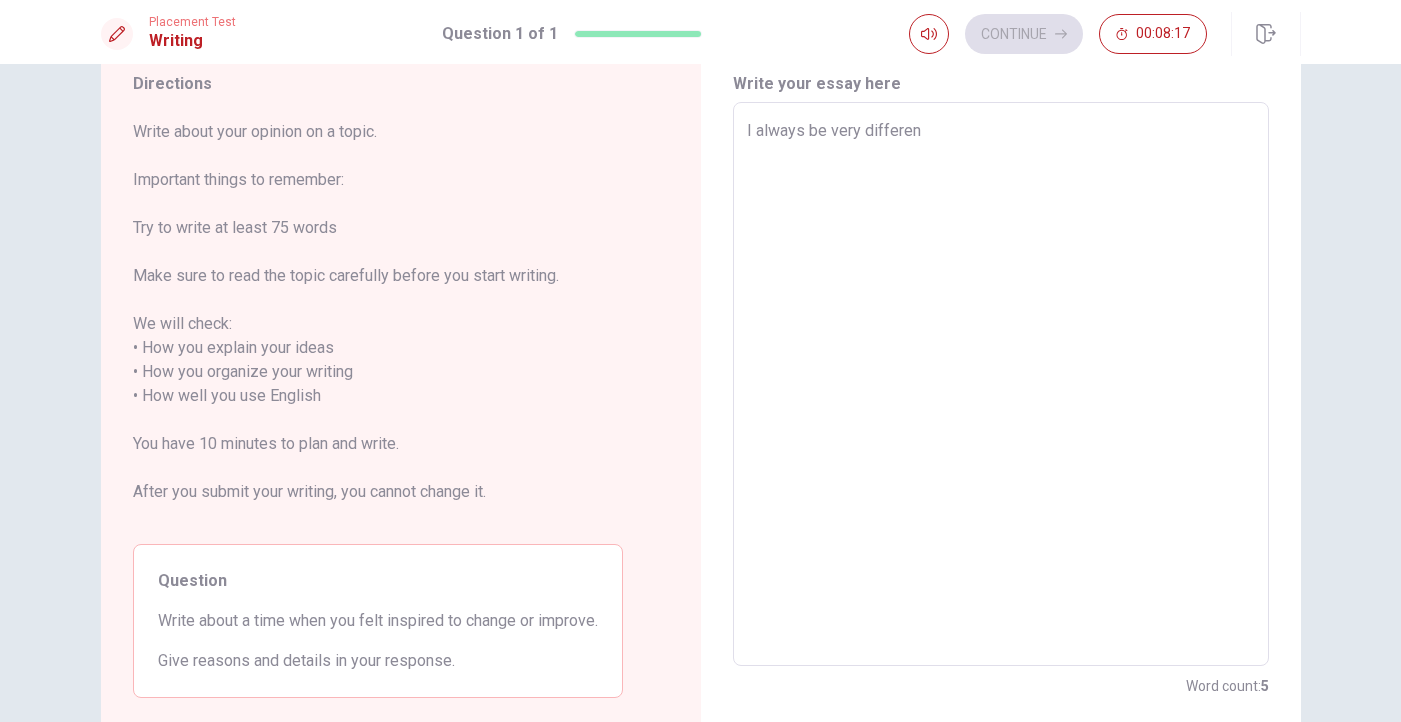 type on "x" 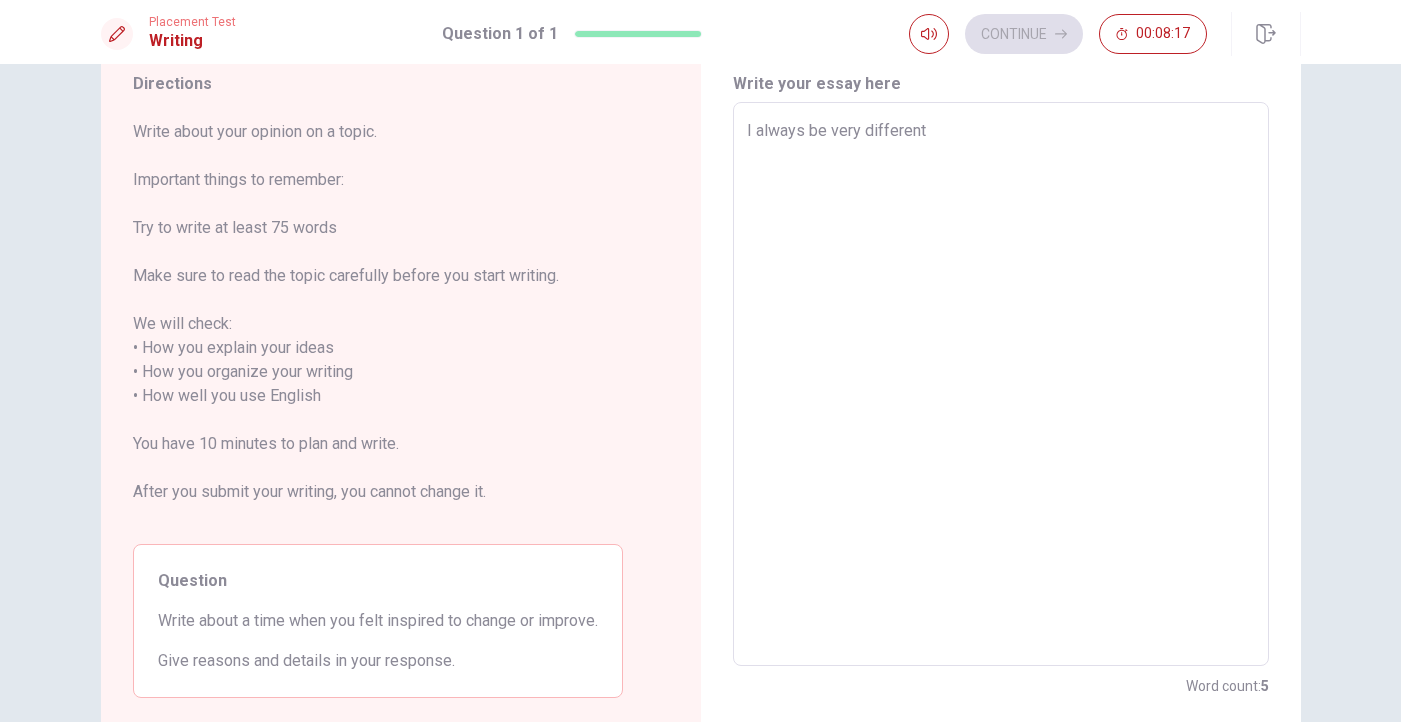 type on "x" 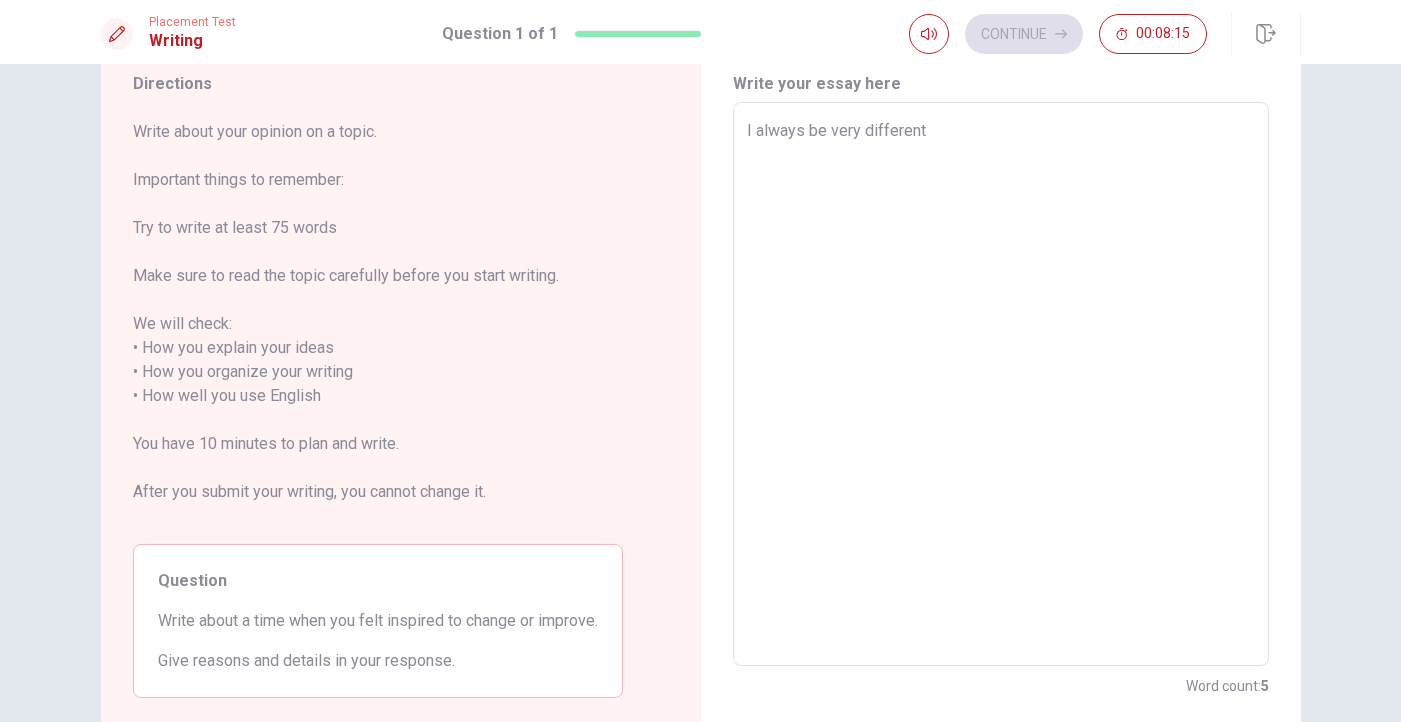 type on "x" 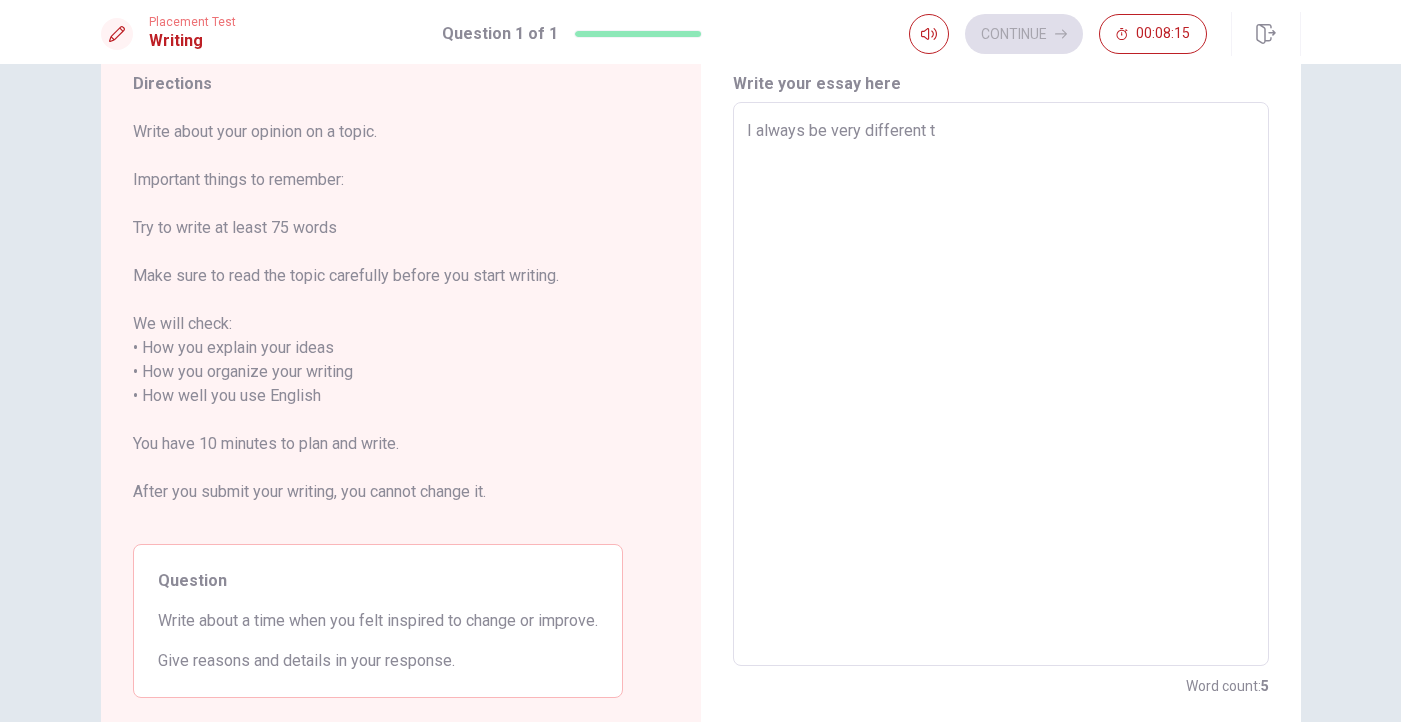 type on "x" 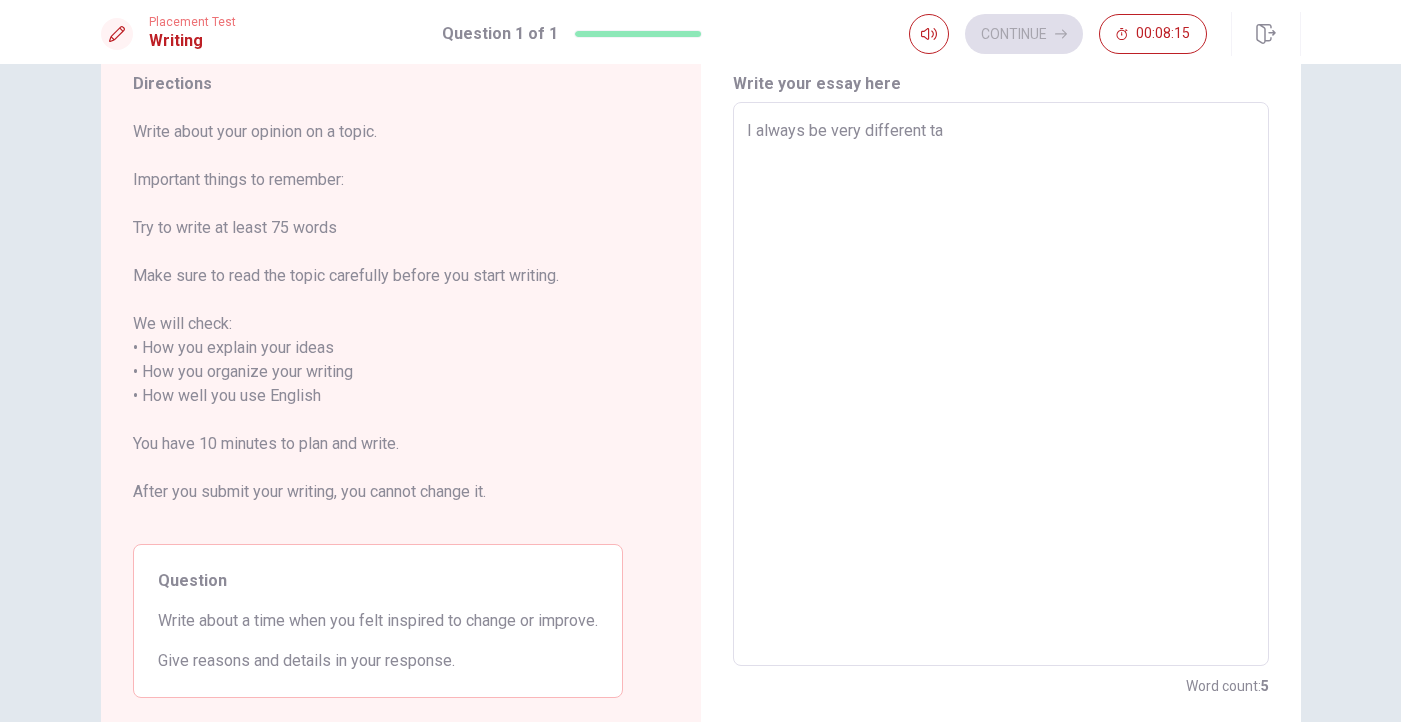 type on "x" 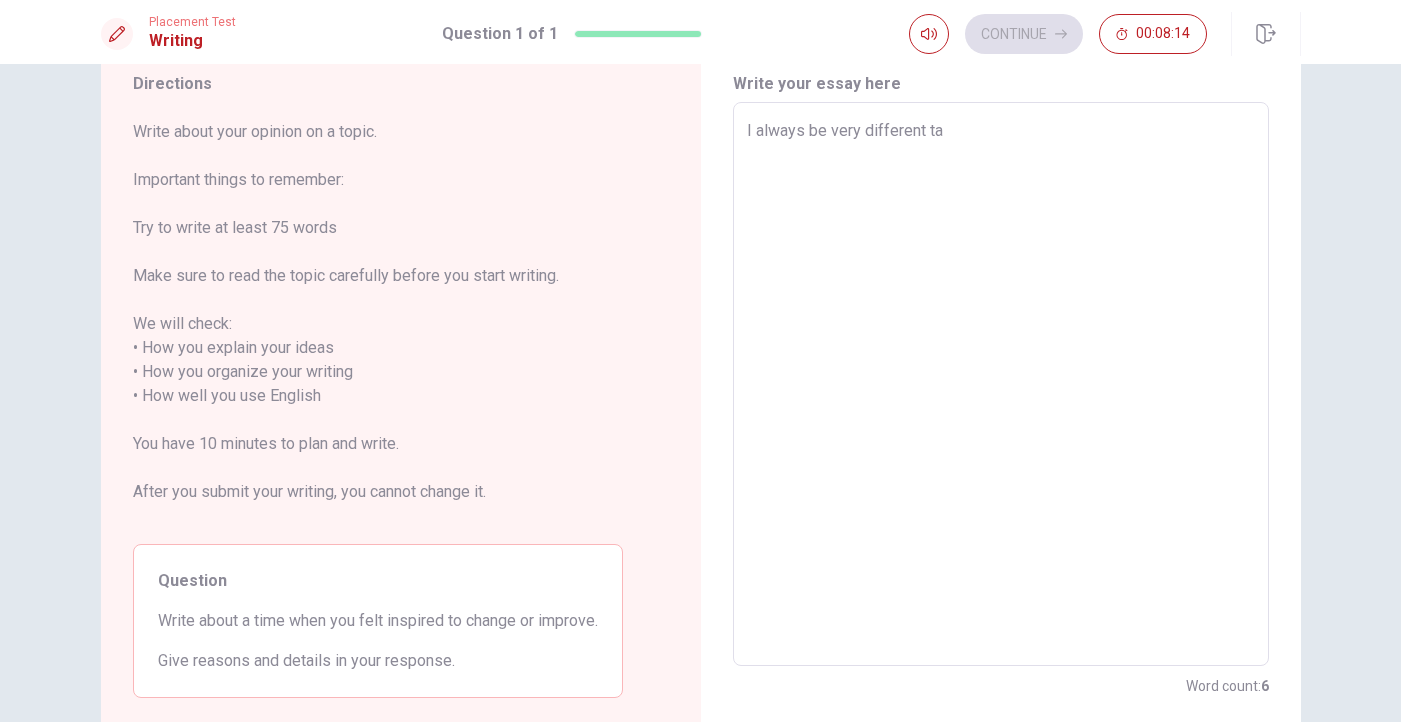 type on "I always be very different tah" 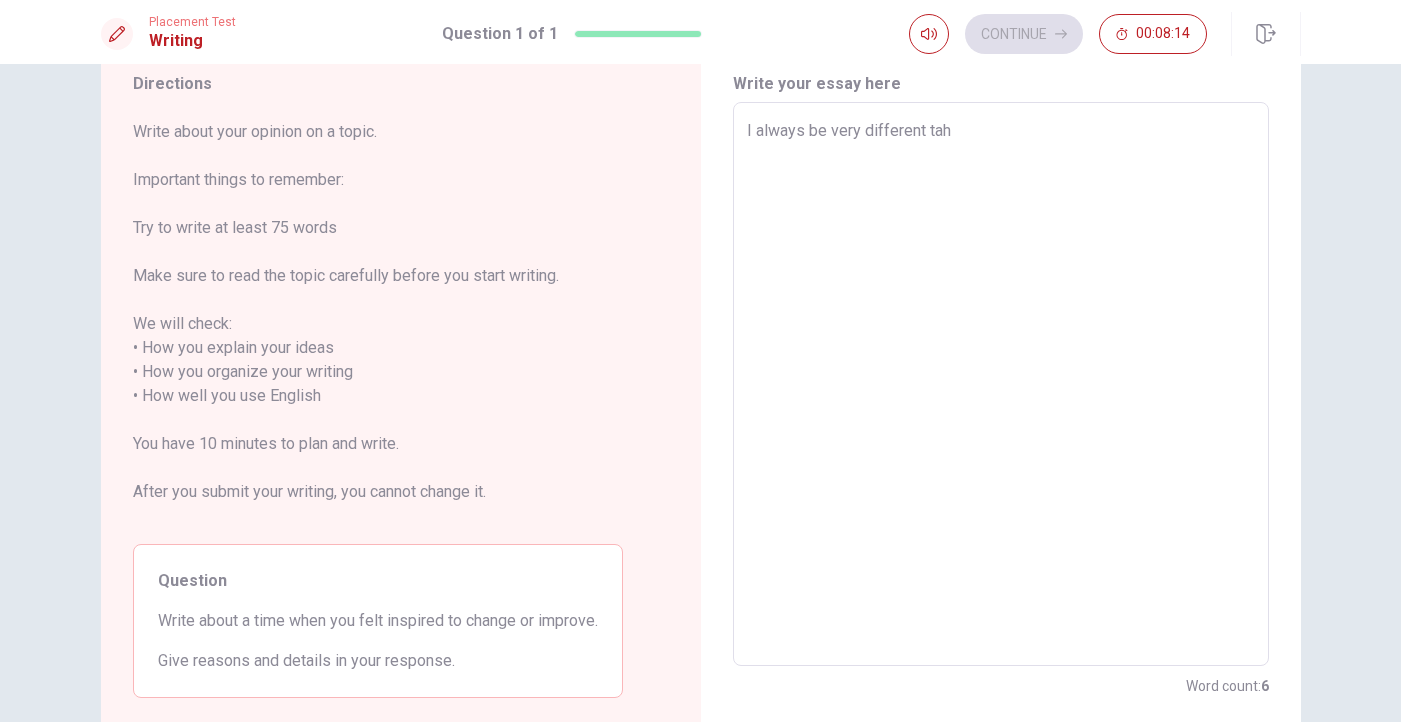 type on "x" 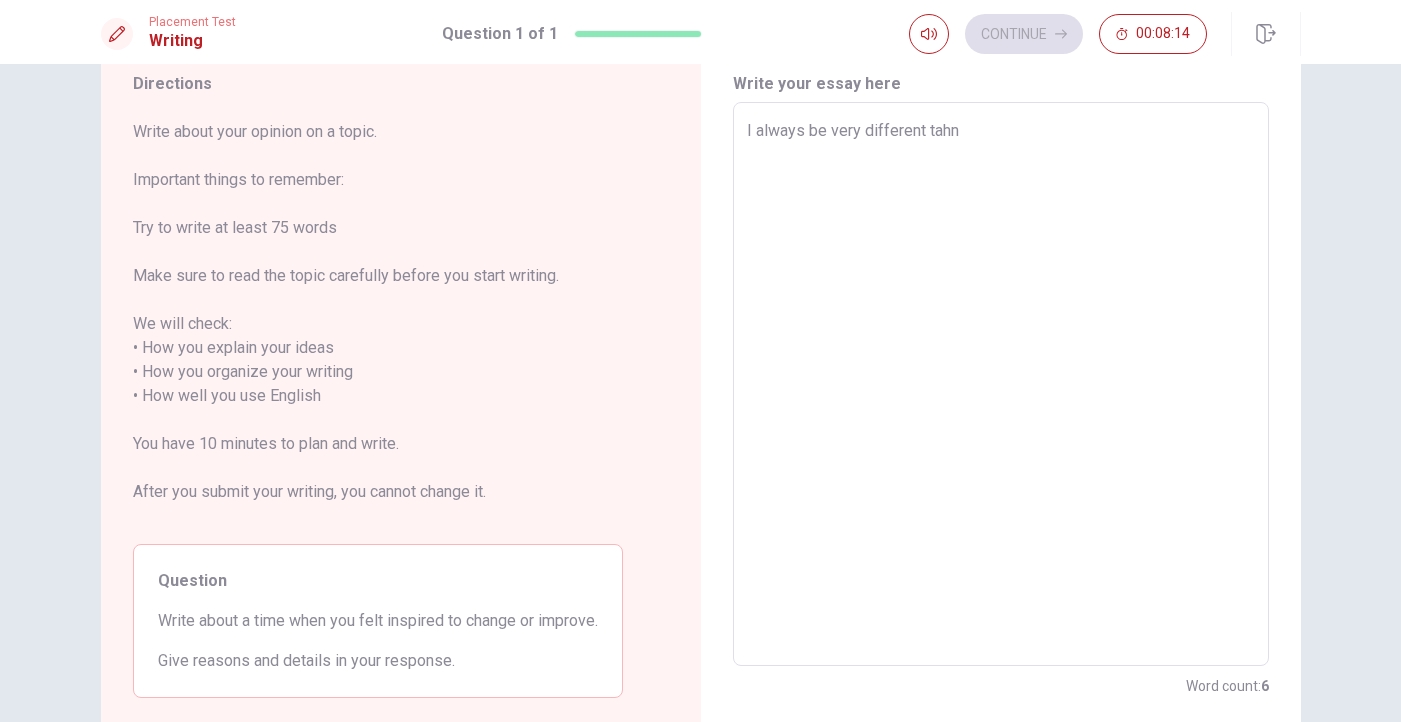 type on "x" 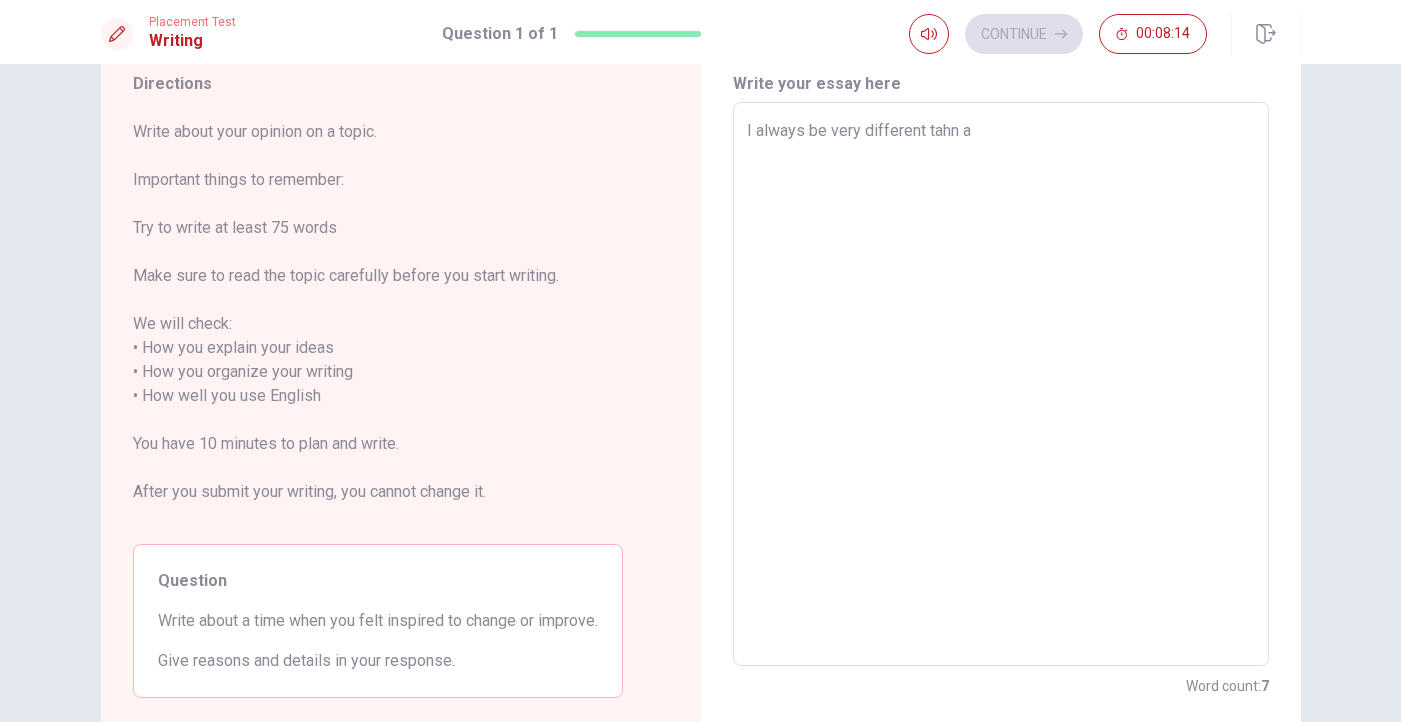 type on "x" 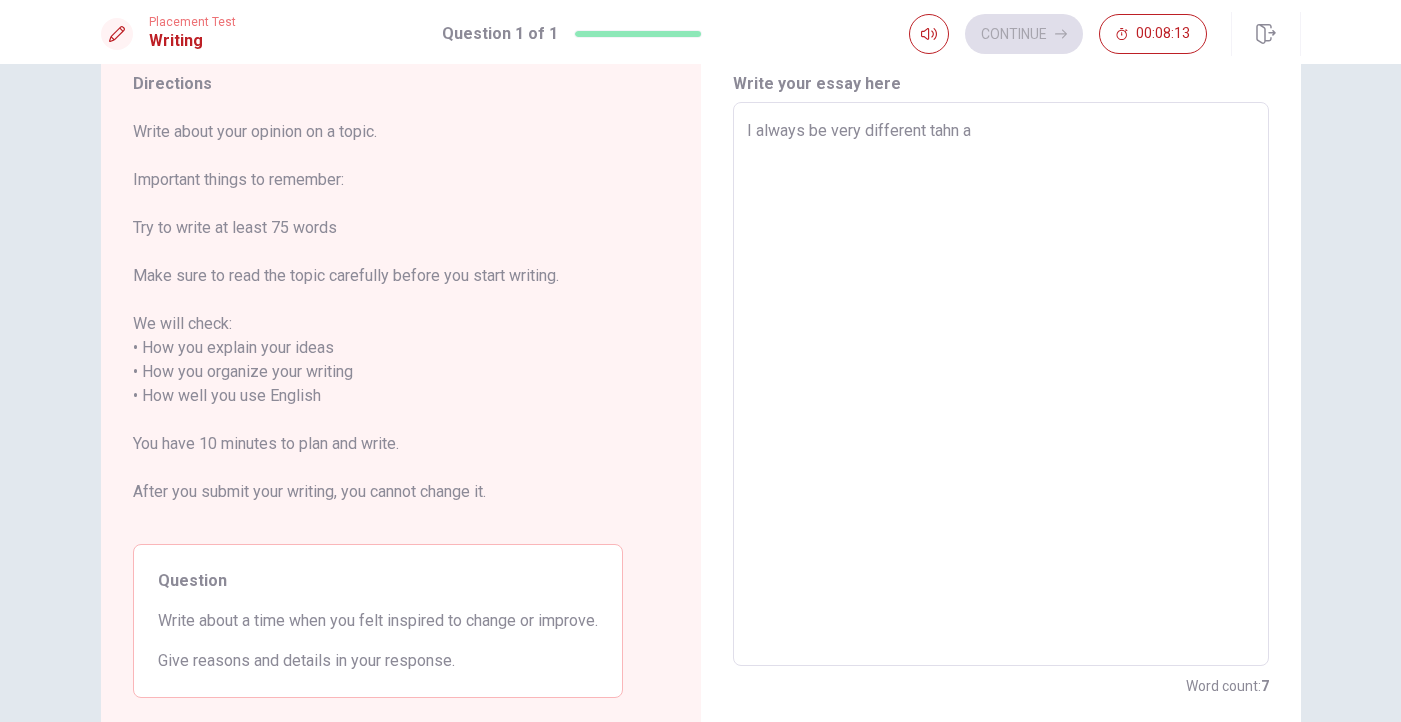 type on "I always be very different tahn" 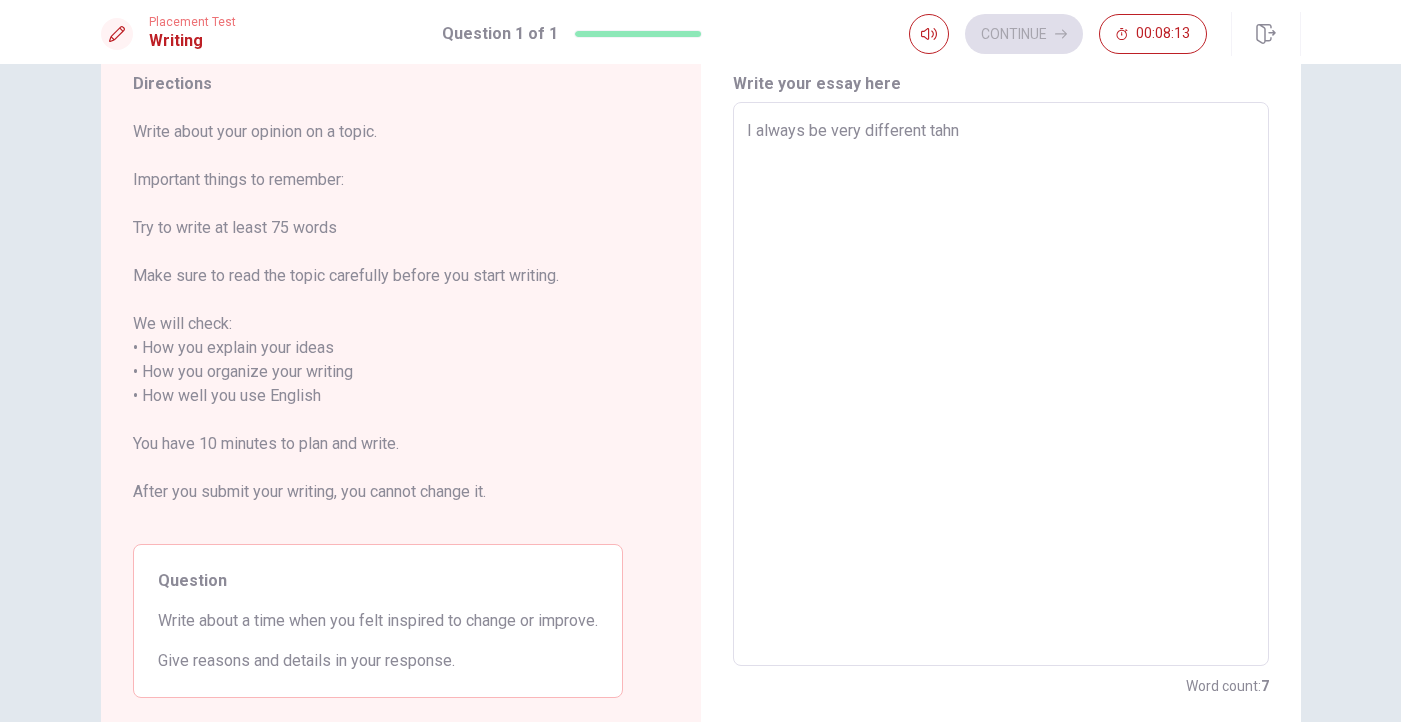 type on "x" 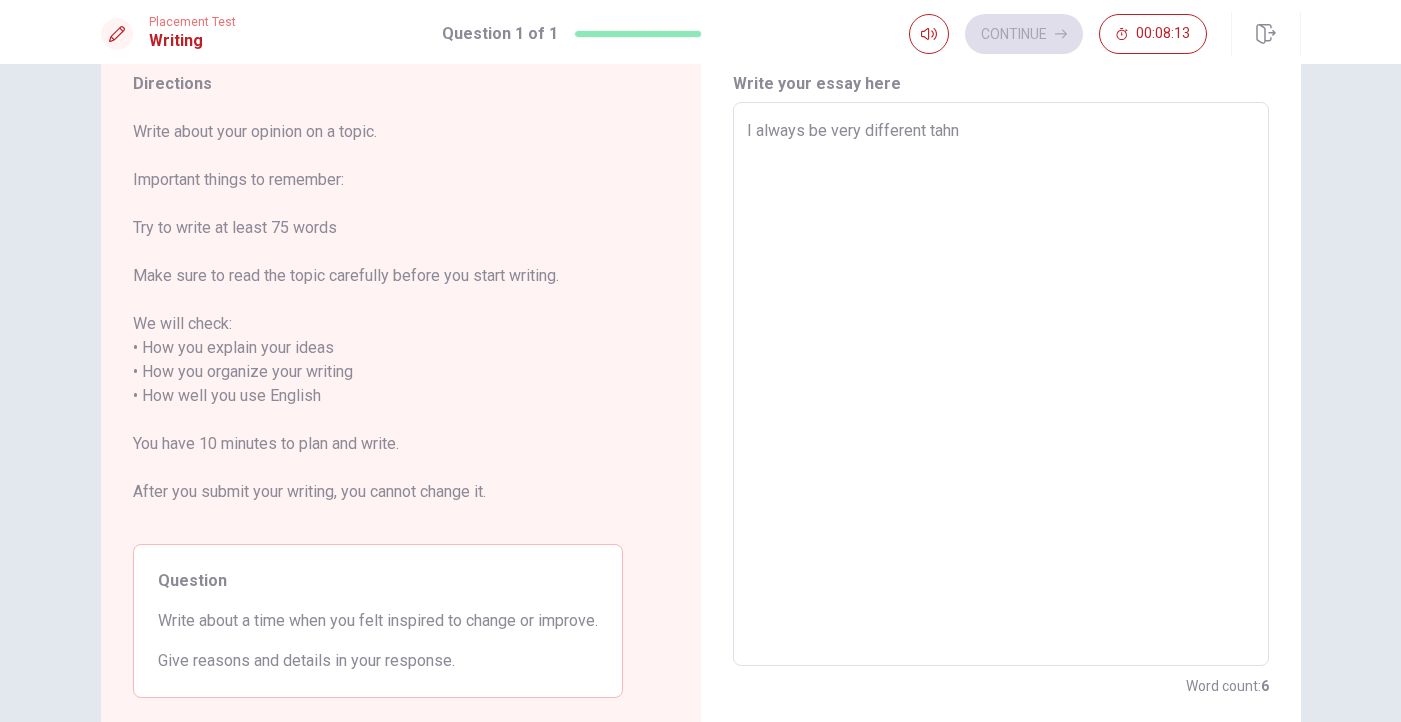 type on "I always be very different tahn" 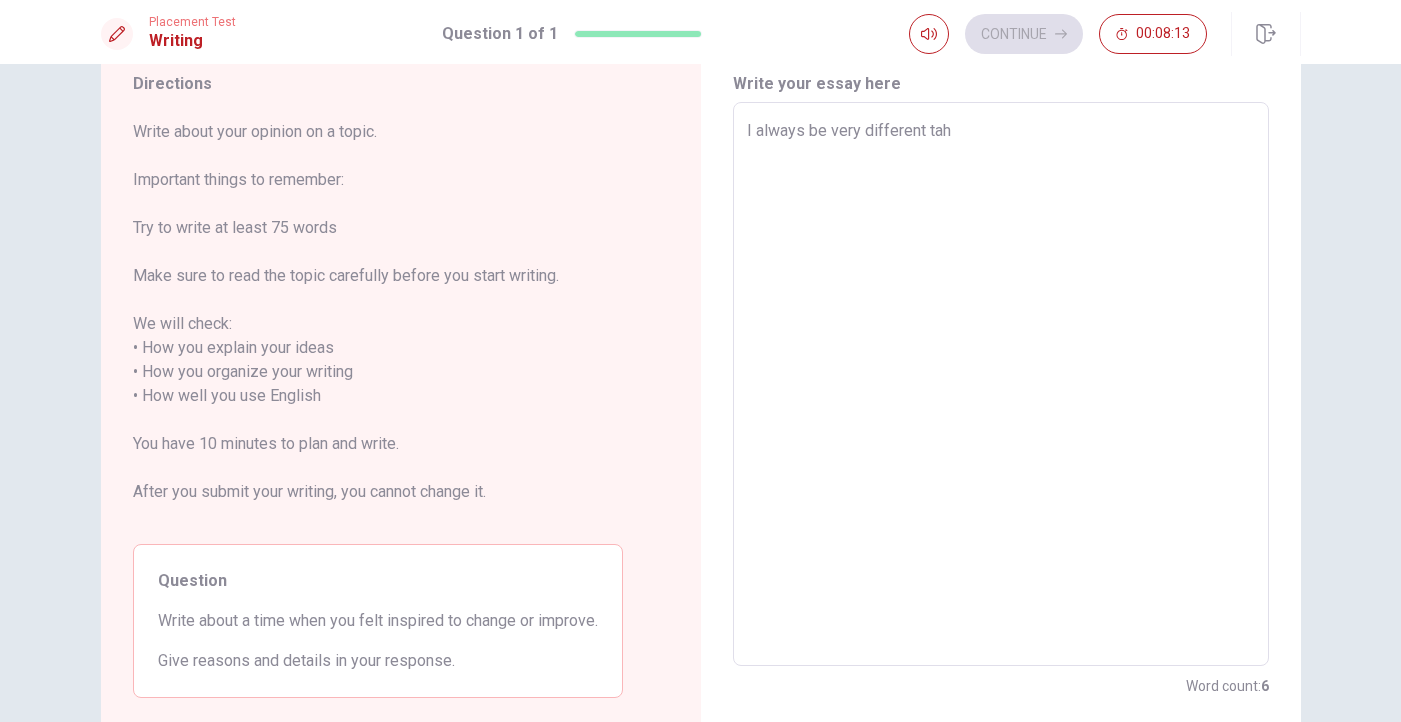 type on "x" 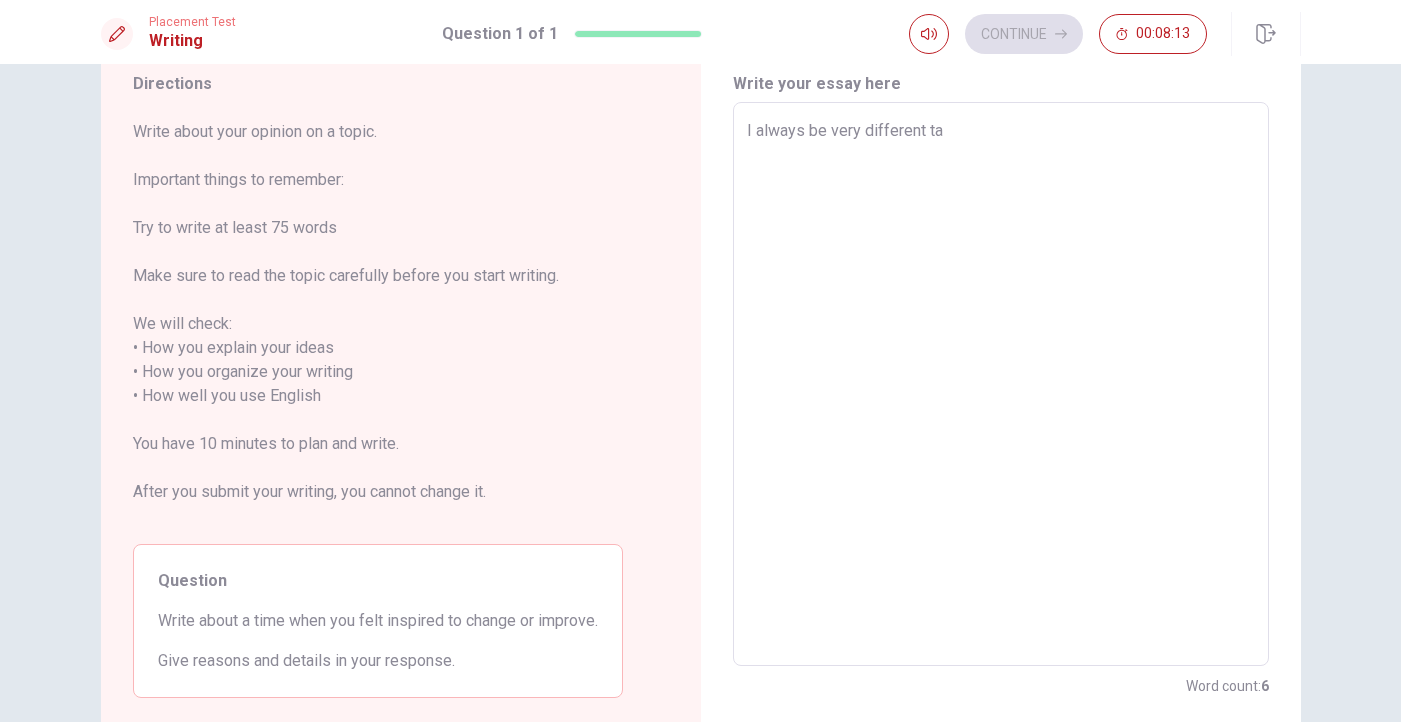 type on "x" 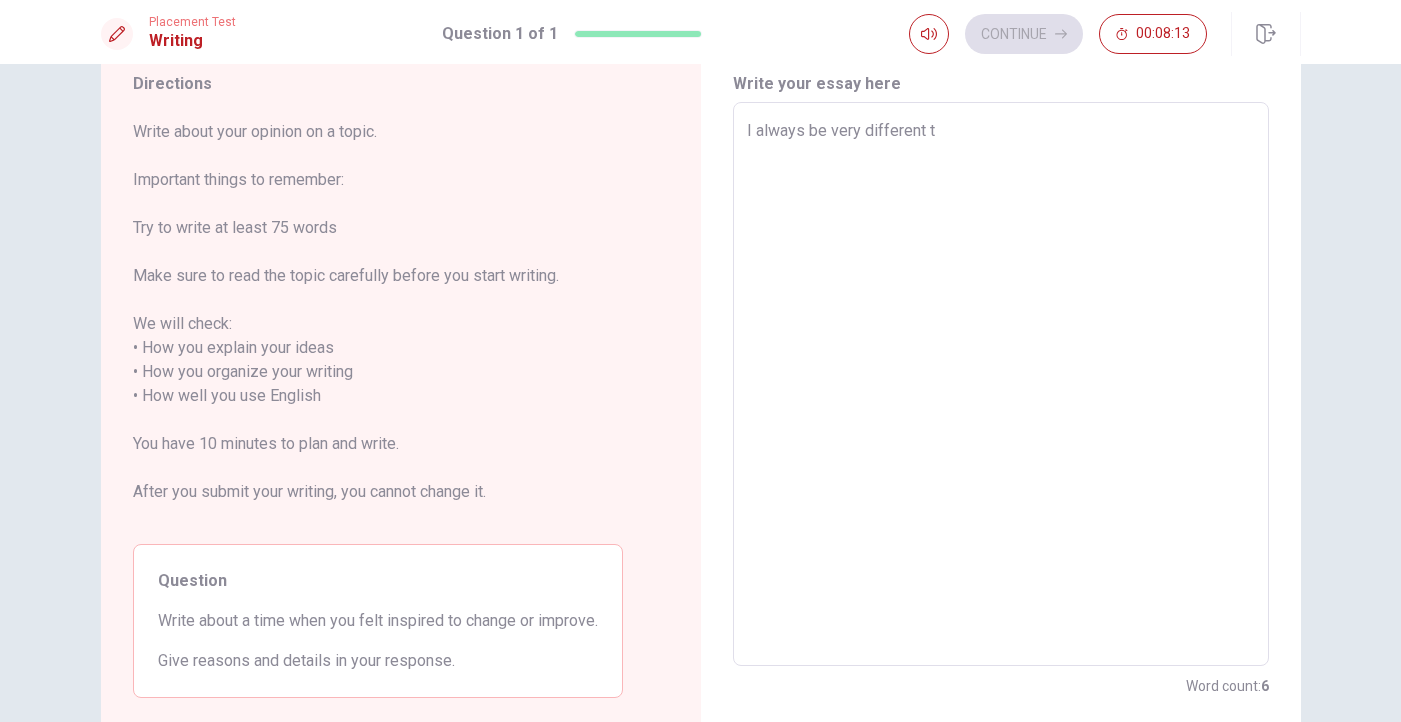 type on "x" 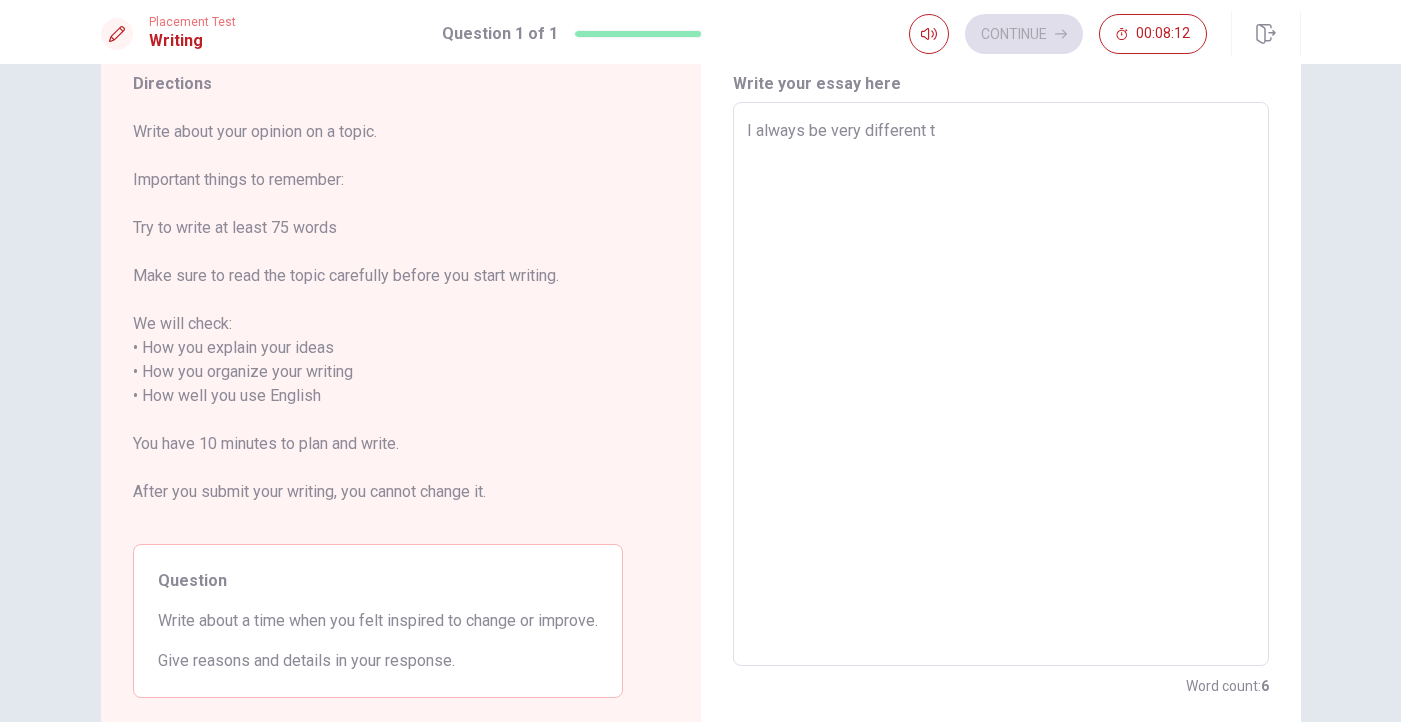 type on "I always be very different th" 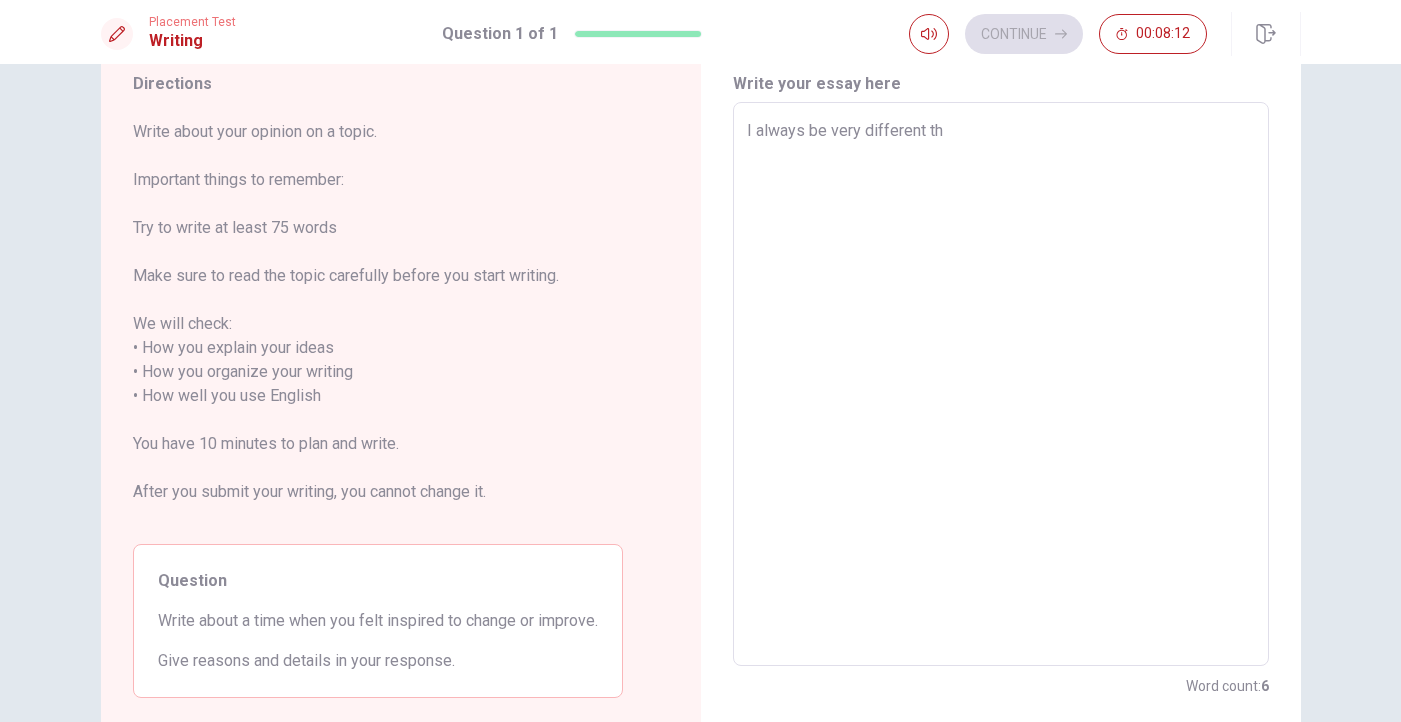 type on "x" 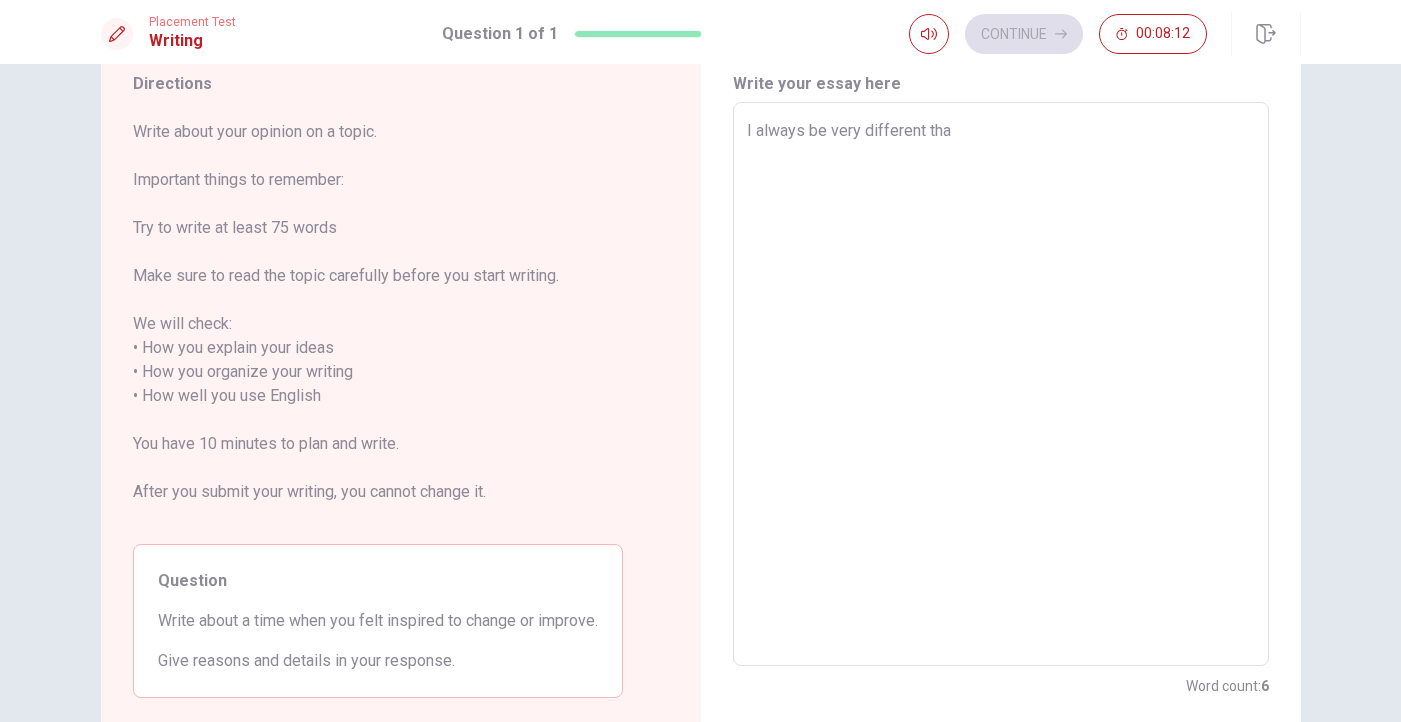type on "x" 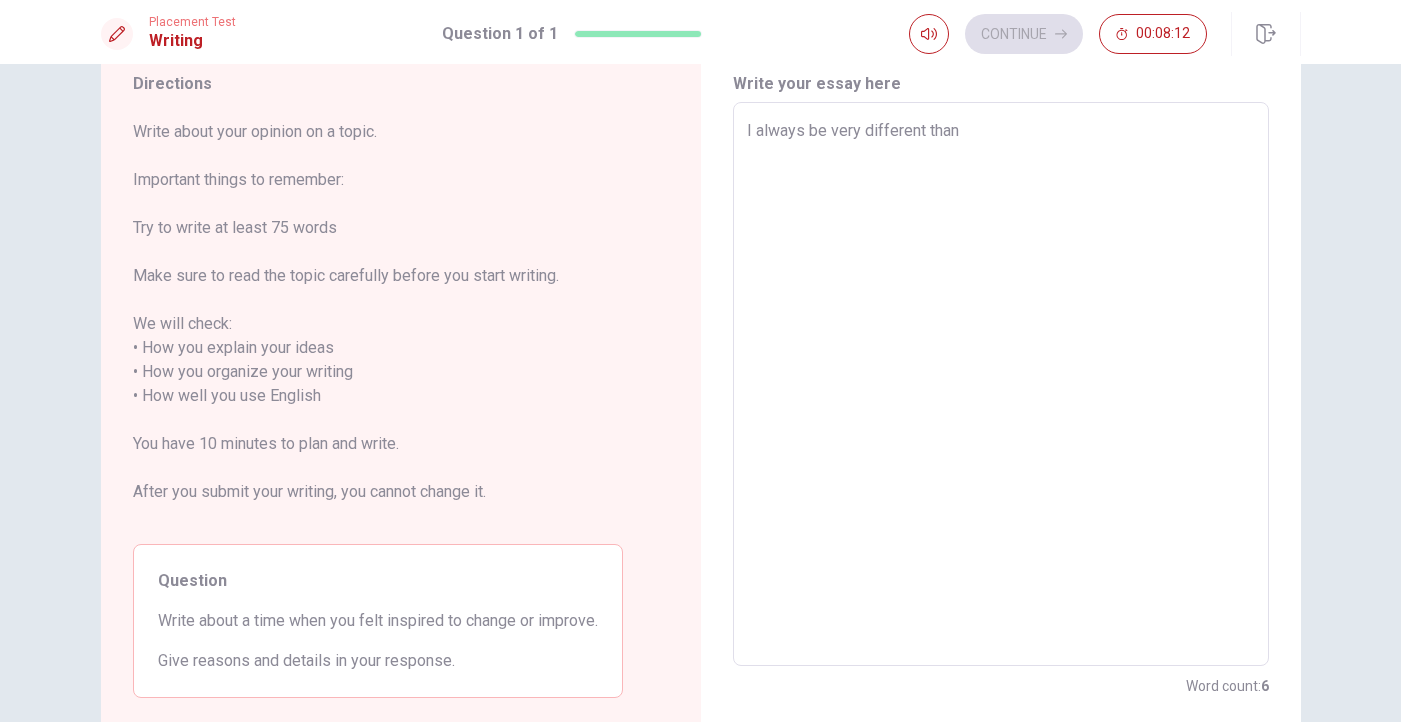 type on "x" 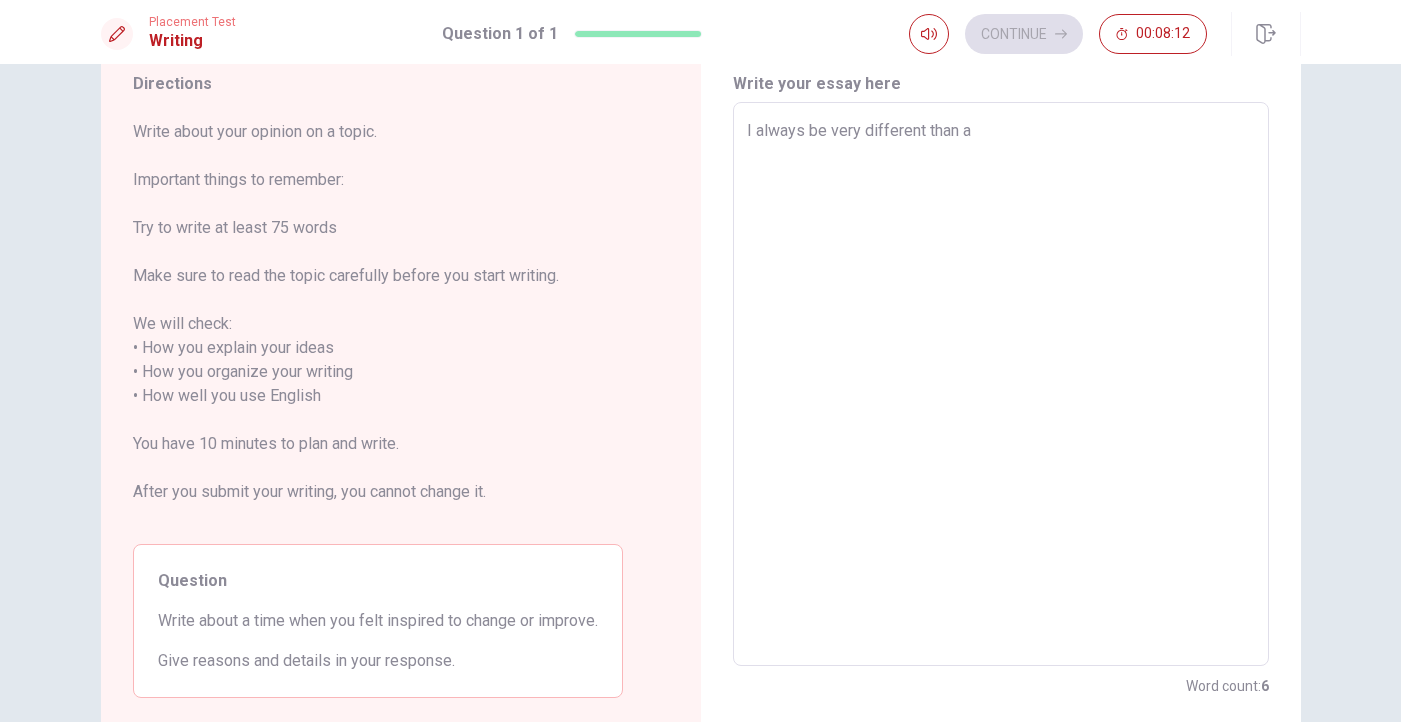 type on "x" 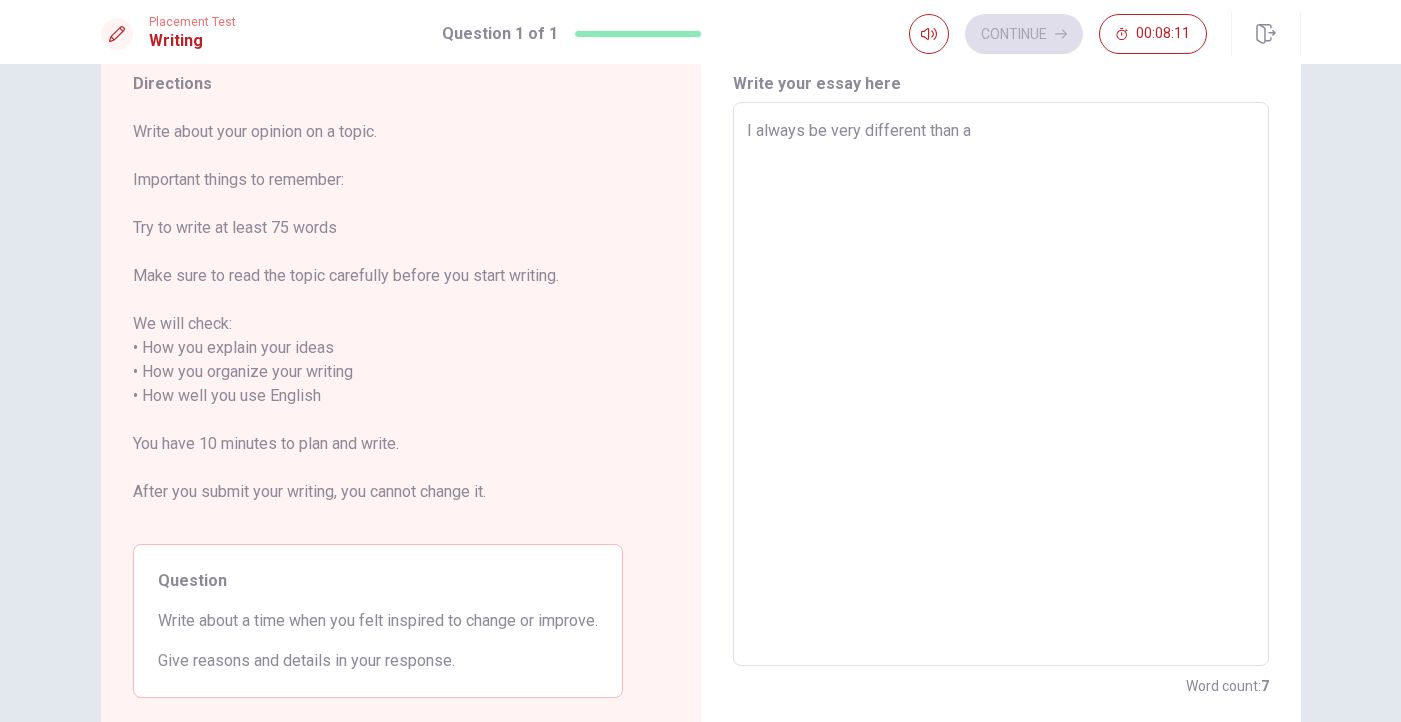 type on "I always be very different than an" 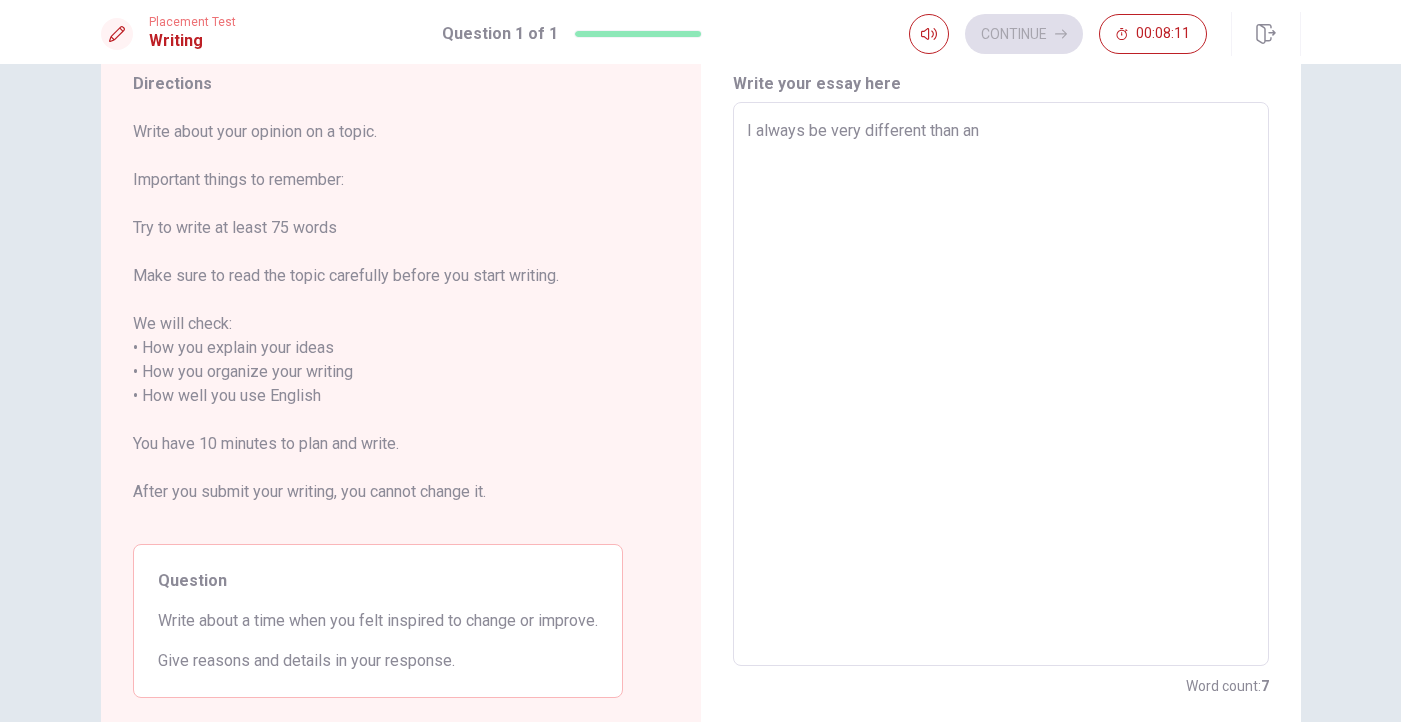 type on "x" 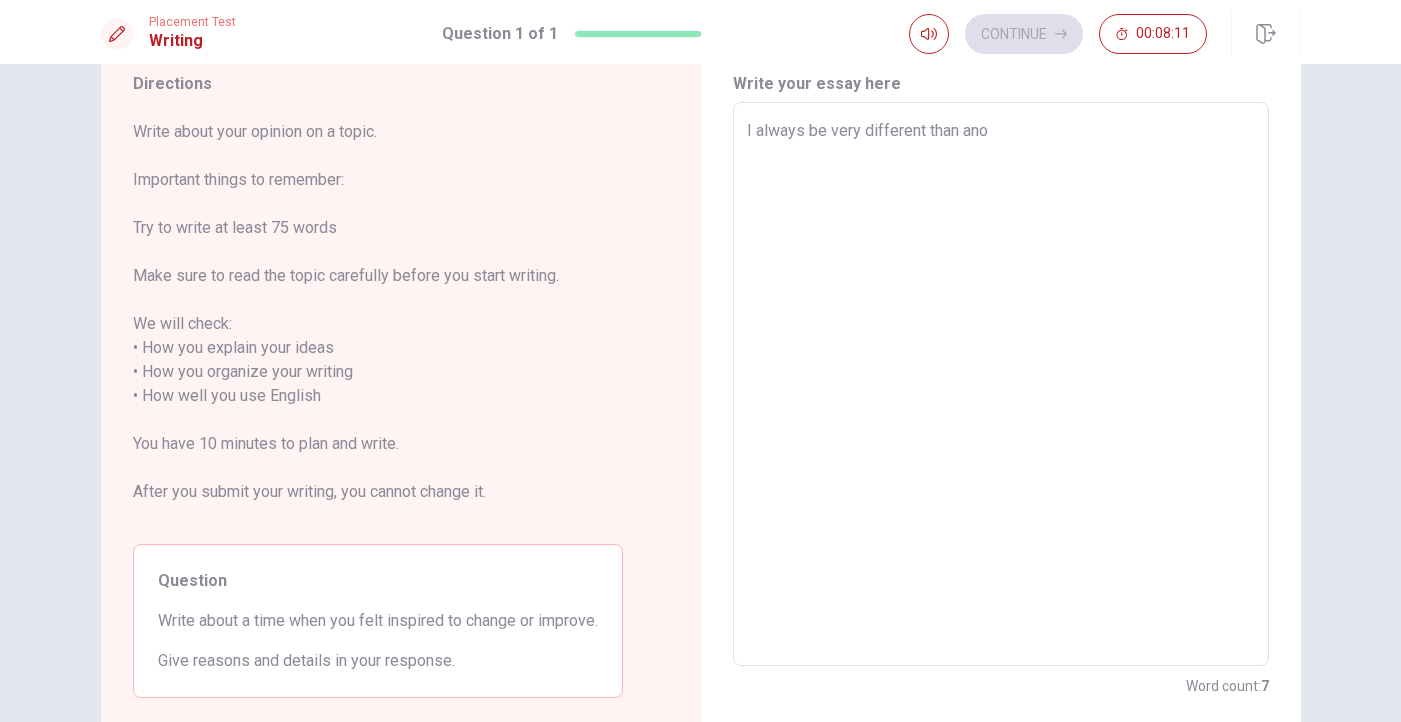 type on "x" 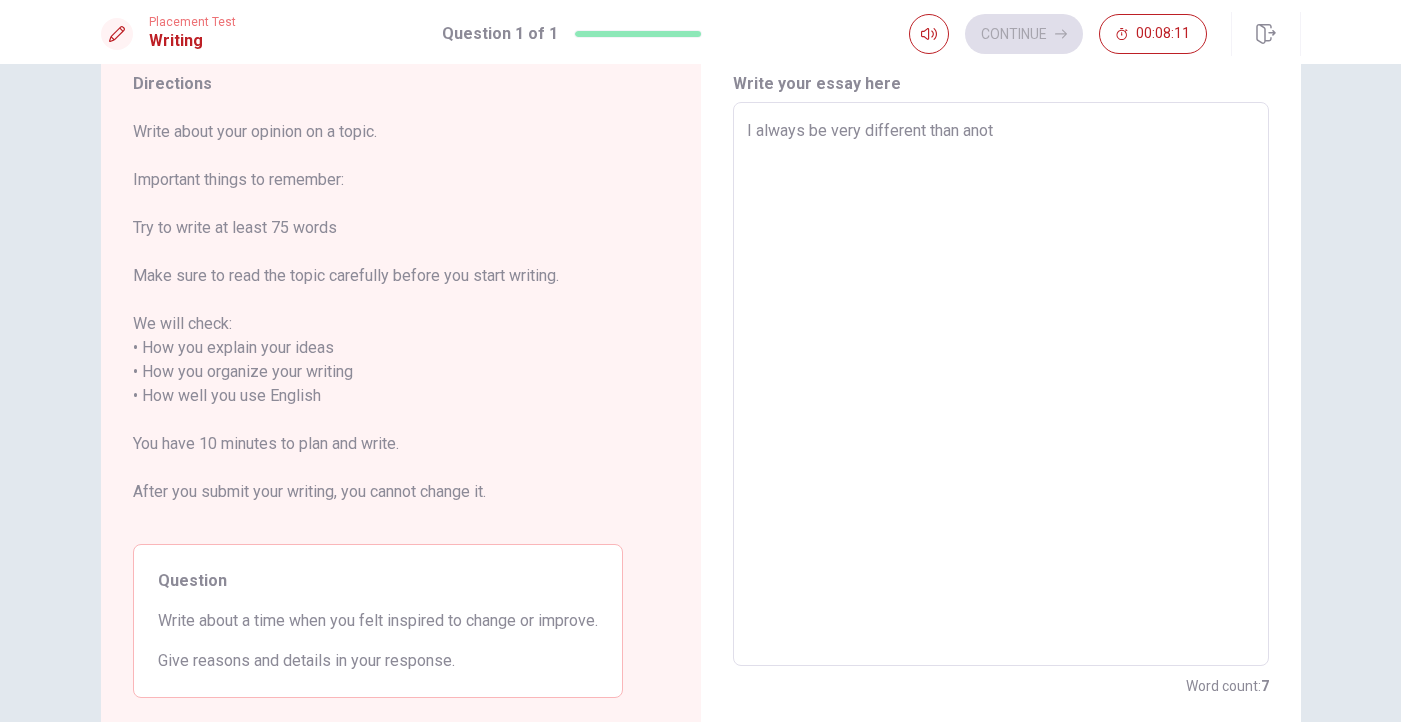 type on "x" 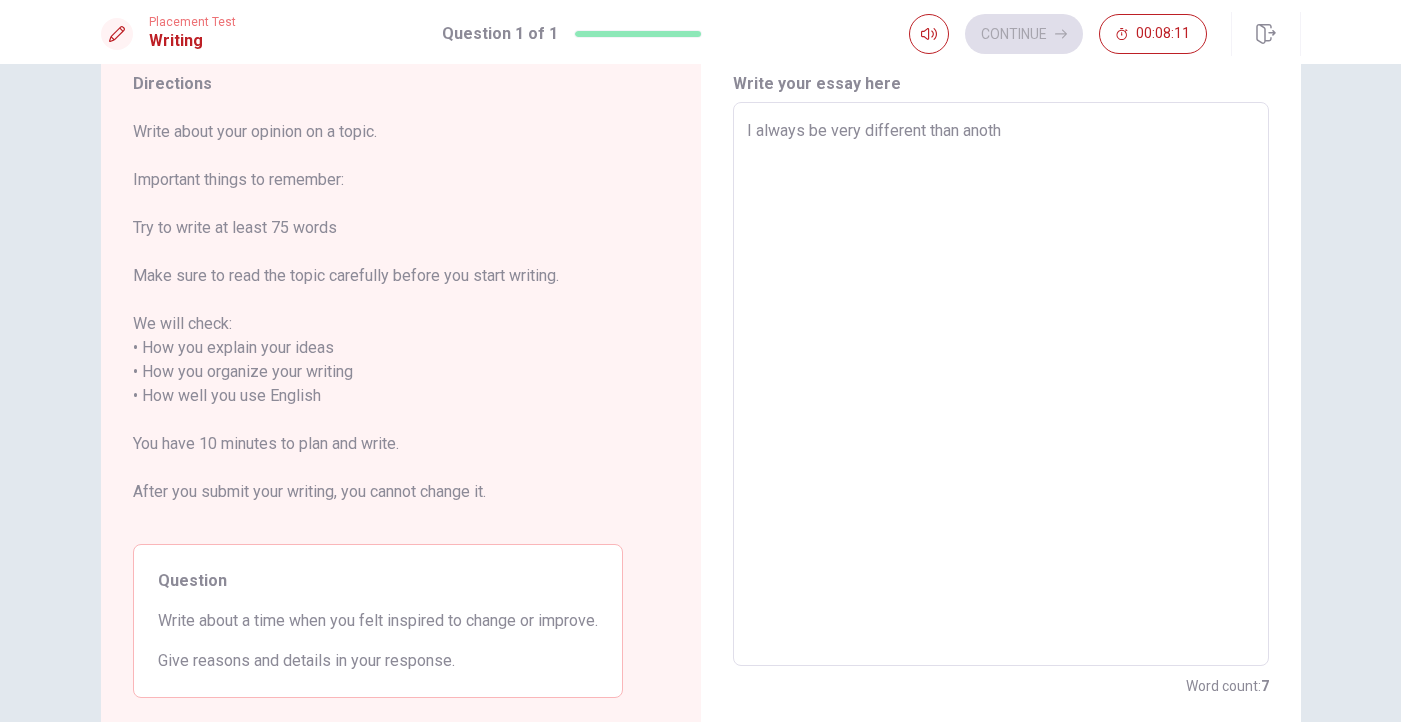 type on "x" 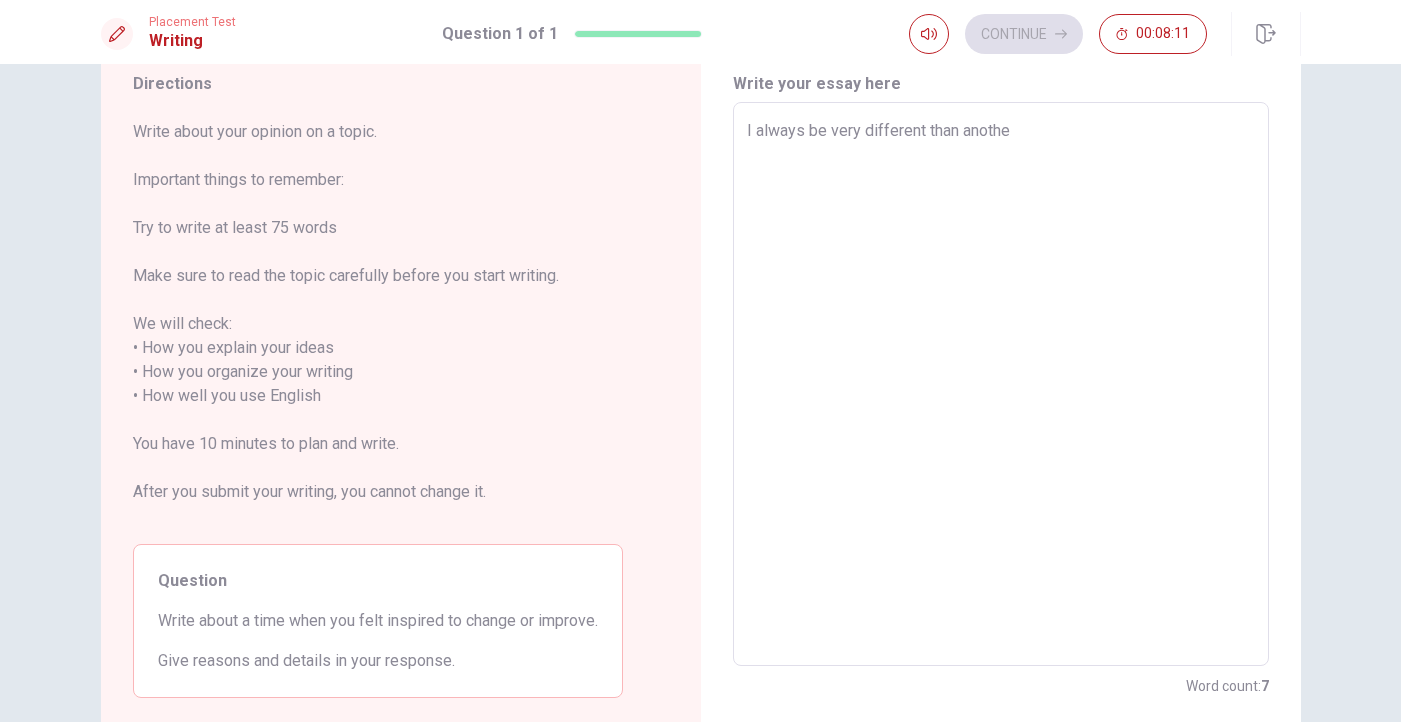 type on "x" 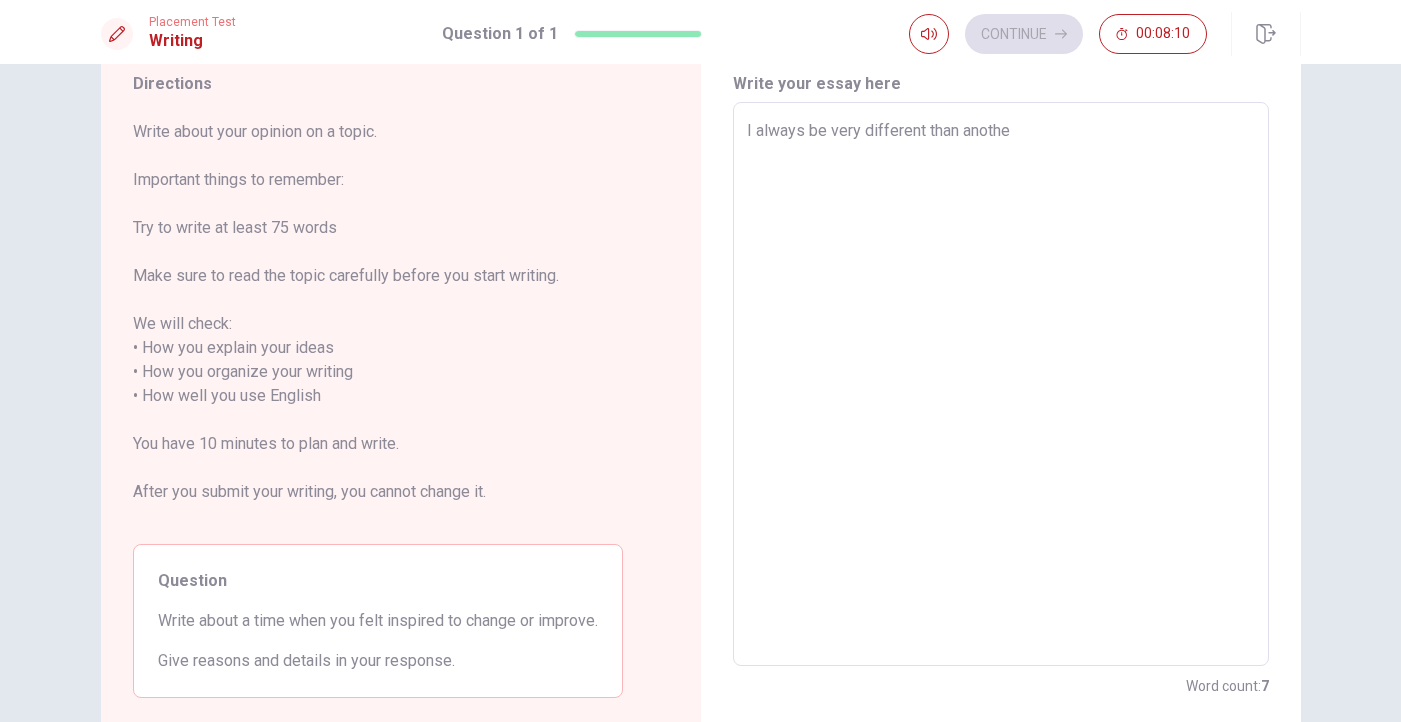 type on "I always be very different than another" 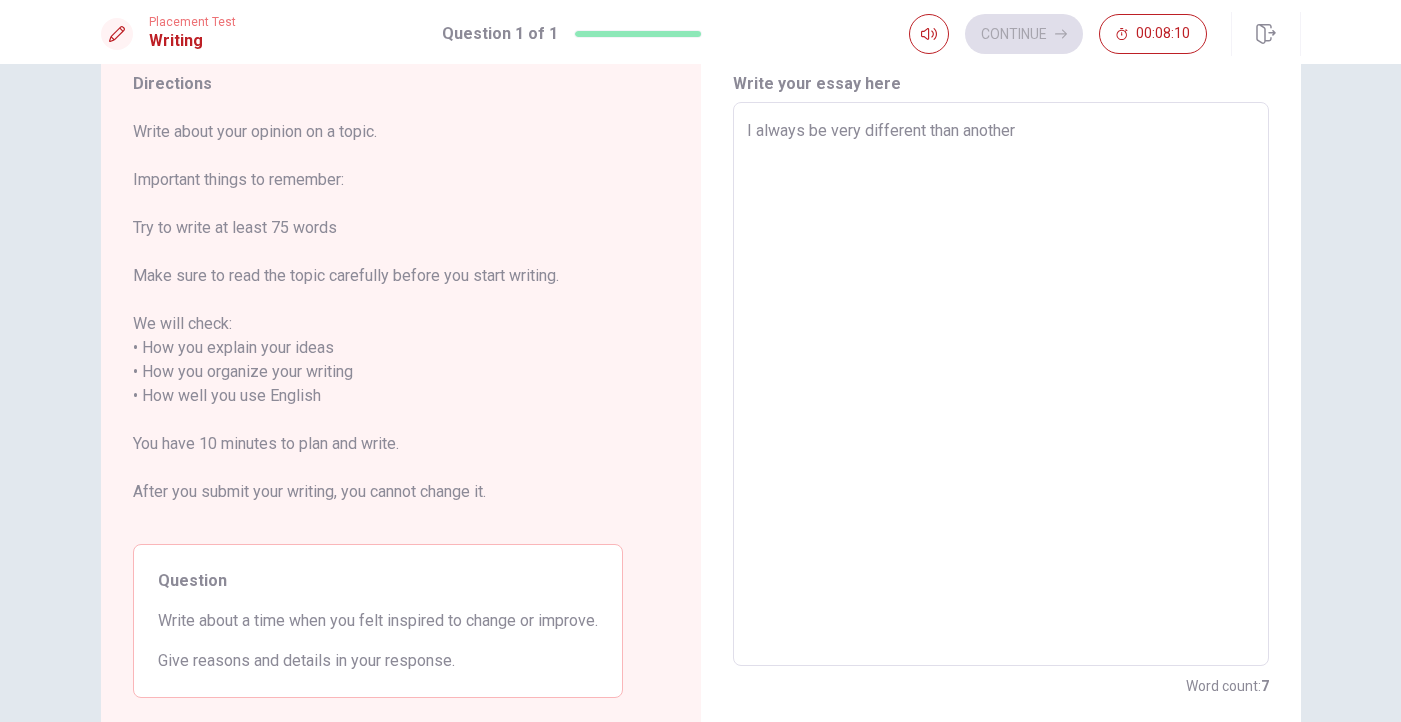 type on "x" 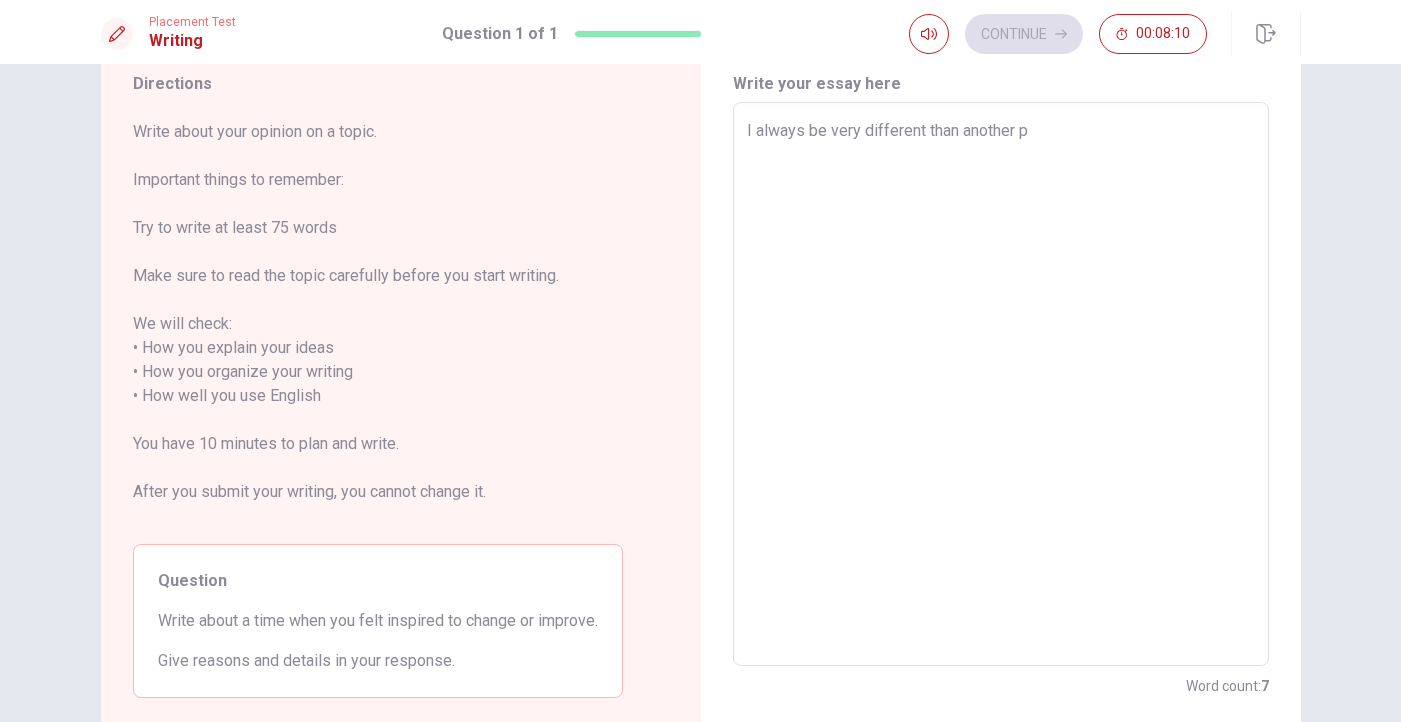 type on "x" 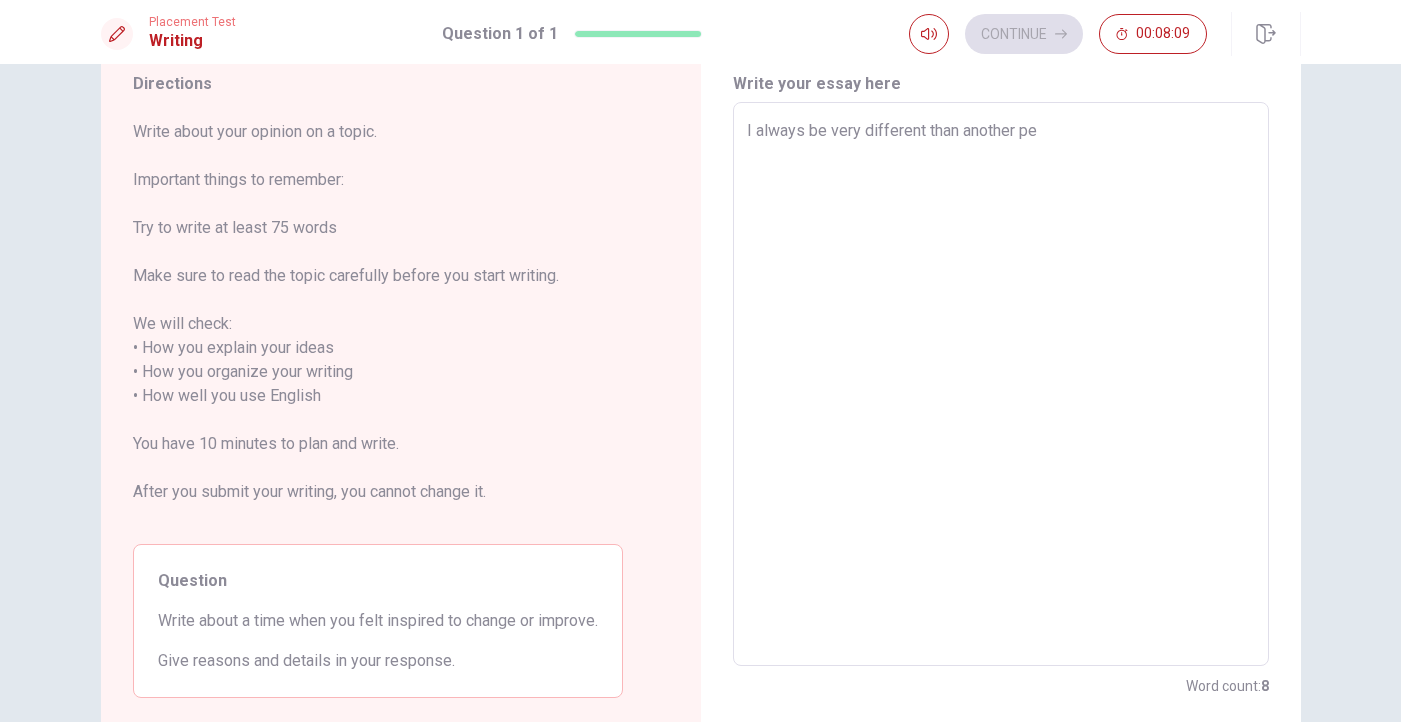 type on "x" 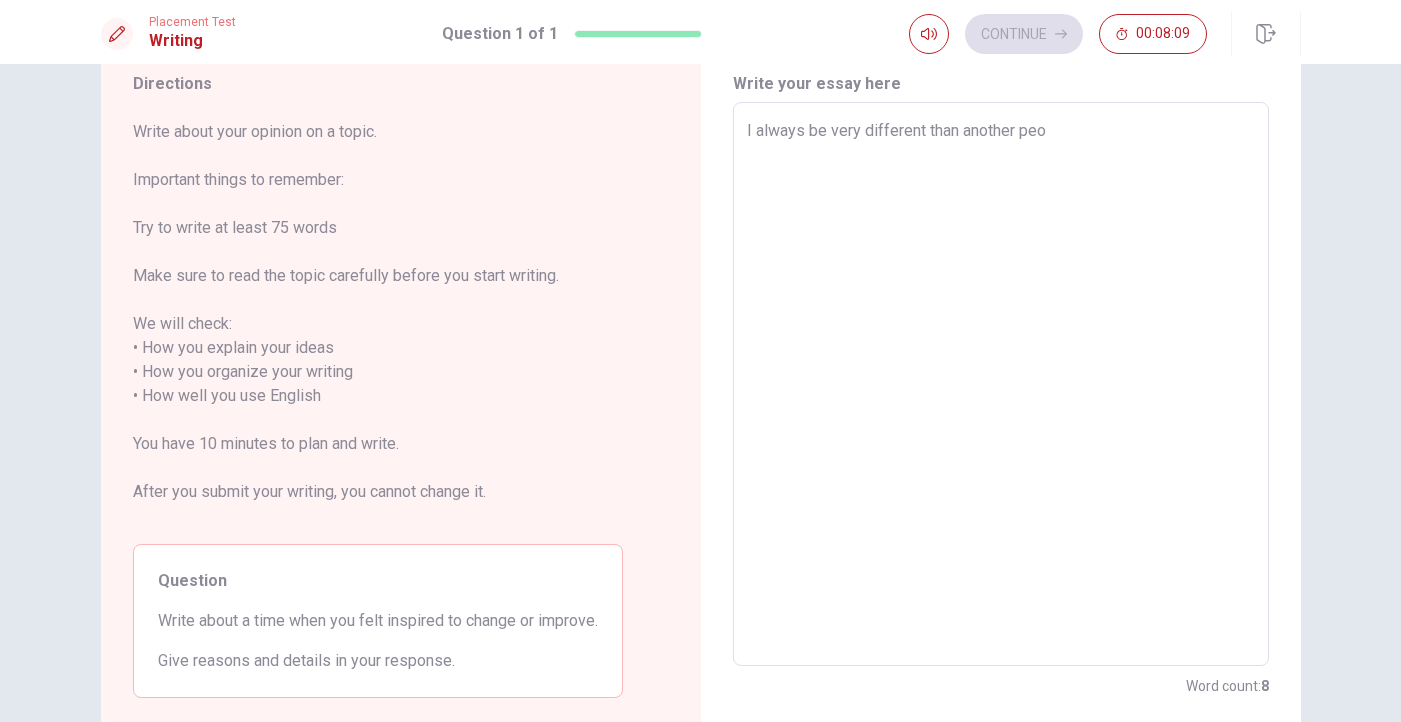 type on "x" 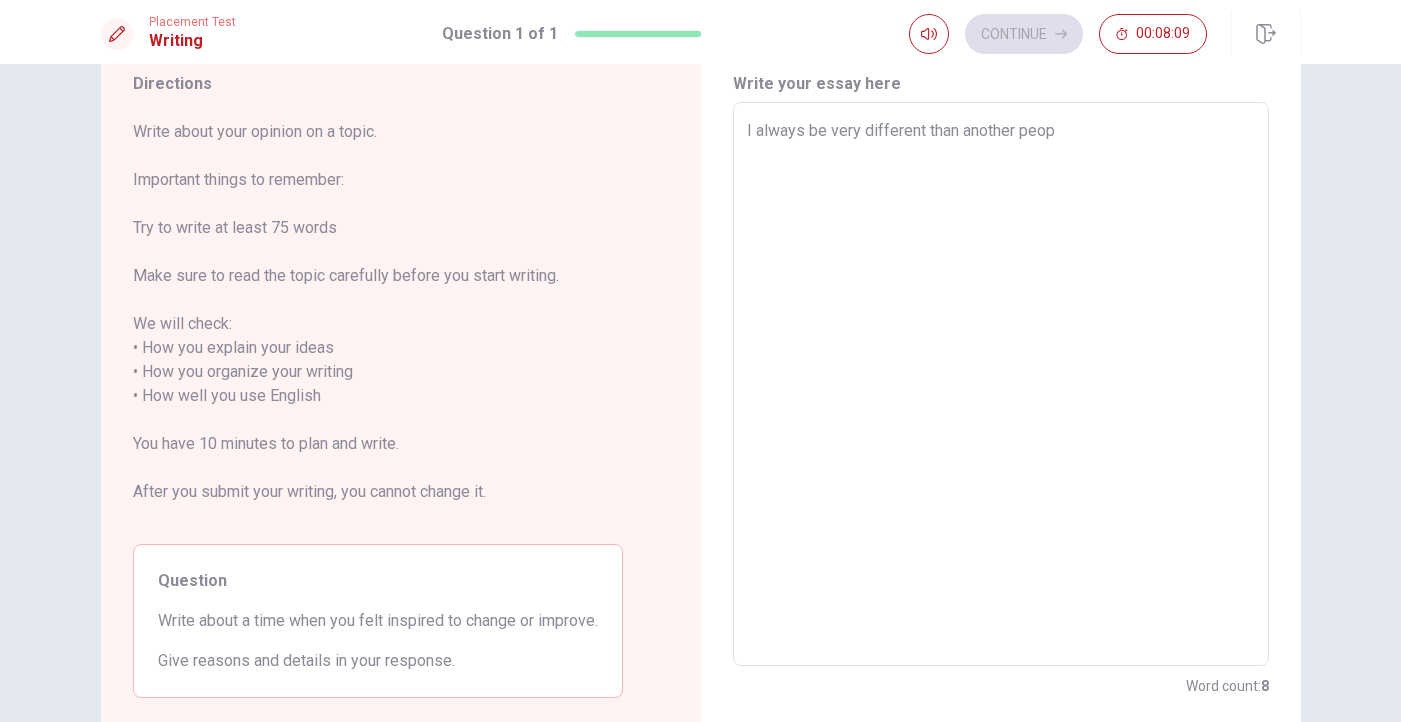 type on "x" 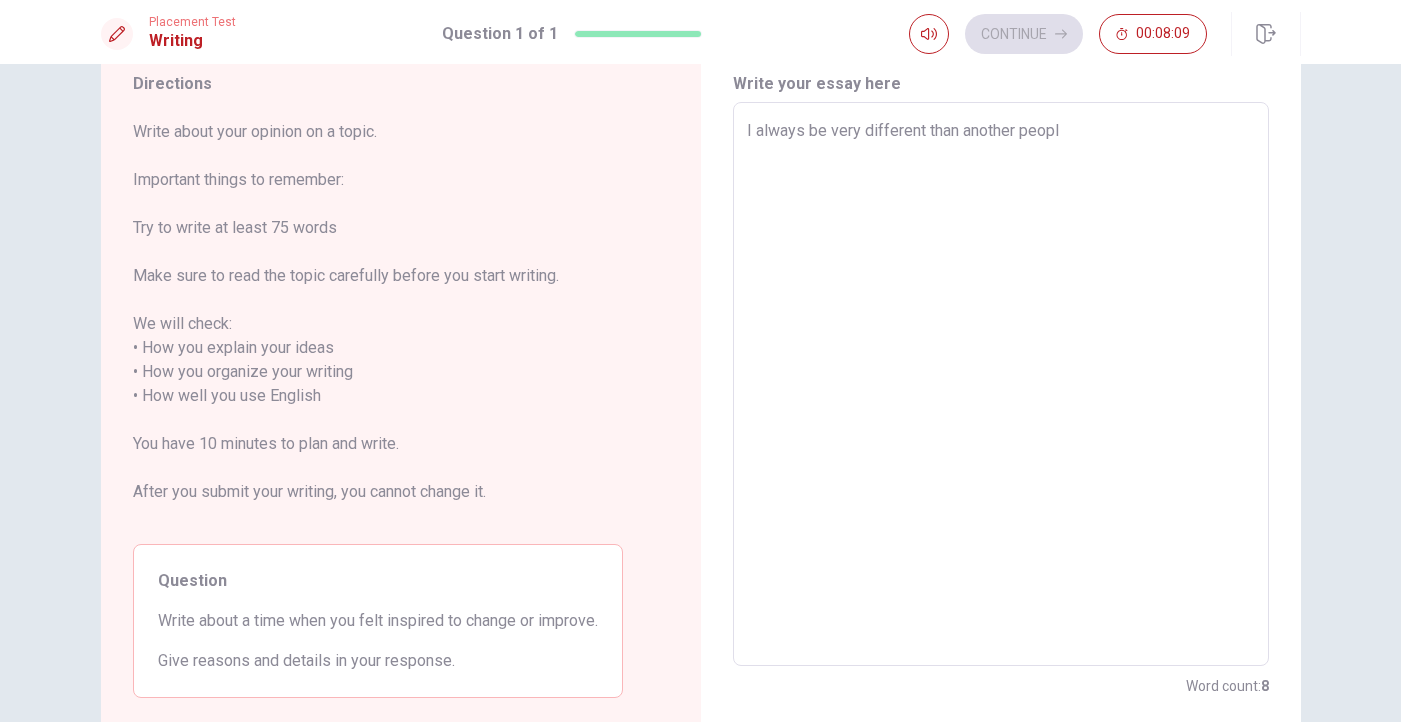 type on "x" 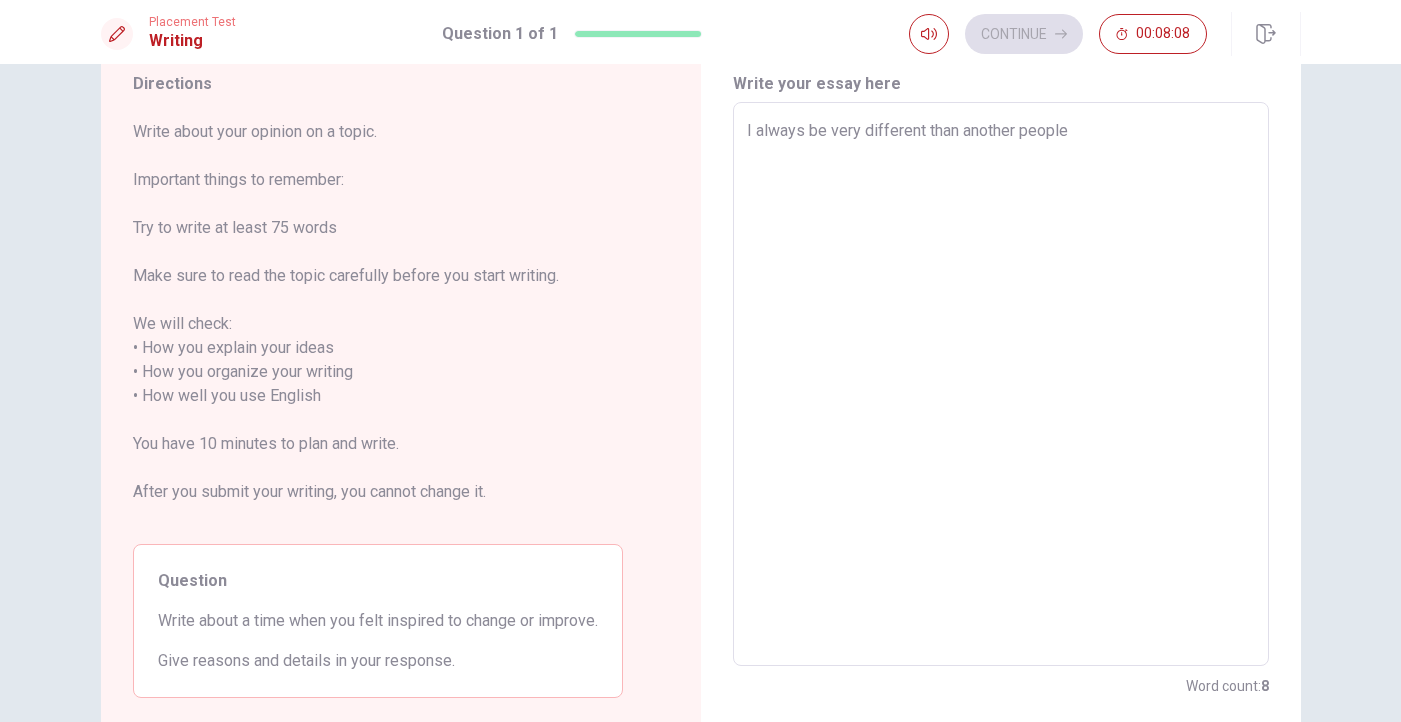 type on "x" 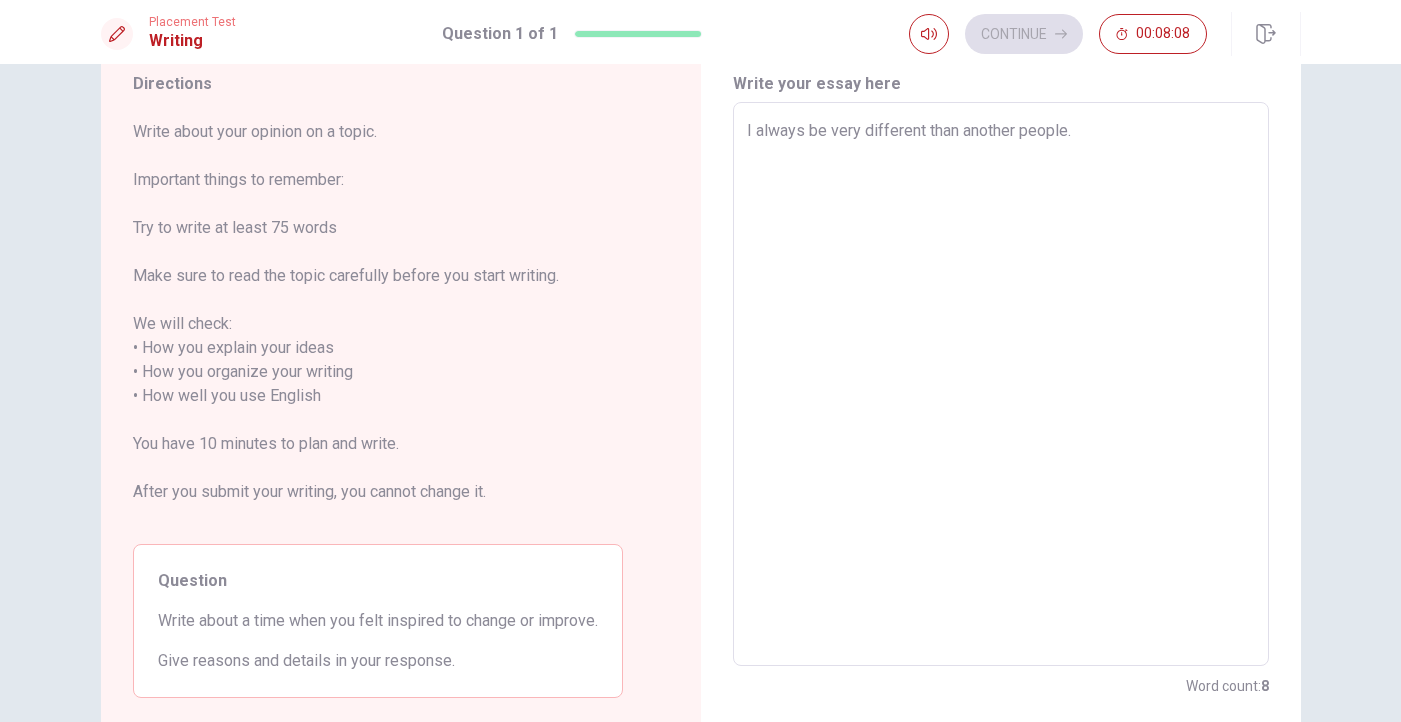 type on "x" 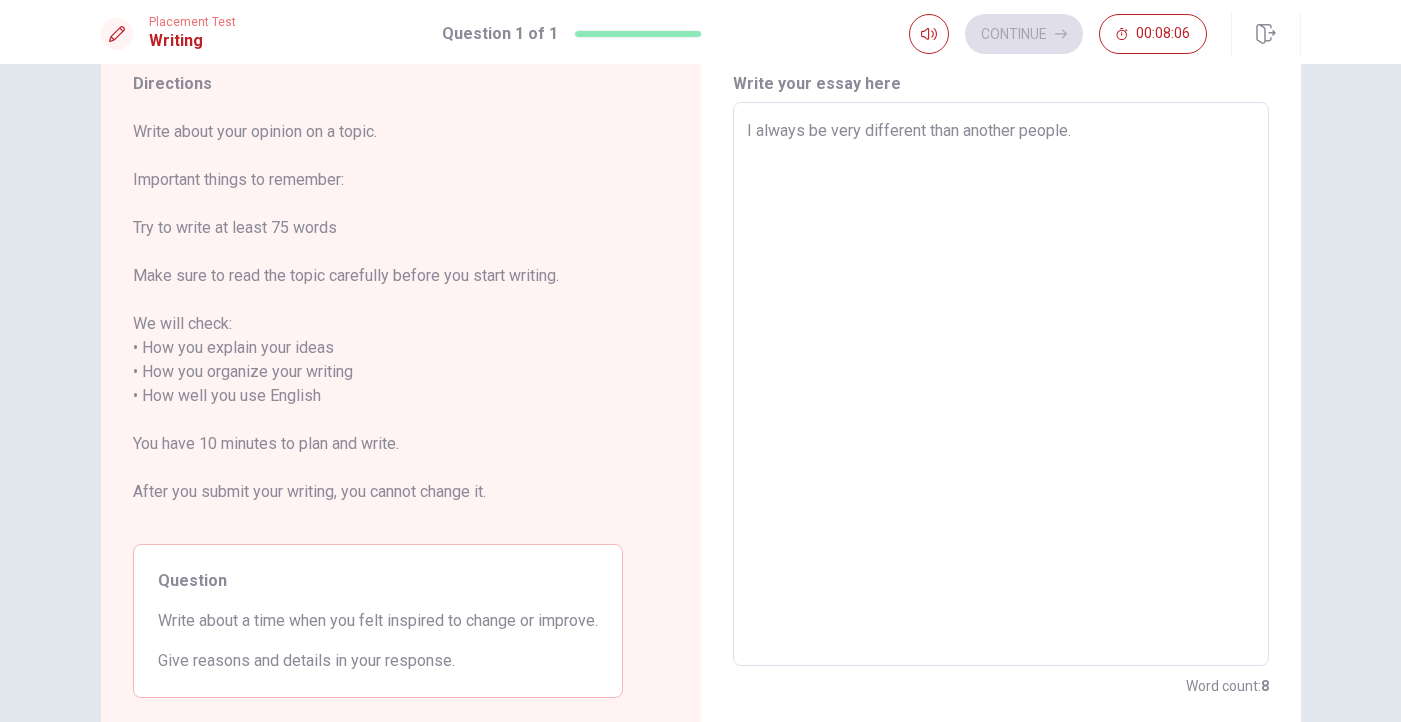 type on "x" 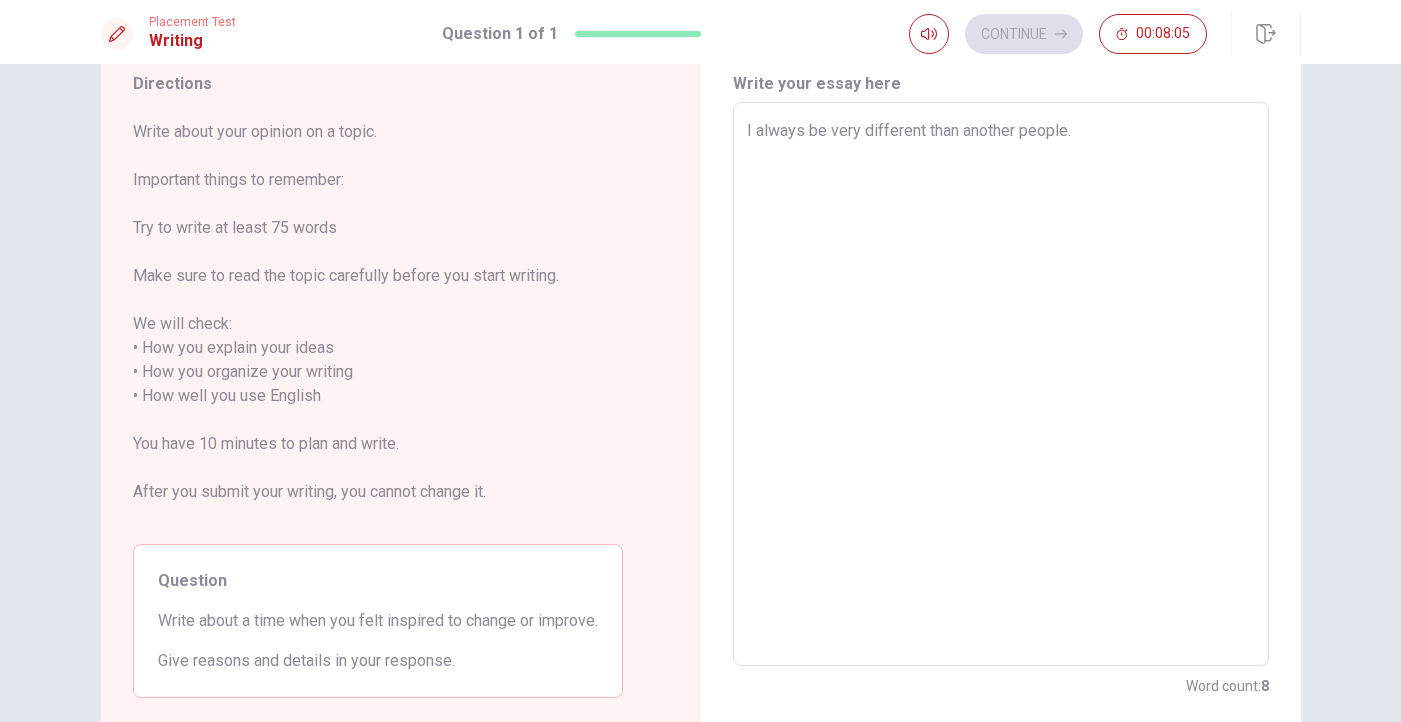 type on "I always be very different than another people. I" 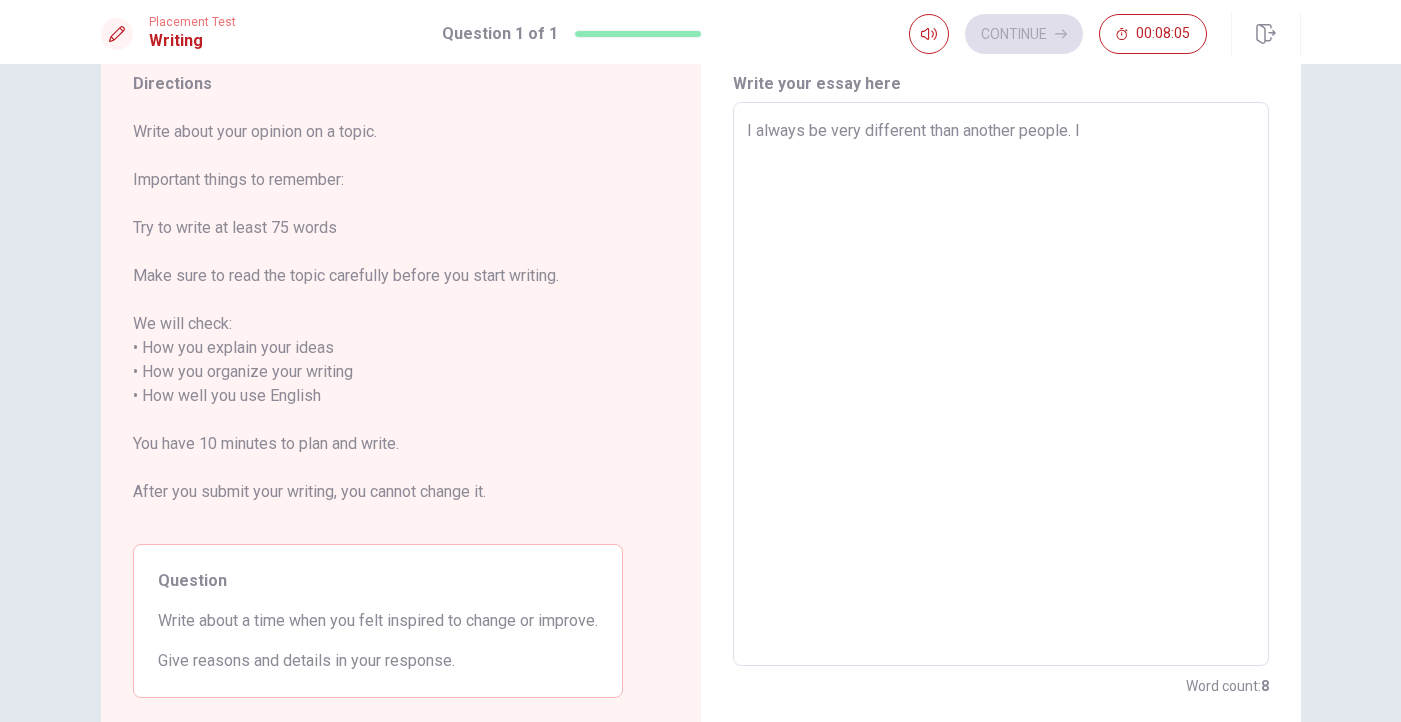 type on "x" 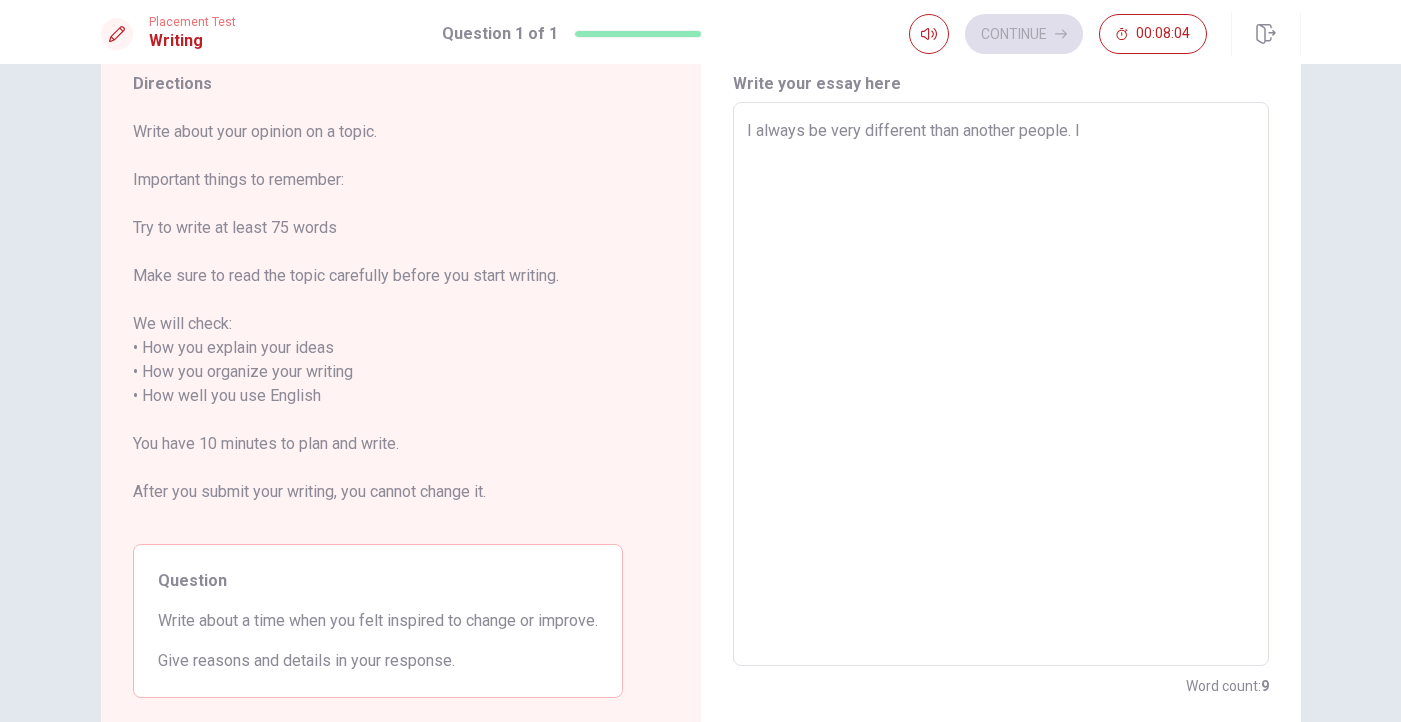 type on "I always be very different than another people. I" 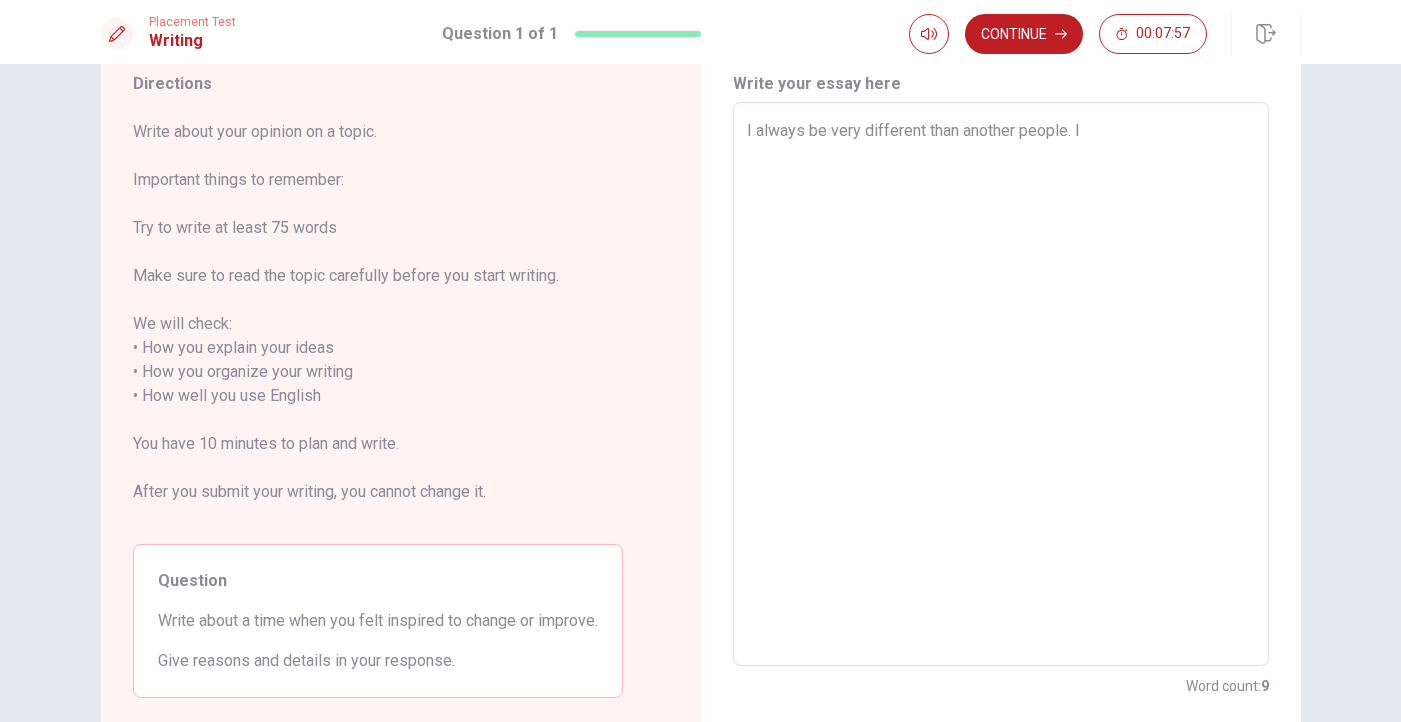 type on "x" 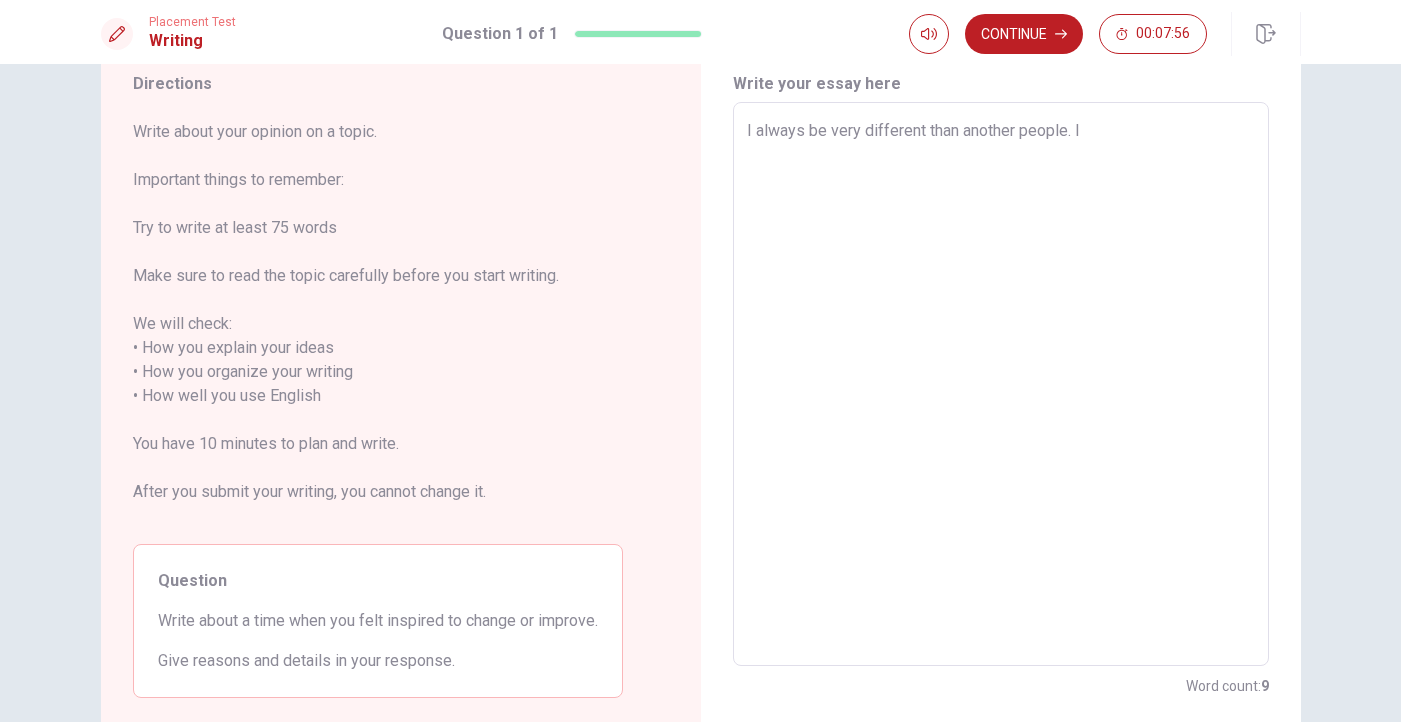 type on "I always be very different than another people. I" 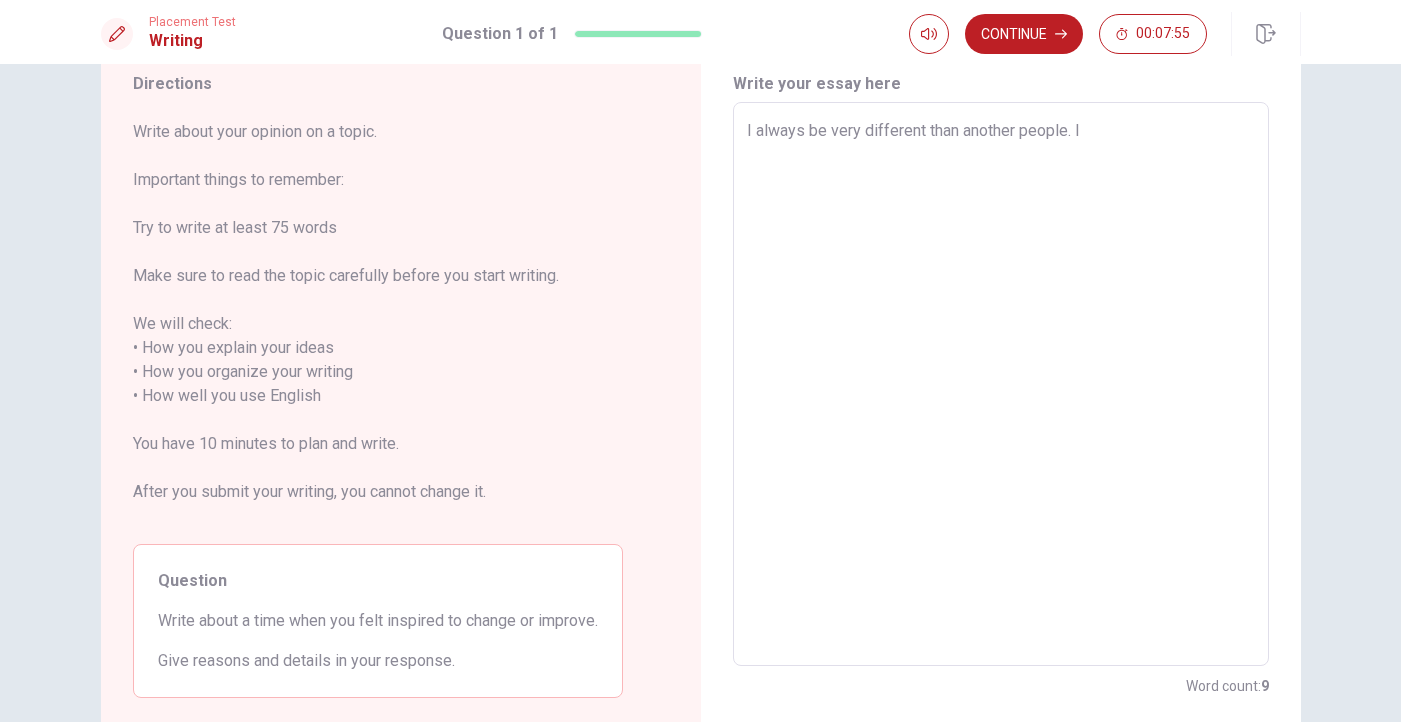 type on "I always be very different than another people. I'" 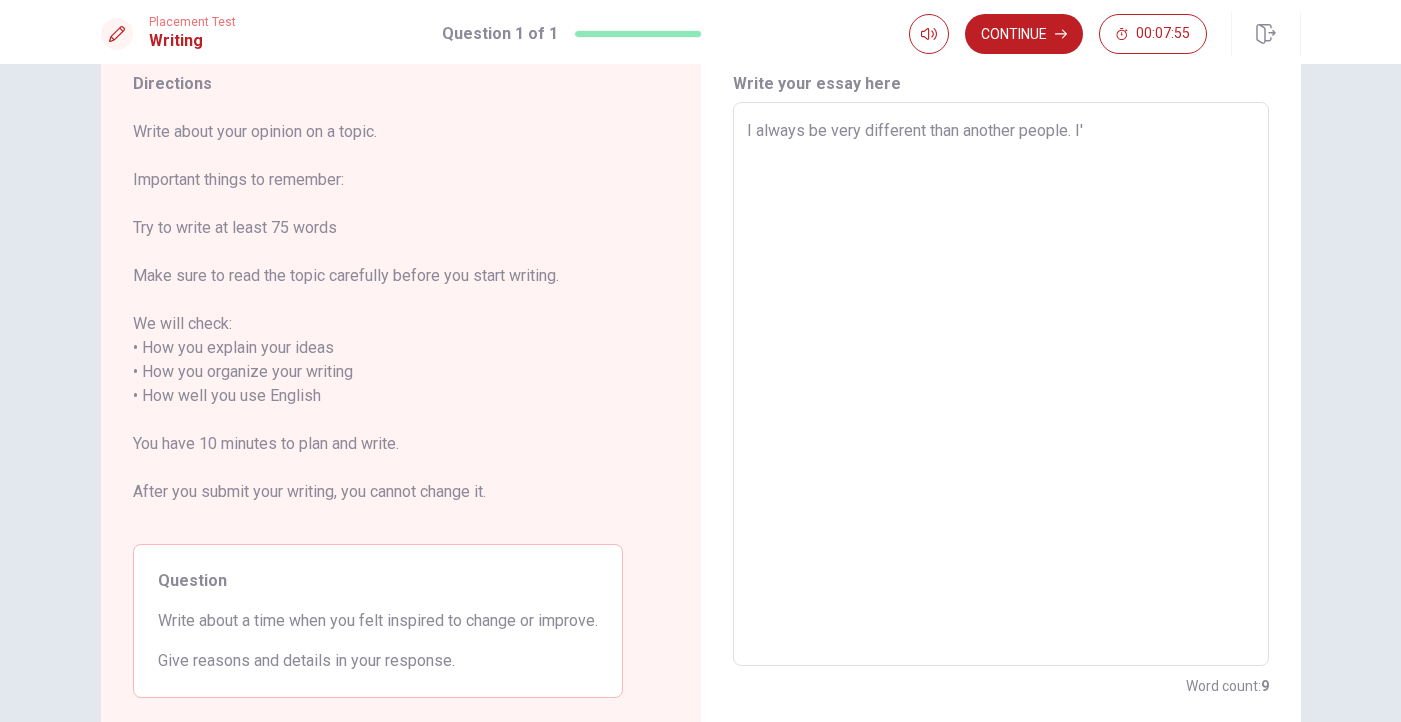 type on "x" 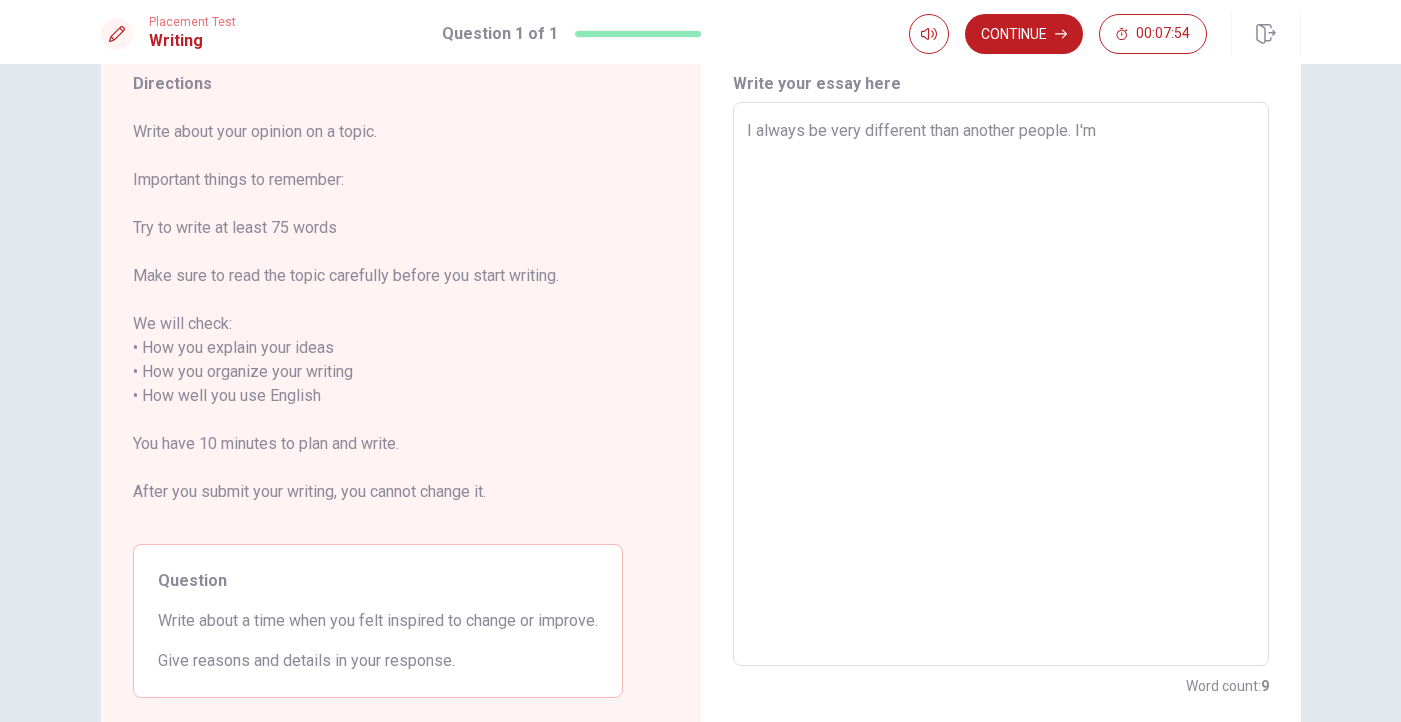type on "x" 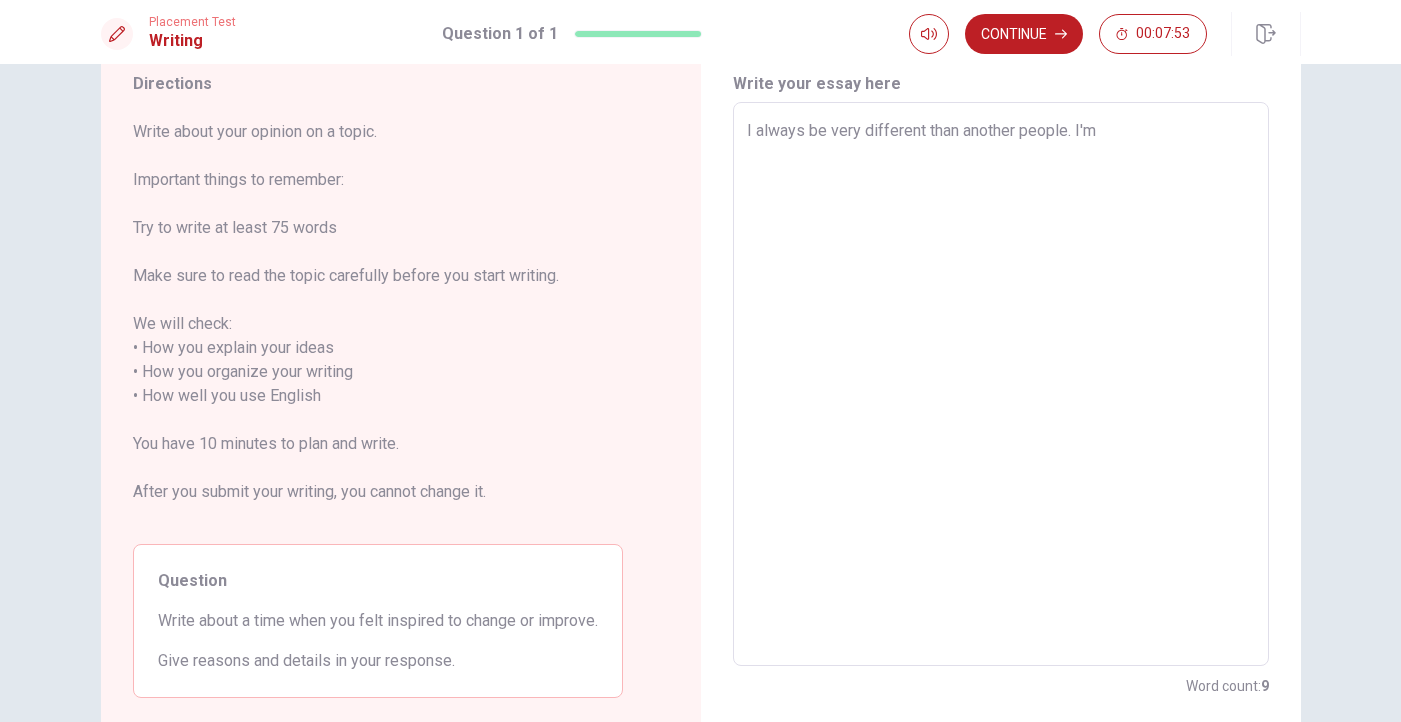 type on "I always be very different than another people. I'm" 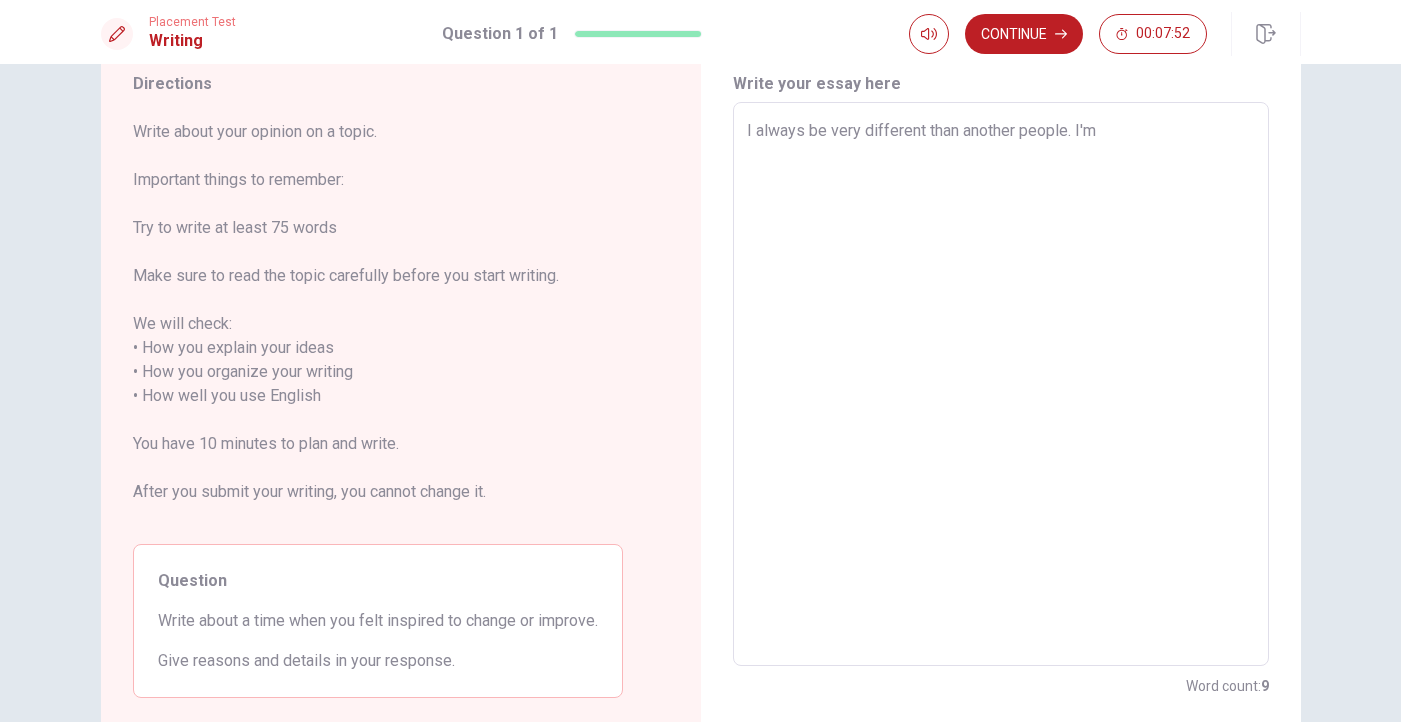type on "x" 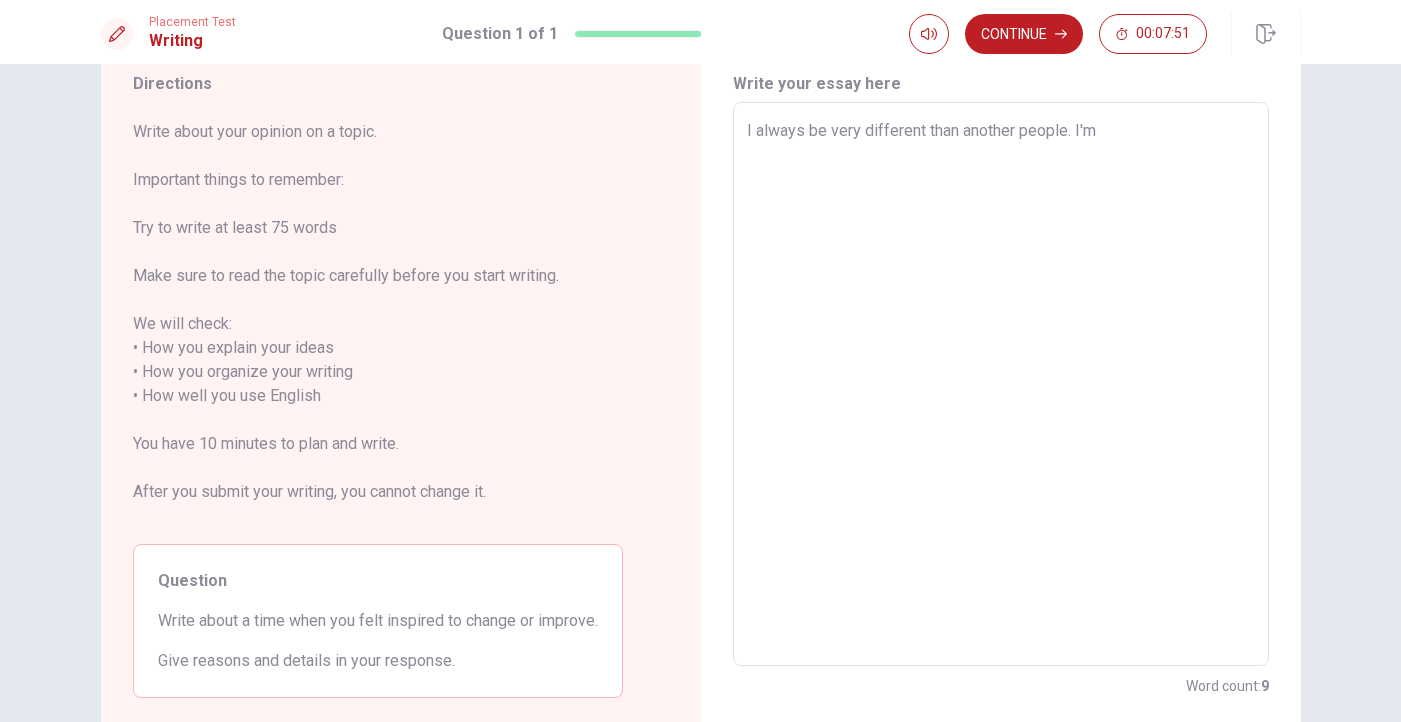 type on "I always be very different than another people. I'm v" 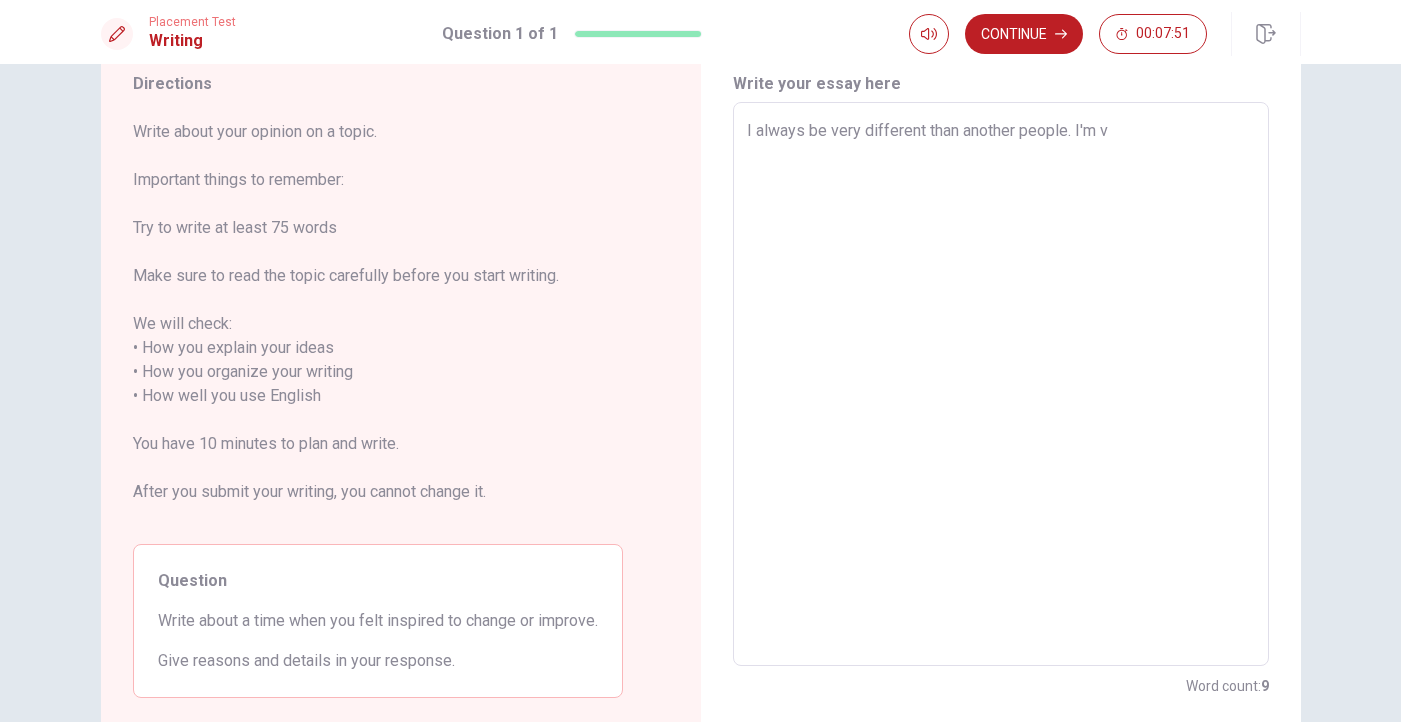 type on "x" 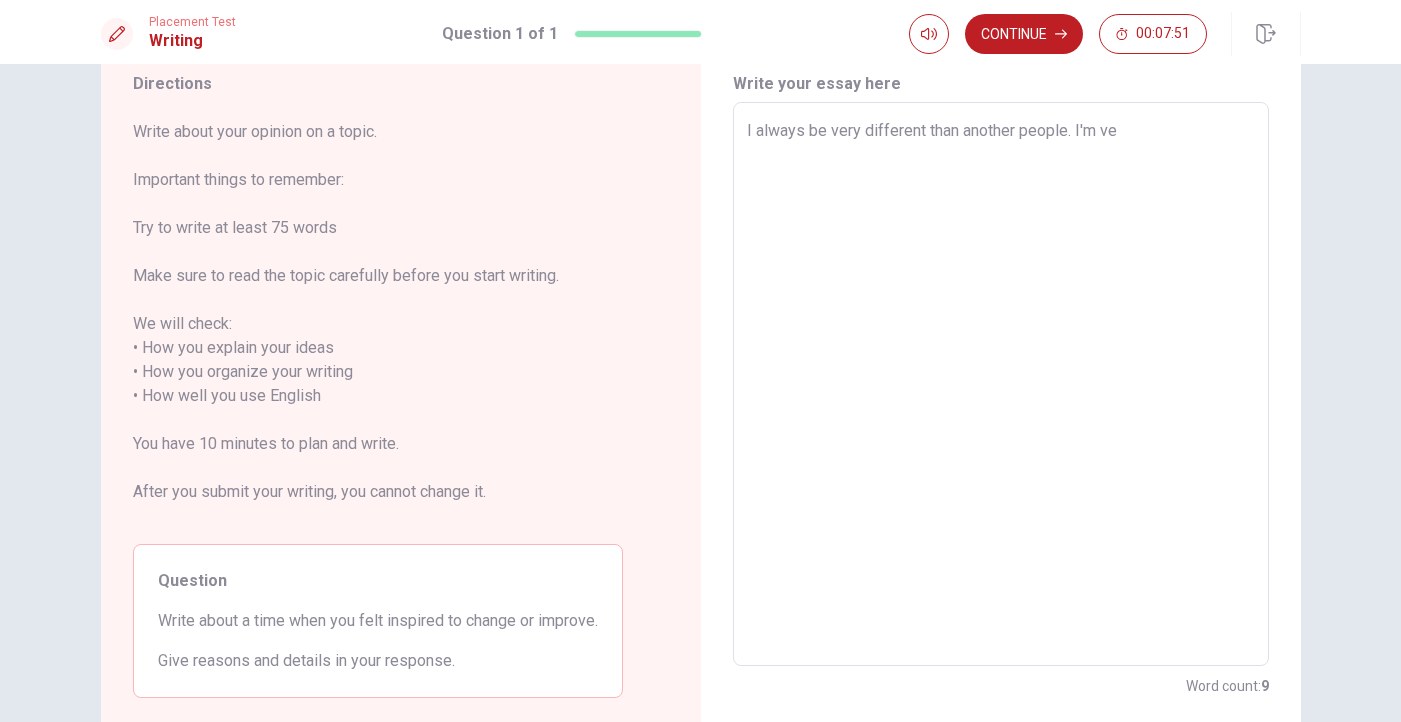 type on "x" 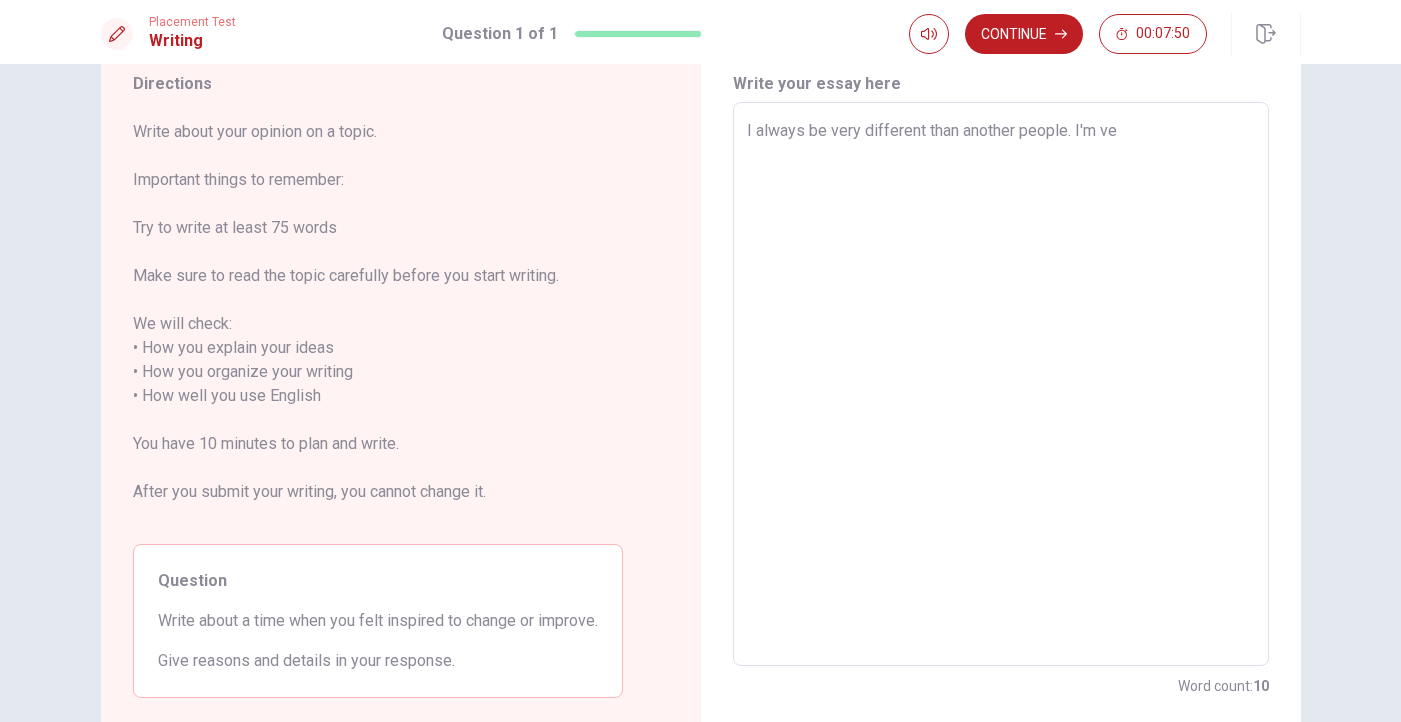 type on "I always be very different than another people. I'm ver" 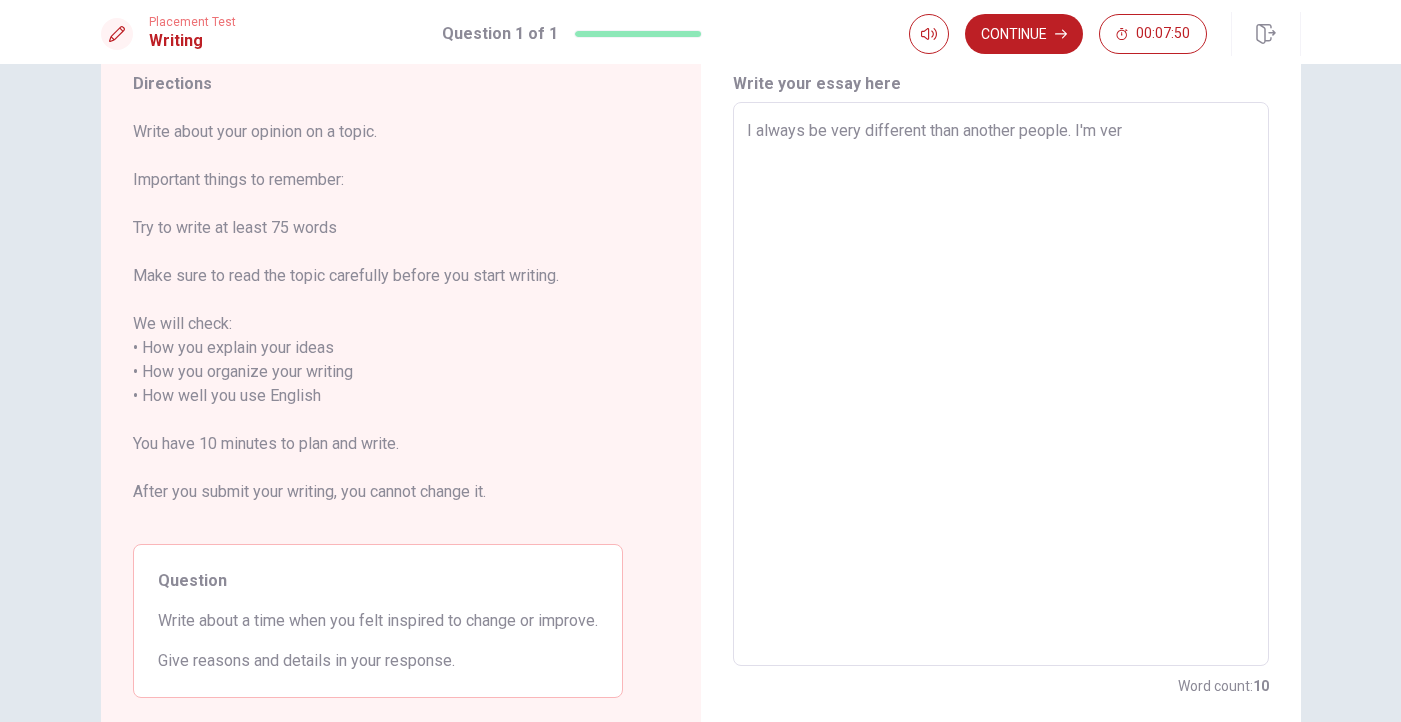 type on "x" 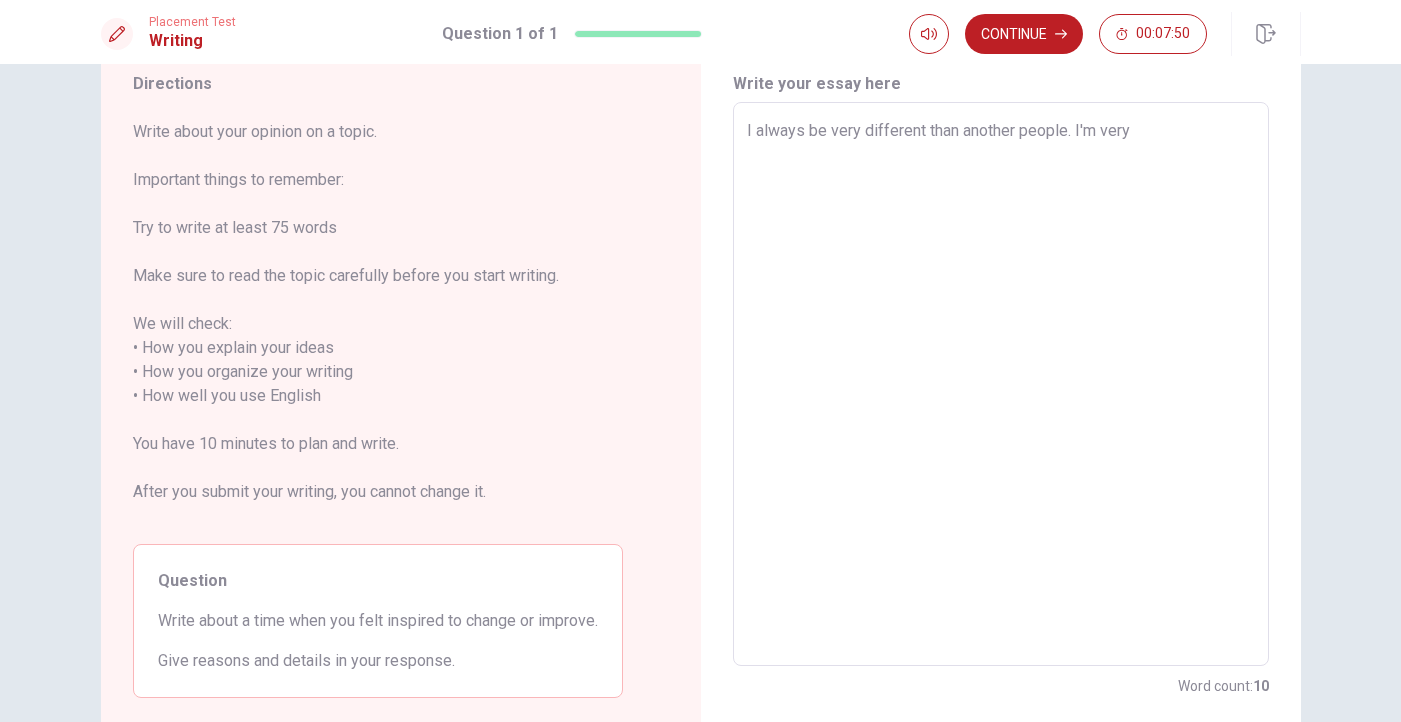 type on "x" 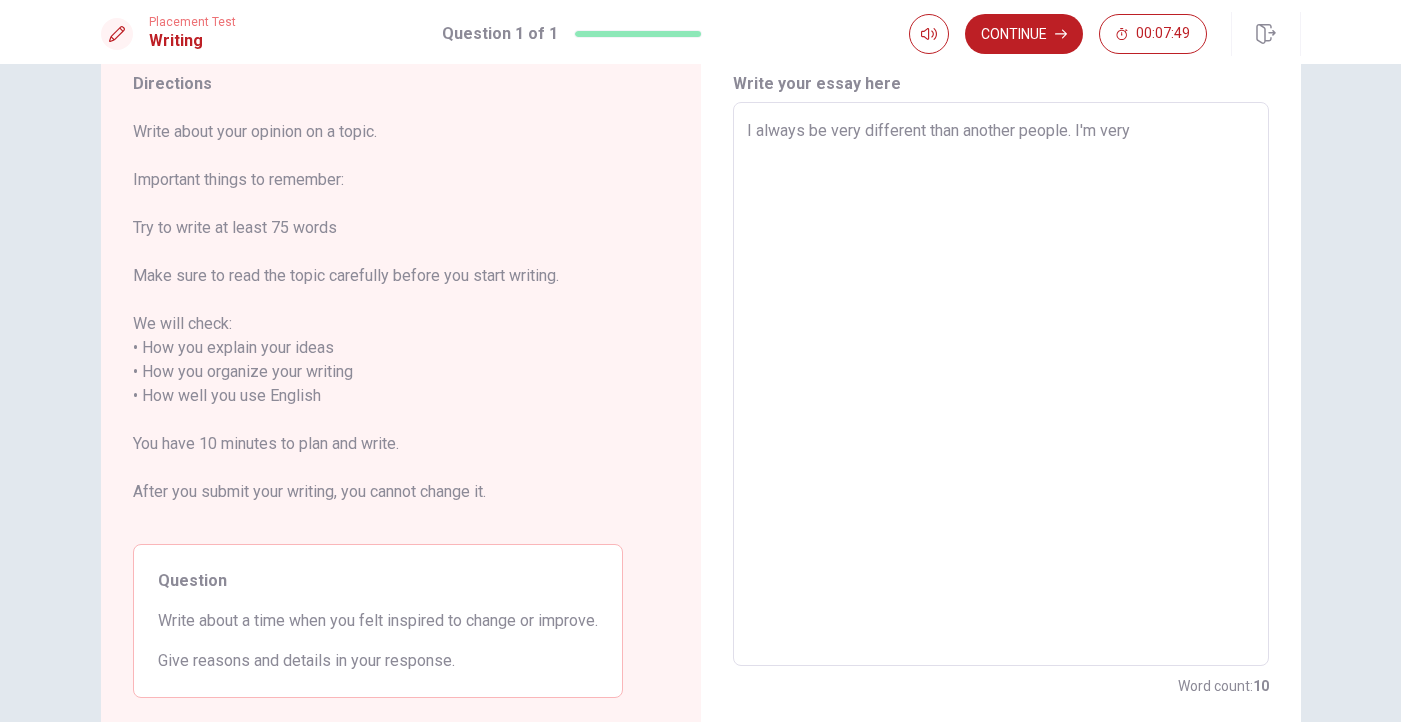 type on "I always be very different than another people. I'm very" 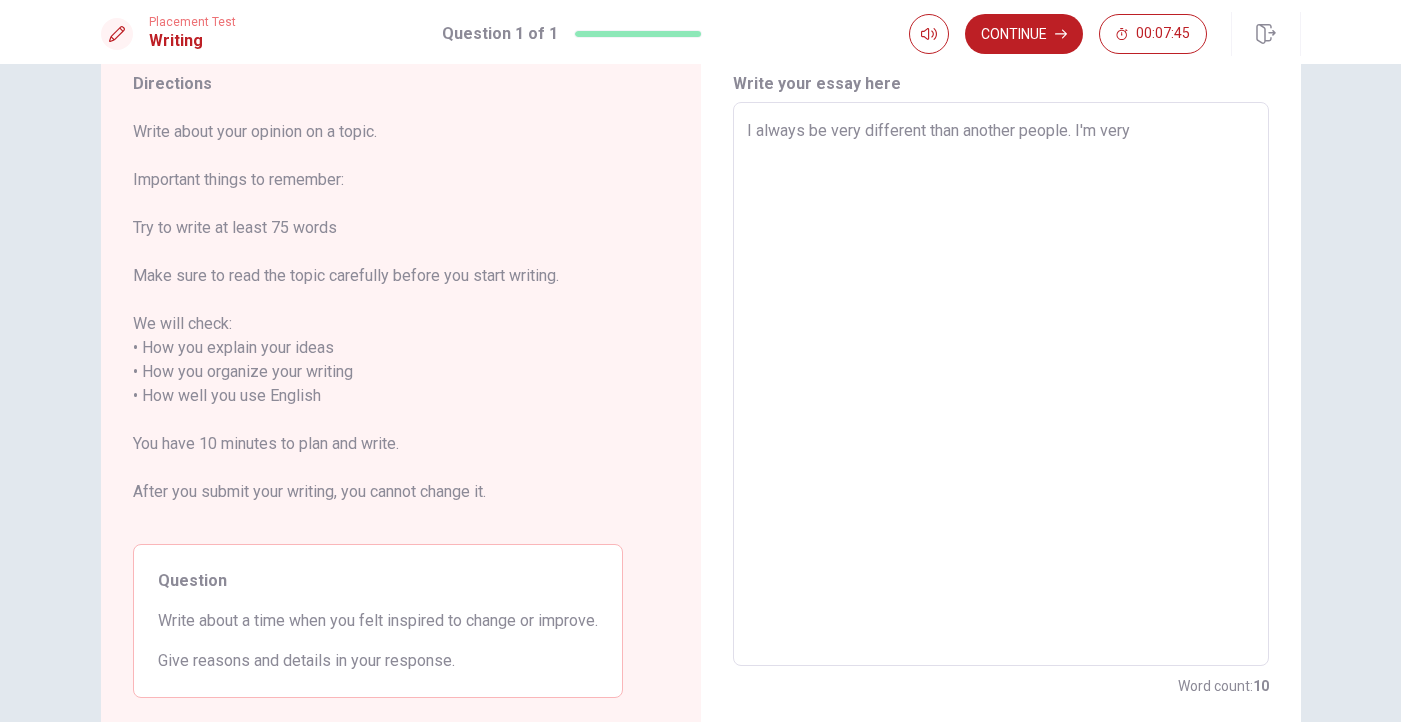 type on "x" 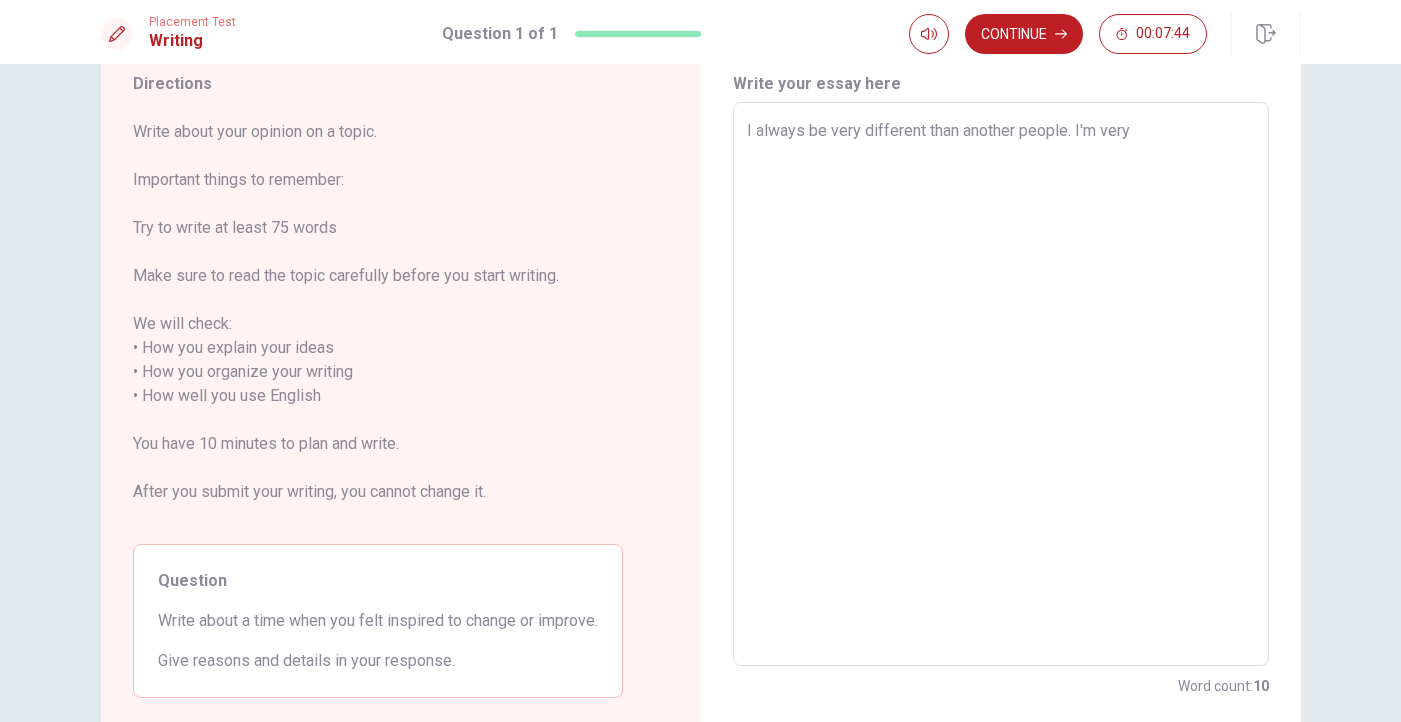 type on "I always be very different than another people. I'm very w" 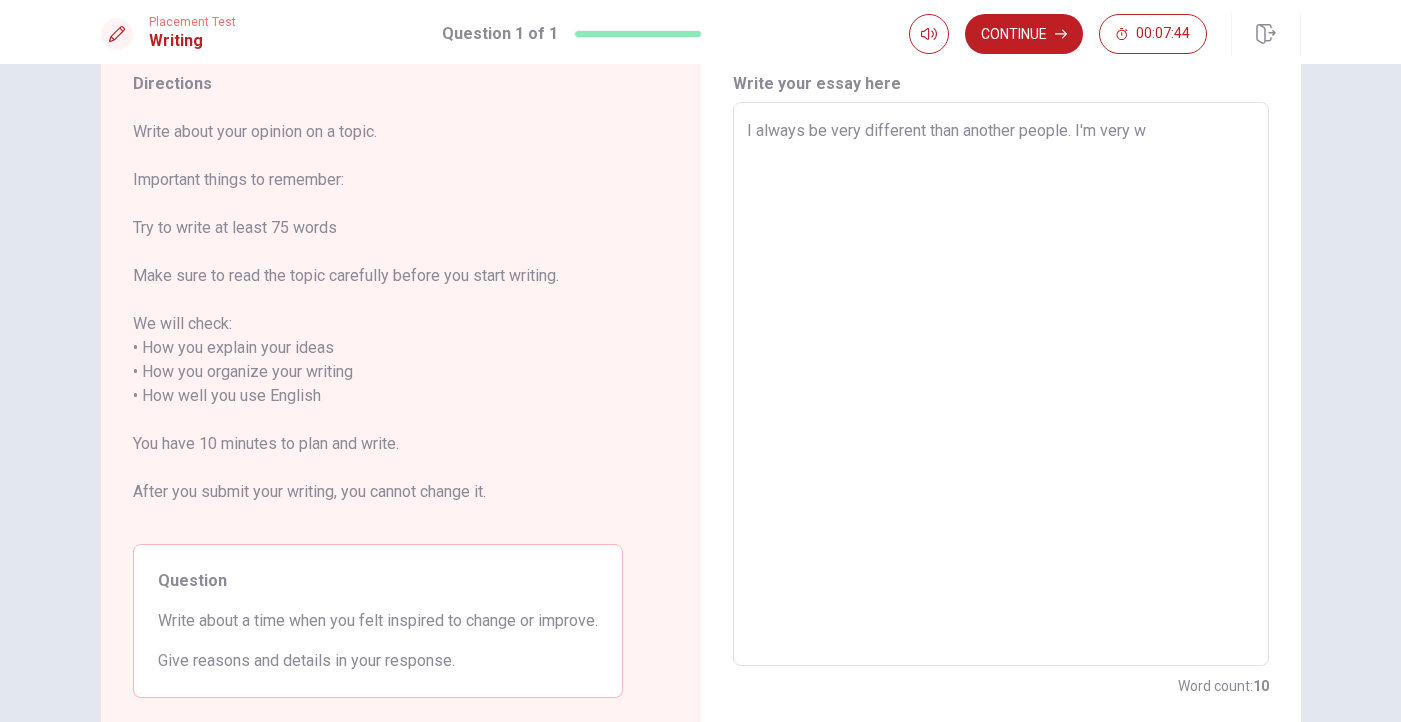 type on "x" 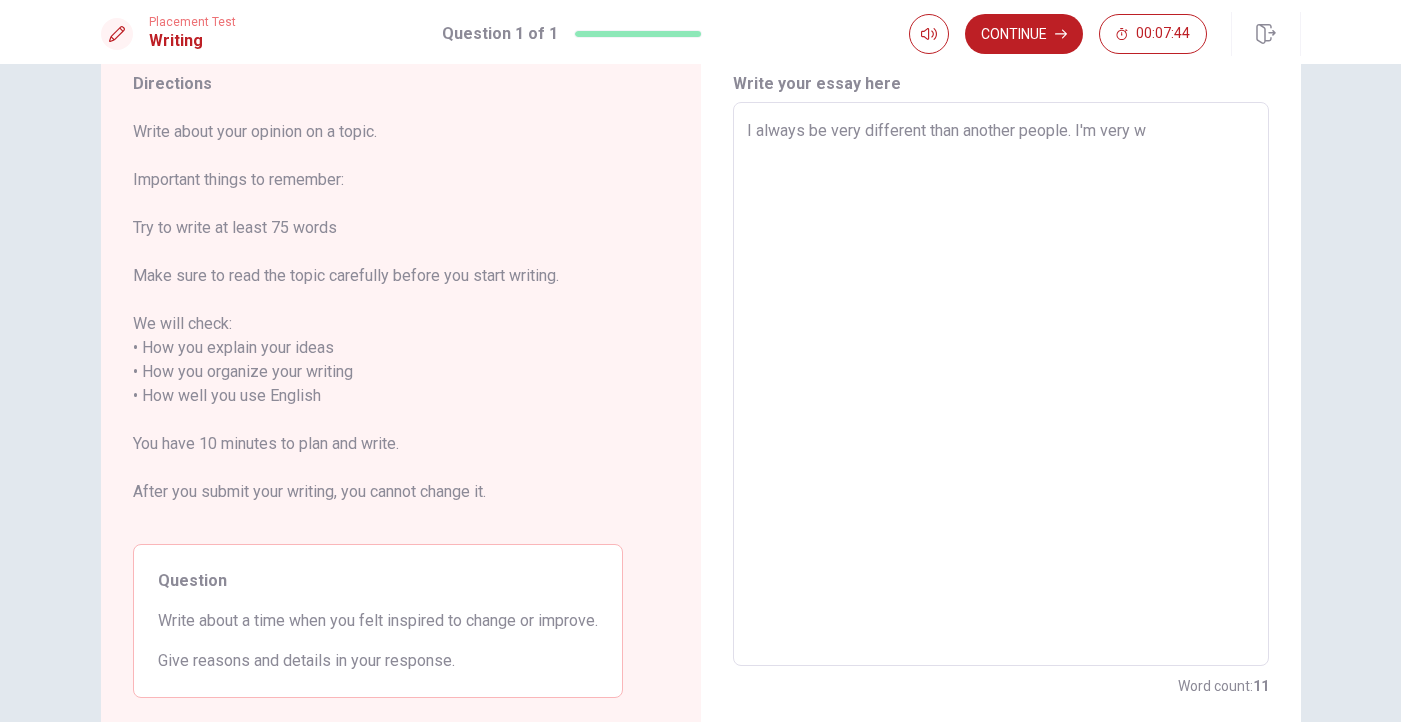 type on "I always be very different than another people. I'm very wo" 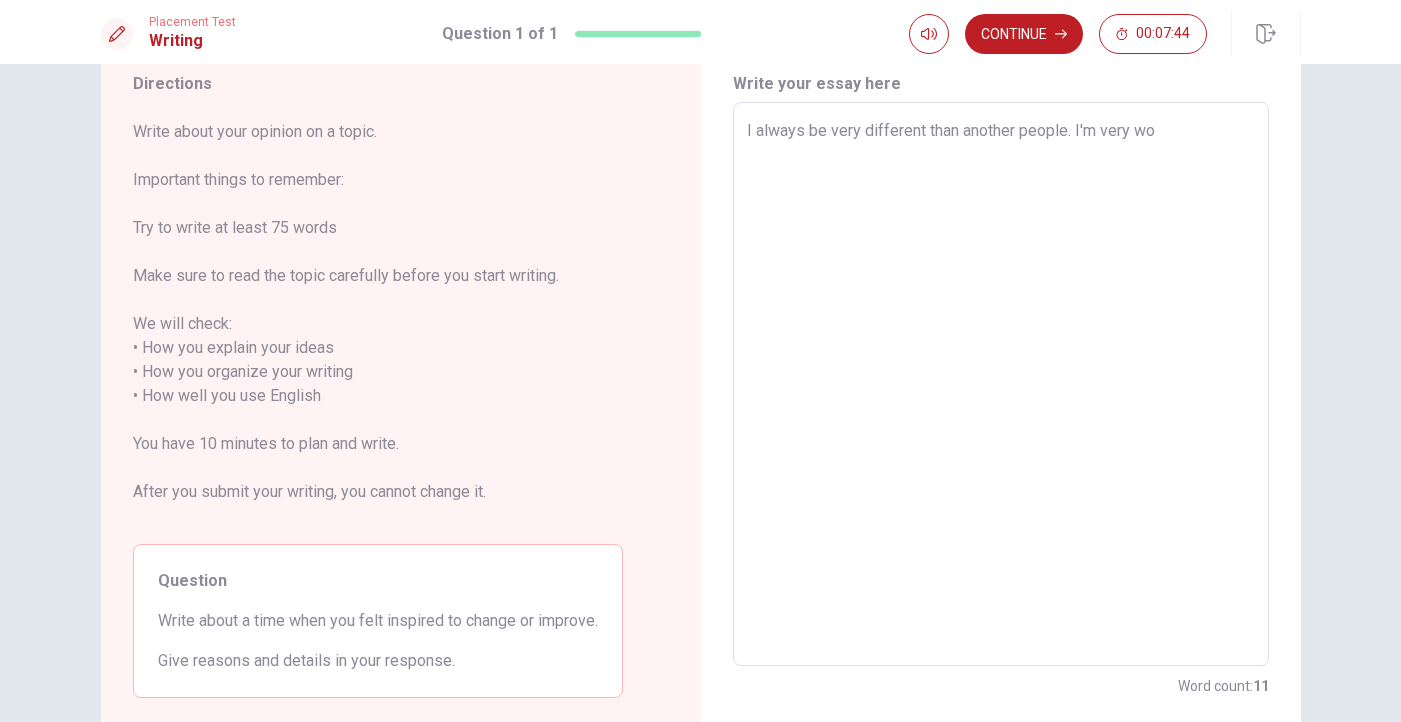 type on "x" 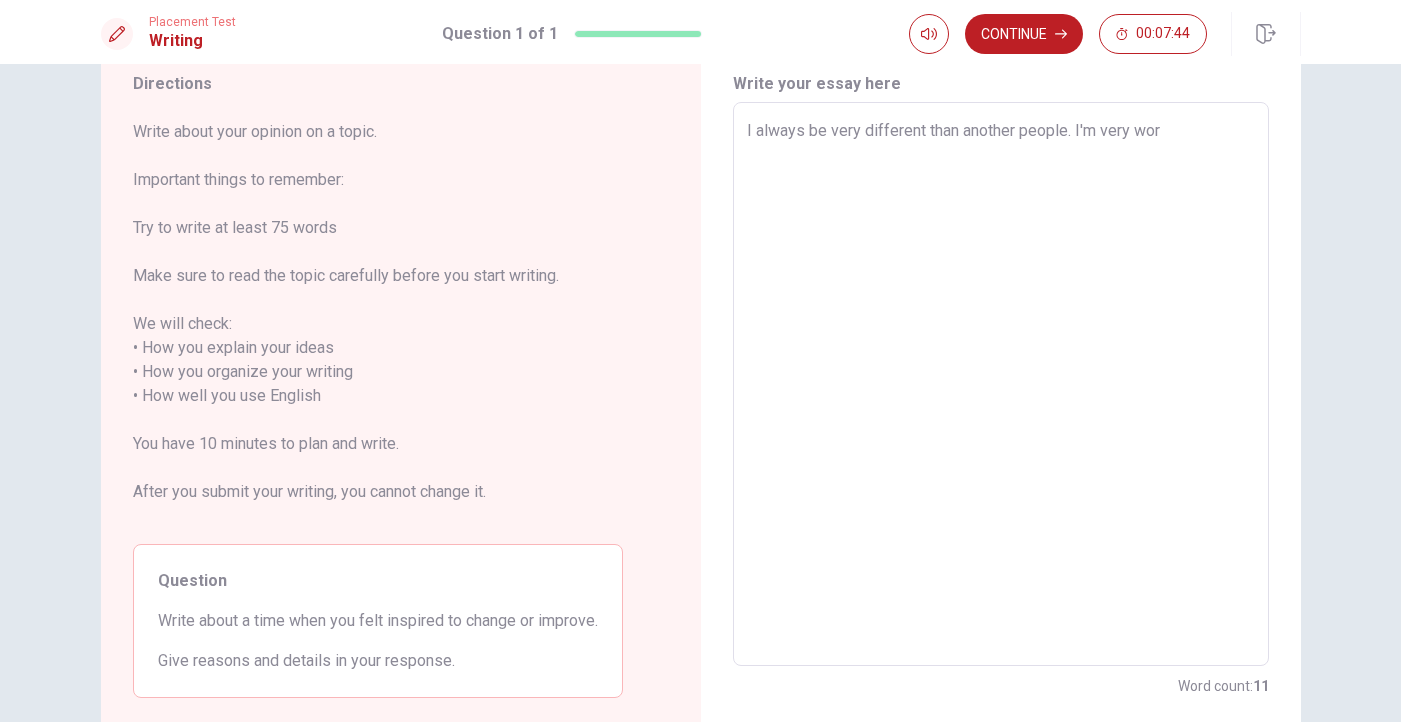 type on "x" 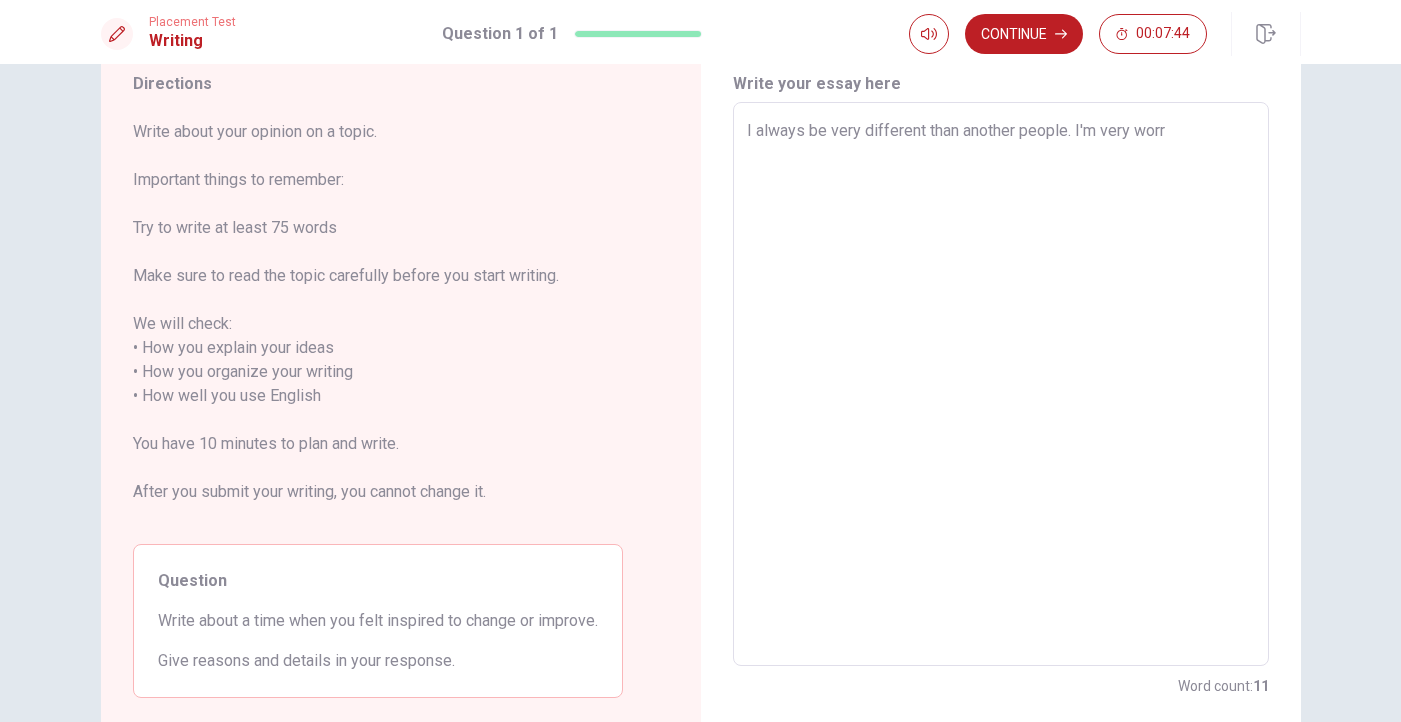 type on "x" 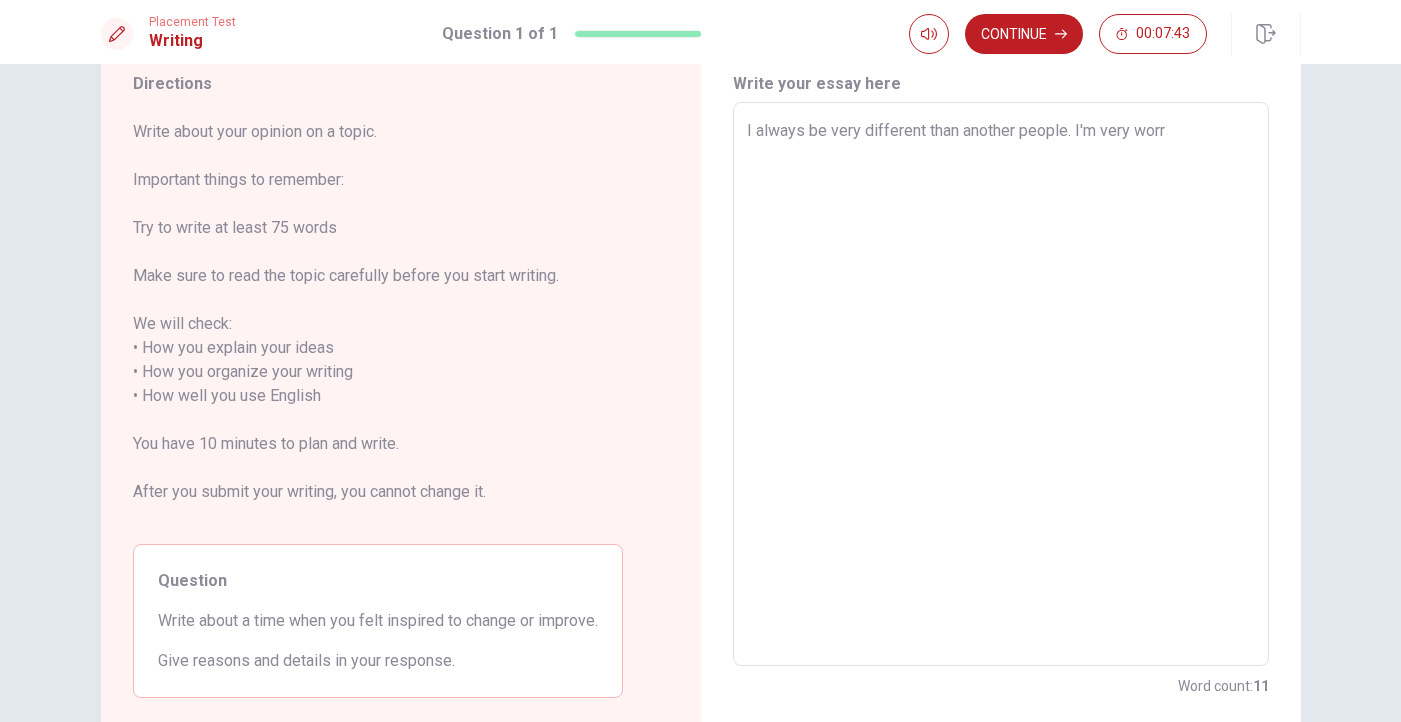 type on "I always be very different than another people. I'm very worri" 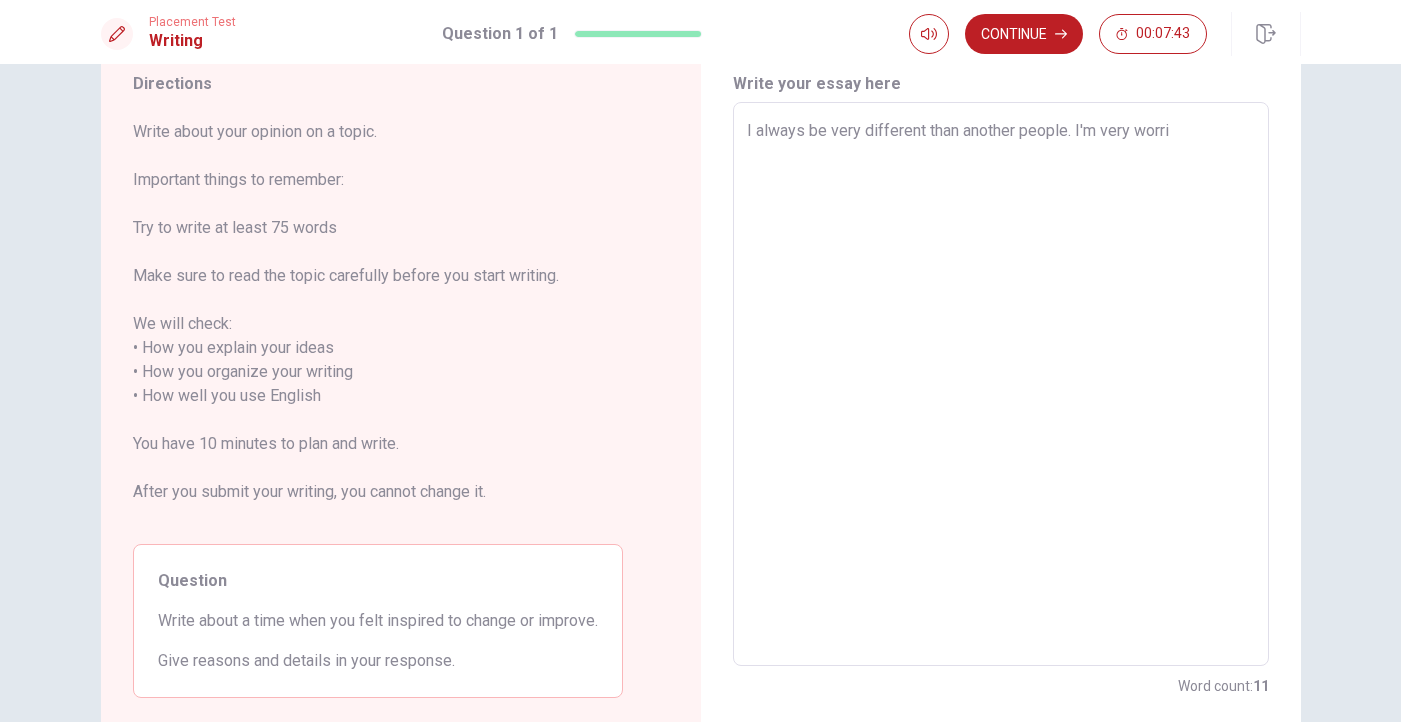 type on "x" 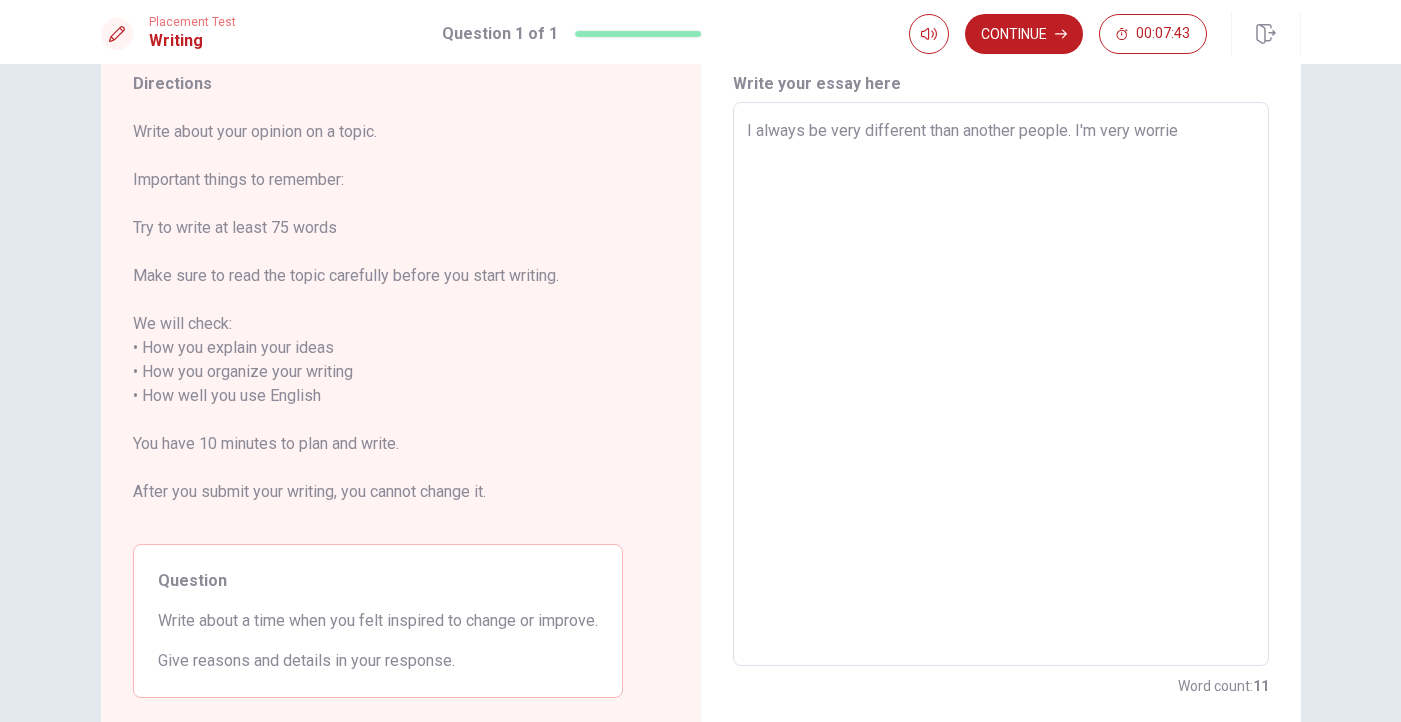 type on "x" 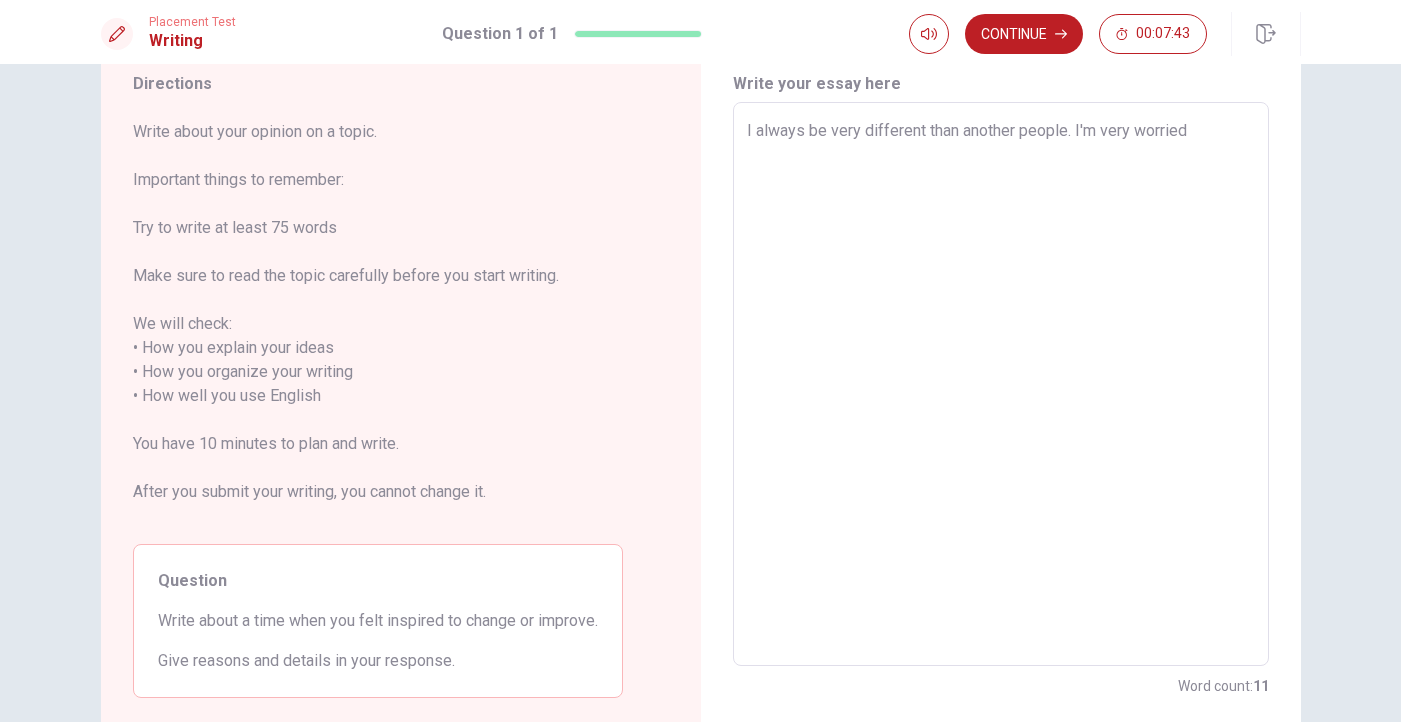 type on "x" 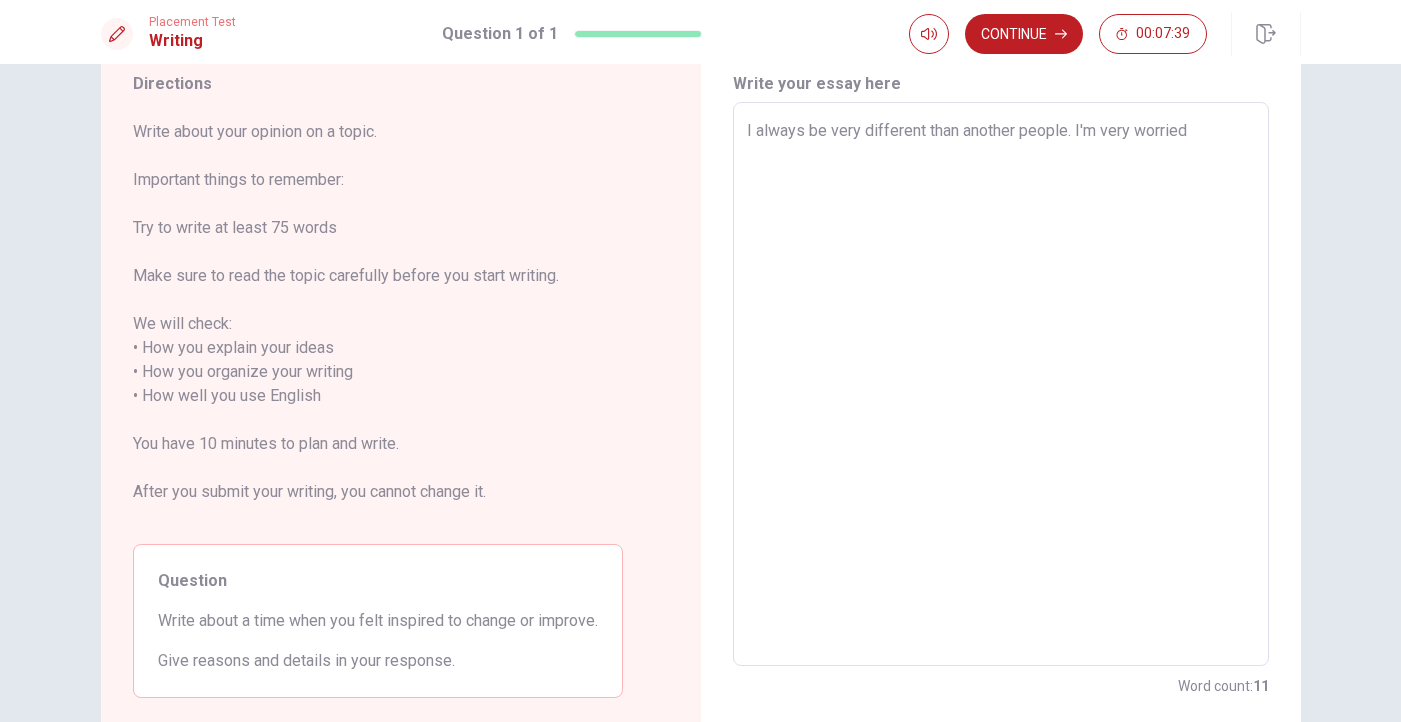 type on "x" 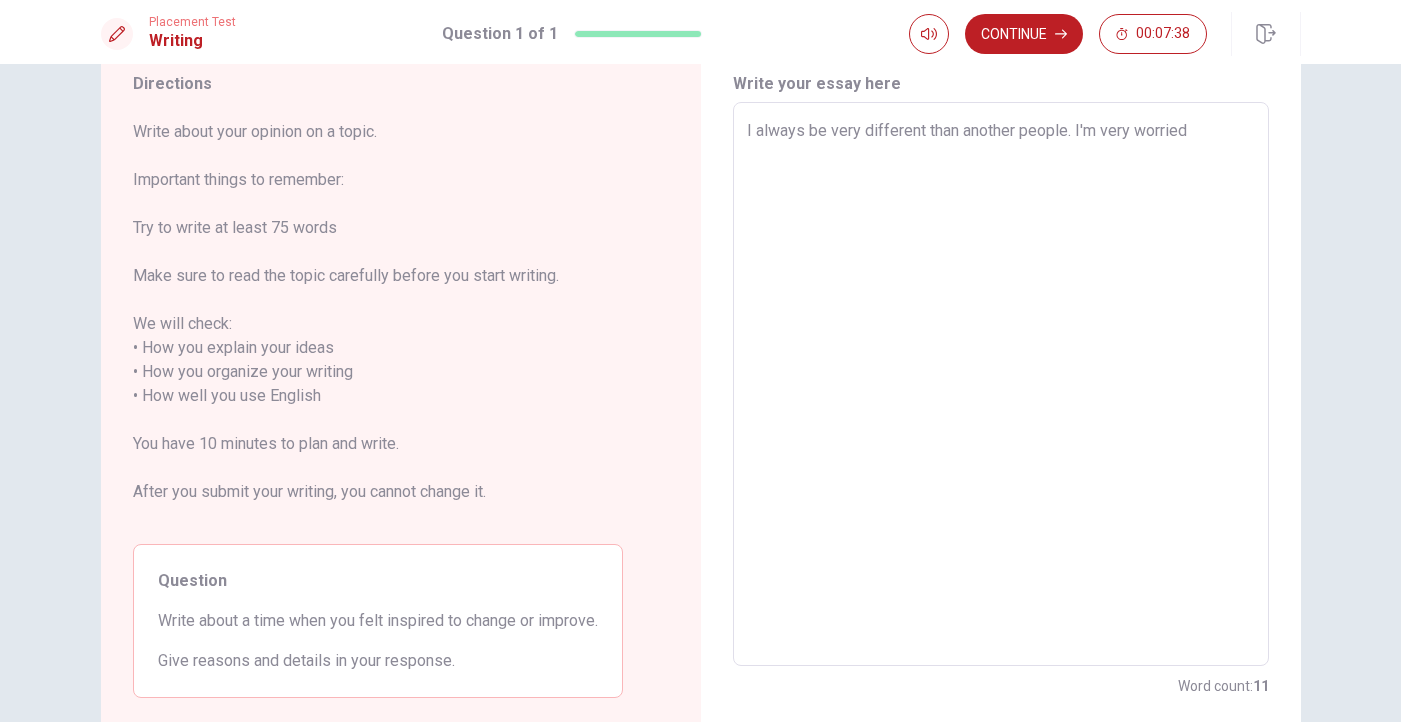 type on "I always be very different than another people. I'm very worried a" 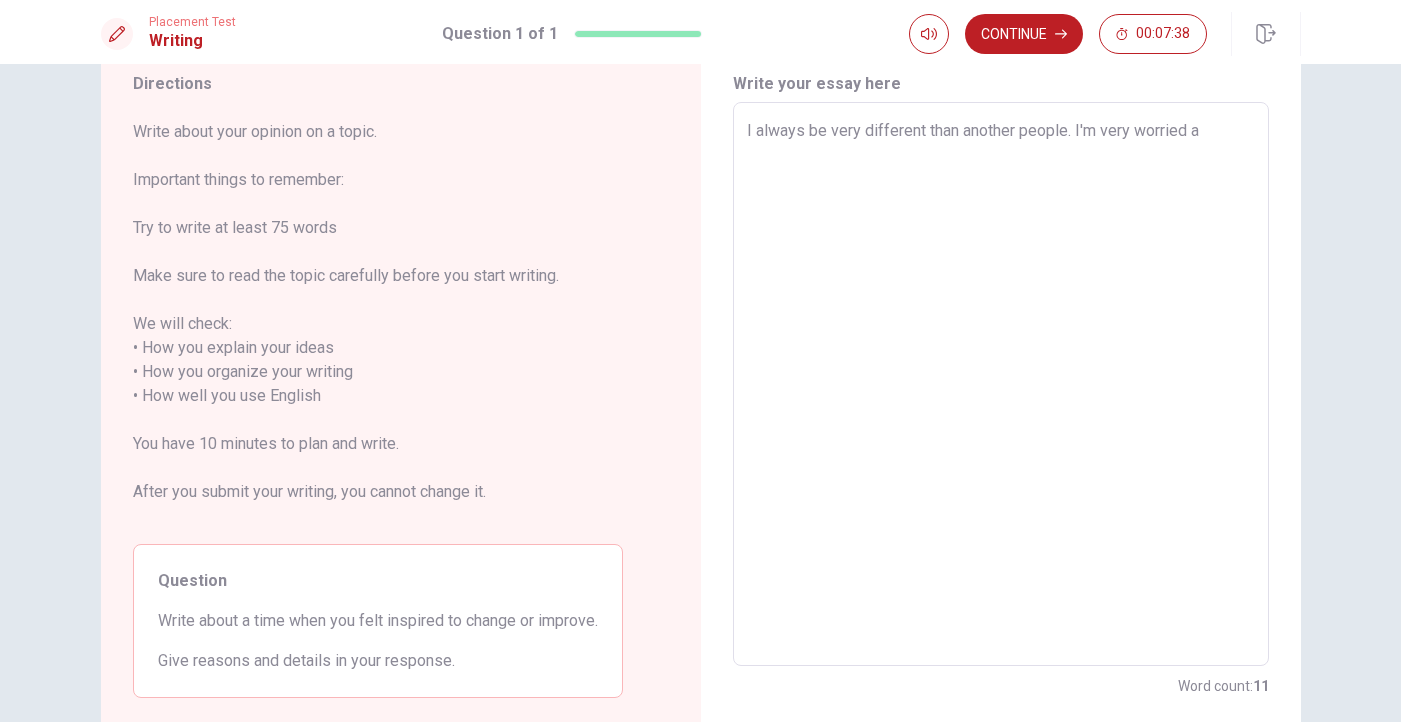 type on "x" 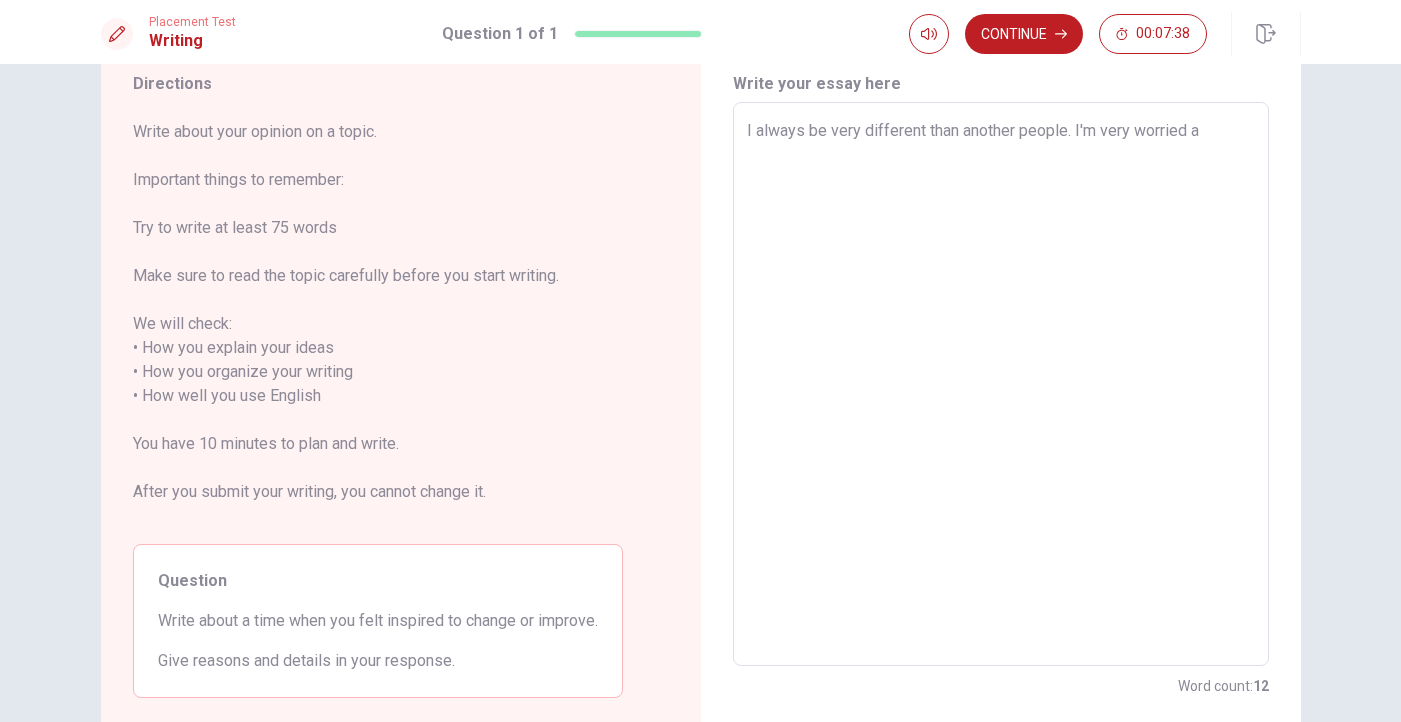 type on "I always be very different than another people. I'm very worried a" 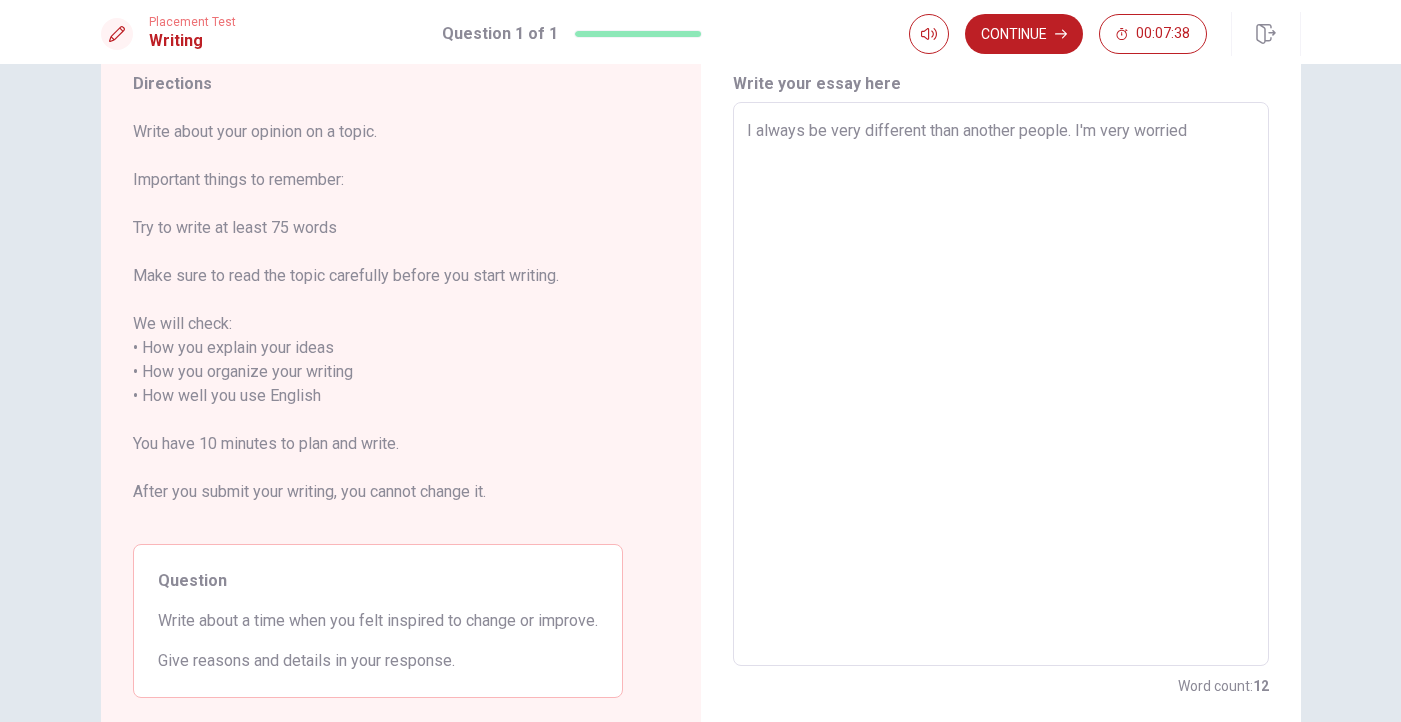 type on "x" 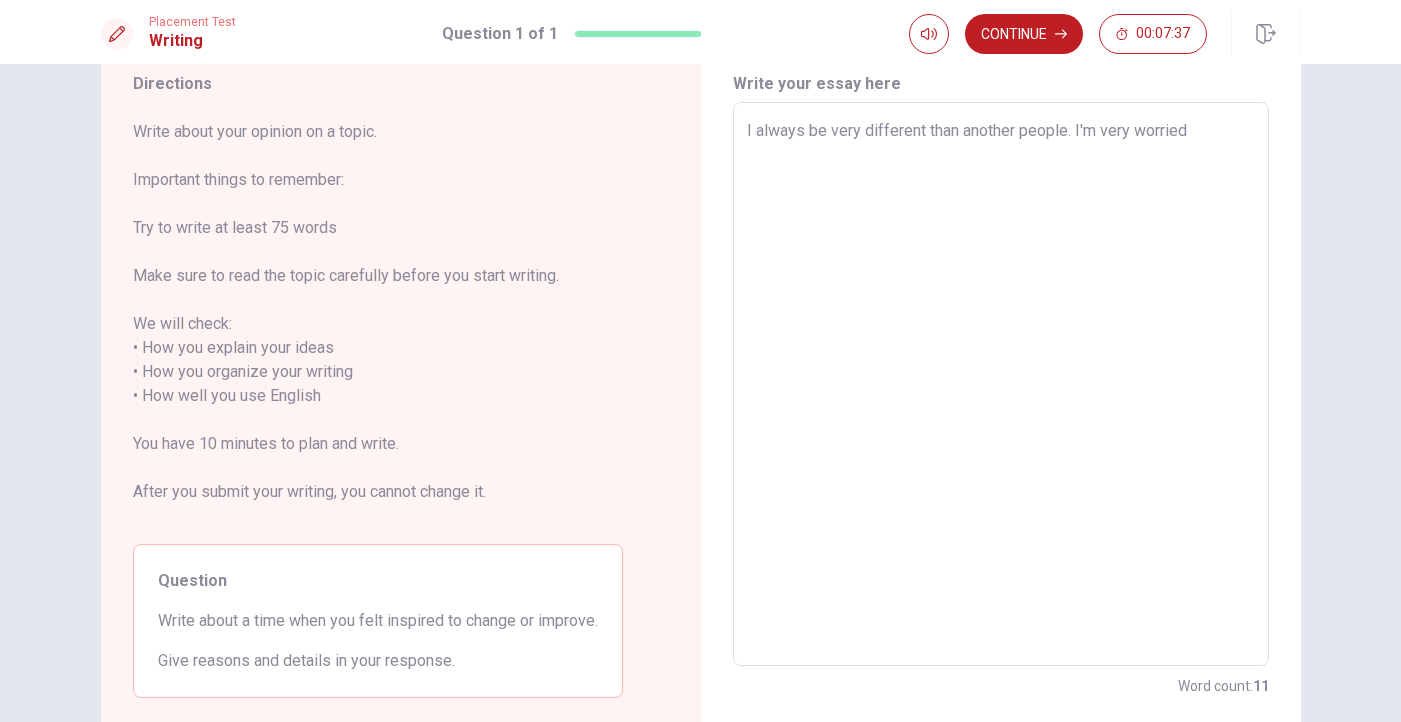 type on "I always be very different than another people. I'm very worried" 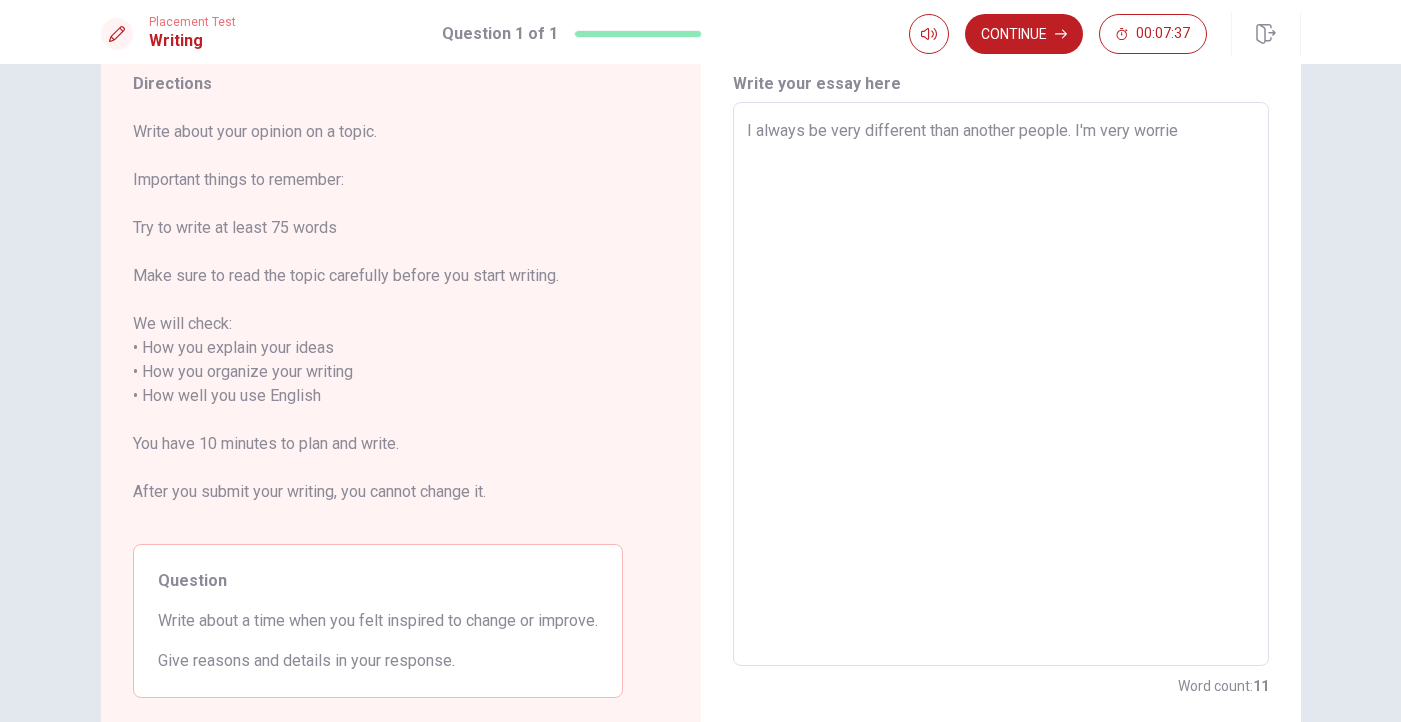 type on "x" 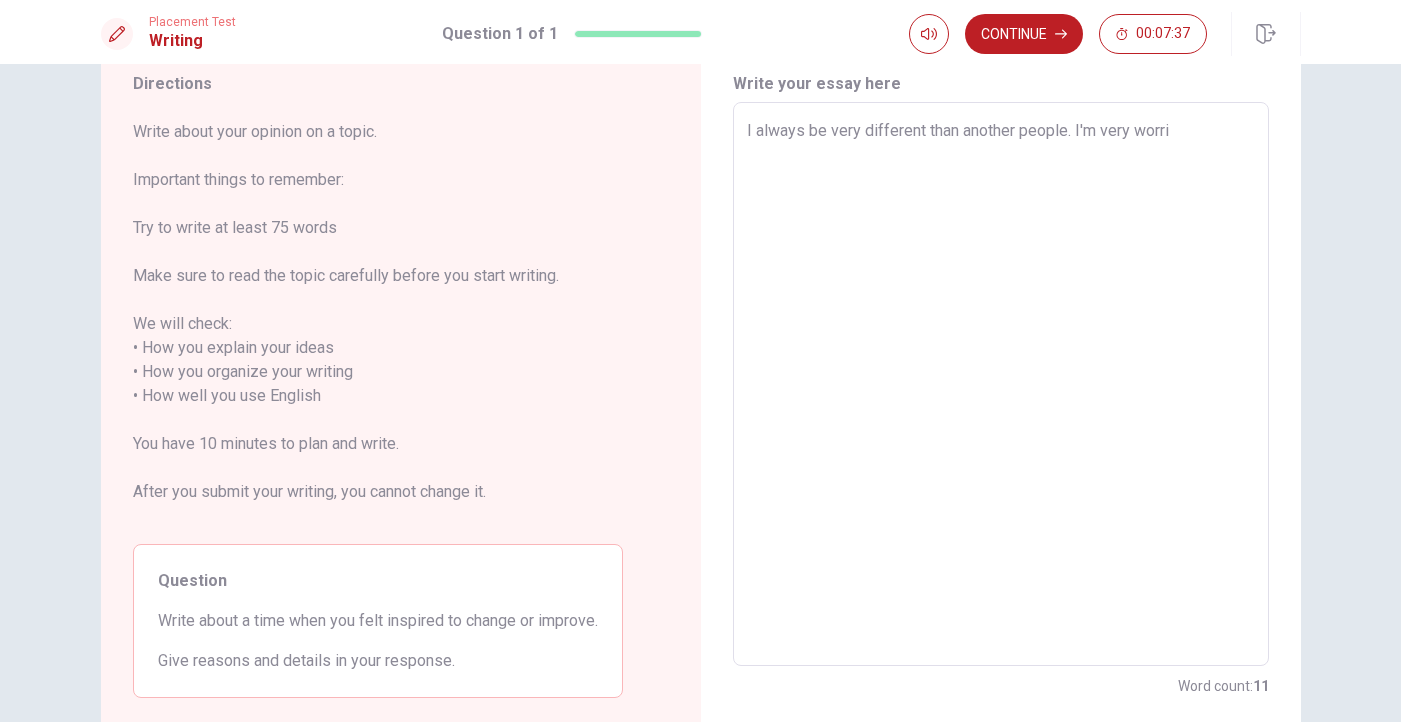 type on "x" 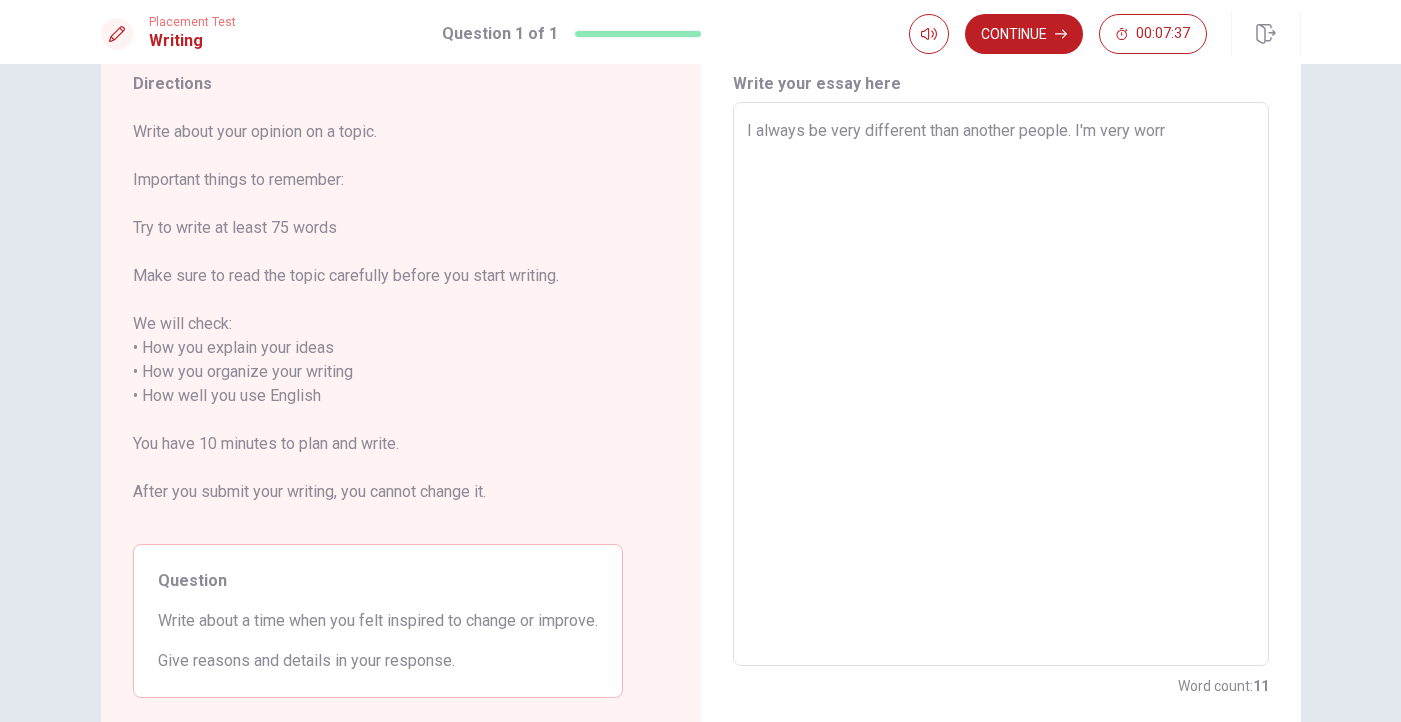 type on "x" 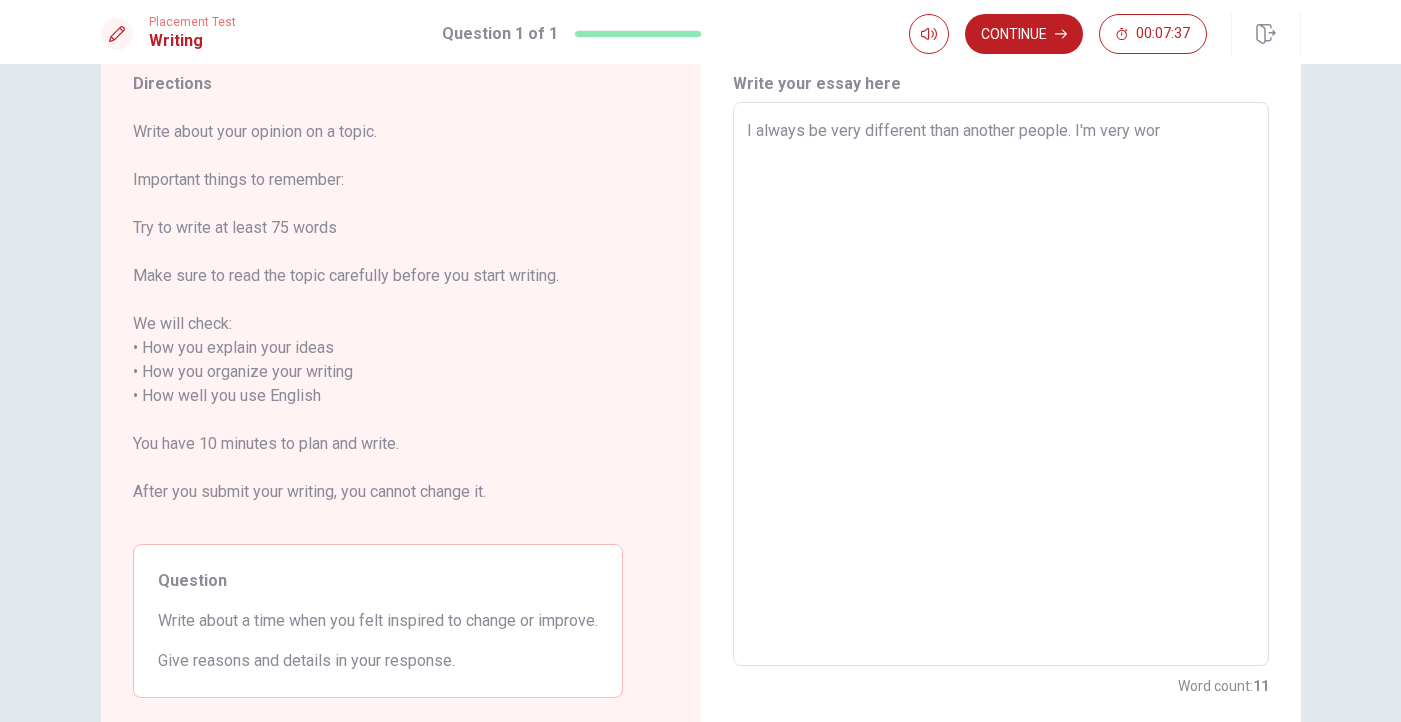 type on "x" 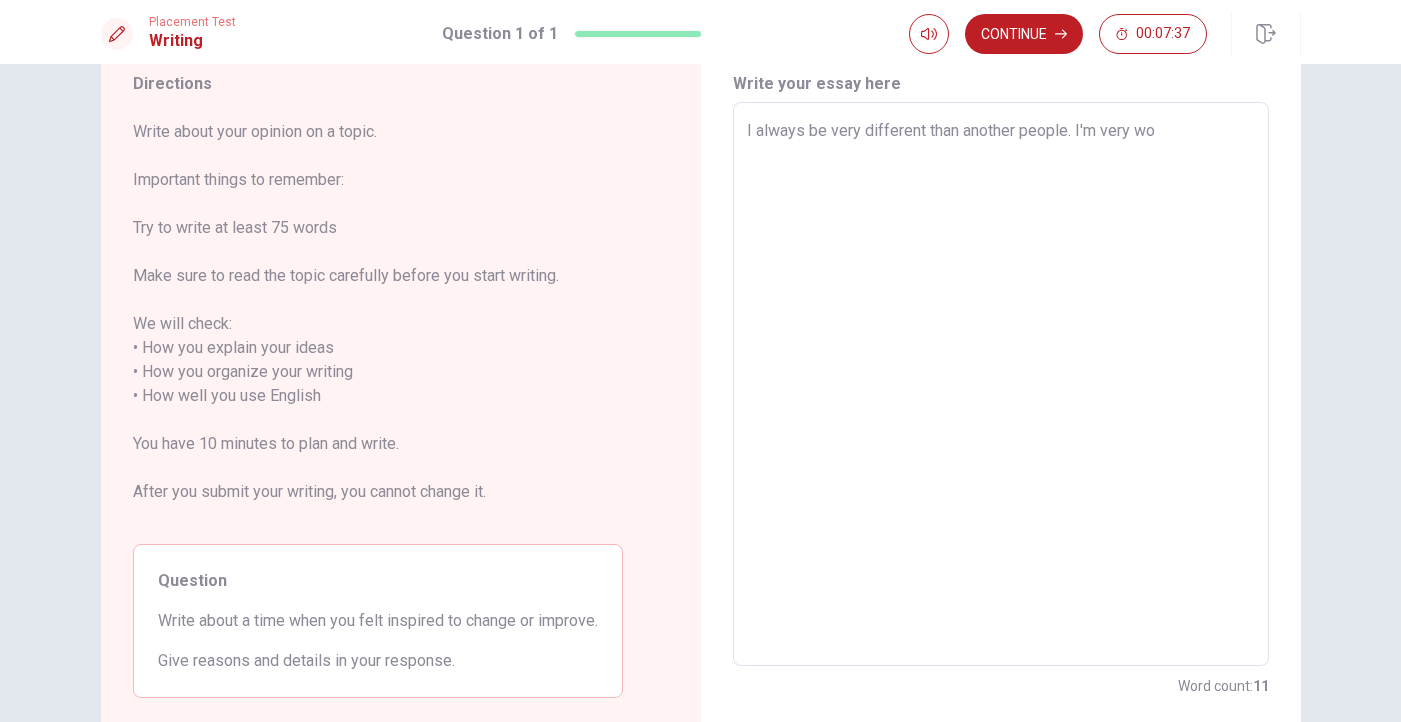 type on "x" 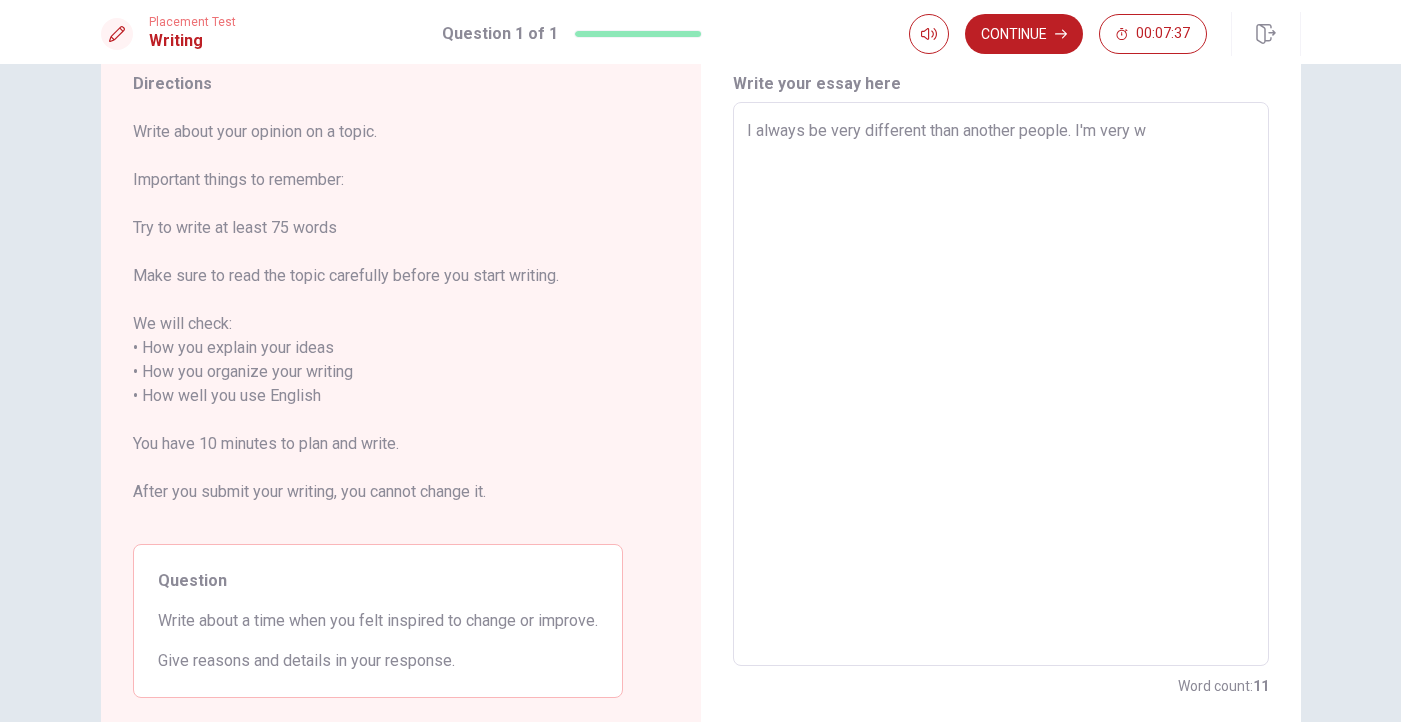 type on "x" 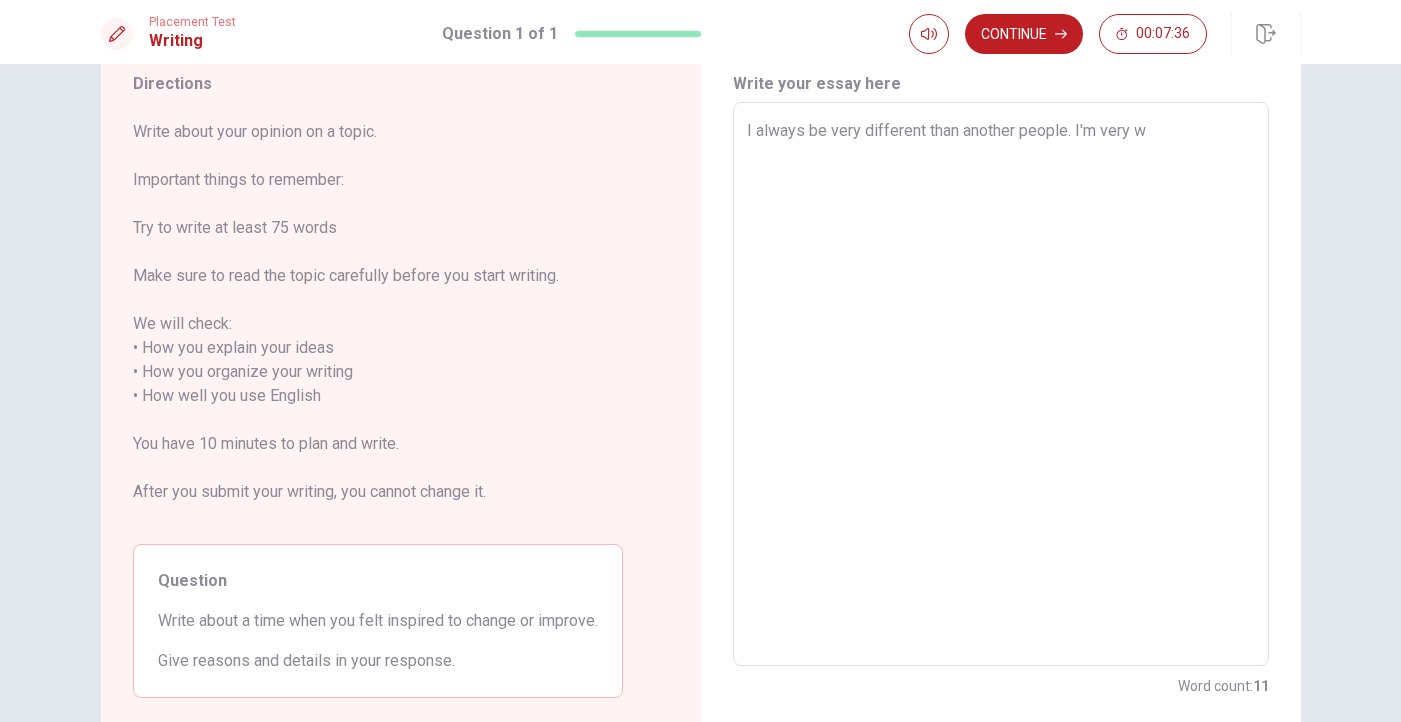 type on "I always be very different than another people. I'm very" 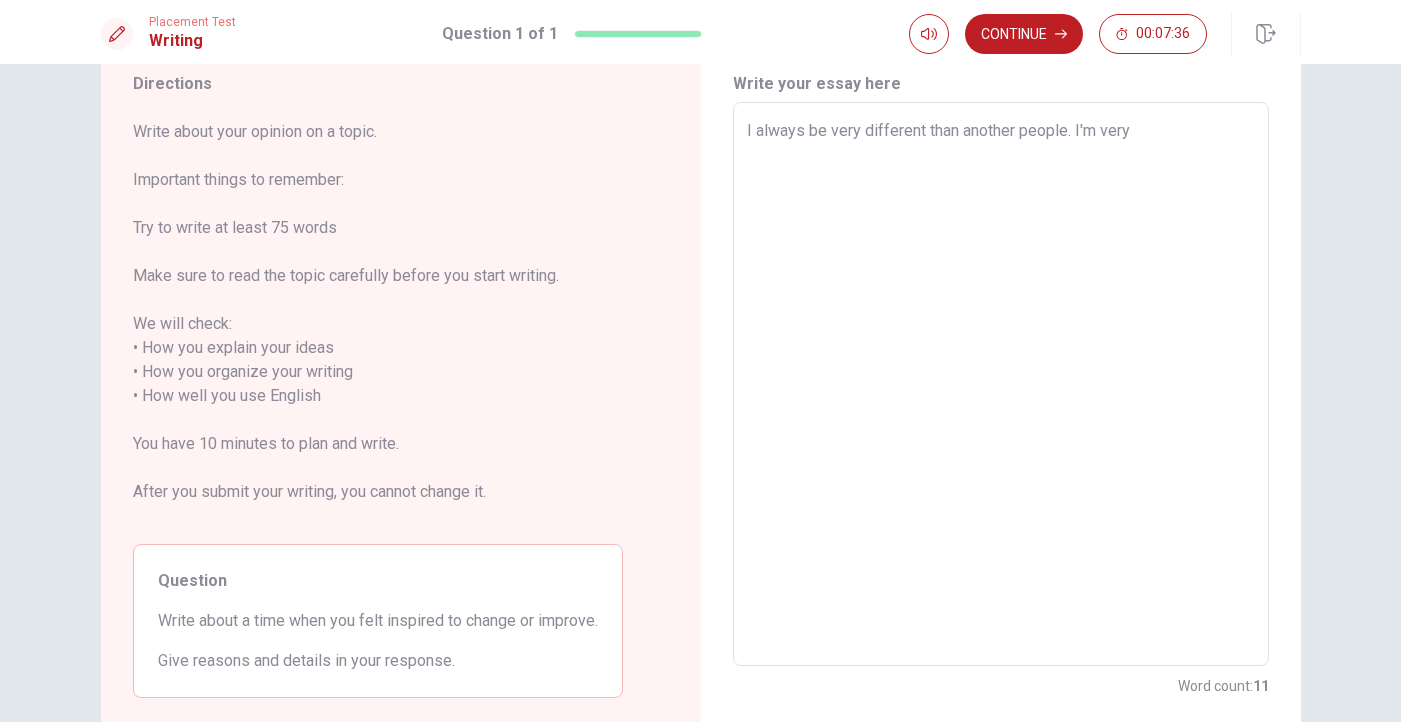 type on "x" 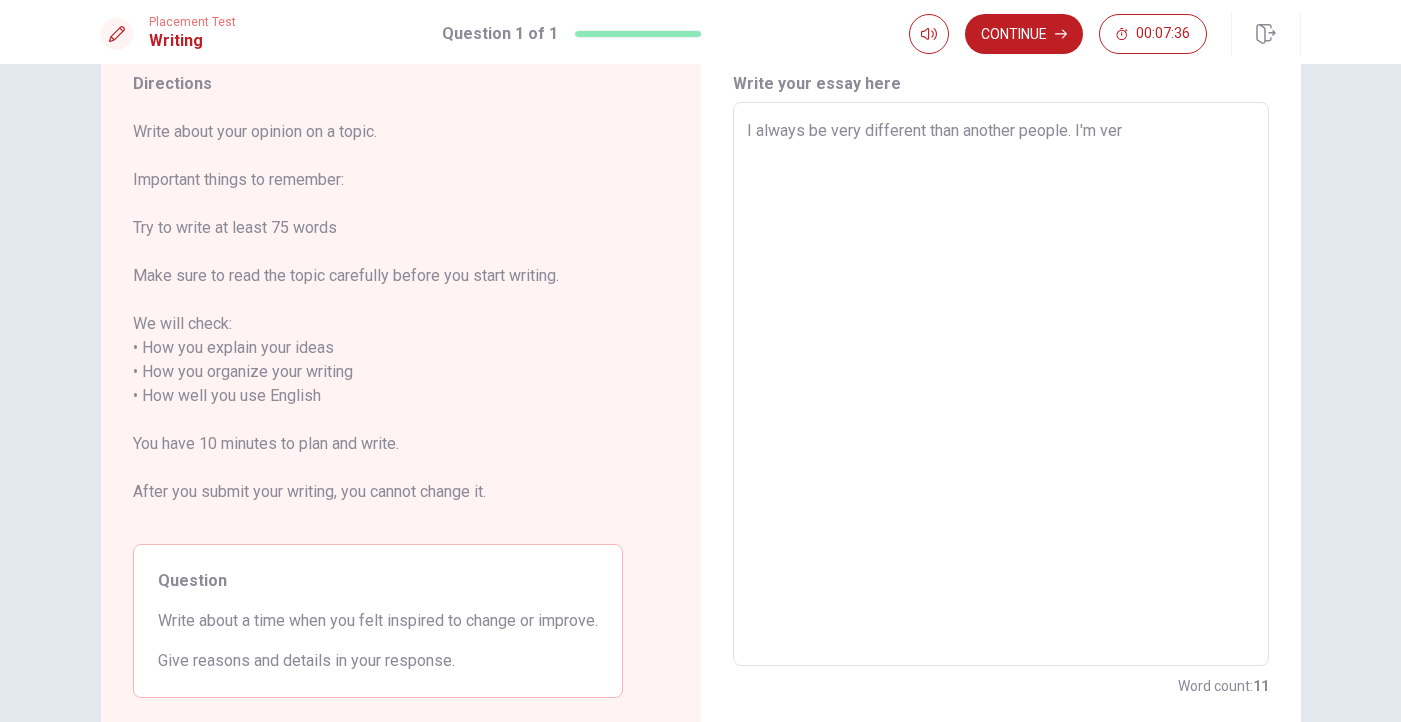 type on "x" 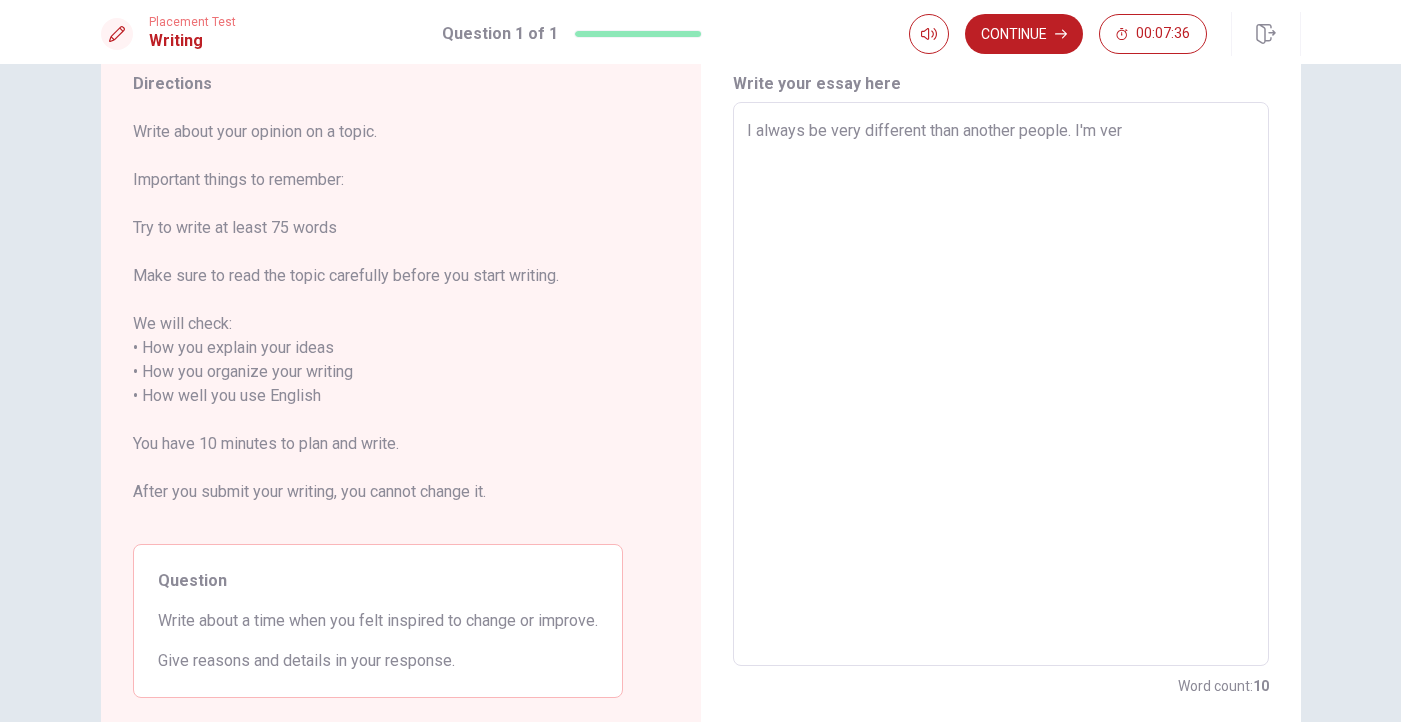 type on "I always be very different than another people. I'm ve" 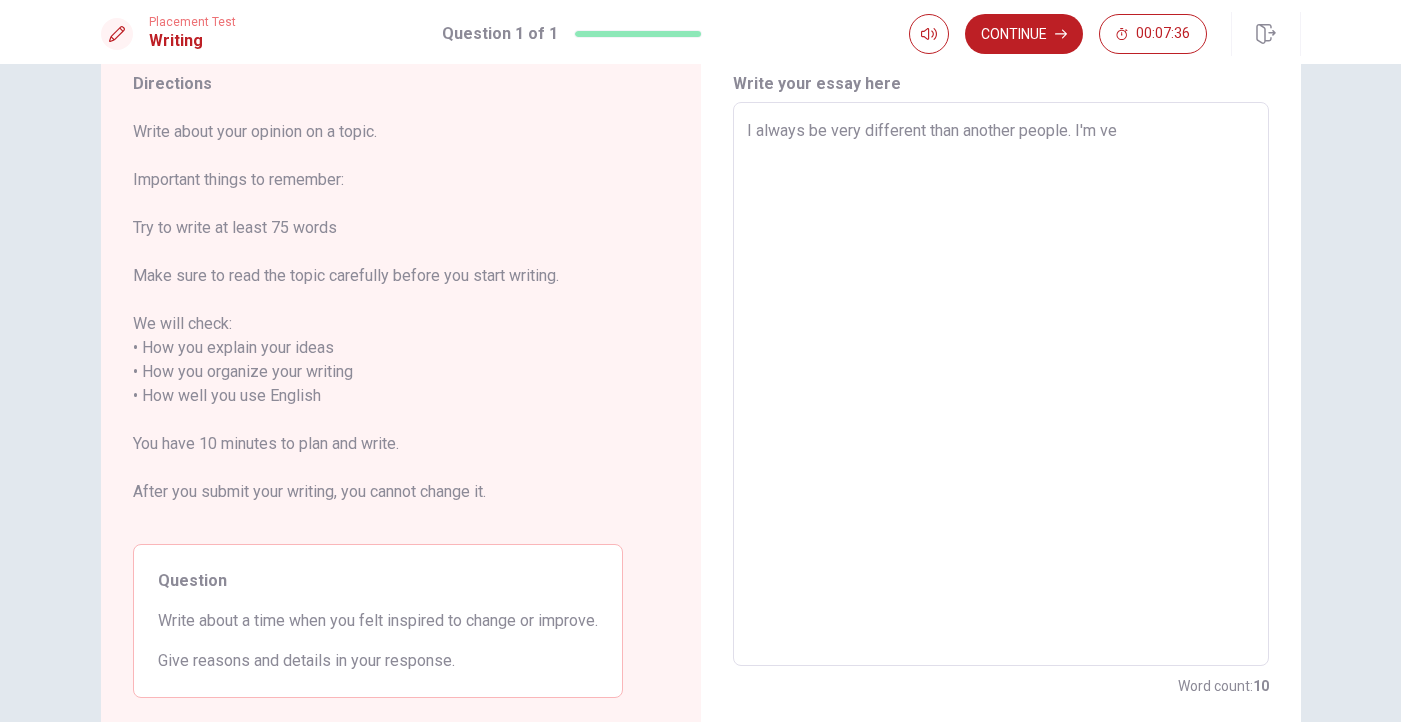 type on "x" 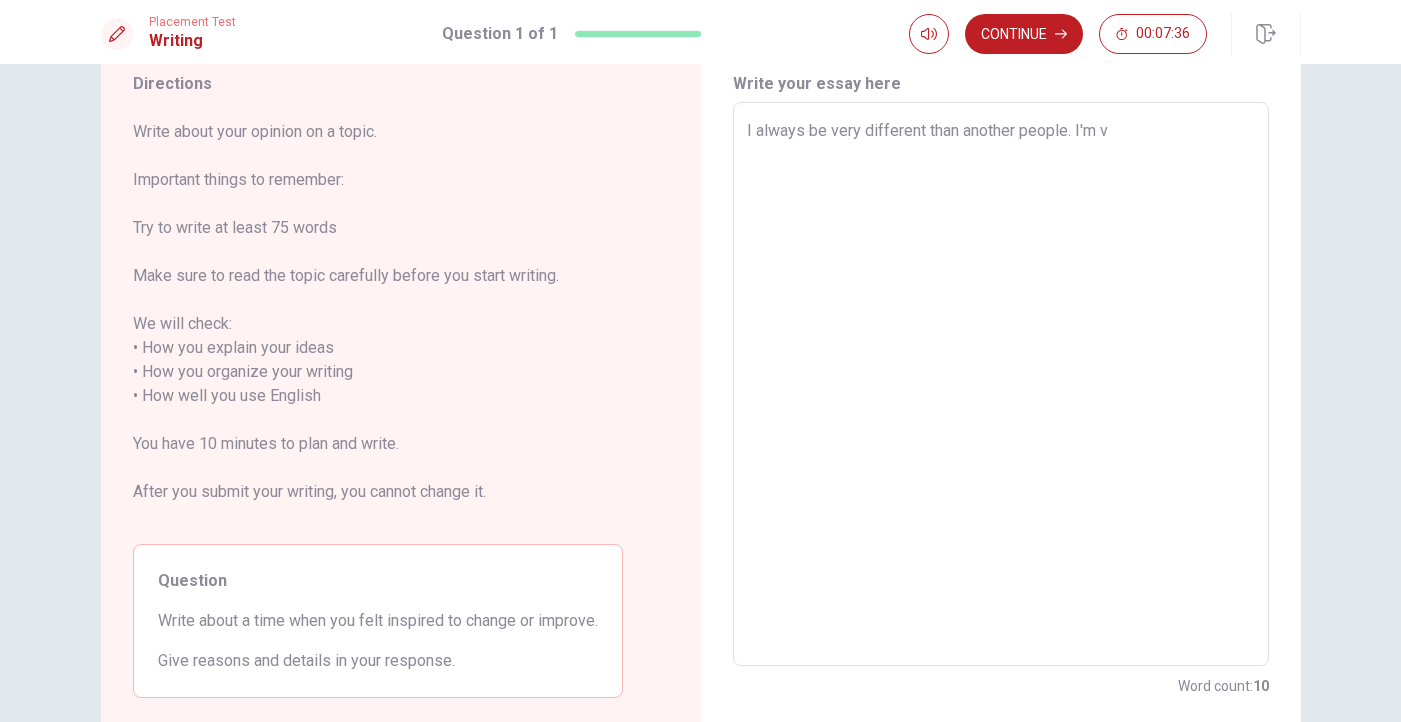 type on "x" 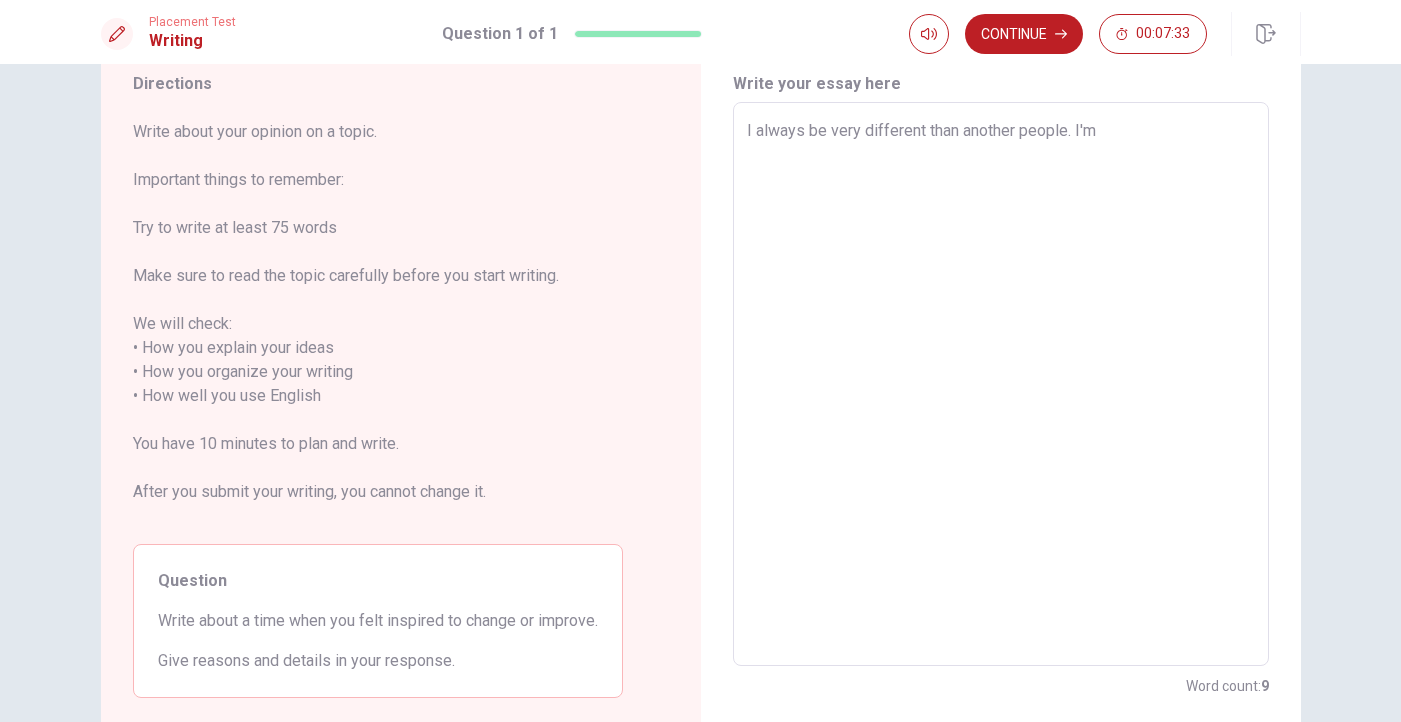 type on "x" 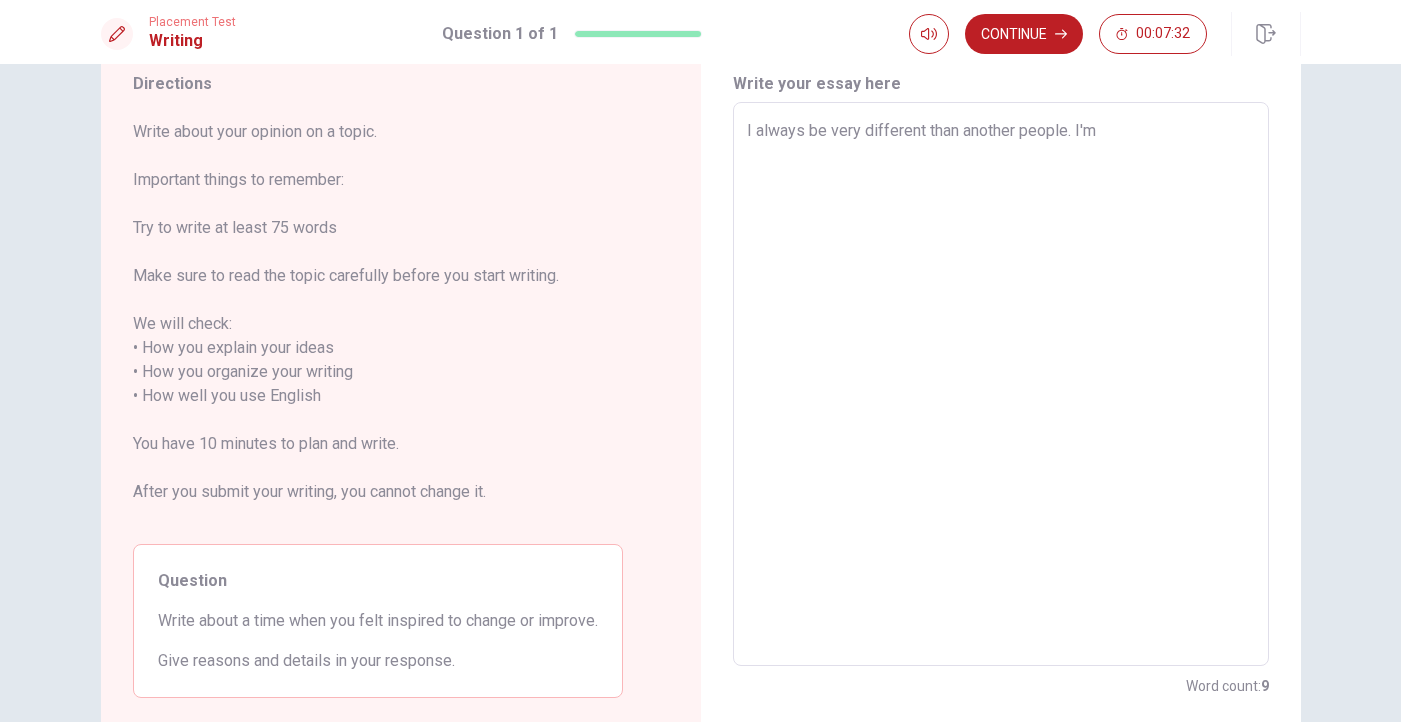 type on "I always be very different than another people. I'm m" 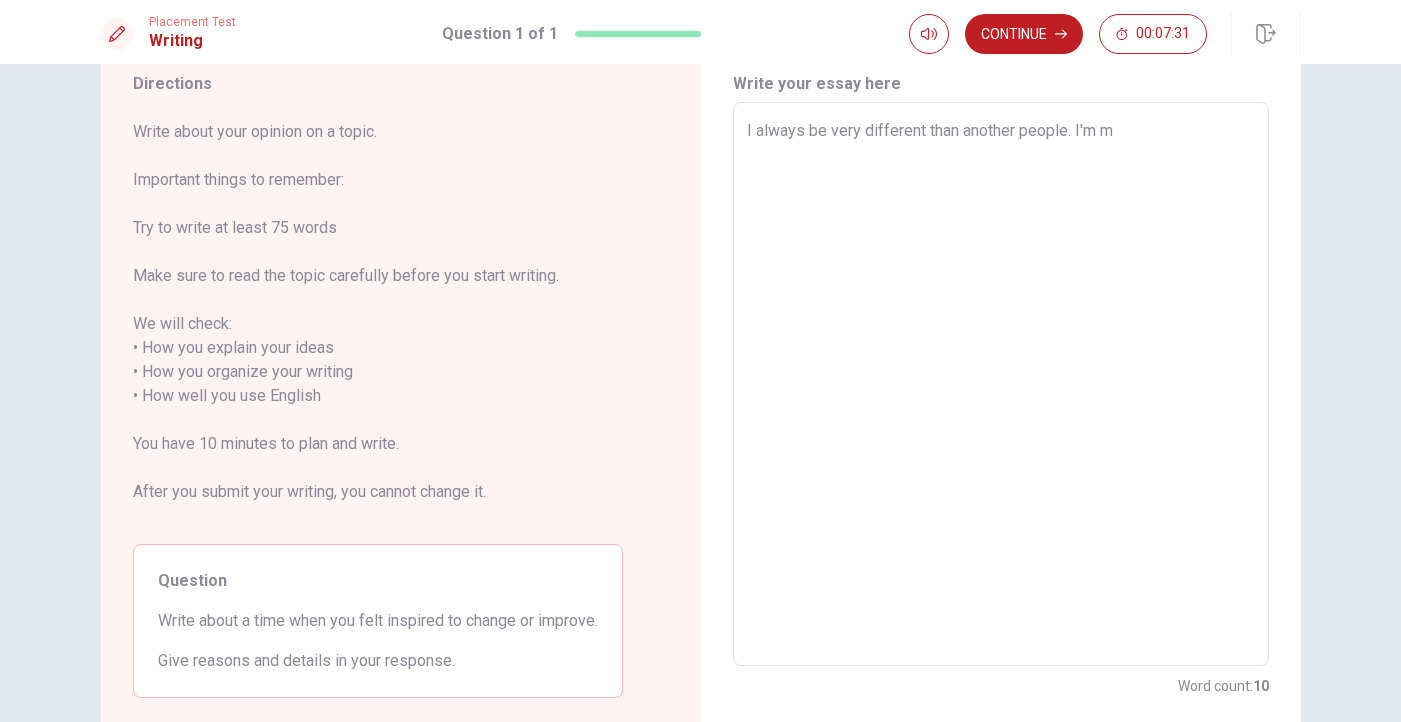 type on "x" 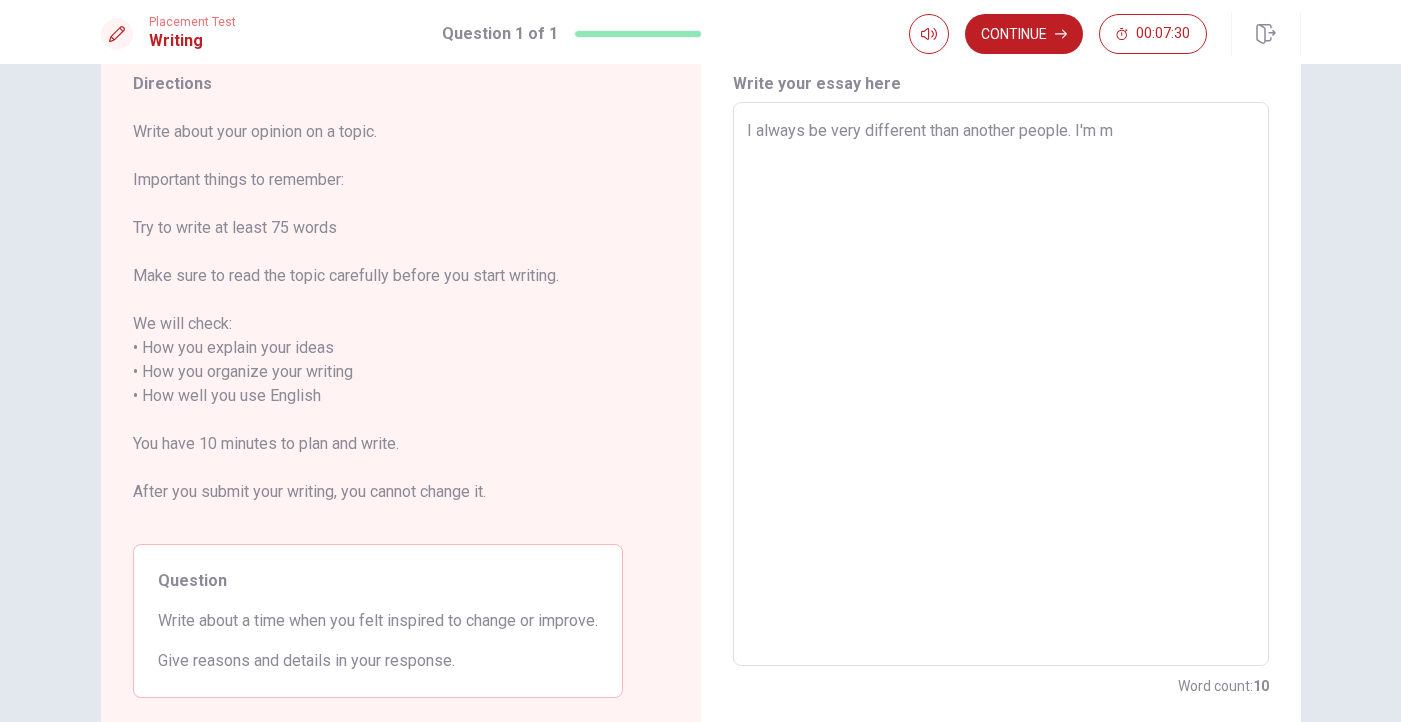 type on "I always be very different than another people. I'm" 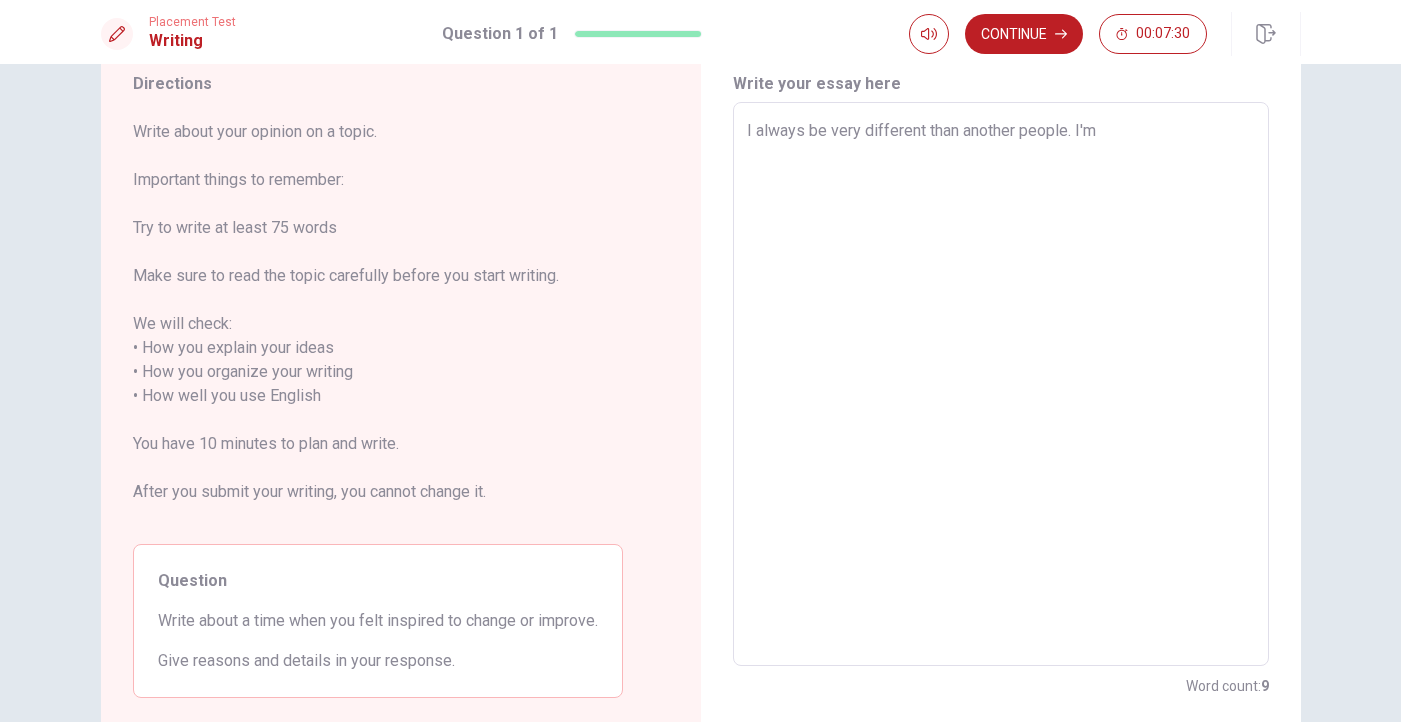 type on "x" 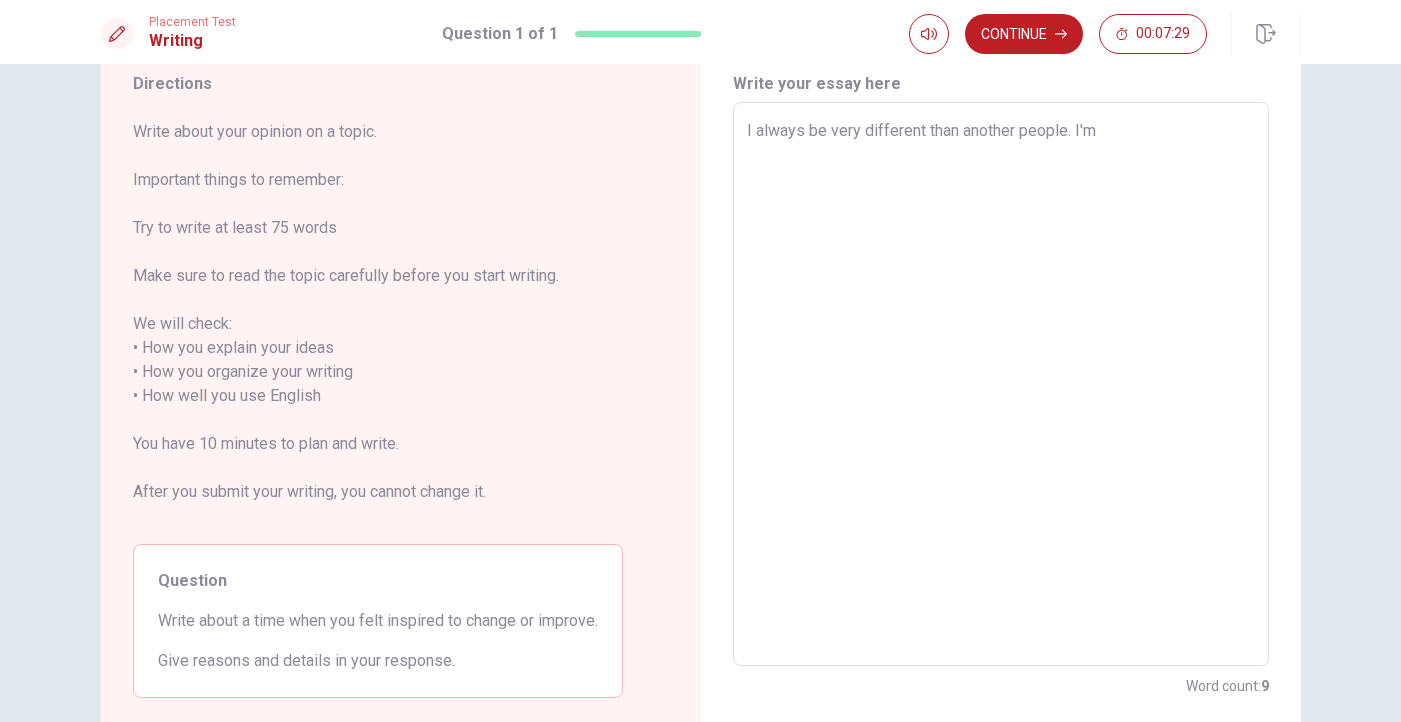 type on "I always be very different than another people. I'm m" 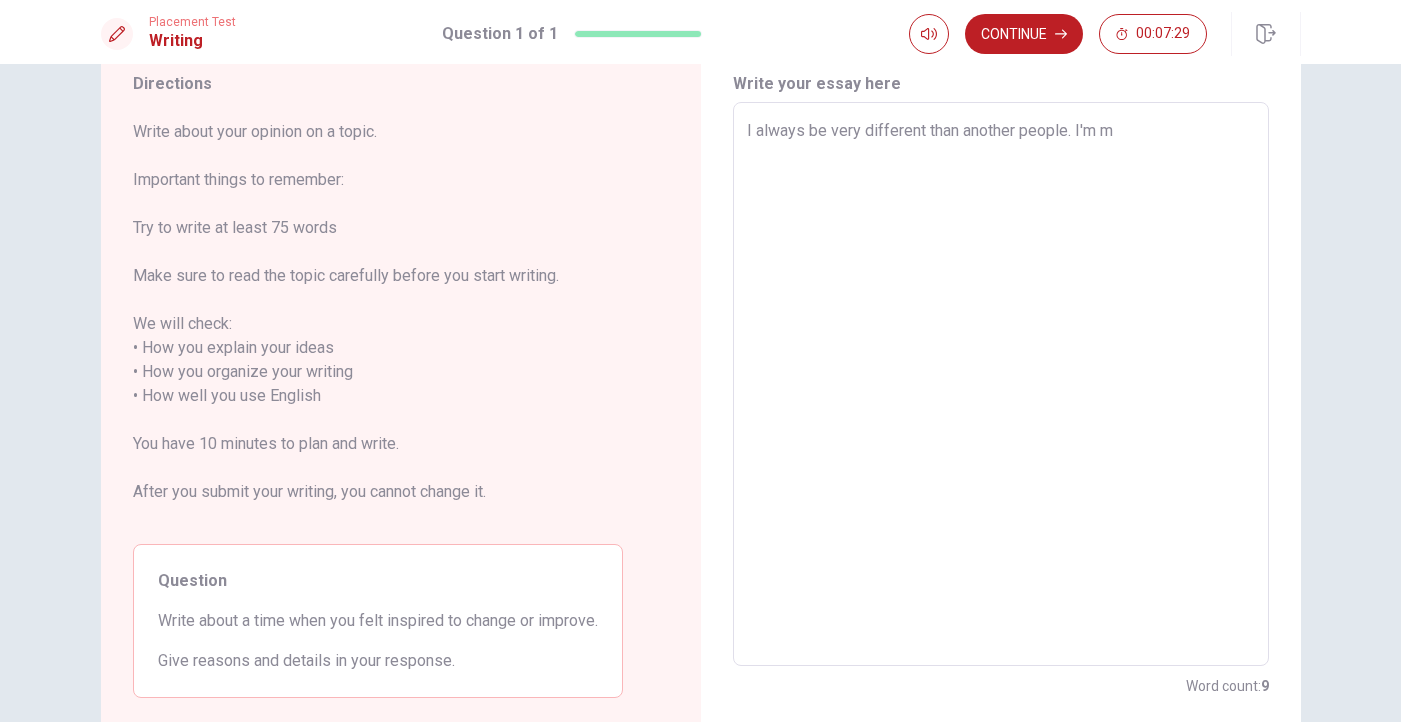 type on "x" 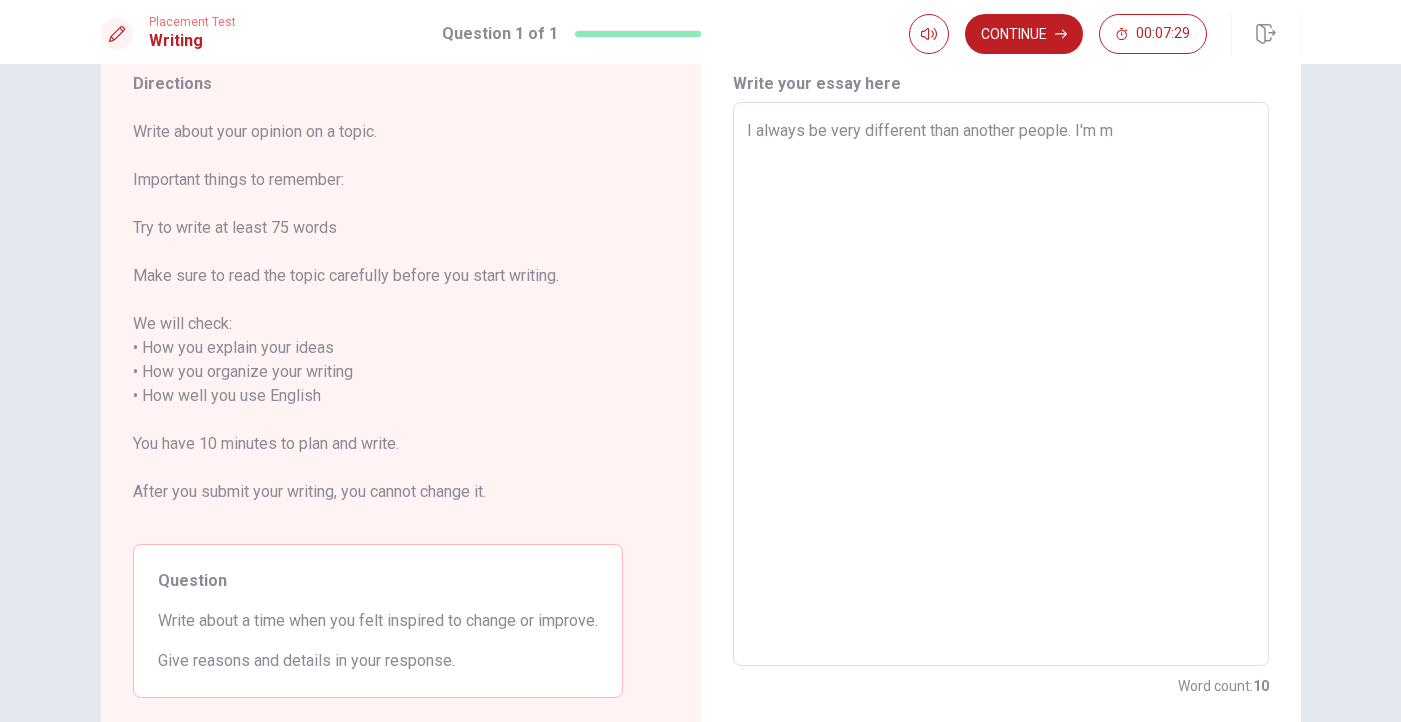 type on "I always be very different than another people. I'm ma" 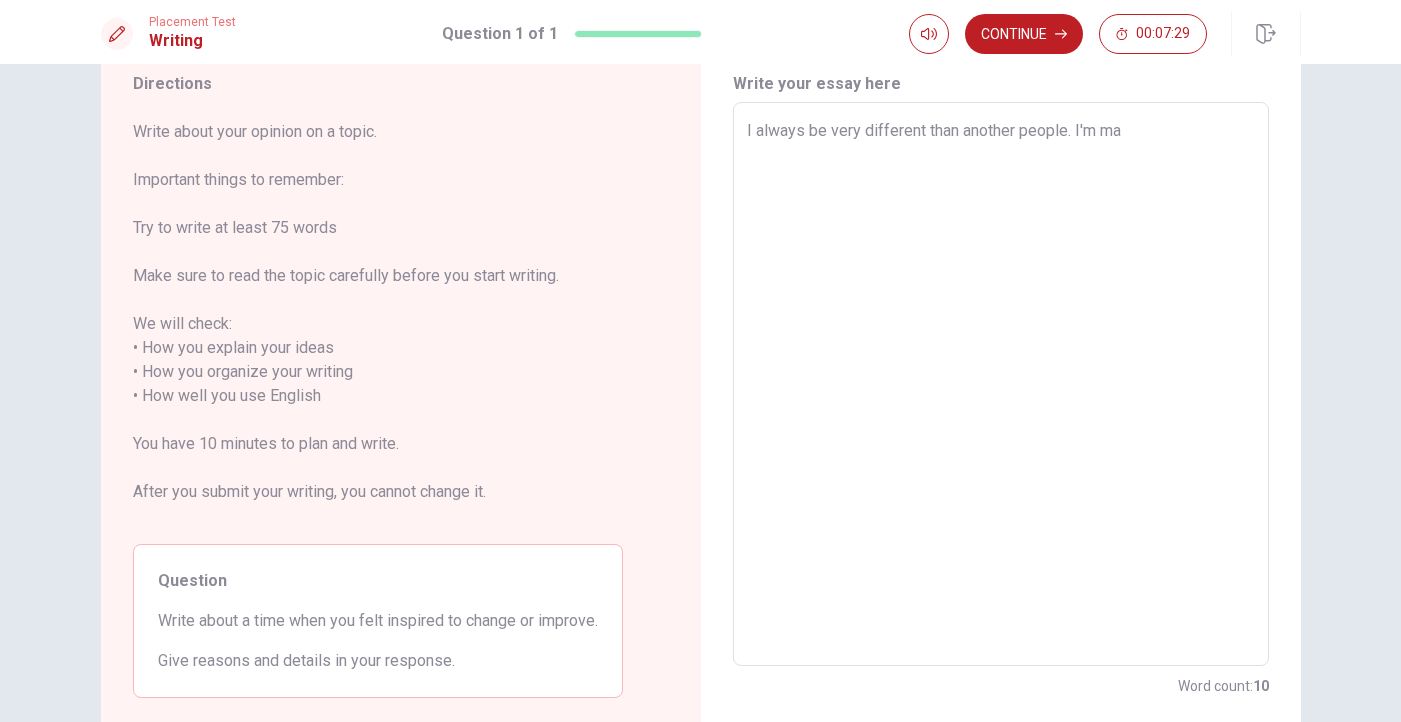 type on "x" 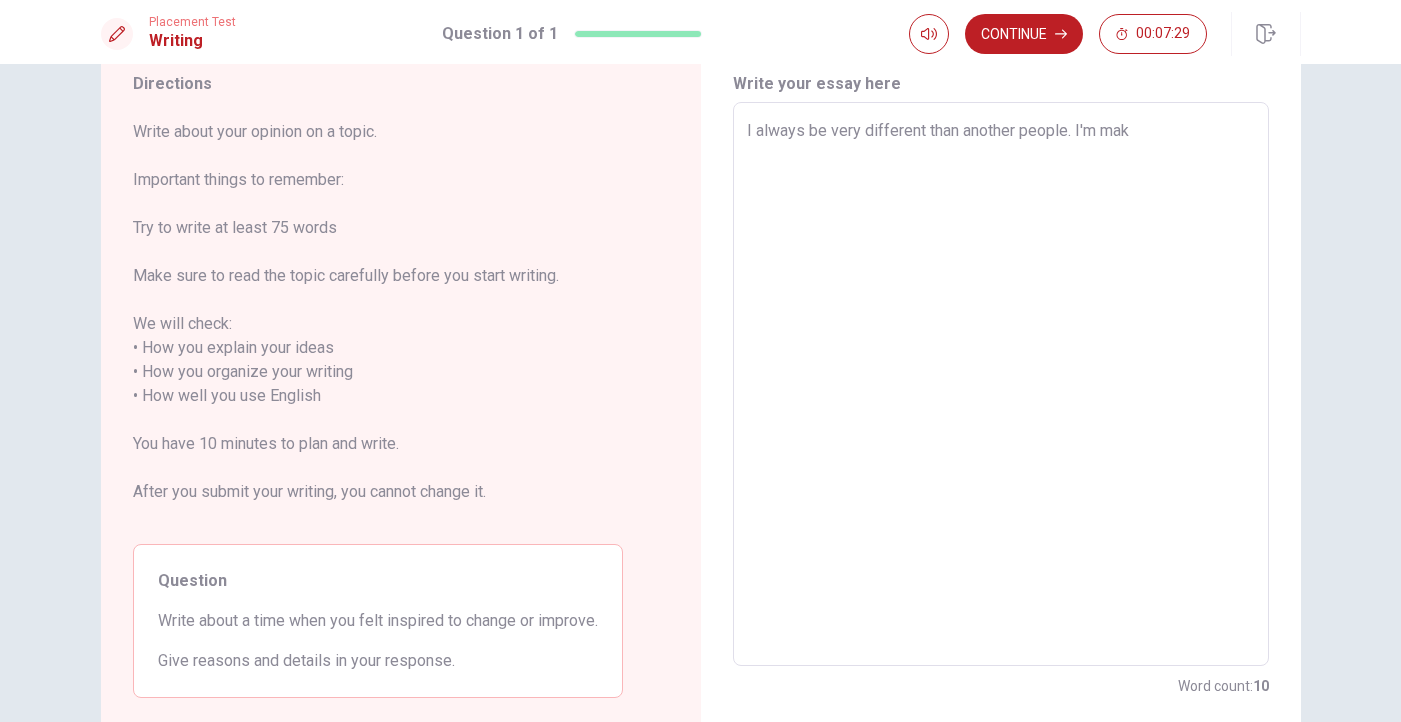 type 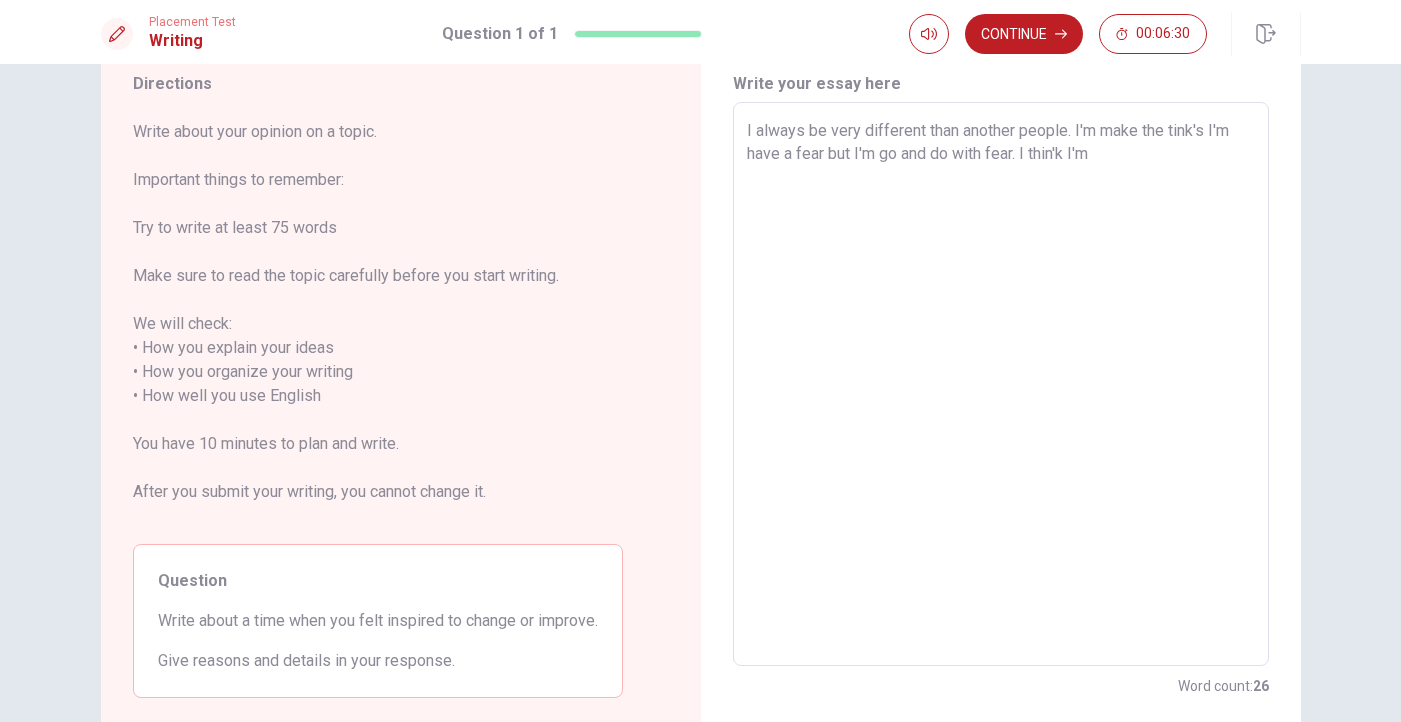 click on "I always be very different than another people. I'm make the tink's I'm have a fear but I'm go and do with fear. I thin'k I'm" at bounding box center (1001, 384) 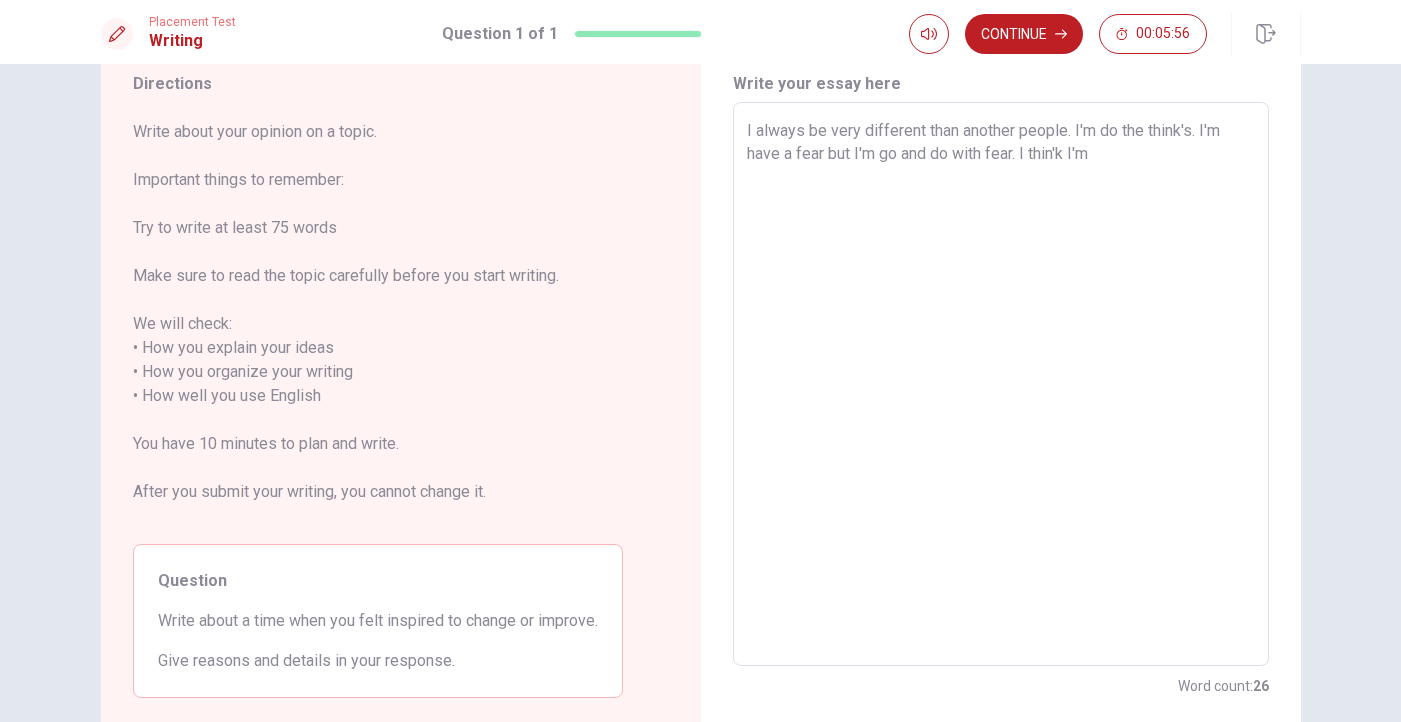 click on "I always be very different than another people. I'm do the think's. I'm have a fear but I'm go and do with fear. I thin'k I'm" at bounding box center [1001, 384] 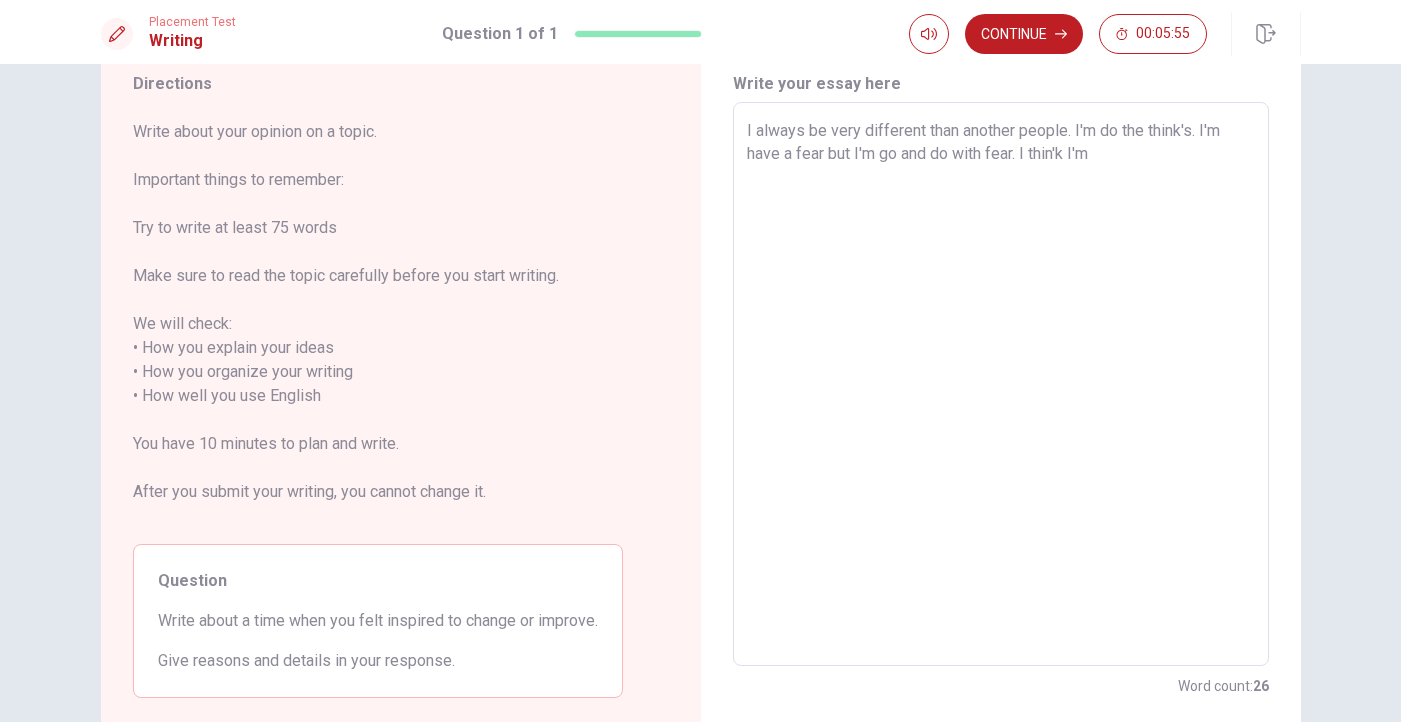 click on "I always be very different than another people. I'm do the think's. I'm have a fear but I'm go and do with fear. I thin'k I'm" at bounding box center [1001, 384] 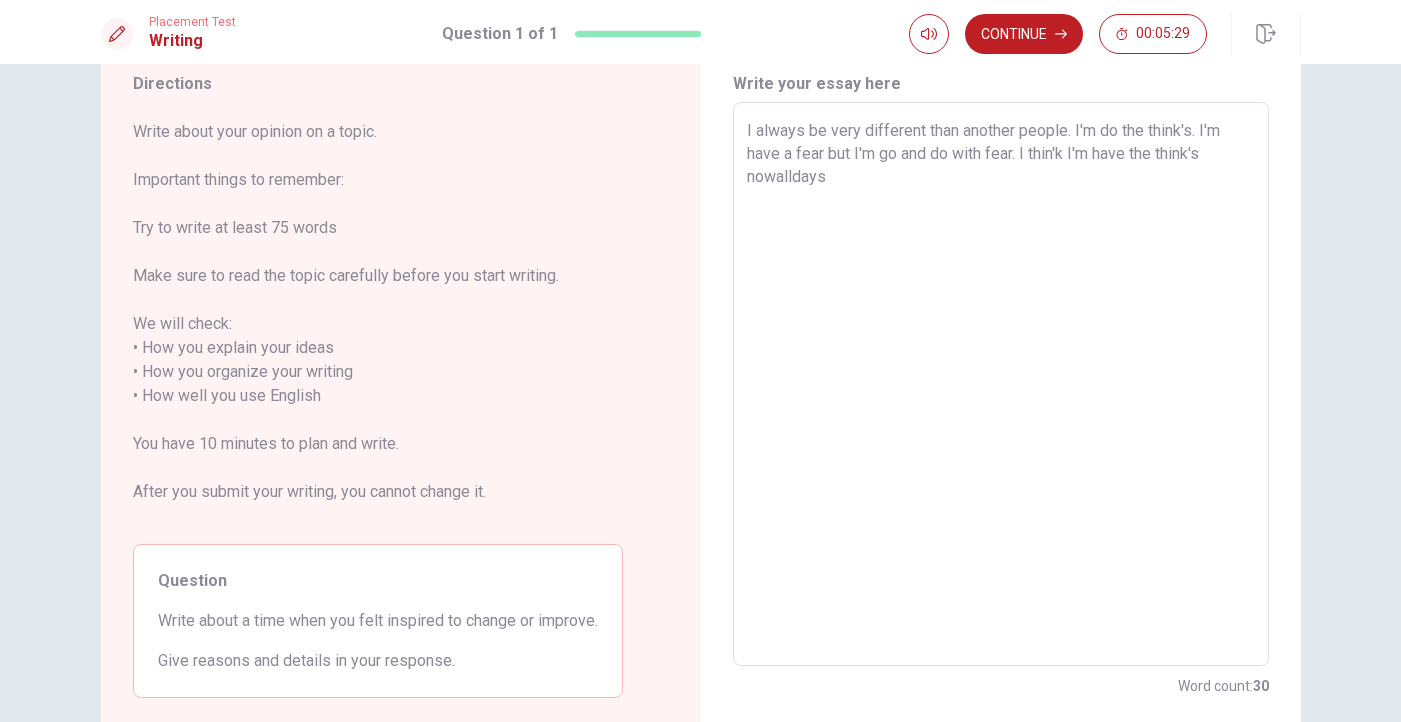 click on "I always be very different than another people. I'm do the think's. I'm have a fear but I'm go and do with fear. I thin'k I'm have the think's nowalldays" at bounding box center (1001, 384) 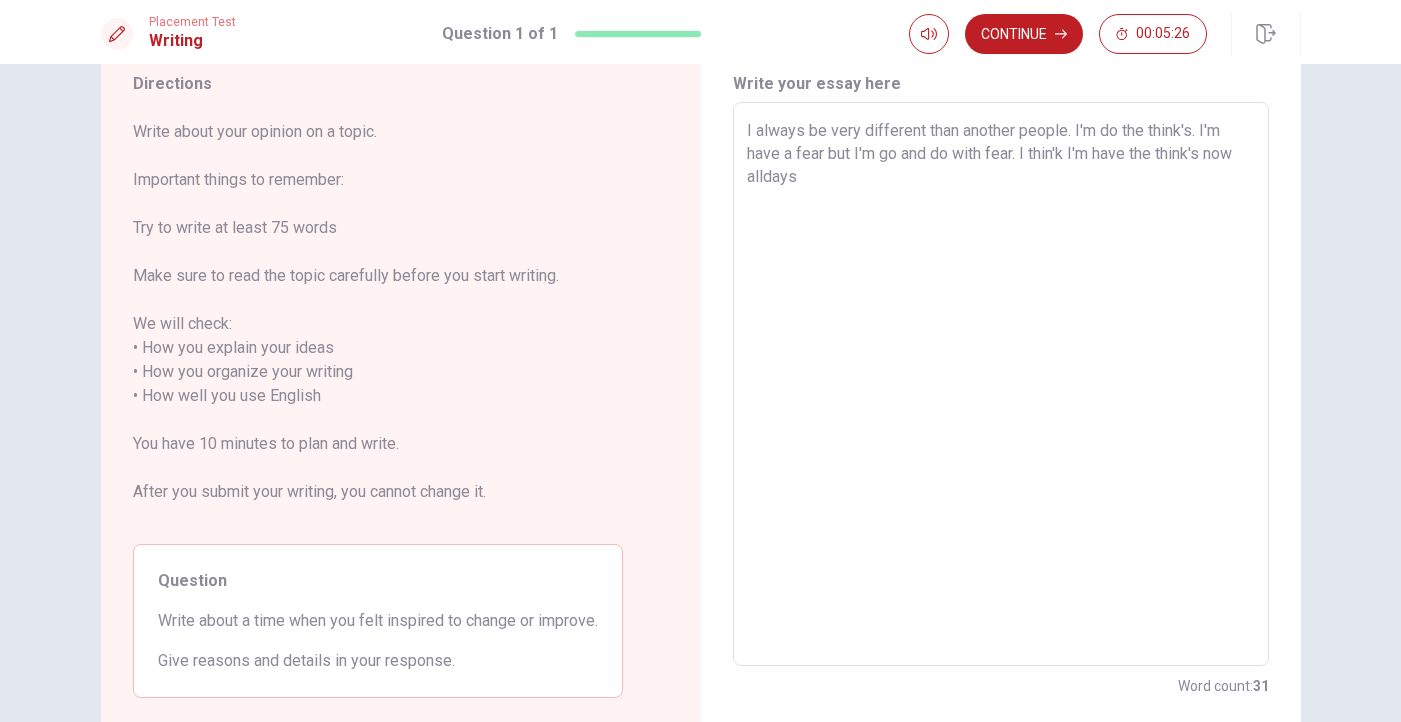 click on "I always be very different than another people. I'm do the think's. I'm have a fear but I'm go and do with fear. I thin'k I'm have the think's now alldays" at bounding box center (1001, 384) 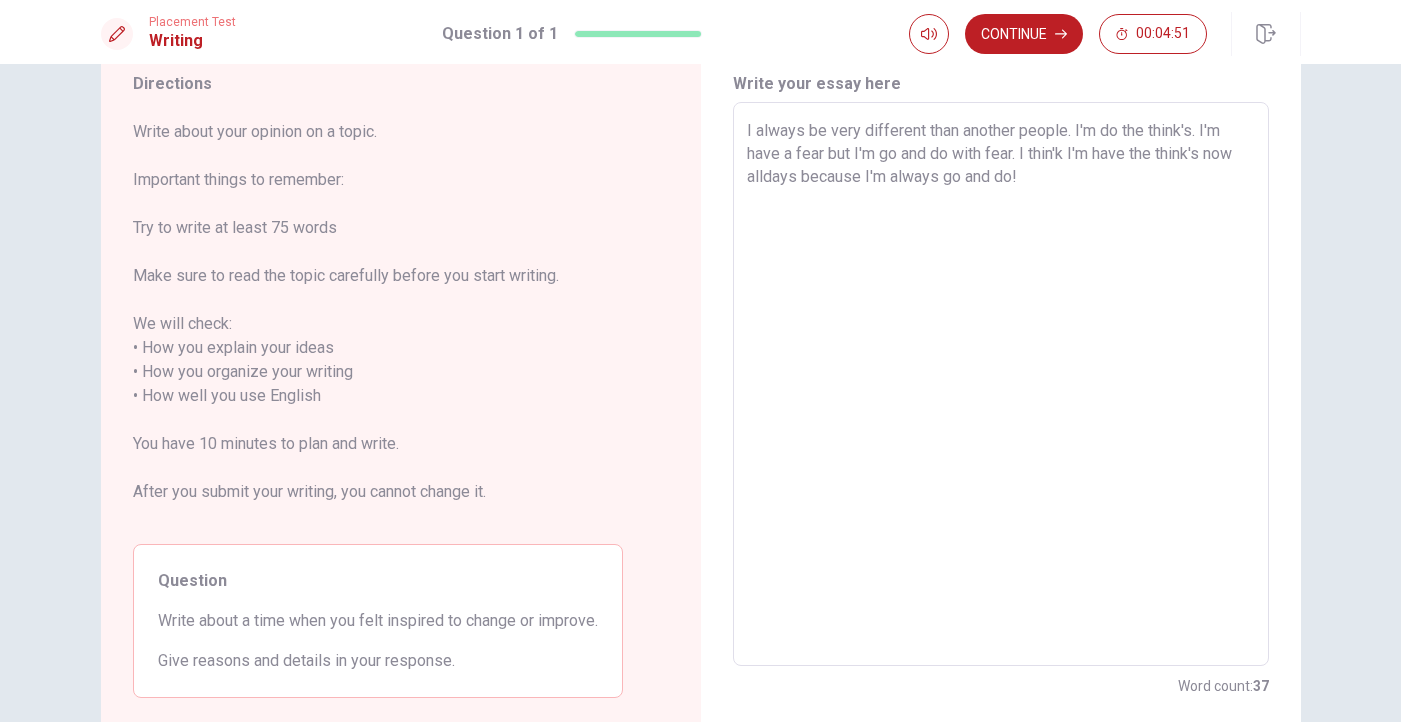 click on "I always be very different than another people. I'm do the think's. I'm have a fear but I'm go and do with fear. I thin'k I'm have the think's now alldays because I'm always go and do!" at bounding box center (1001, 384) 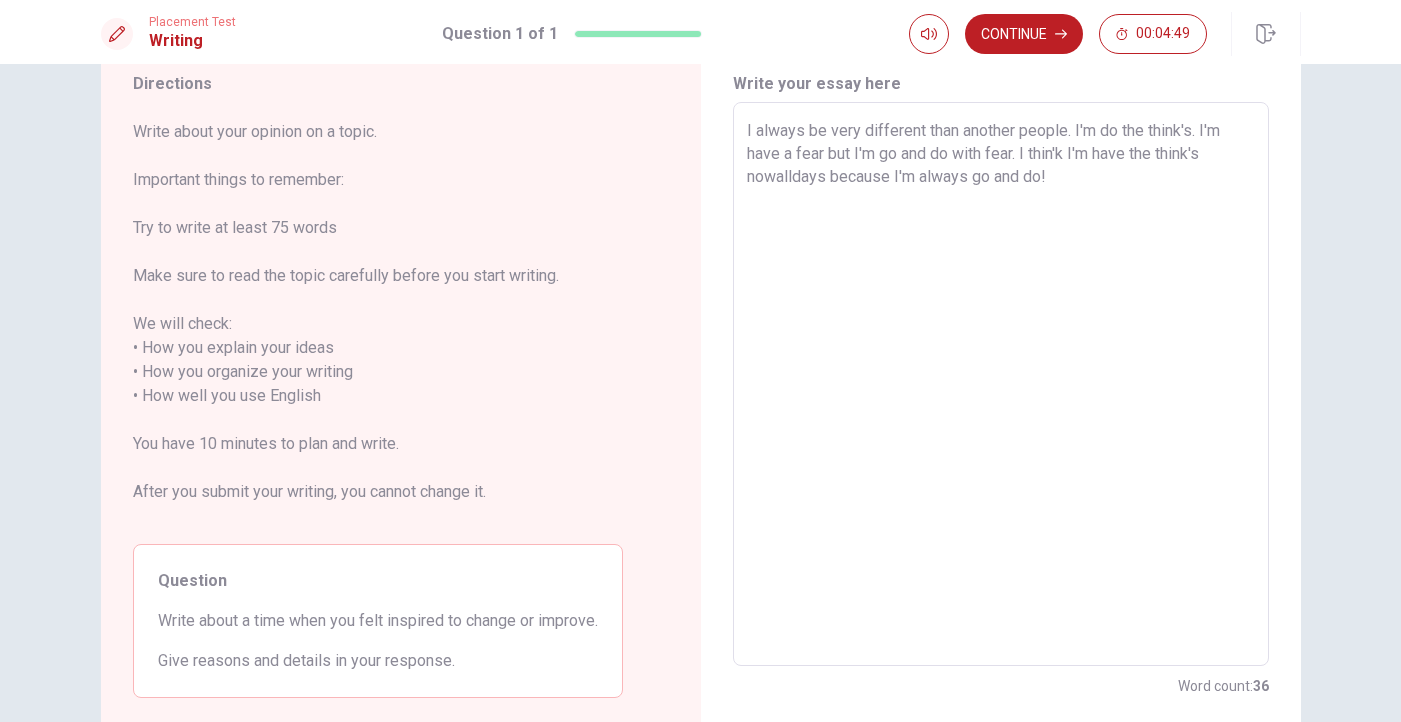 click on "I always be very different than another people. I'm do the think's. I'm have a fear but I'm go and do with fear. I thin'k I'm have the think's nowalldays because I'm always go and do!" at bounding box center [1001, 384] 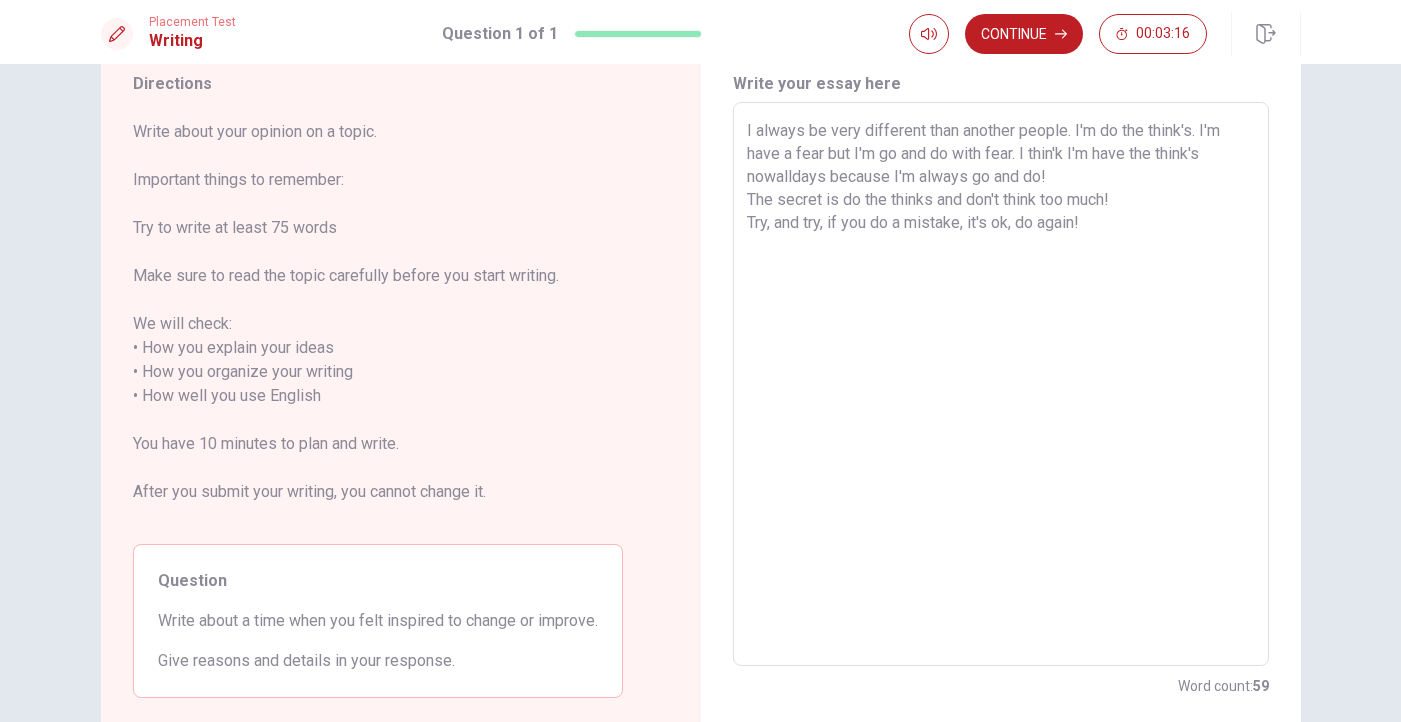 click on "I always be very different than another people. I'm do the think's. I'm have a fear but I'm go and do with fear. I thin'k I'm have the think's nowalldays because I'm always go and do!
The secret is do the thinks and don't think too much!
Try, and try, if you do a mistake, it's ok, do again!" at bounding box center [1001, 384] 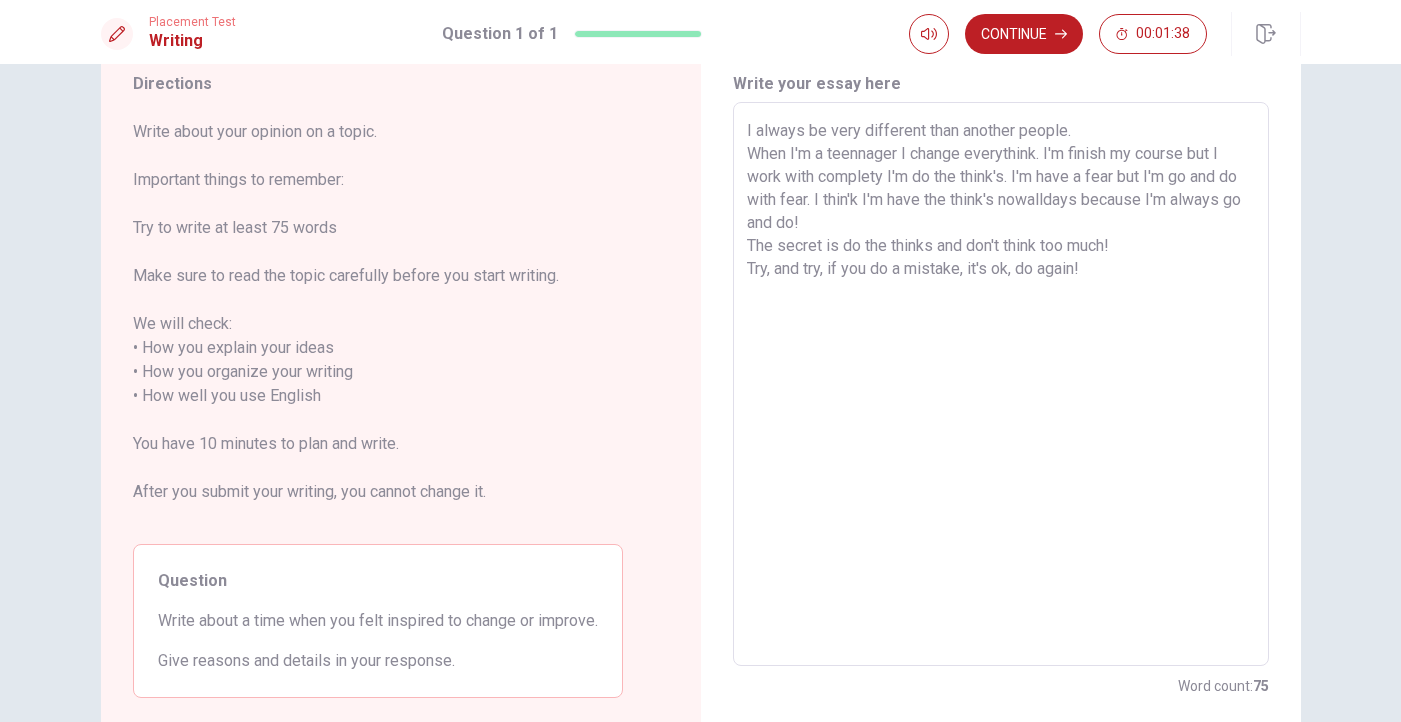 click on "I always be very different than another people.
When I'm a teennager I change everythink. I'm finish my course but I work with complety I'm do the think's. I'm have a fear but I'm go and do with fear. I thin'k I'm have the think's nowalldays because I'm always go and do!
The secret is do the thinks and don't think too much!
Try, and try, if you do a mistake, it's ok, do again!" at bounding box center [1001, 384] 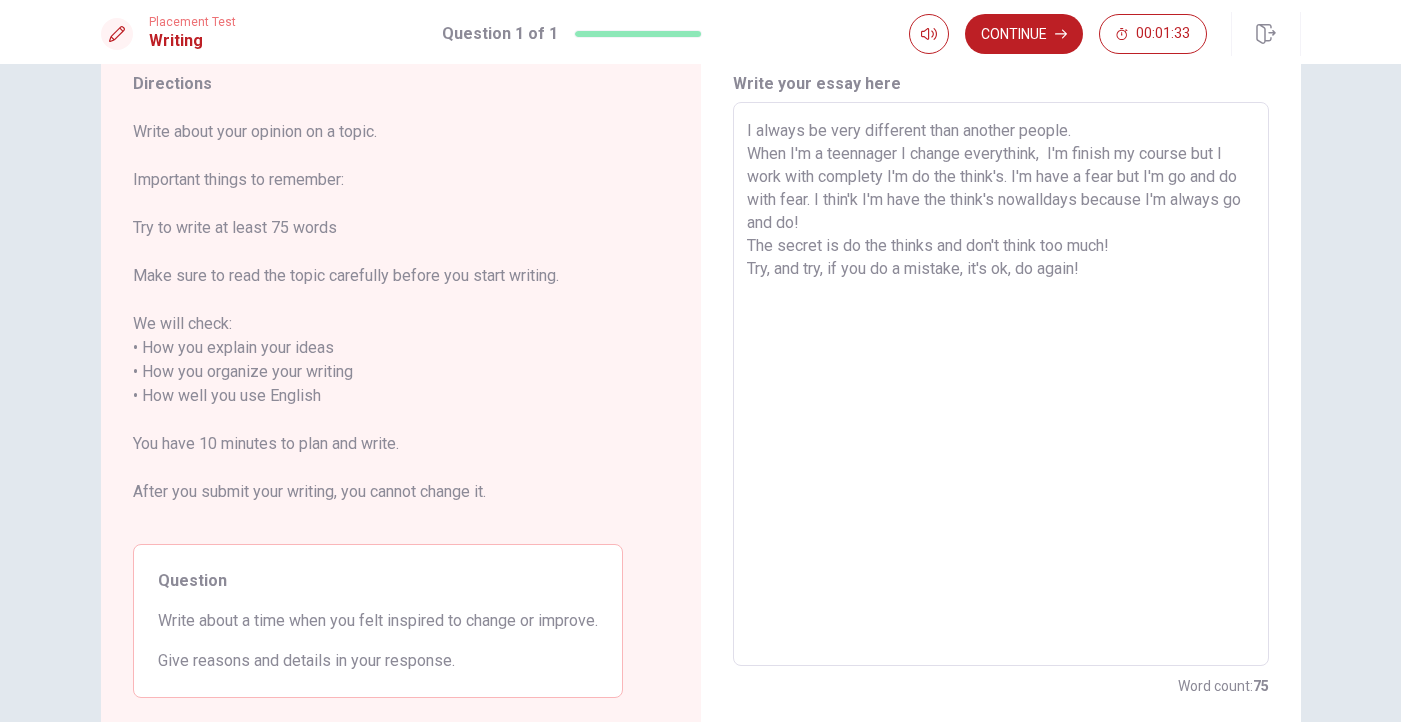 click on "I always be very different than another people.
When I'm a teennager I change everythink,  I'm finish my course but I work with complety I'm do the think's. I'm have a fear but I'm go and do with fear. I thin'k I'm have the think's nowalldays because I'm always go and do!
The secret is do the thinks and don't think too much!
Try, and try, if you do a mistake, it's ok, do again!" at bounding box center (1001, 384) 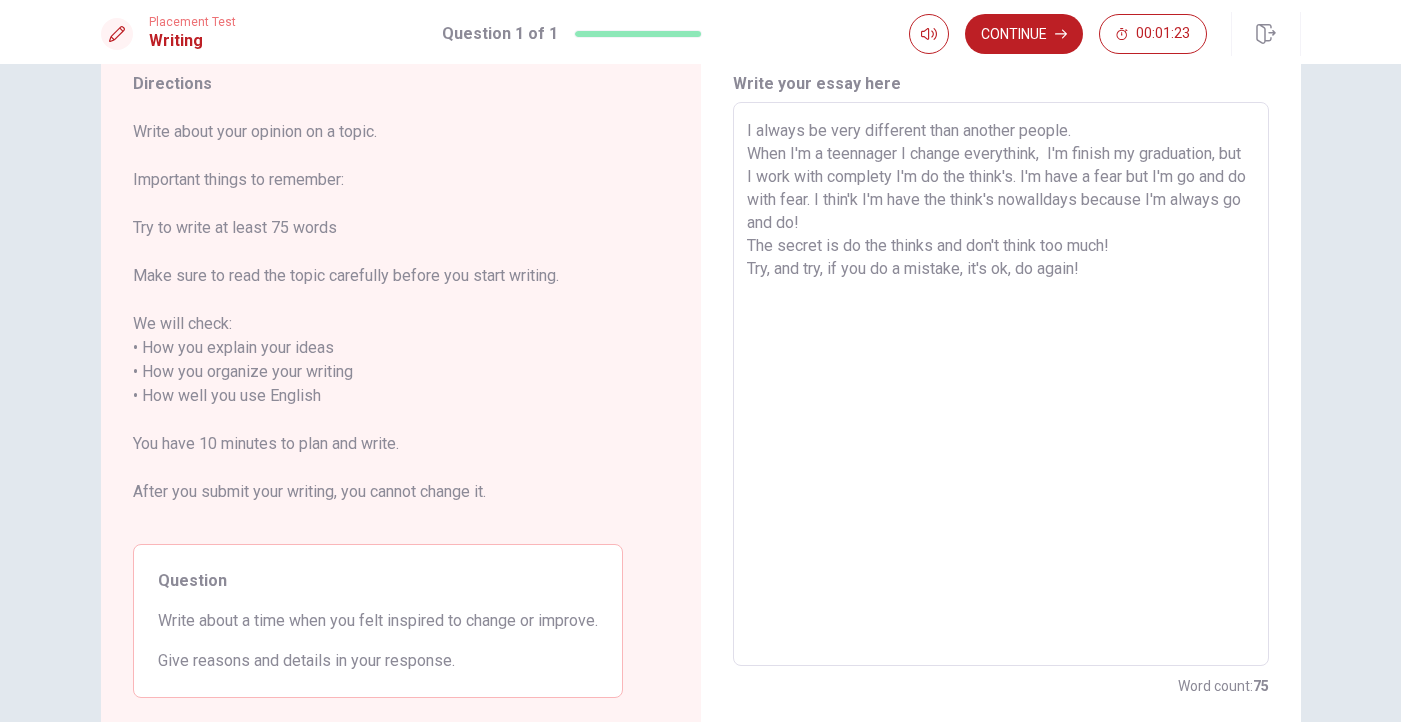 click on "I always be very different than another people.
When I'm a teennager I change everythink,  I'm finish my graduation, but I work with complety I'm do the think's. I'm have a fear but I'm go and do with fear. I thin'k I'm have the think's nowalldays because I'm always go and do!
The secret is do the thinks and don't think too much!
Try, and try, if you do a mistake, it's ok, do again!" at bounding box center [1001, 384] 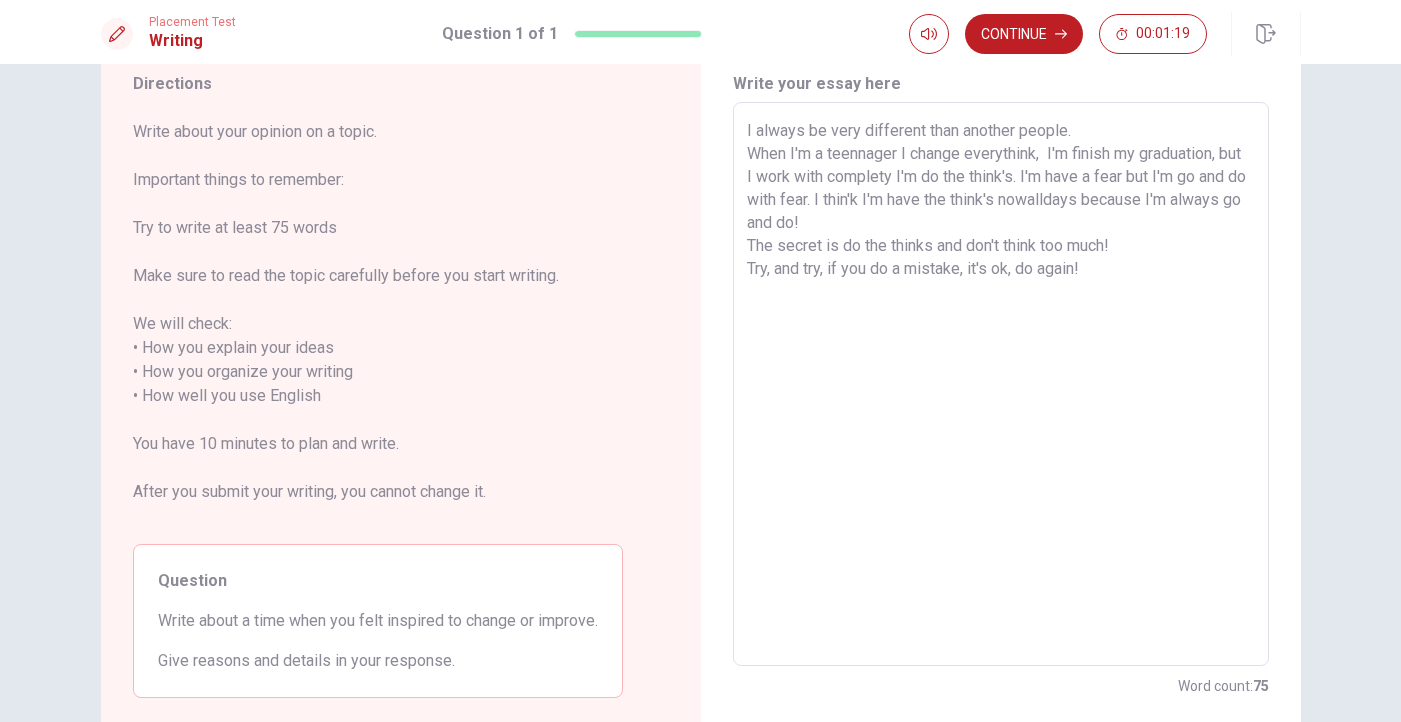 click on "I always be very different than another people.
When I'm a teennager I change everythink,  I'm finish my graduation, but I work with complety I'm do the think's. I'm have a fear but I'm go and do with fear. I thin'k I'm have the think's nowalldays because I'm always go and do!
The secret is do the thinks and don't think too much!
Try, and try, if you do a mistake, it's ok, do again!" at bounding box center (1001, 384) 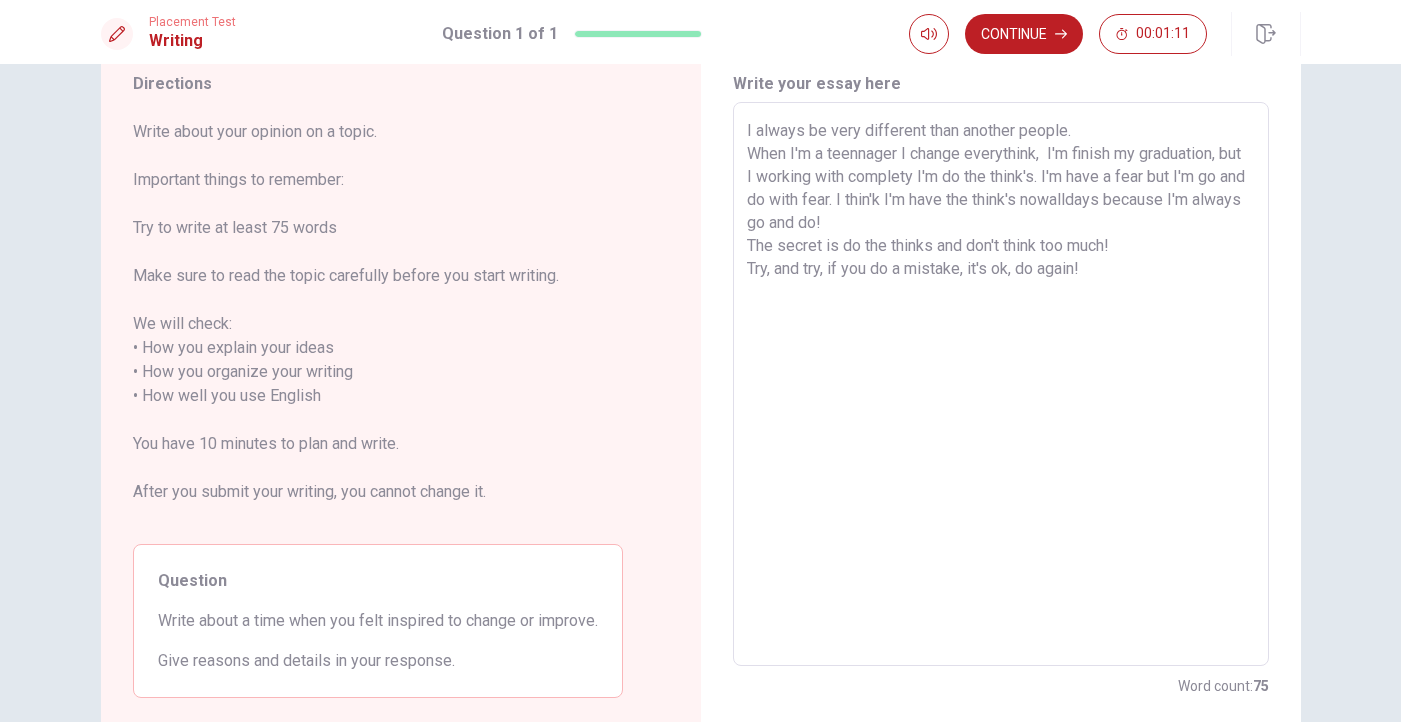 click on "I always be very different than another people.
When I'm a teennager I change everythink,  I'm finish my graduation, but I working with complety I'm do the think's. I'm have a fear but I'm go and do with fear. I thin'k I'm have the think's nowalldays because I'm always go and do!
The secret is do the thinks and don't think too much!
Try, and try, if you do a mistake, it's ok, do again!" at bounding box center (1001, 384) 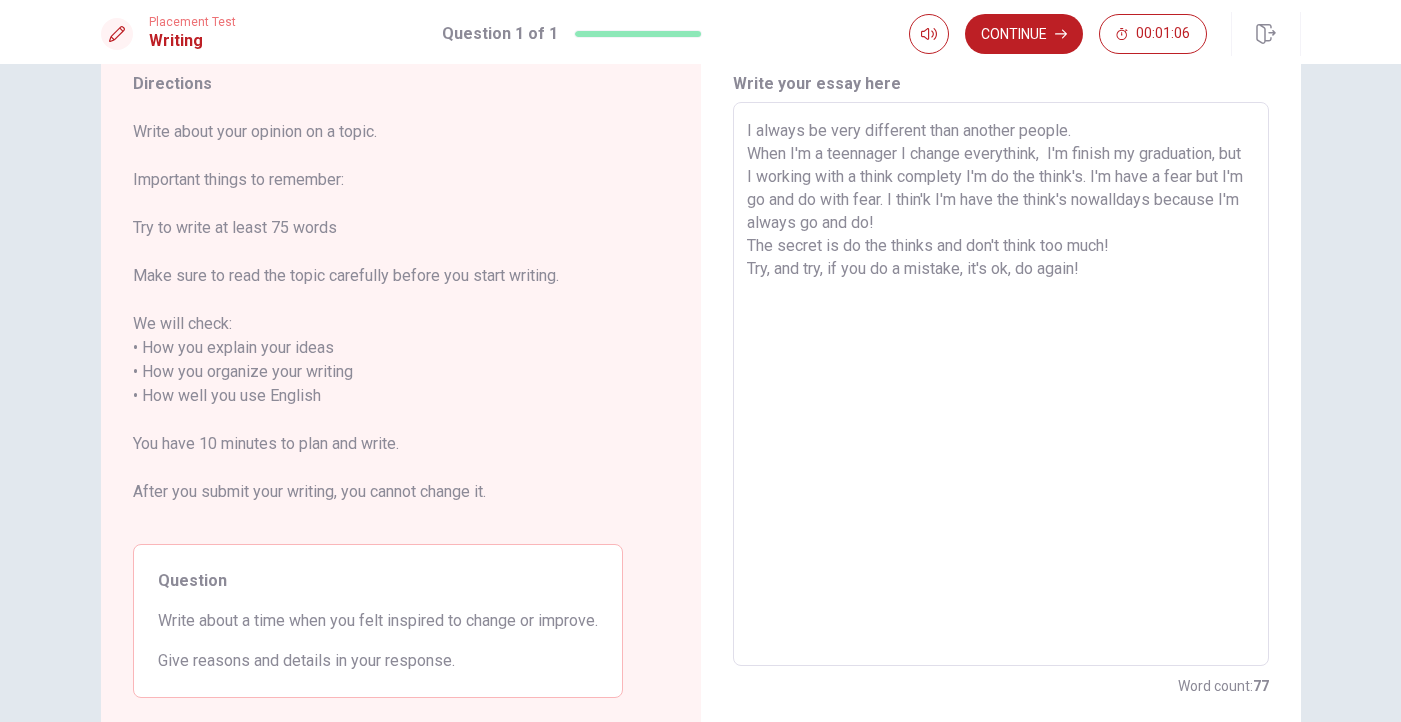 drag, startPoint x: 1114, startPoint y: 176, endPoint x: 999, endPoint y: 170, distance: 115.15642 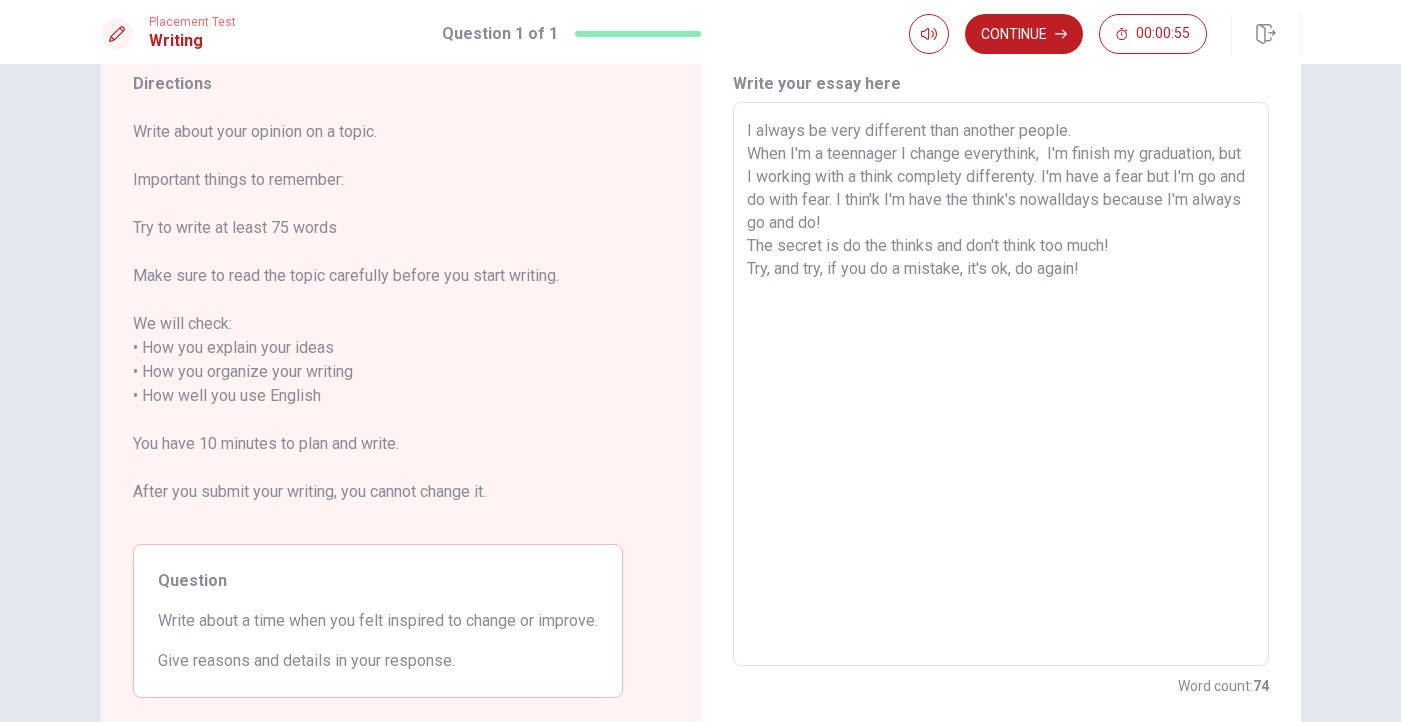 click on "I always be very different than another people.
When I'm a teennager I change everythink,  I'm finish my graduation, but I working with a think complety differenty. I'm have a fear but I'm go and do with fear. I thin'k I'm have the think's nowalldays because I'm always go and do!
The secret is do the thinks and don't think too much!
Try, and try, if you do a mistake, it's ok, do again!" at bounding box center [1001, 384] 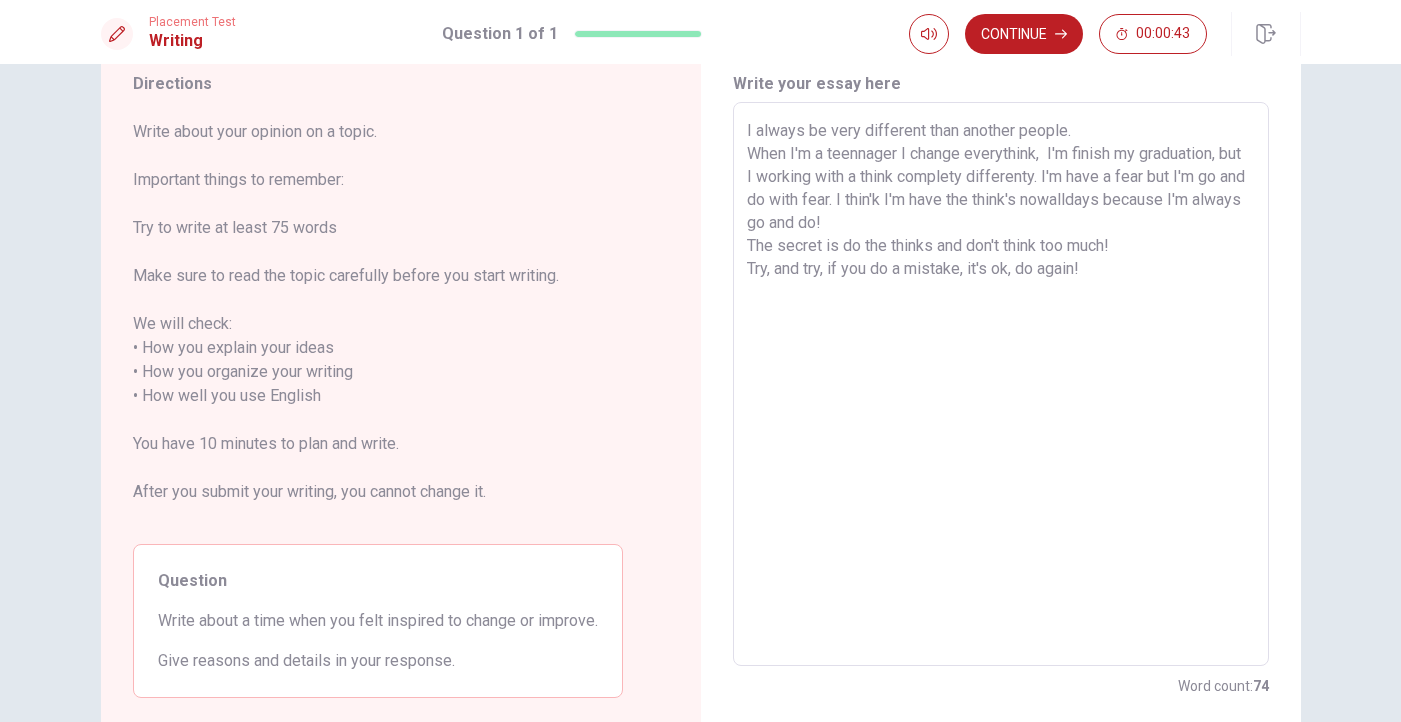click on "I always be very different than another people.
When I'm a teennager I change everythink,  I'm finish my graduation, but I working with a think complety differenty. I'm have a fear but I'm go and do with fear. I thin'k I'm have the think's nowalldays because I'm always go and do!
The secret is do the thinks and don't think too much!
Try, and try, if you do a mistake, it's ok, do again!" at bounding box center [1001, 384] 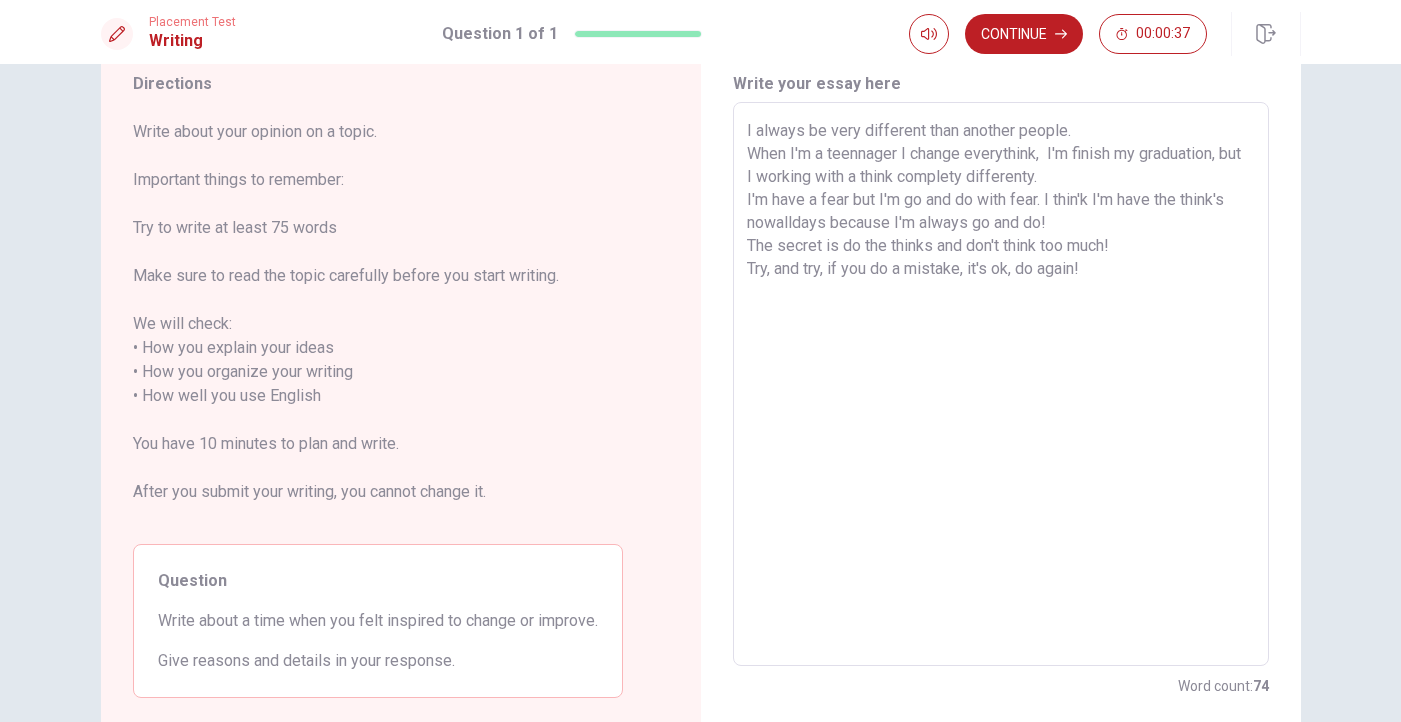 drag, startPoint x: 805, startPoint y: 201, endPoint x: 754, endPoint y: 201, distance: 51 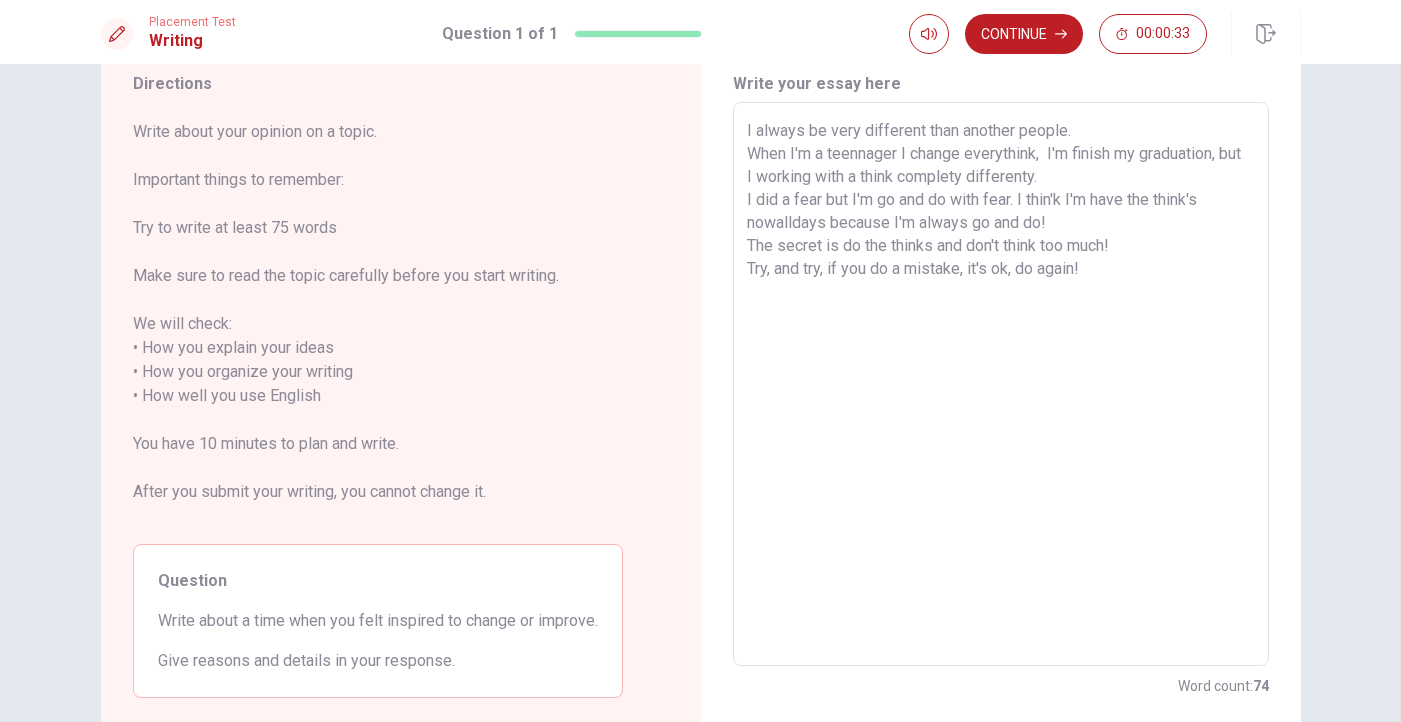 click on "I always be very different than another people.
When I'm a teennager I change everythink,  I'm finish my graduation, but I working with a think complety differenty.
I did a fear but I'm go and do with fear. I thin'k I'm have the think's nowalldays because I'm always go and do!
The secret is do the thinks and don't think too much!
Try, and try, if you do a mistake, it's ok, do again!" at bounding box center [1001, 384] 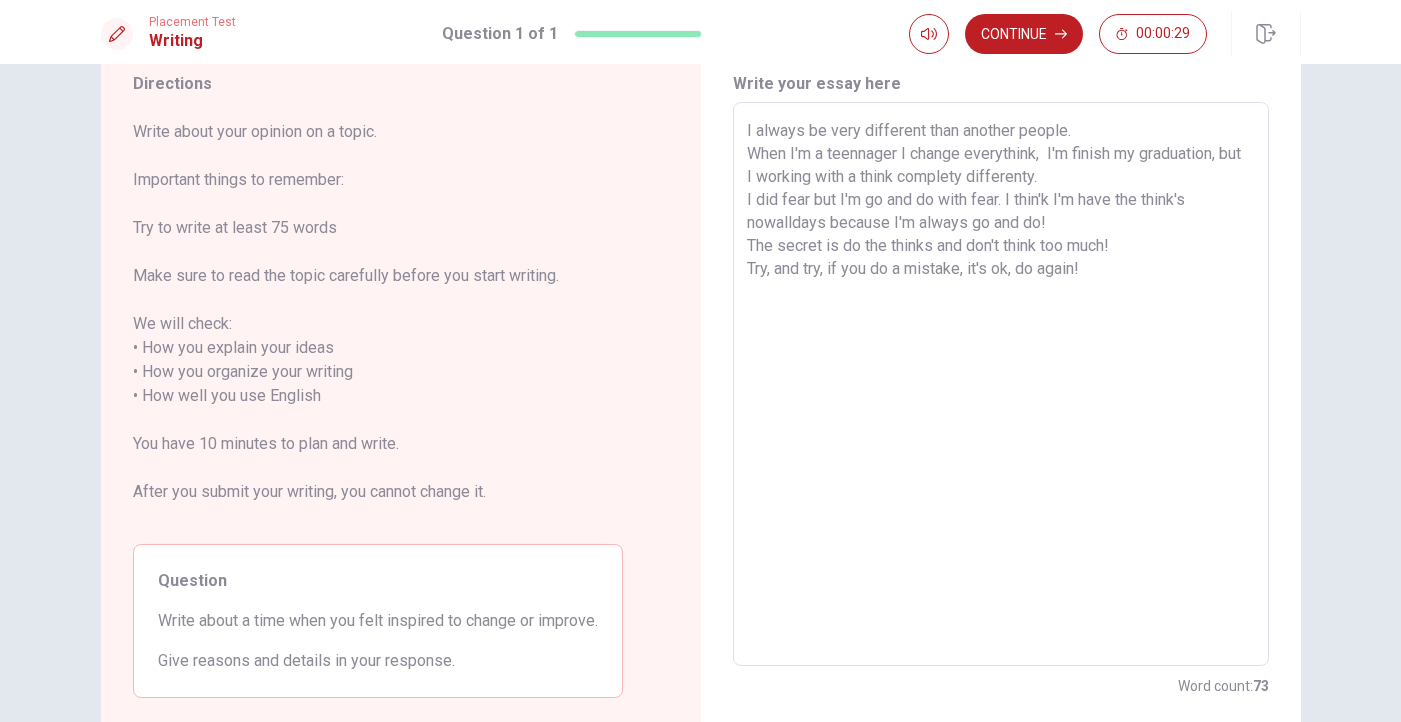 click on "I always be very different than another people.
When I'm a teennager I change everythink,  I'm finish my graduation, but I working with a think complety differenty.
I did fear but I'm go and do with fear. I thin'k I'm have the think's nowalldays because I'm always go and do!
The secret is do the thinks and don't think too much!
Try, and try, if you do a mistake, it's ok, do again!" at bounding box center (1001, 384) 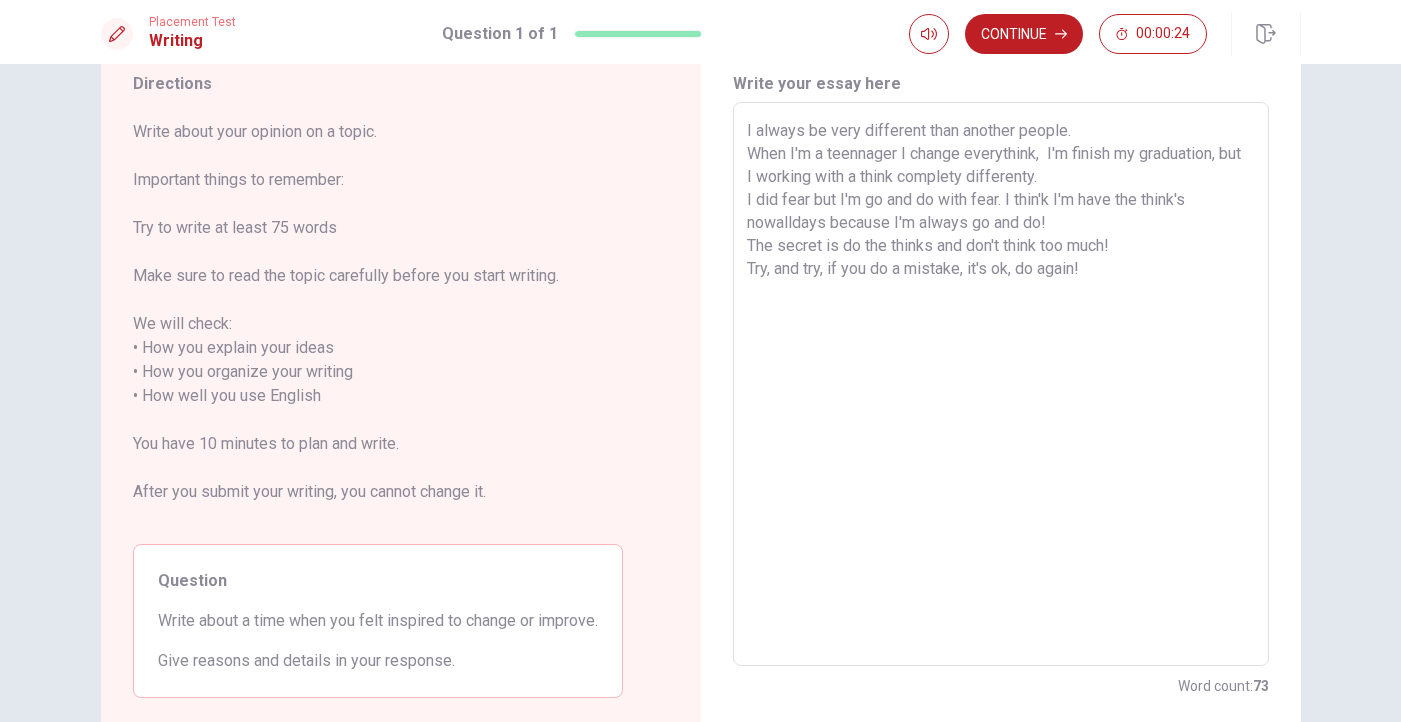 click on "I always be very different than another people.
When I'm a teennager I change everythink,  I'm finish my graduation, but I working with a think complety differenty.
I did fear but I'm go and do with fear. I thin'k I'm have the think's nowalldays because I'm always go and do!
The secret is do the thinks and don't think too much!
Try, and try, if you do a mistake, it's ok, do again!" at bounding box center [1001, 384] 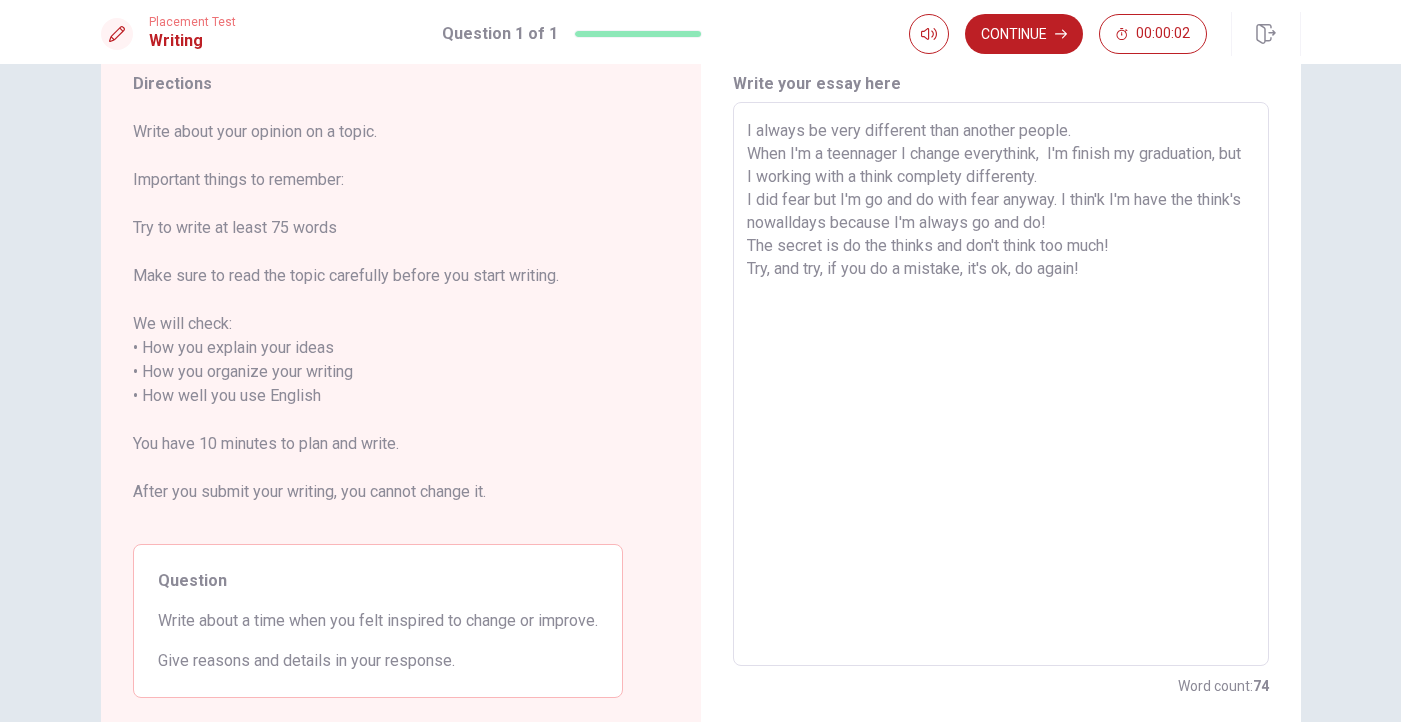 click on "I always be very different than another people.
When I'm a teennager I change everythink,  I'm finish my graduation, but I working with a think complety differenty.
I did fear but I'm go and do with fear anyway. I thin'k I'm have the think's nowalldays because I'm always go and do!
The secret is do the thinks and don't think too much!
Try, and try, if you do a mistake, it's ok, do again!" at bounding box center (1001, 384) 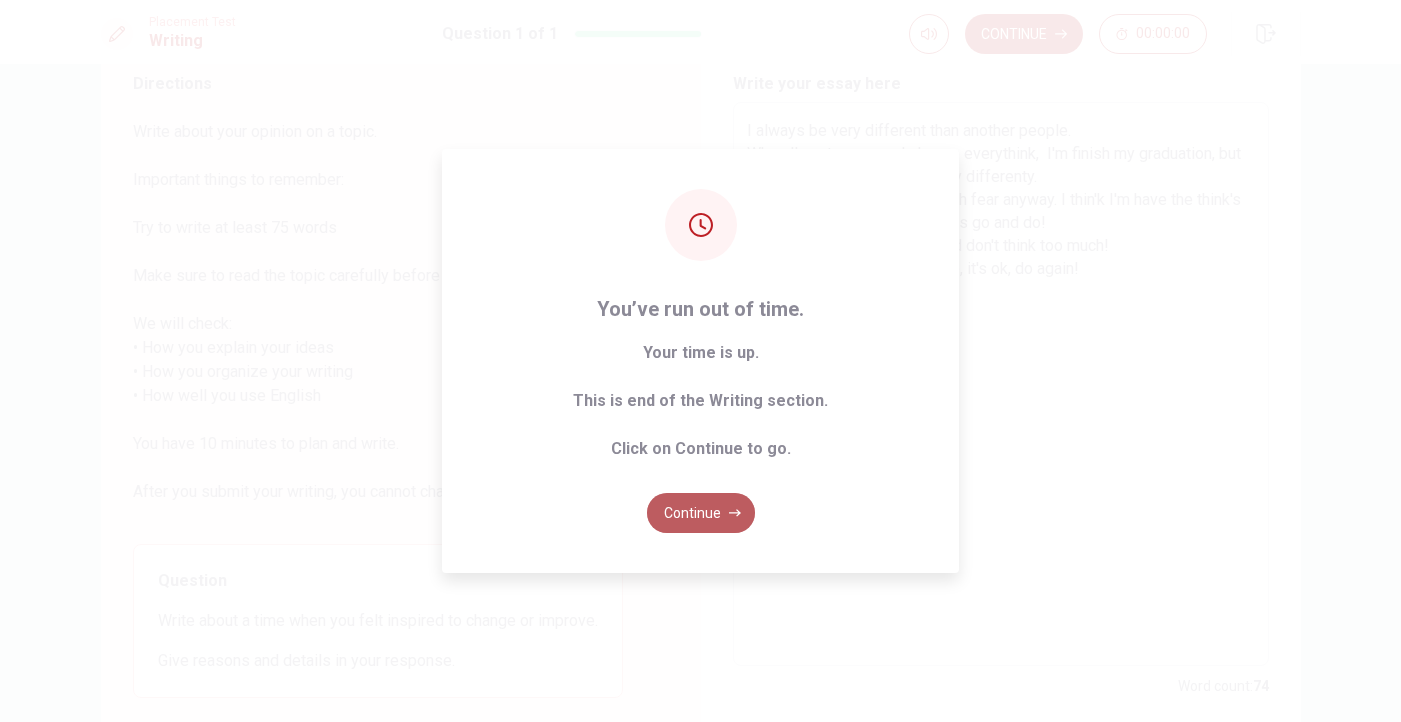 click on "Continue" at bounding box center [701, 513] 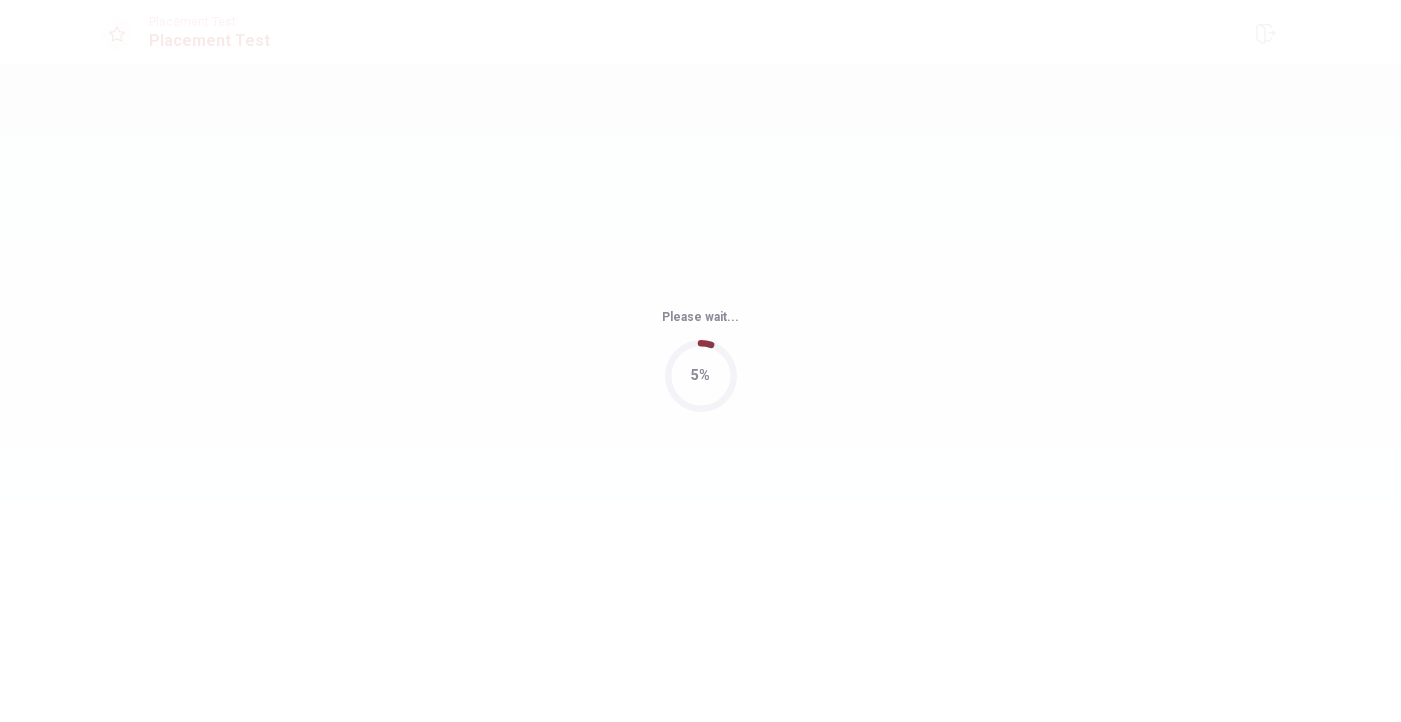 scroll, scrollTop: 0, scrollLeft: 0, axis: both 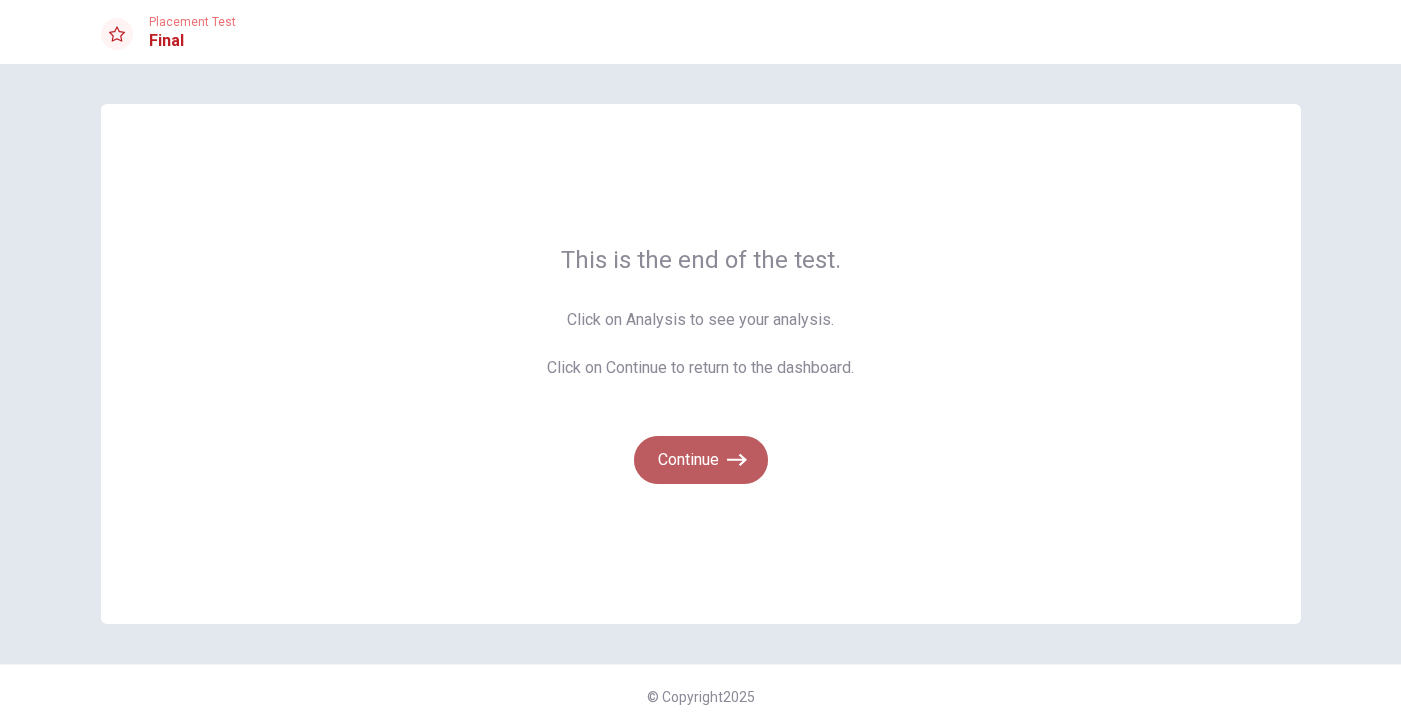 click 